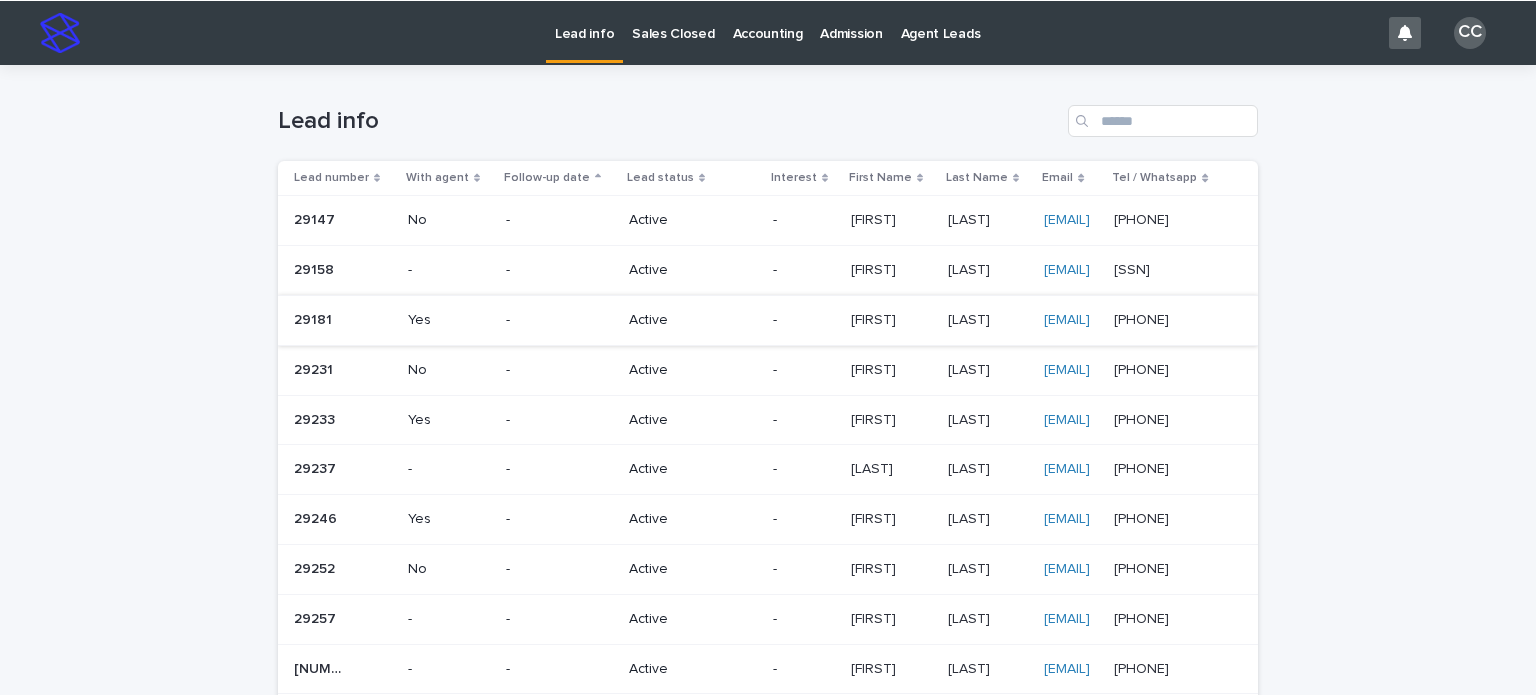 scroll, scrollTop: 0, scrollLeft: 0, axis: both 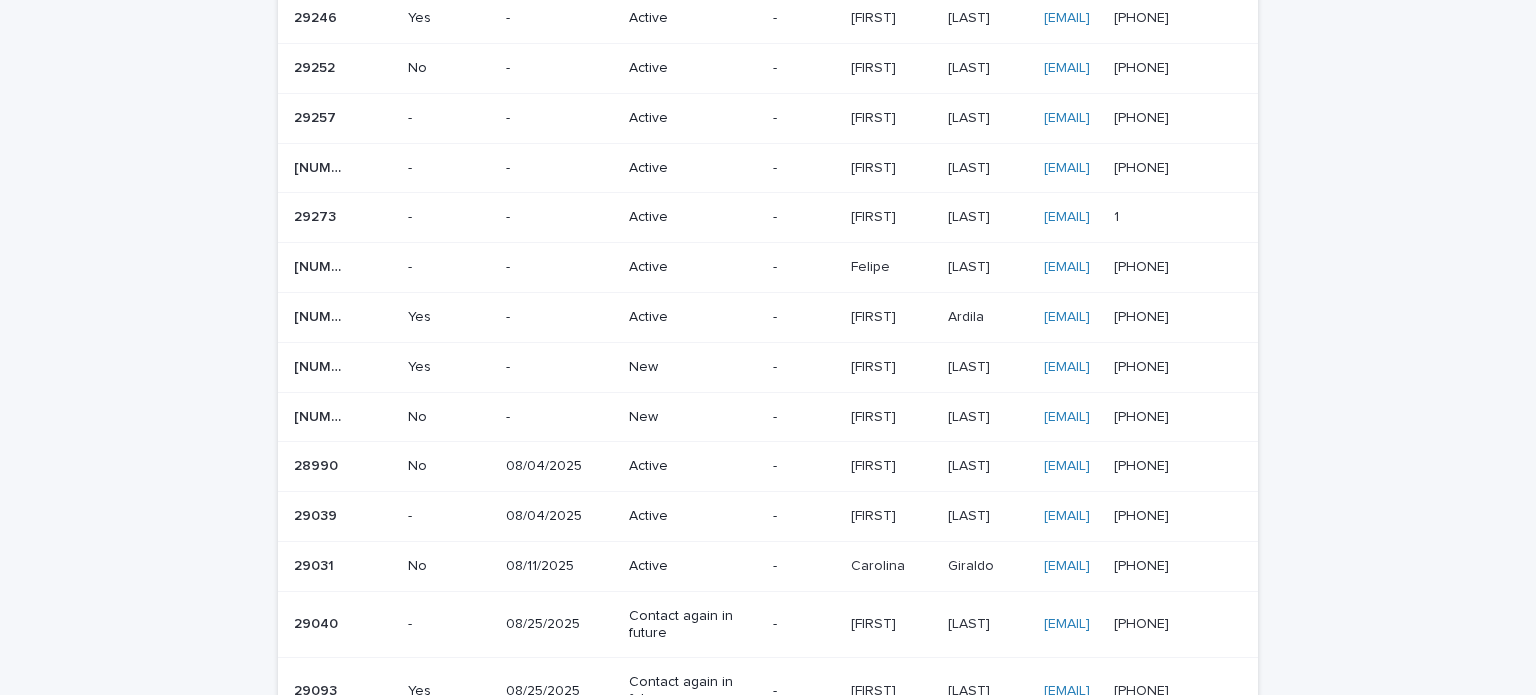 click on "-" at bounding box center (559, 367) 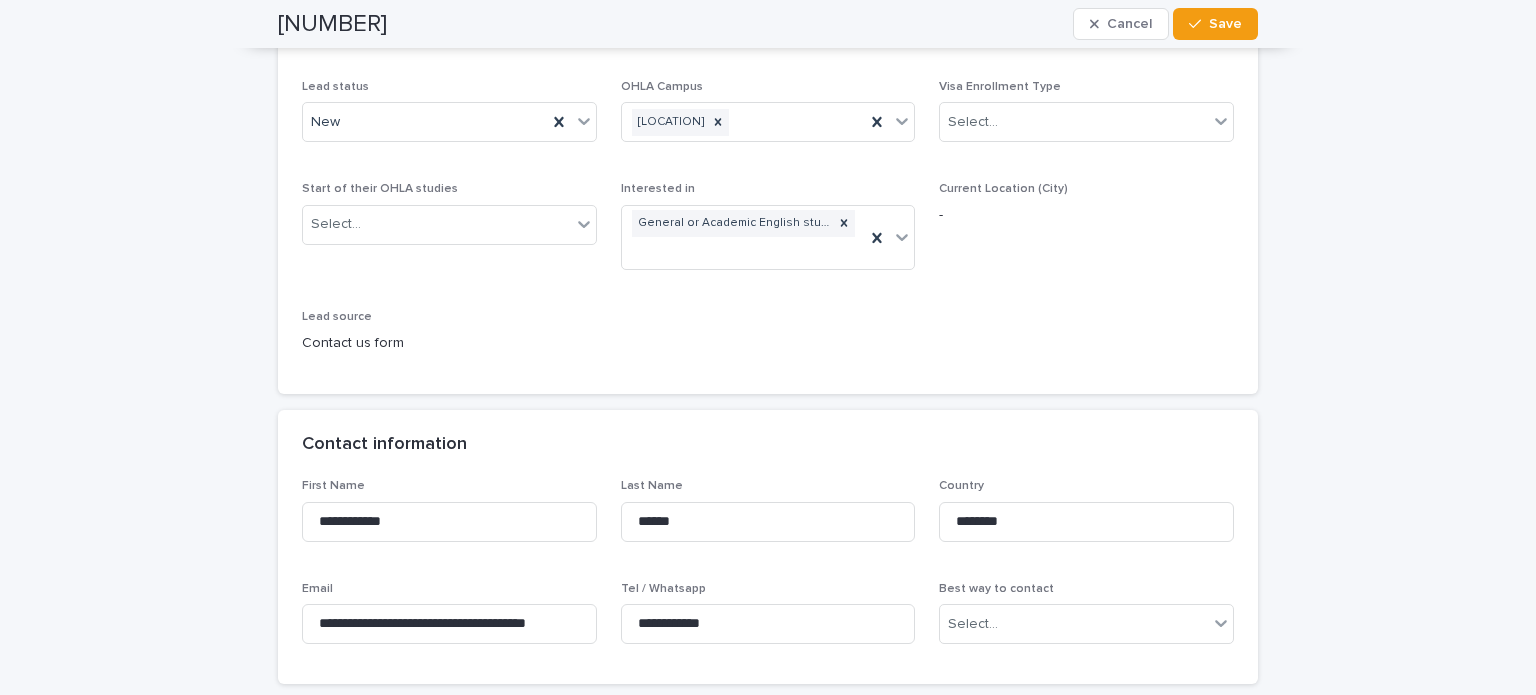scroll, scrollTop: 500, scrollLeft: 0, axis: vertical 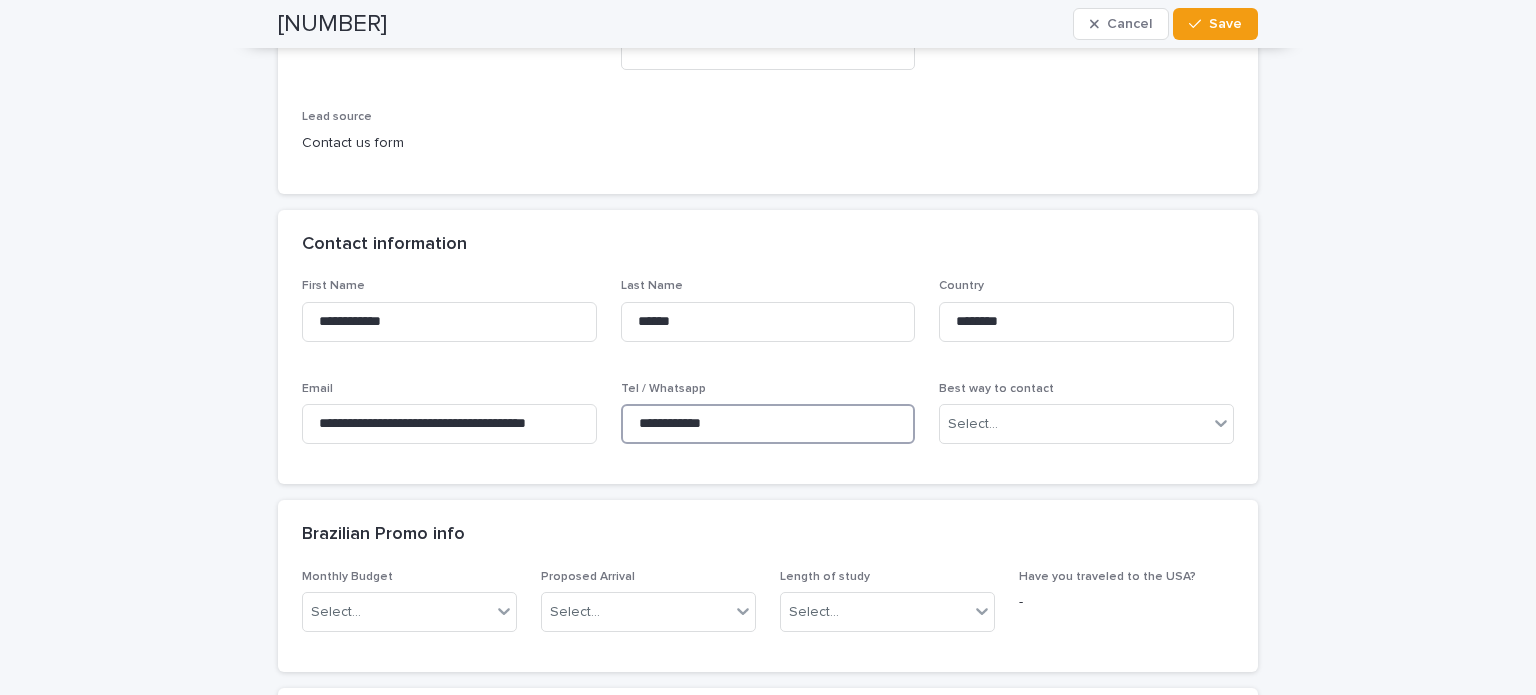 drag, startPoint x: 751, startPoint y: 419, endPoint x: 600, endPoint y: 404, distance: 151.74321 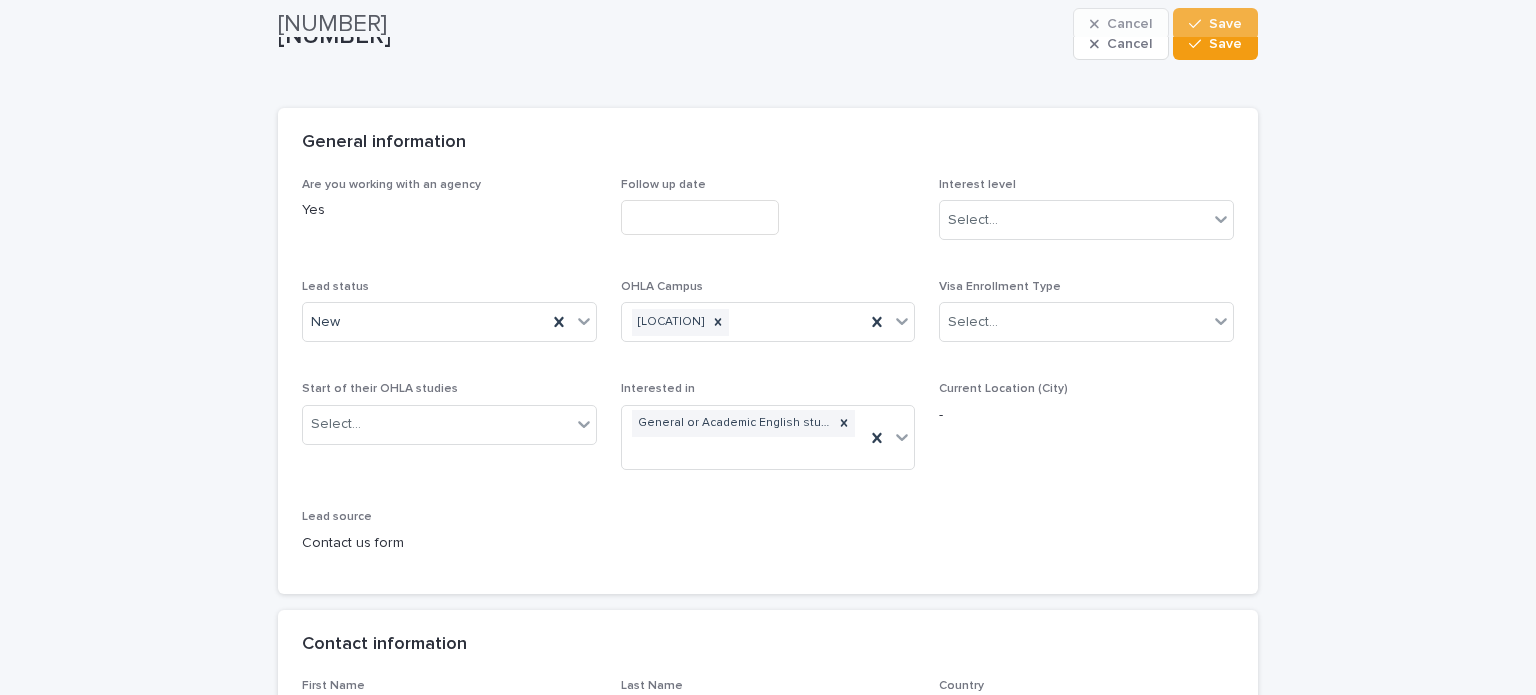 scroll, scrollTop: 0, scrollLeft: 0, axis: both 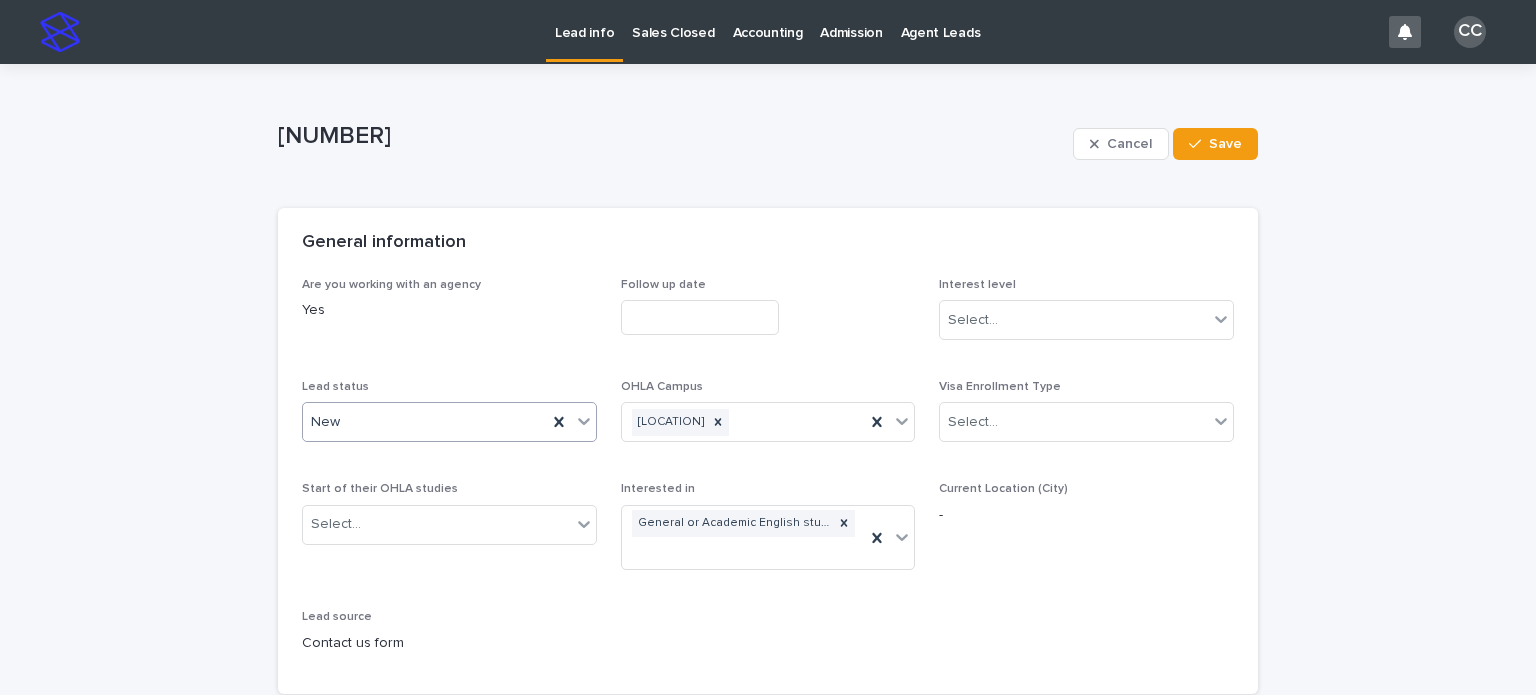 click on "New" at bounding box center [425, 422] 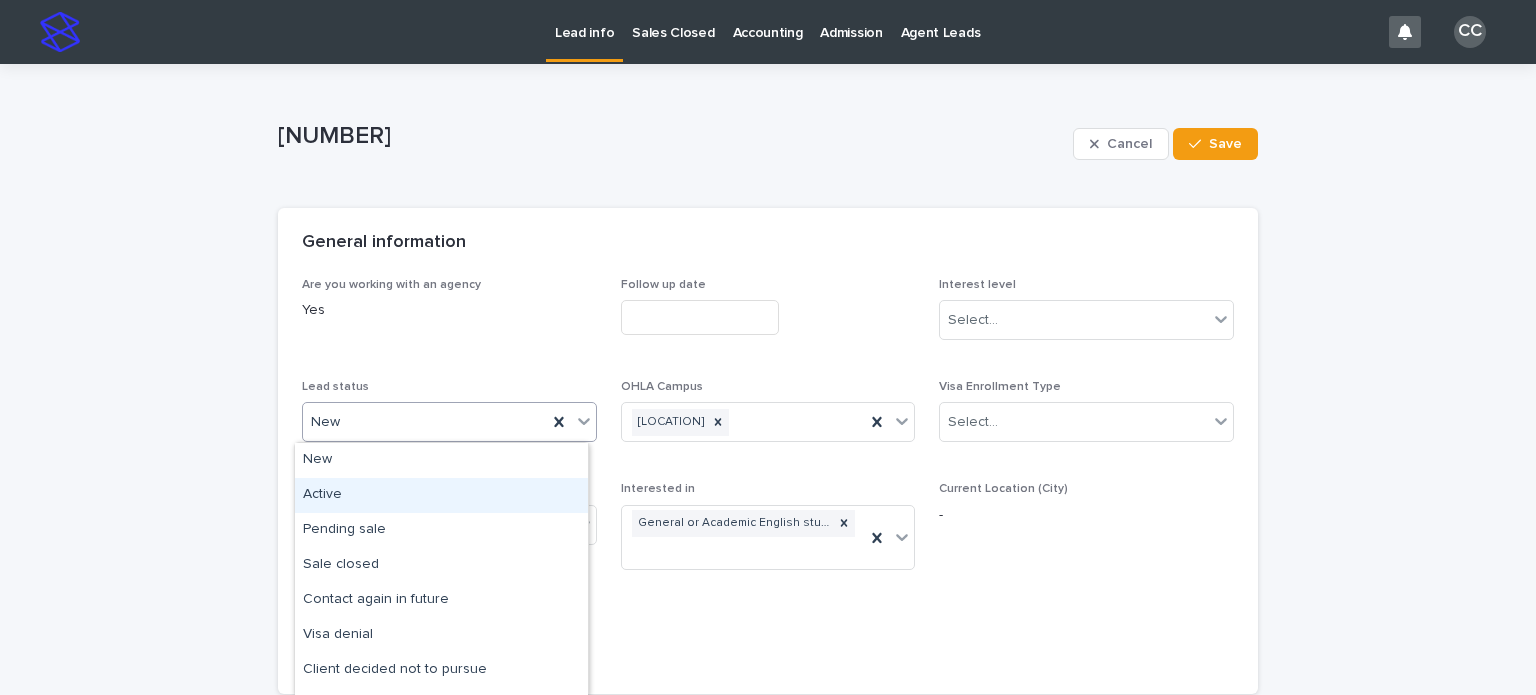 click on "Active" at bounding box center (441, 495) 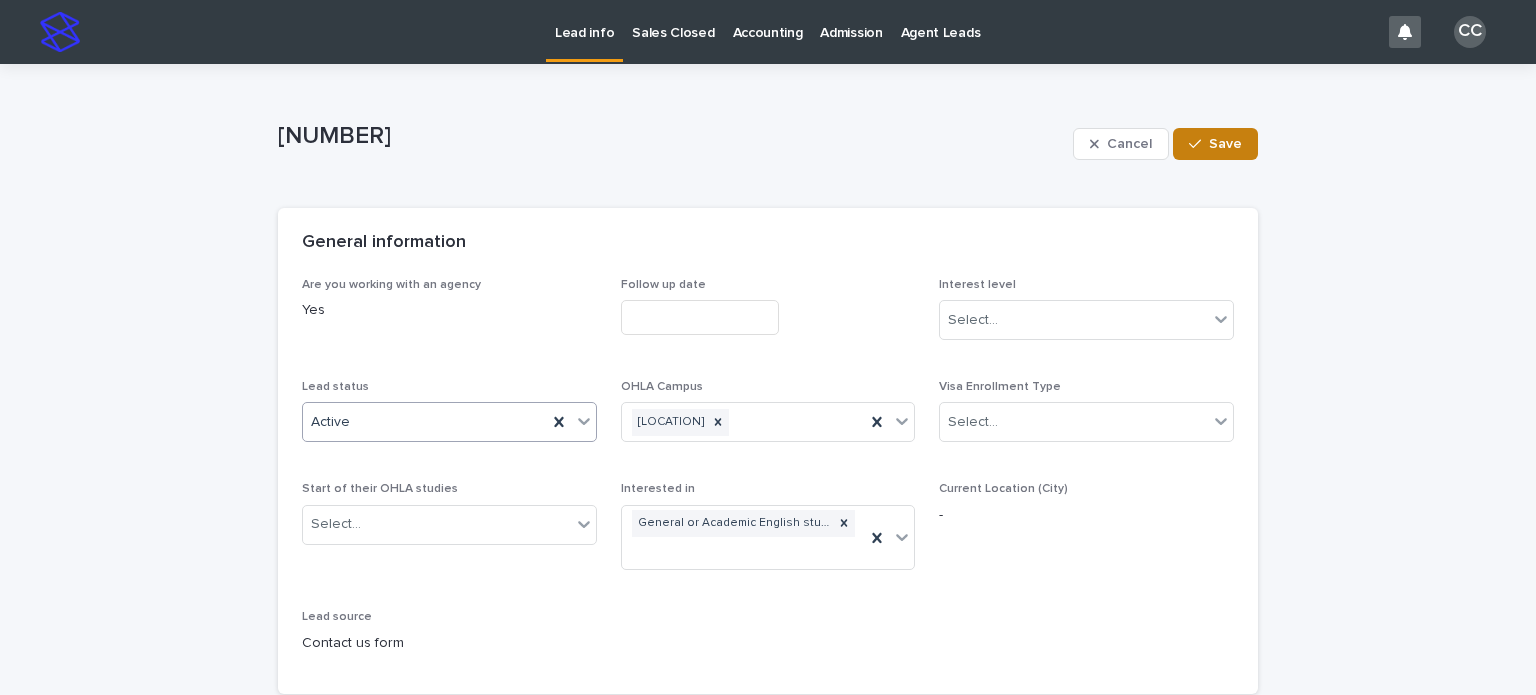 click on "Save" at bounding box center [1225, 144] 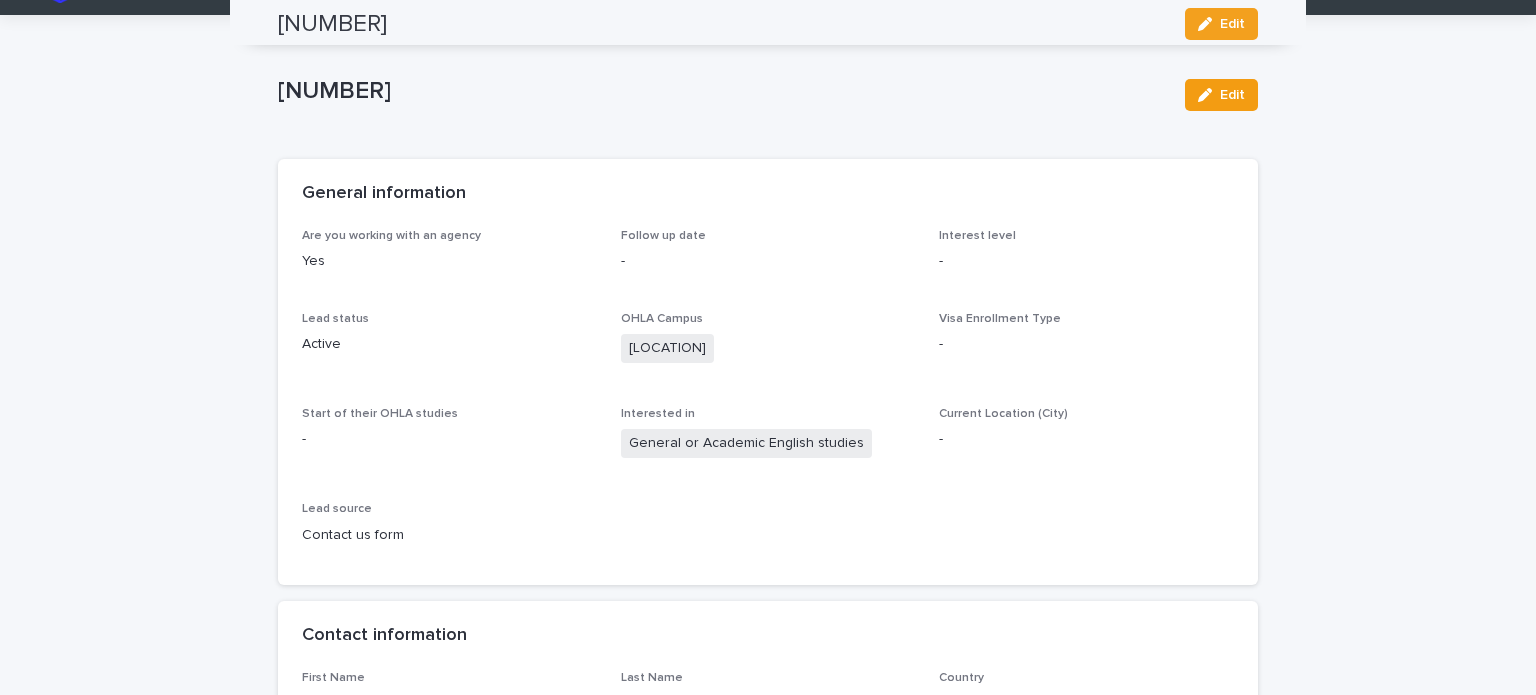 scroll, scrollTop: 0, scrollLeft: 0, axis: both 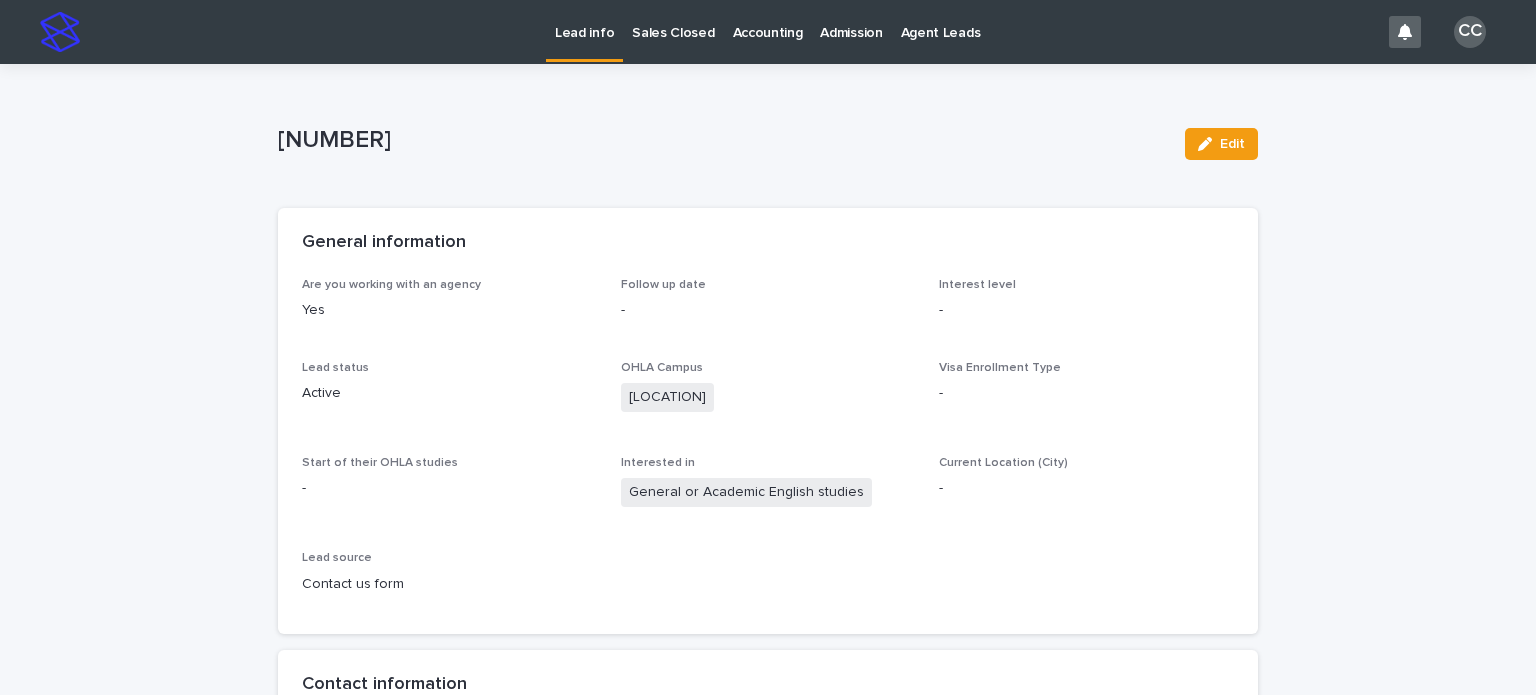 click on "Lead info" at bounding box center [584, 29] 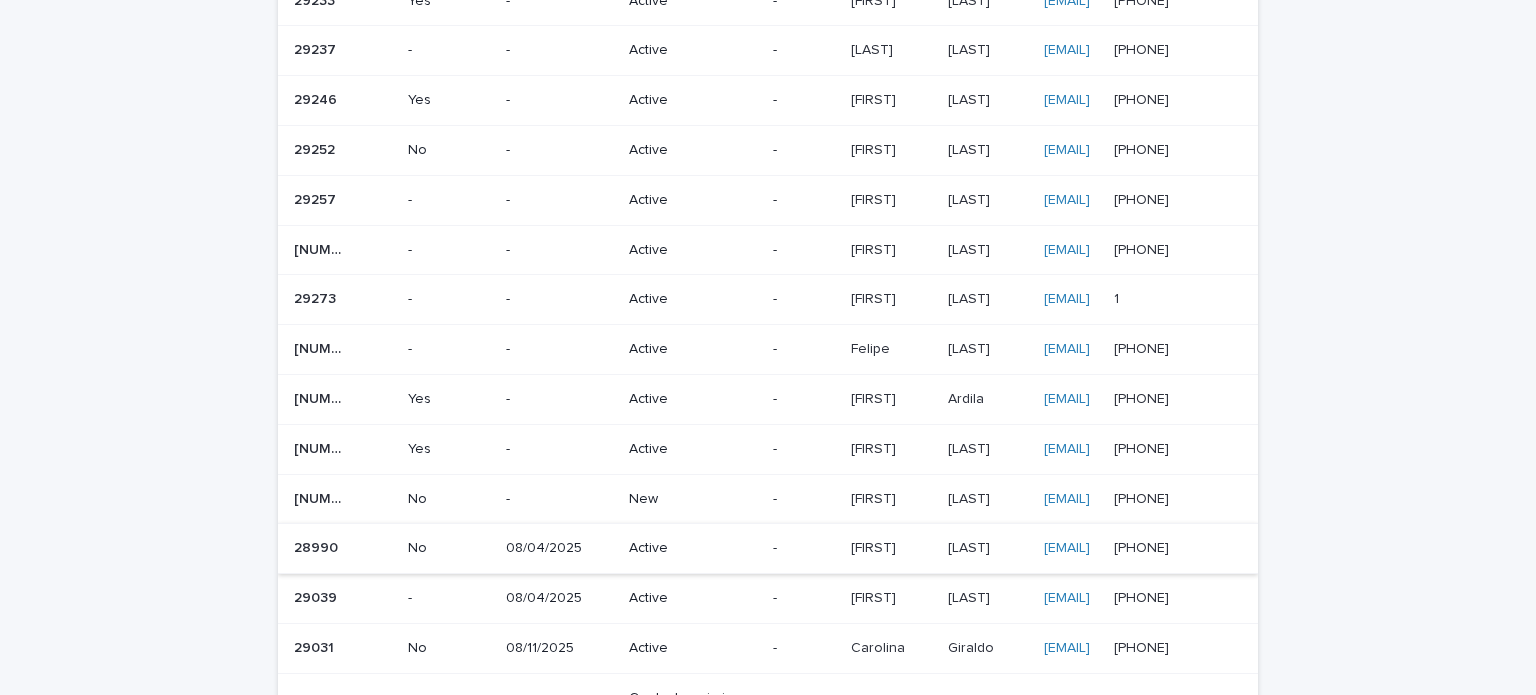 scroll, scrollTop: 500, scrollLeft: 0, axis: vertical 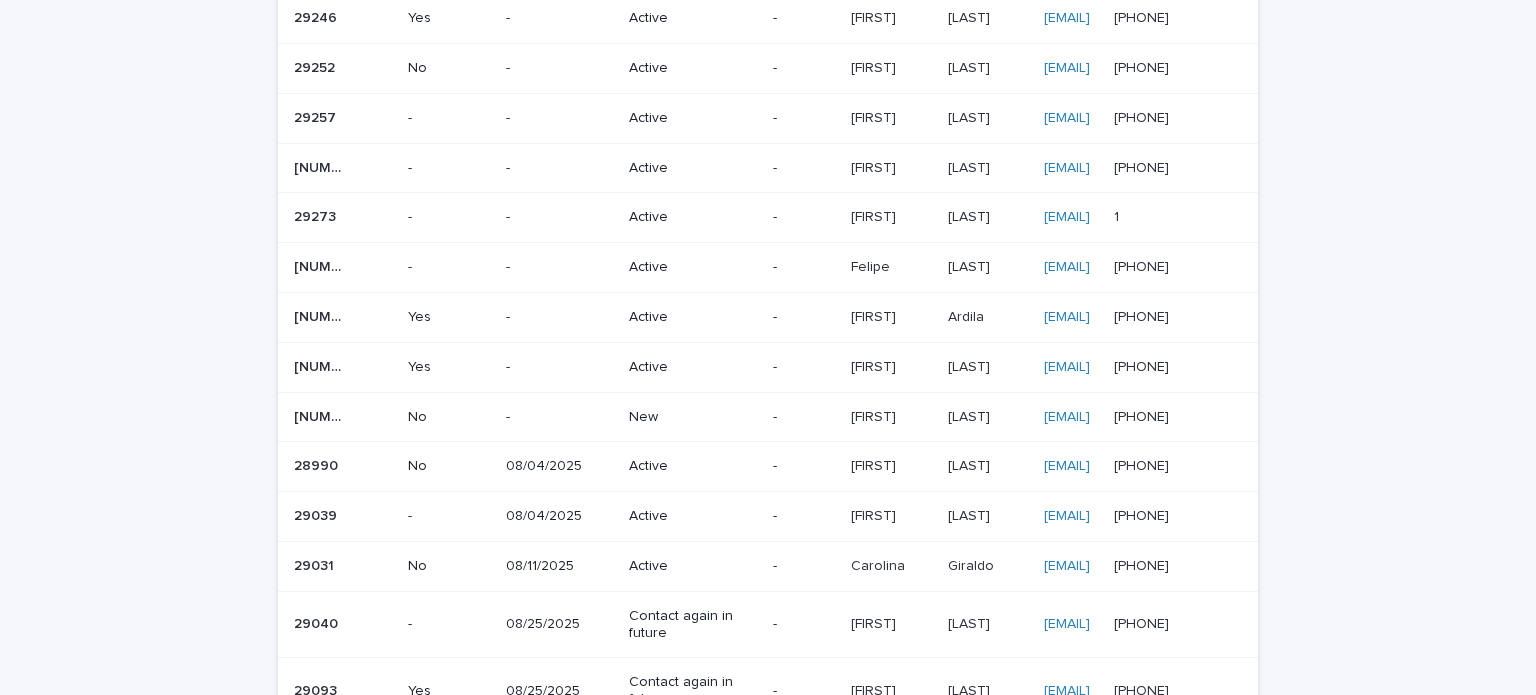 click on "-" at bounding box center (559, 417) 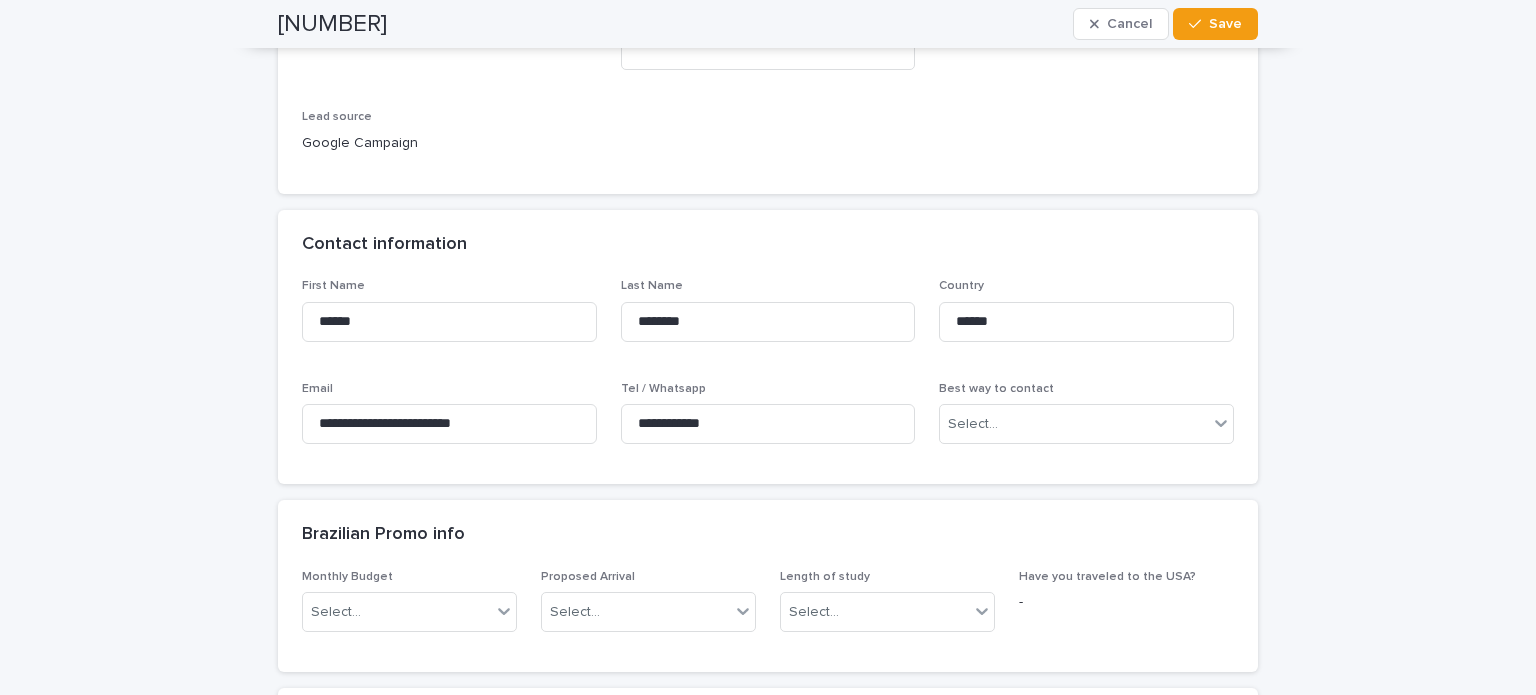 scroll, scrollTop: 700, scrollLeft: 0, axis: vertical 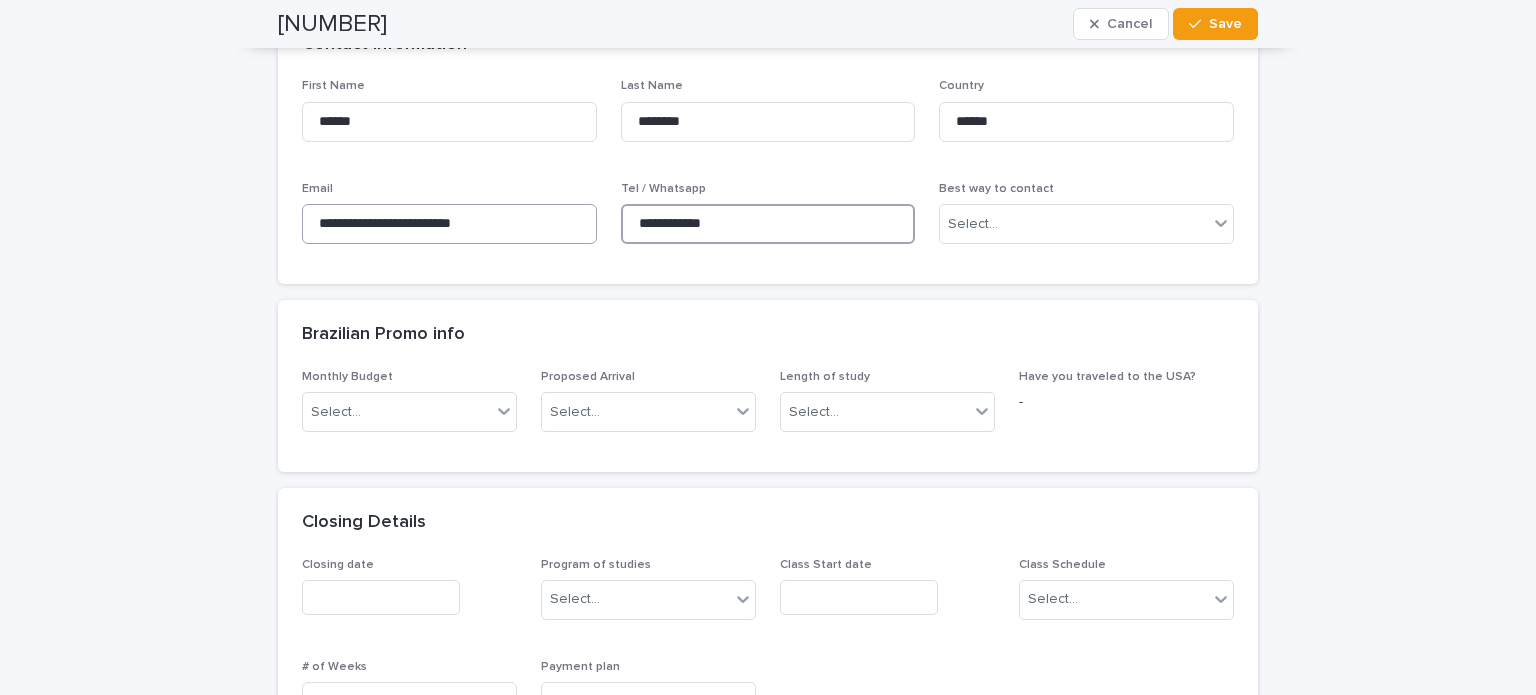 drag, startPoint x: 746, startPoint y: 227, endPoint x: 515, endPoint y: 231, distance: 231.03462 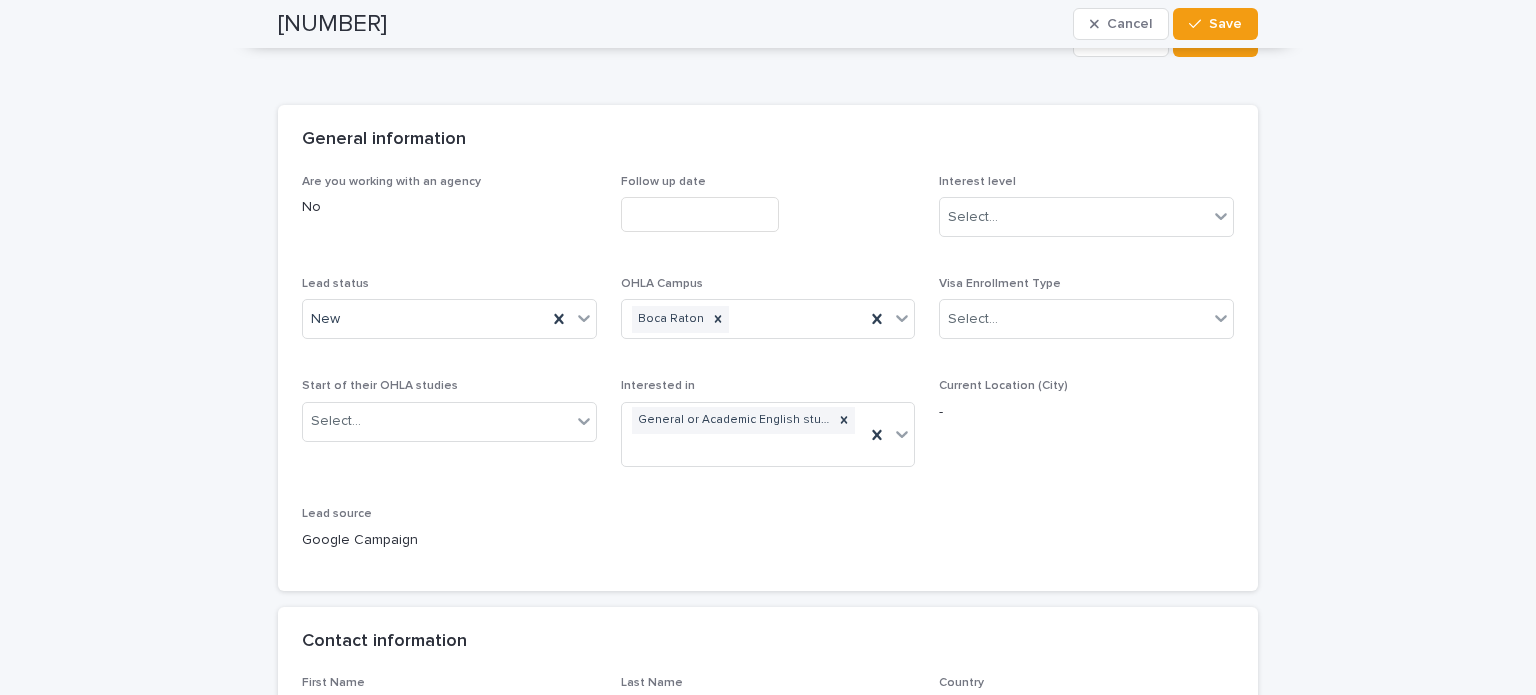 scroll, scrollTop: 100, scrollLeft: 0, axis: vertical 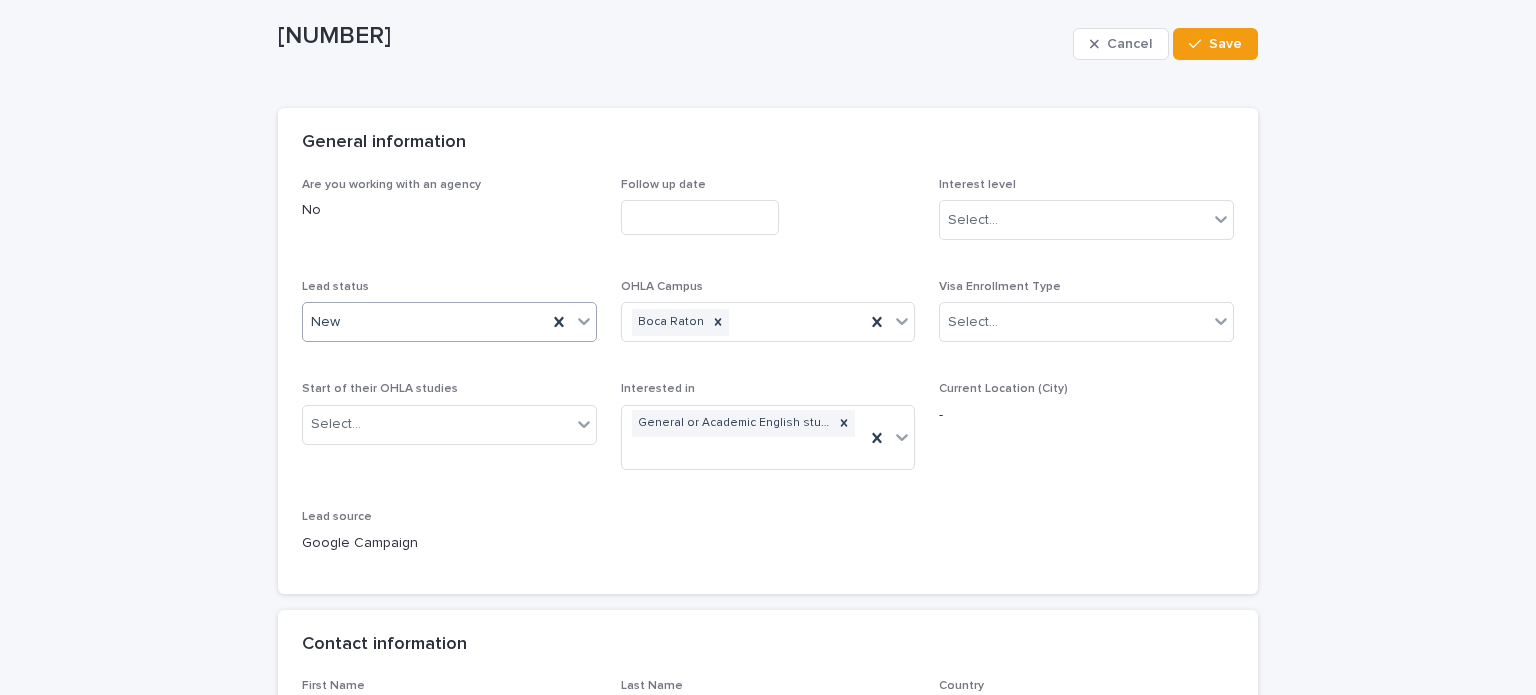 click on "New" at bounding box center (425, 322) 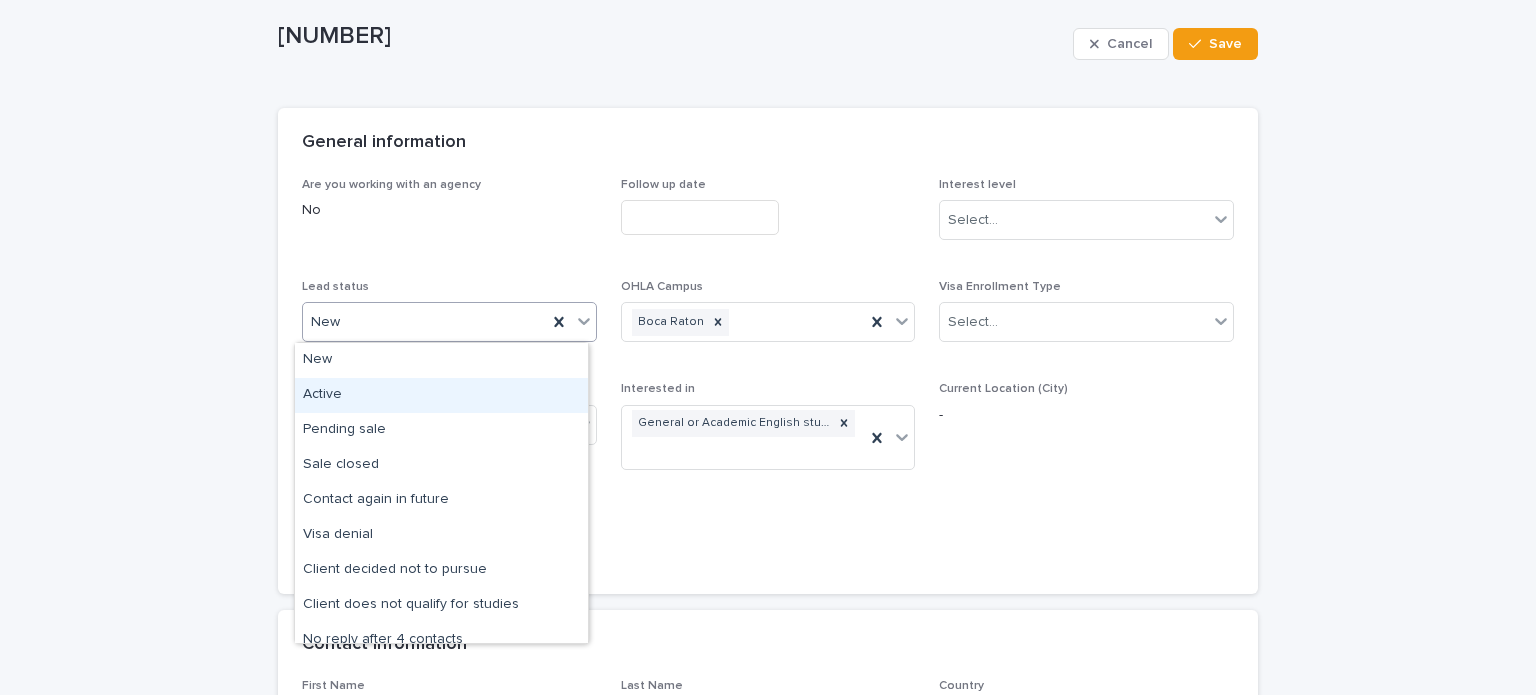 click on "Active" at bounding box center (441, 395) 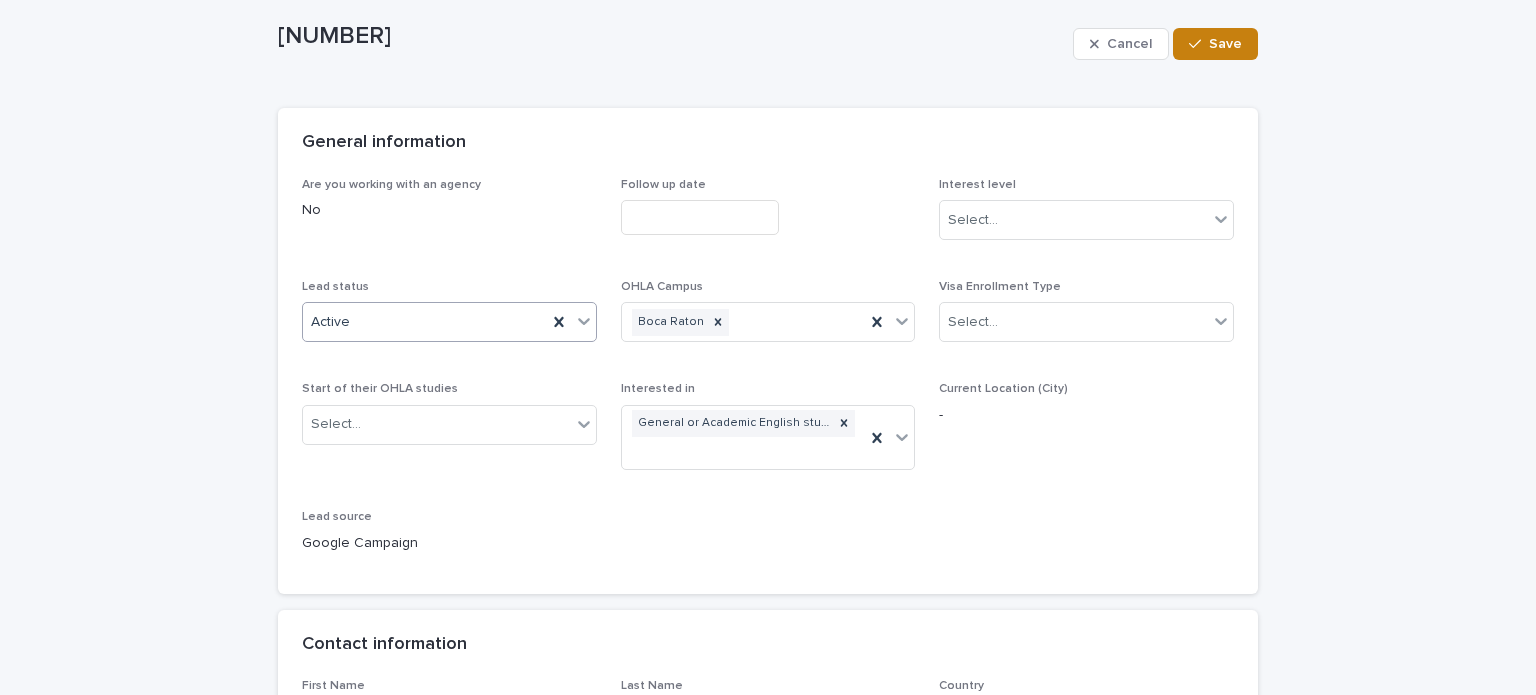 click 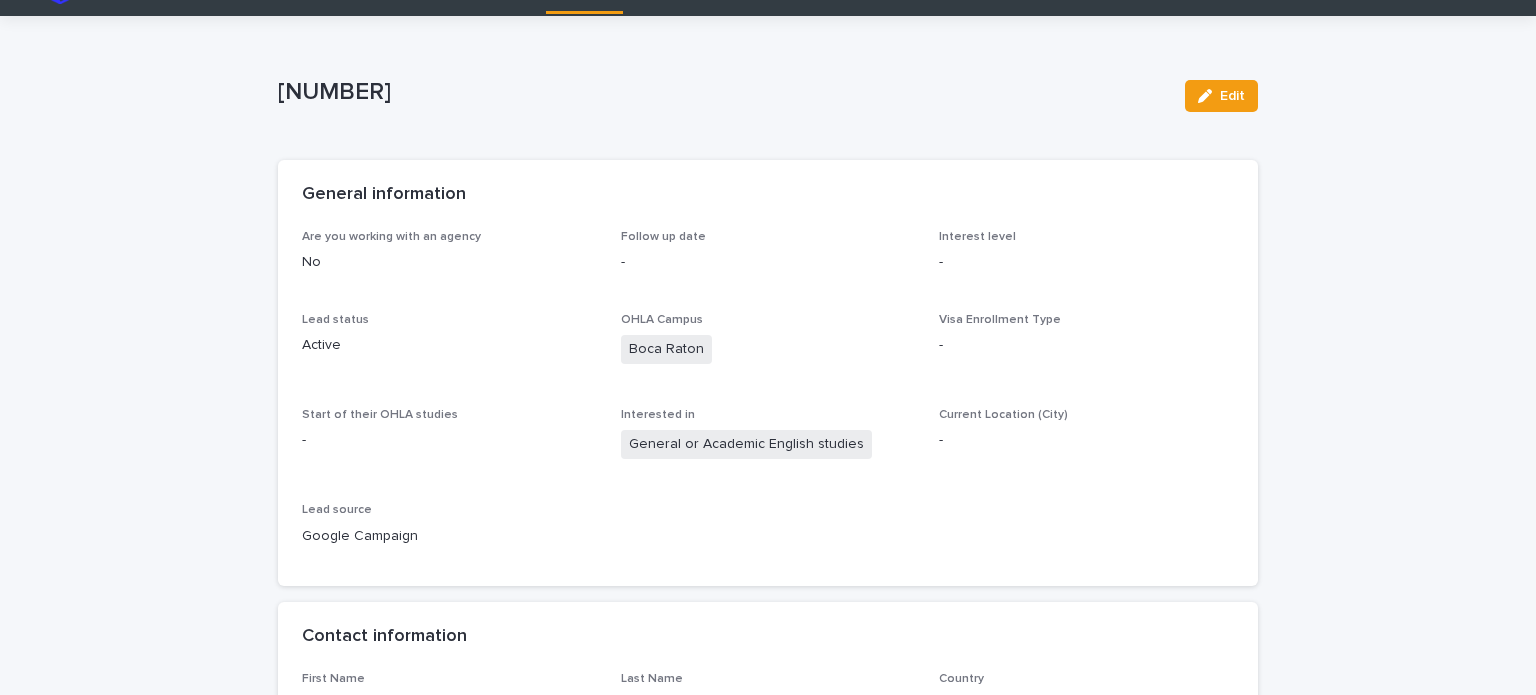 scroll, scrollTop: 0, scrollLeft: 0, axis: both 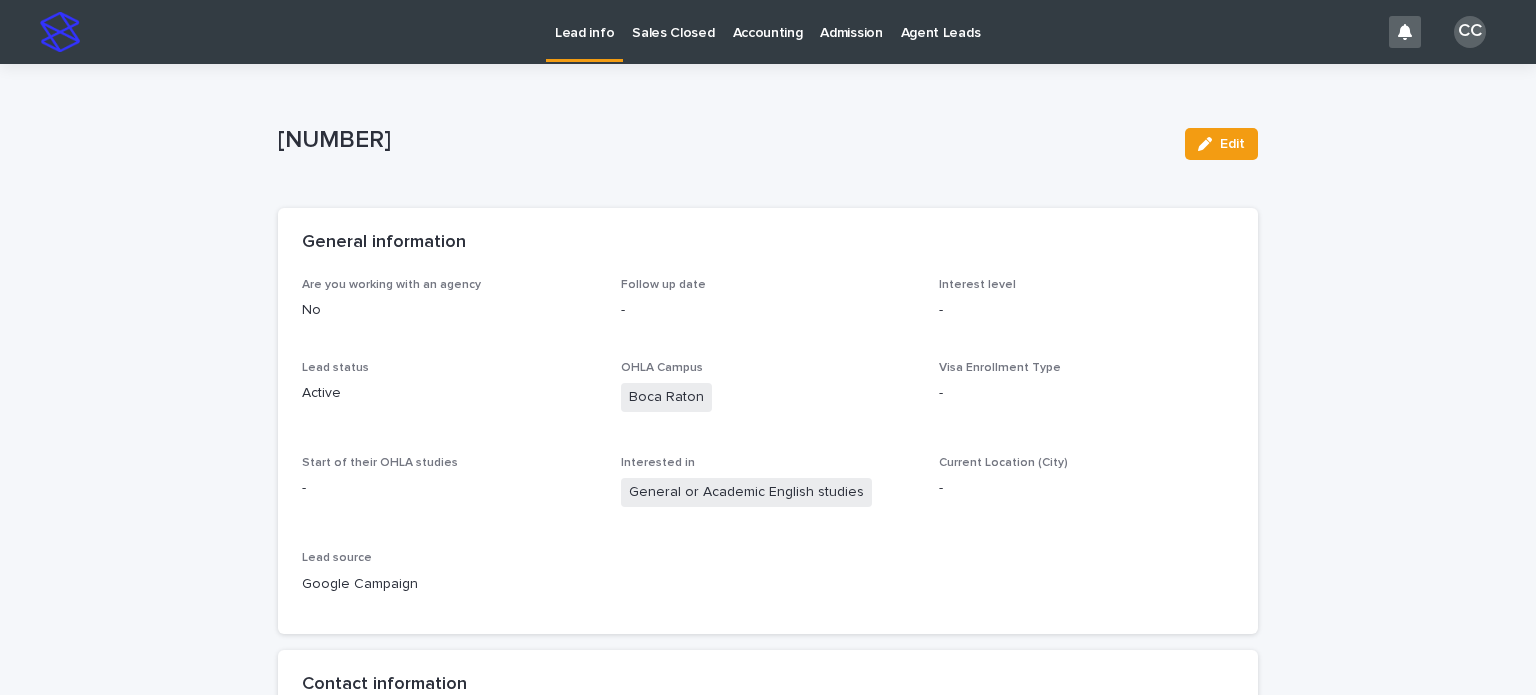 click on "Sales Closed" at bounding box center [673, 31] 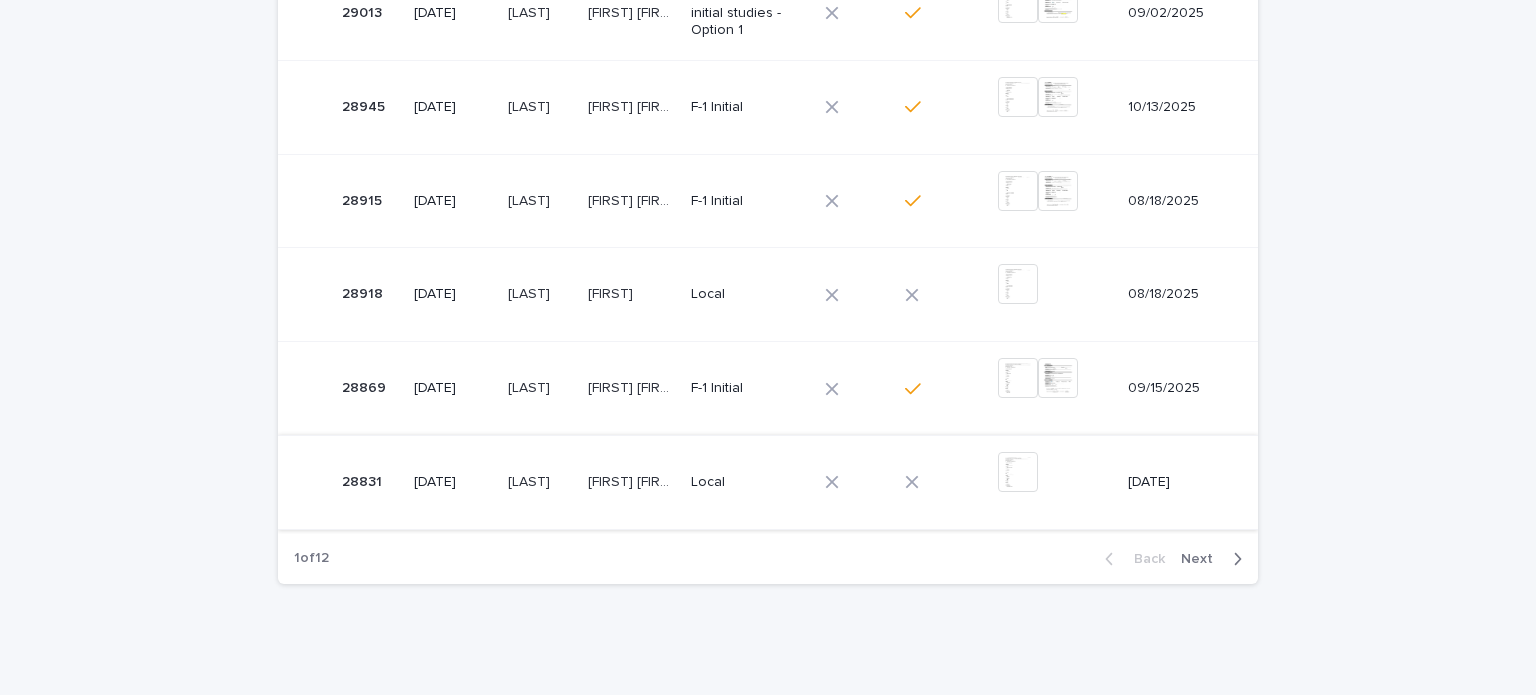 scroll, scrollTop: 877, scrollLeft: 0, axis: vertical 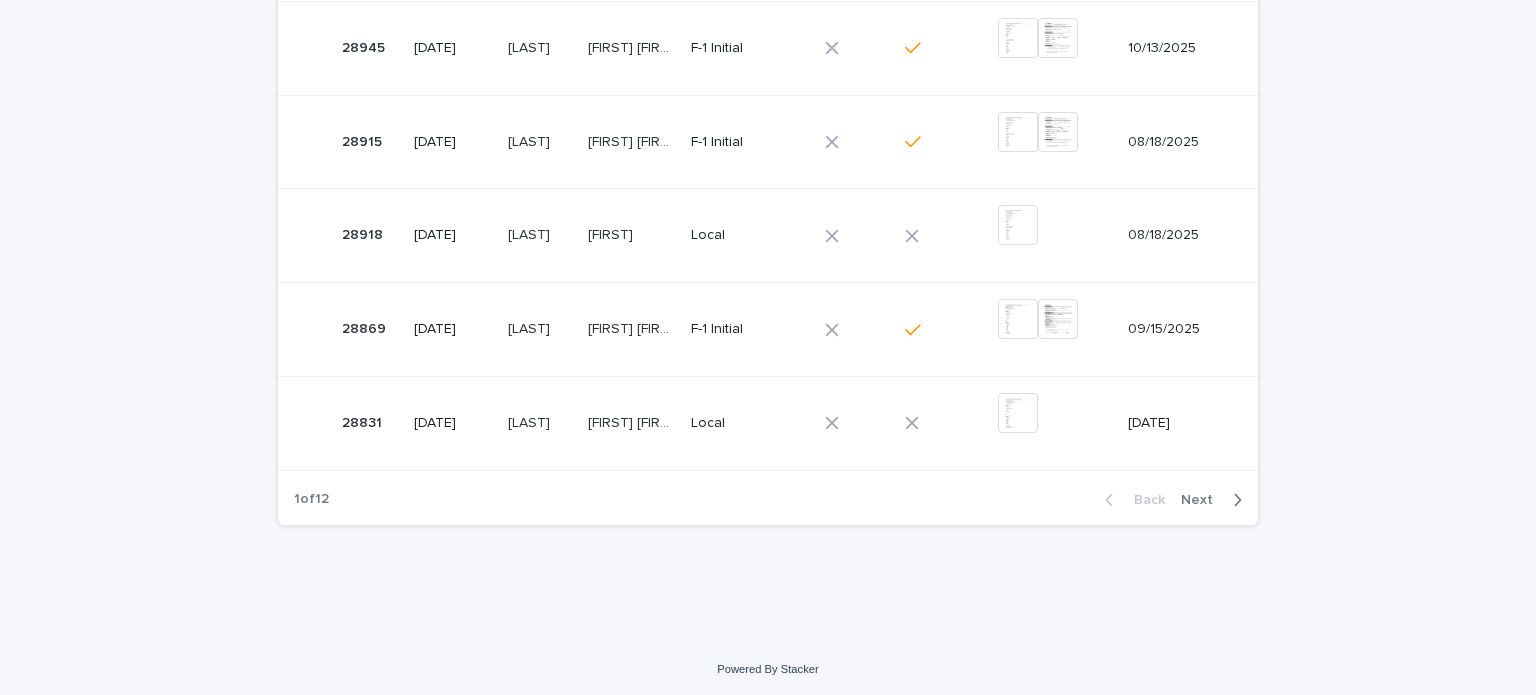click 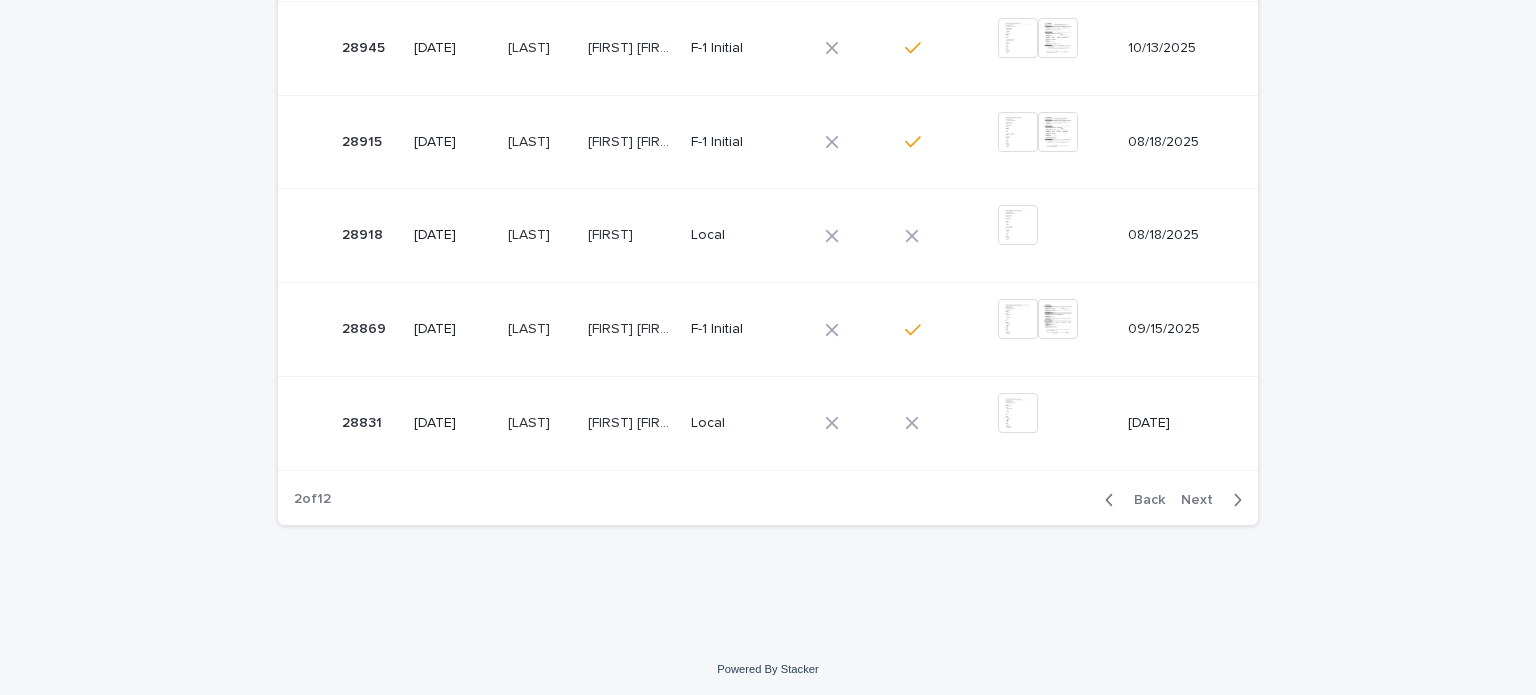 click 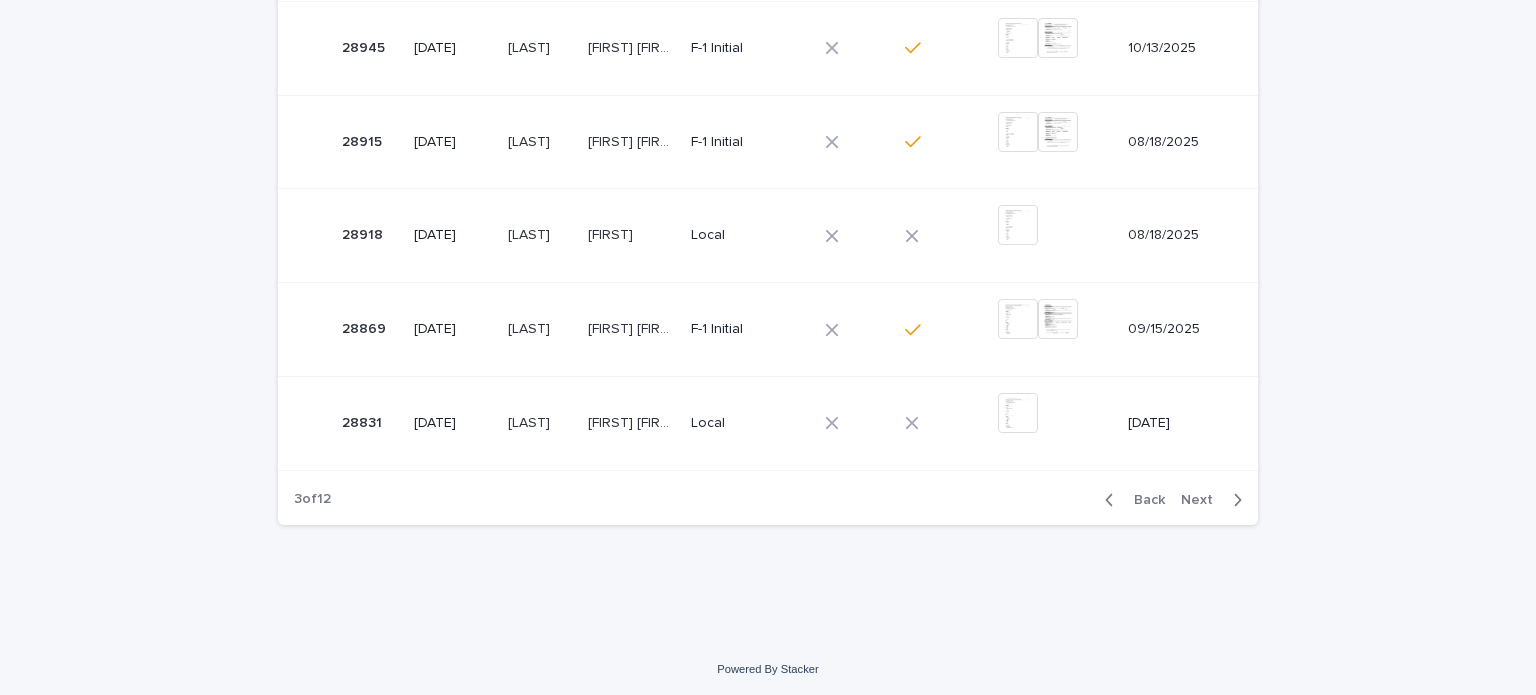 click 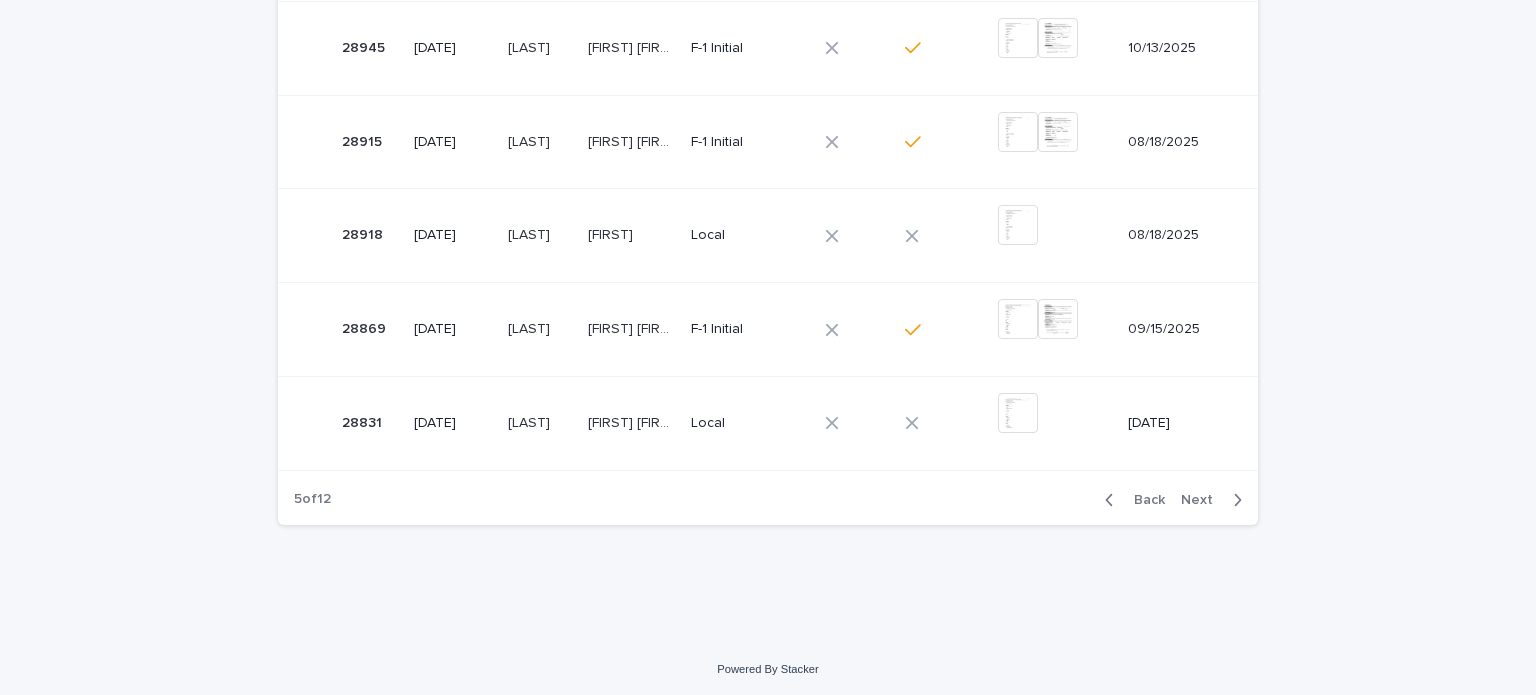 click 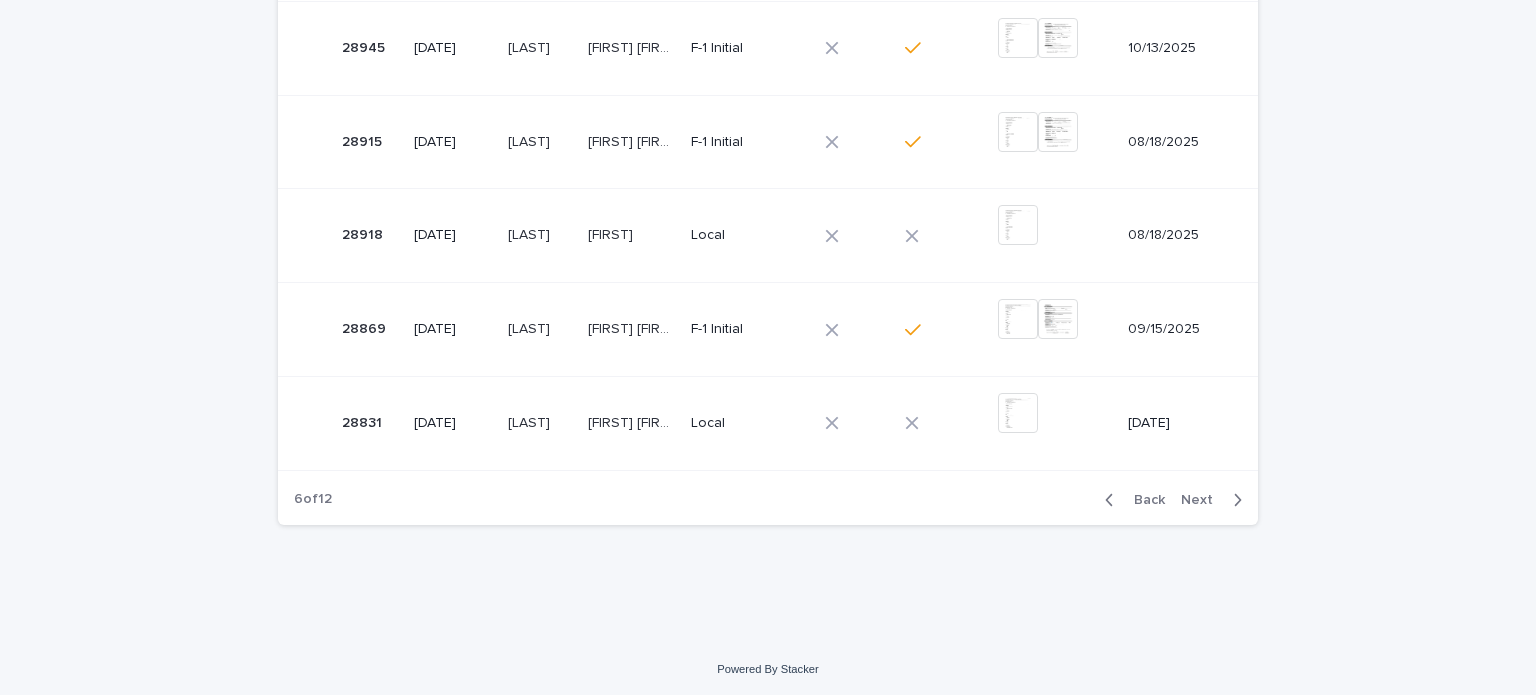 click 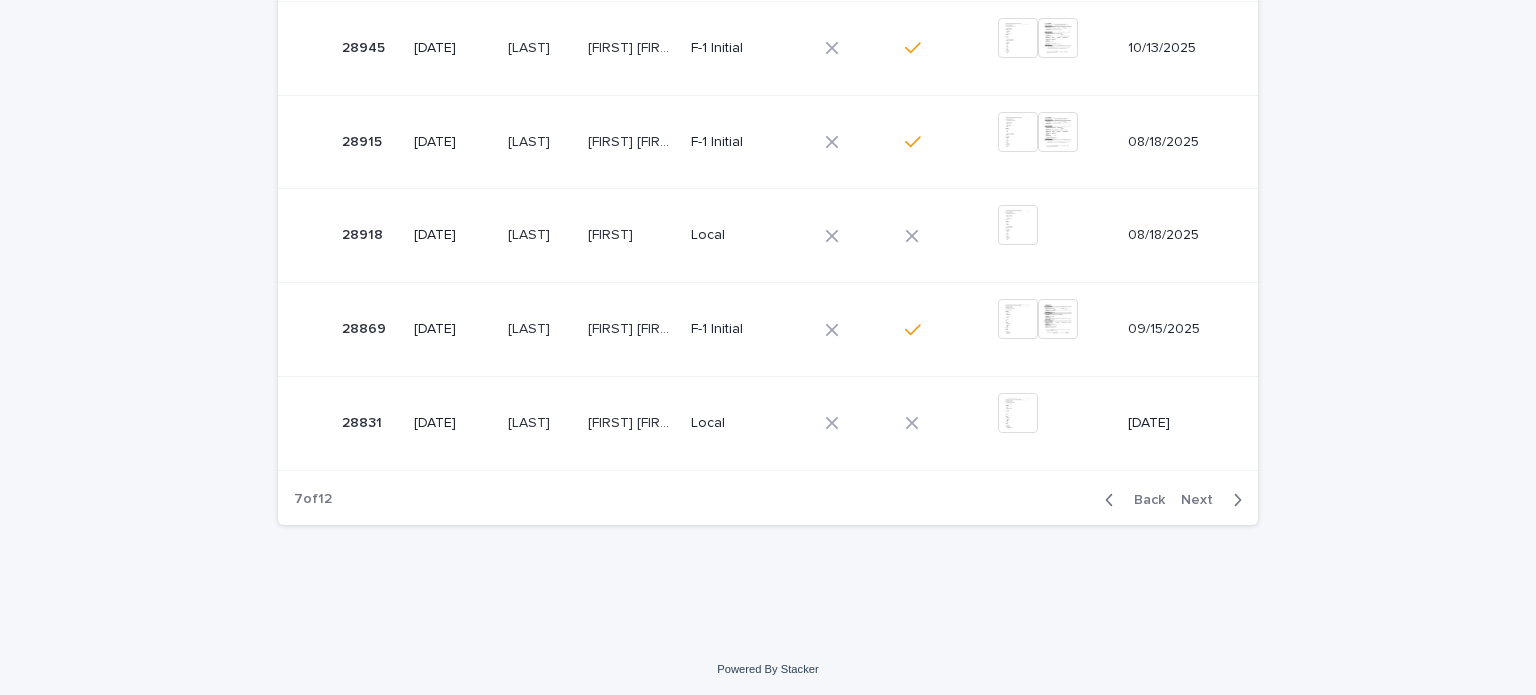 click 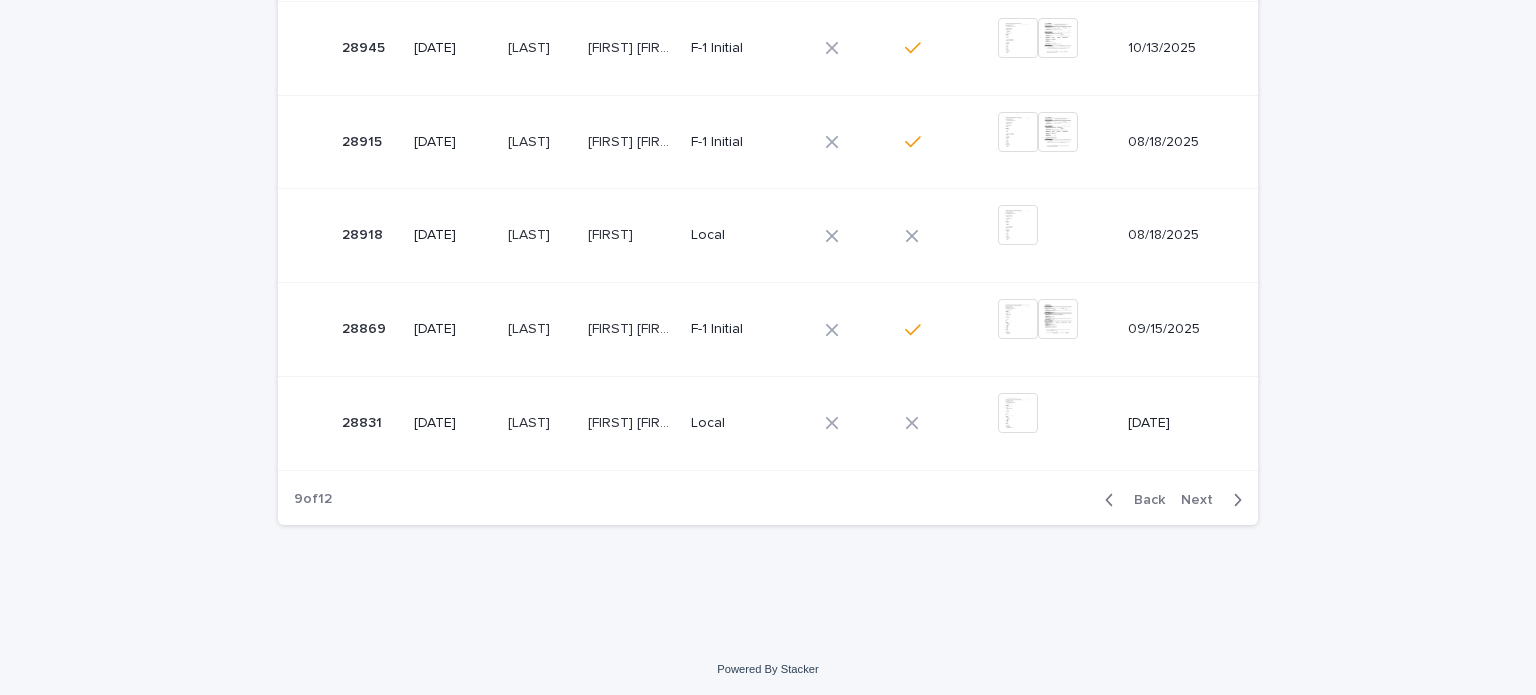 click 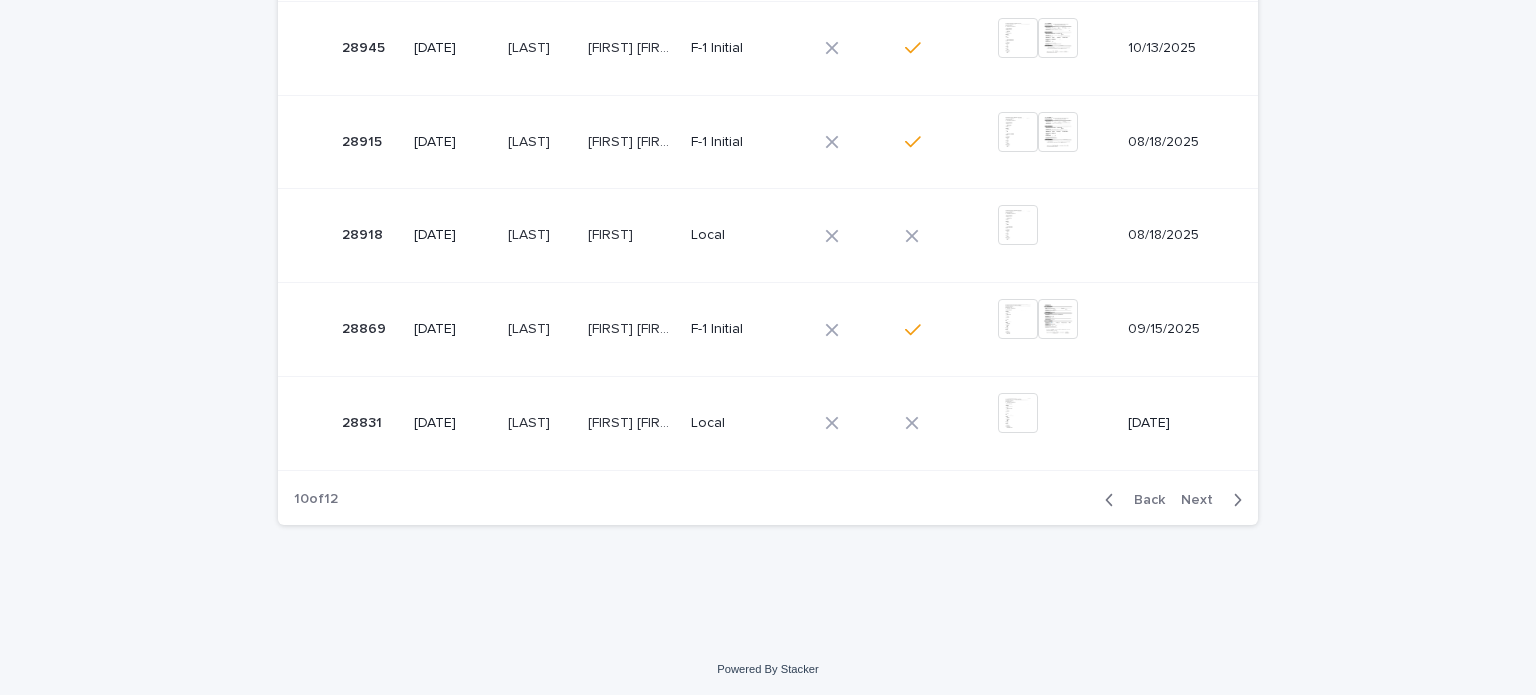 click 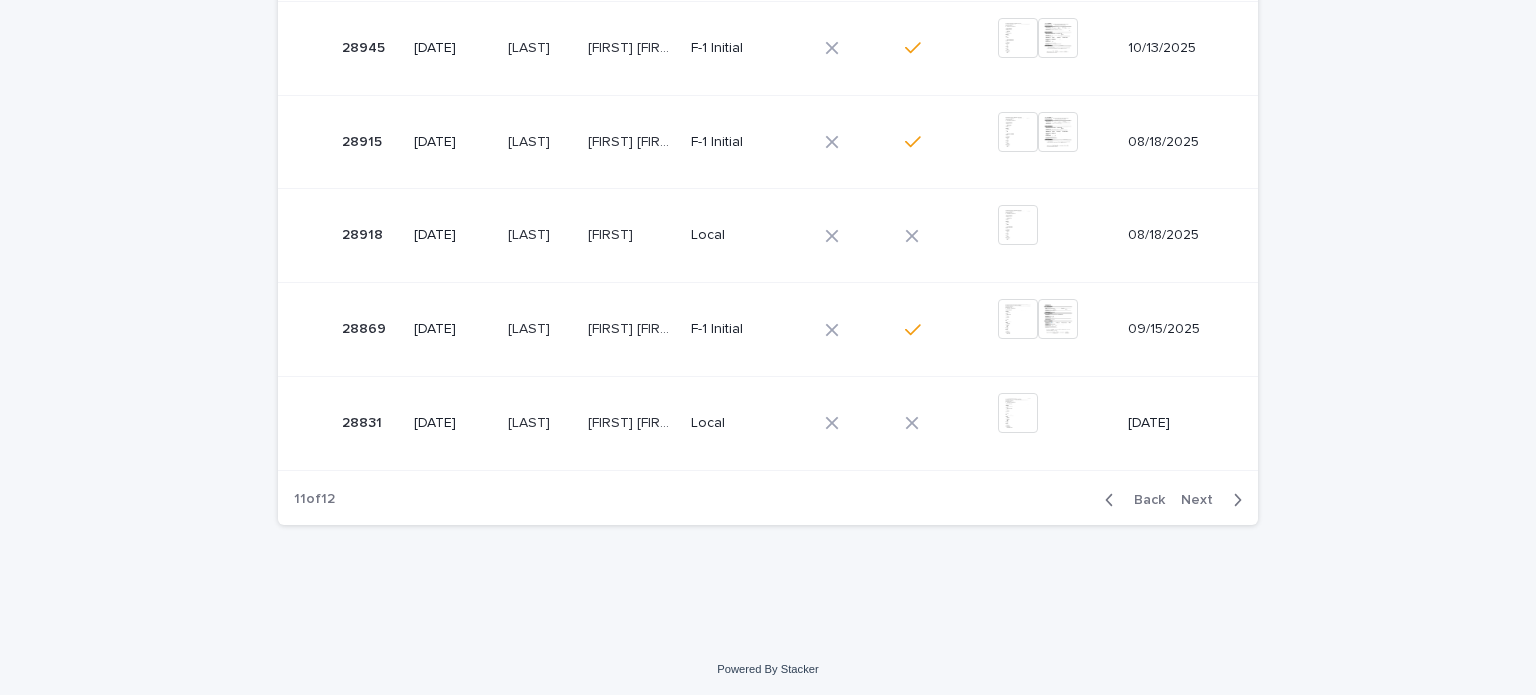 click 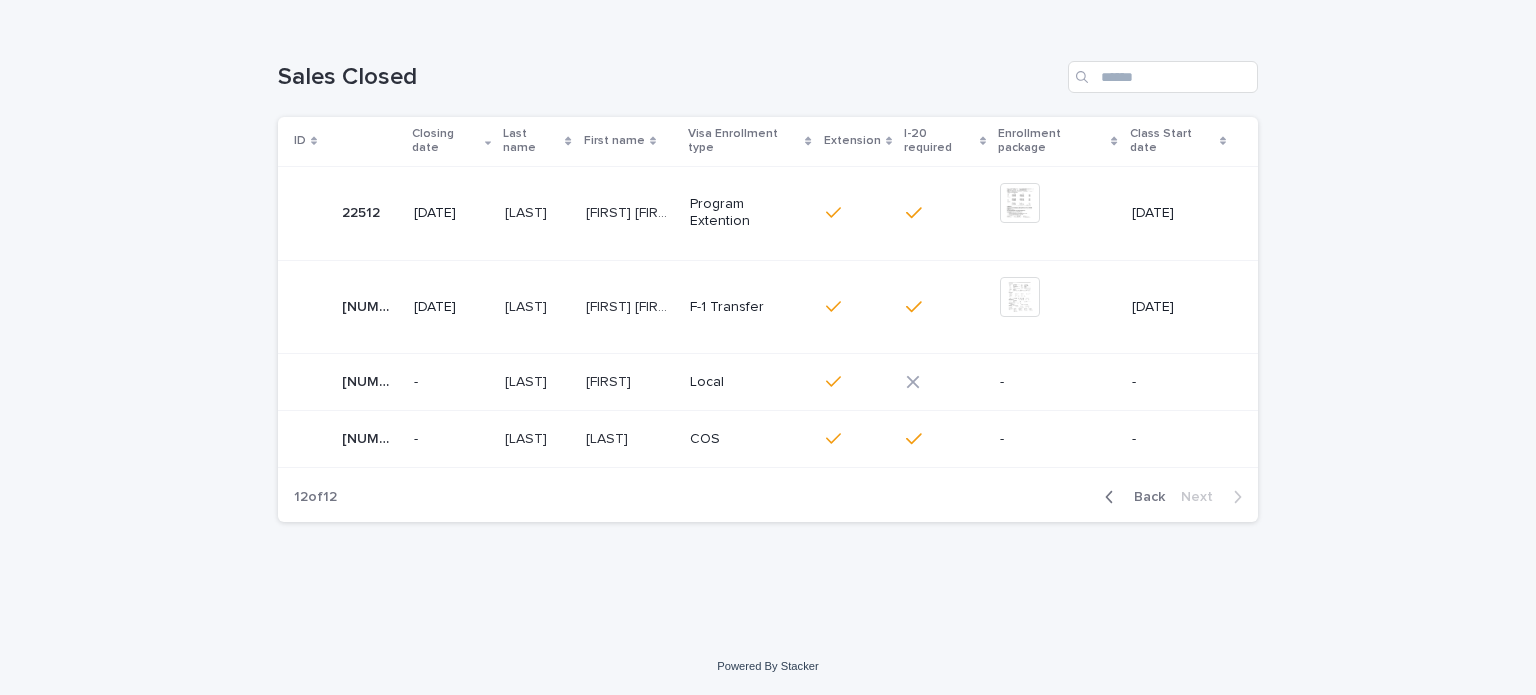 scroll, scrollTop: 242, scrollLeft: 0, axis: vertical 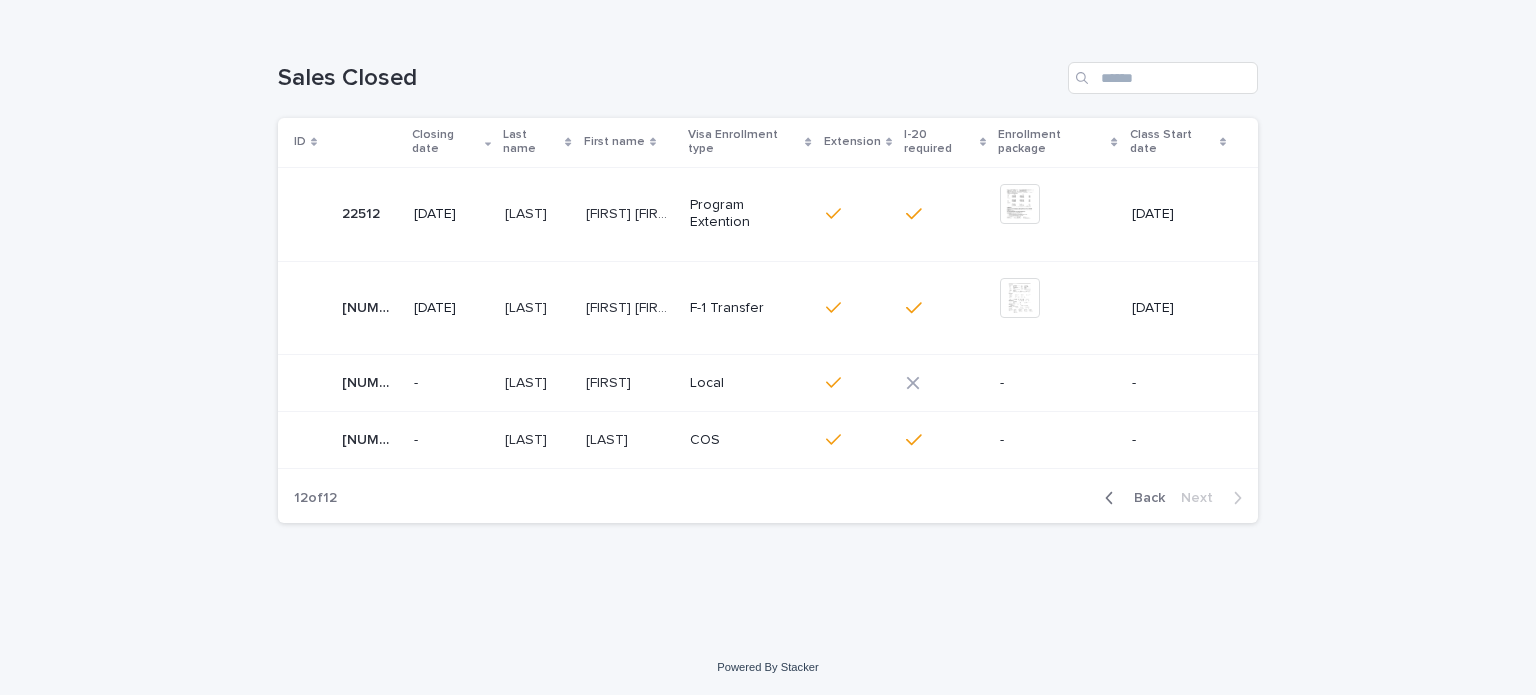 click on "[LAST] [LAST]" at bounding box center [537, 383] 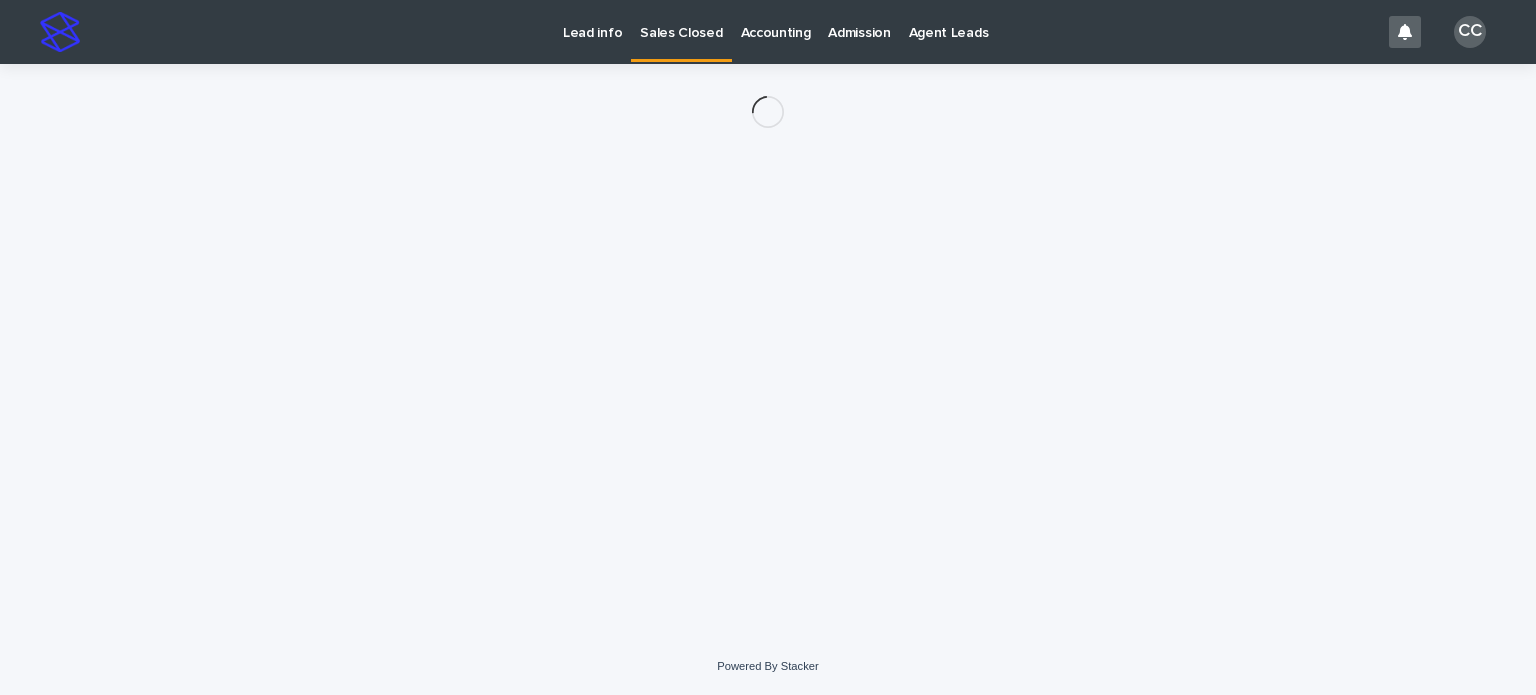 scroll, scrollTop: 0, scrollLeft: 0, axis: both 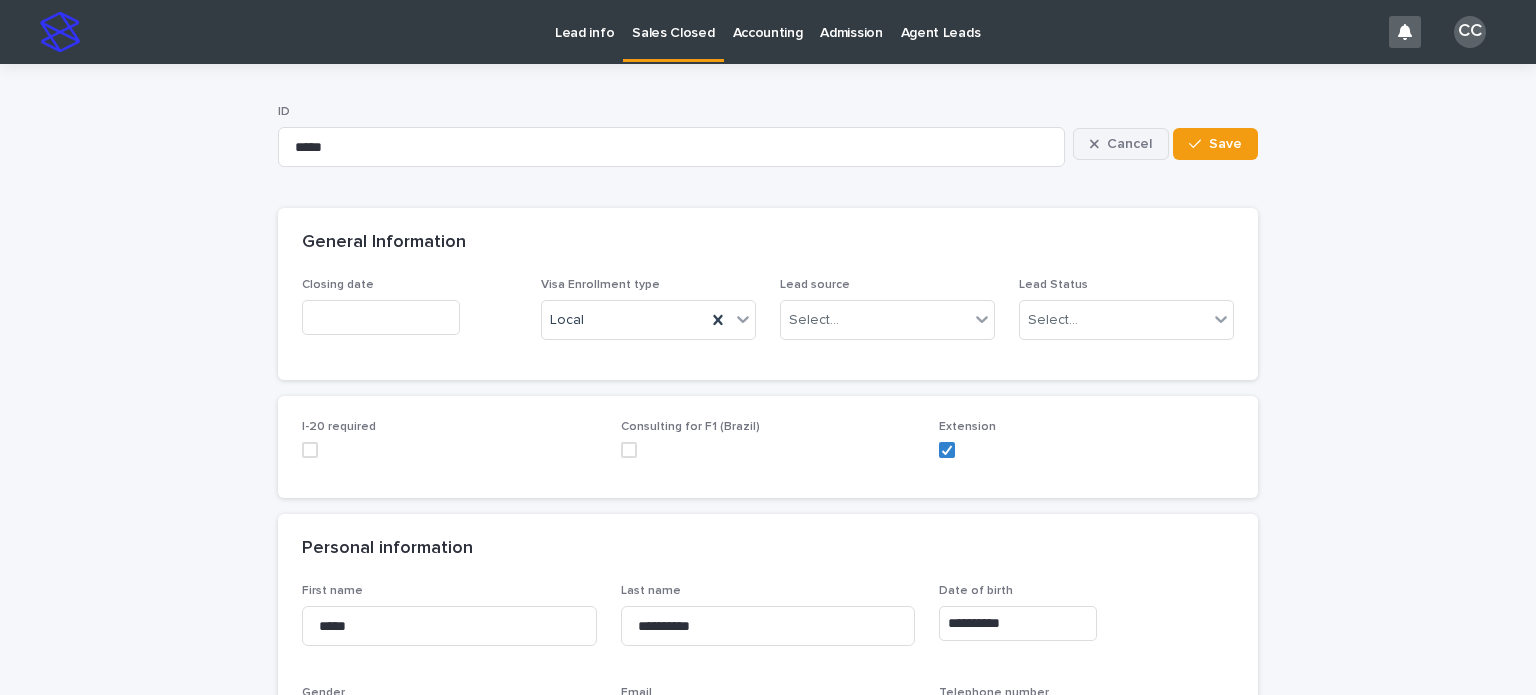 click on "Cancel" at bounding box center [1129, 144] 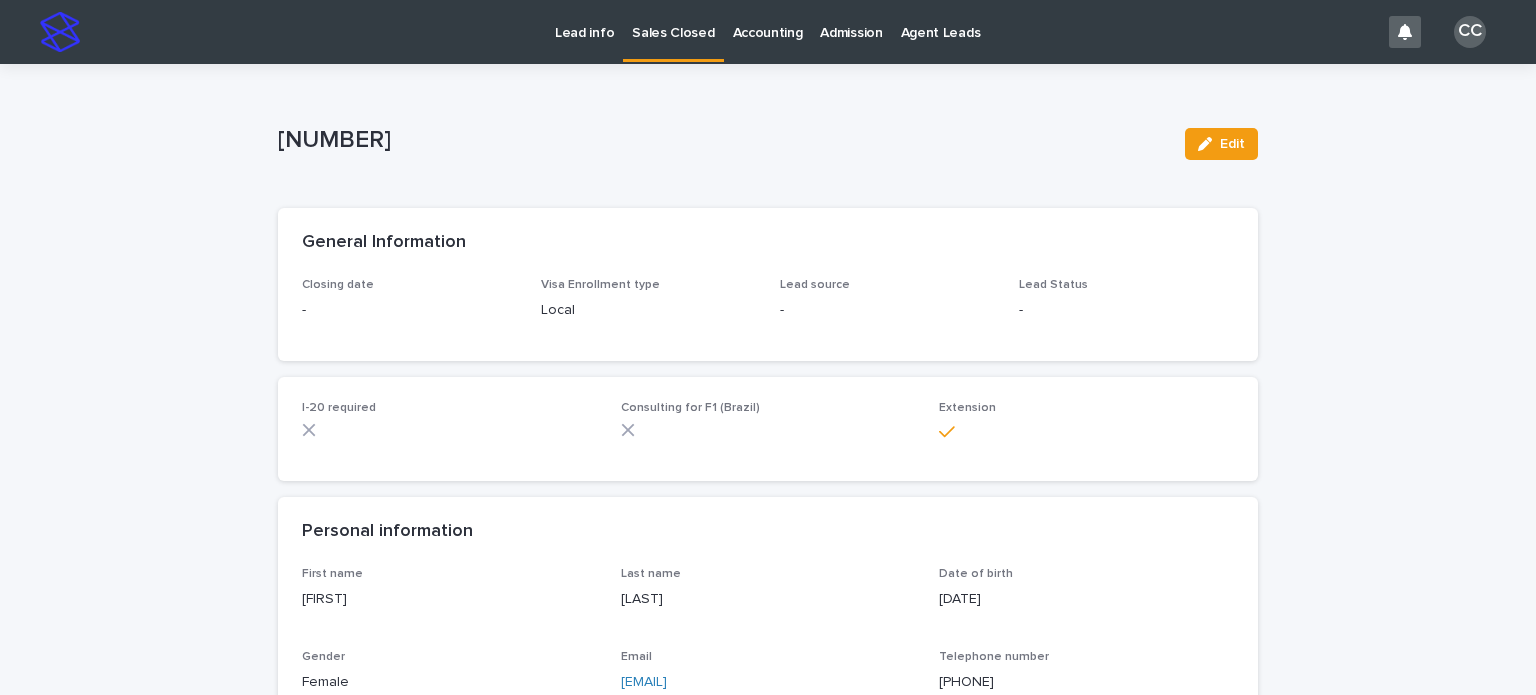 click on "Sales Closed" at bounding box center [673, 21] 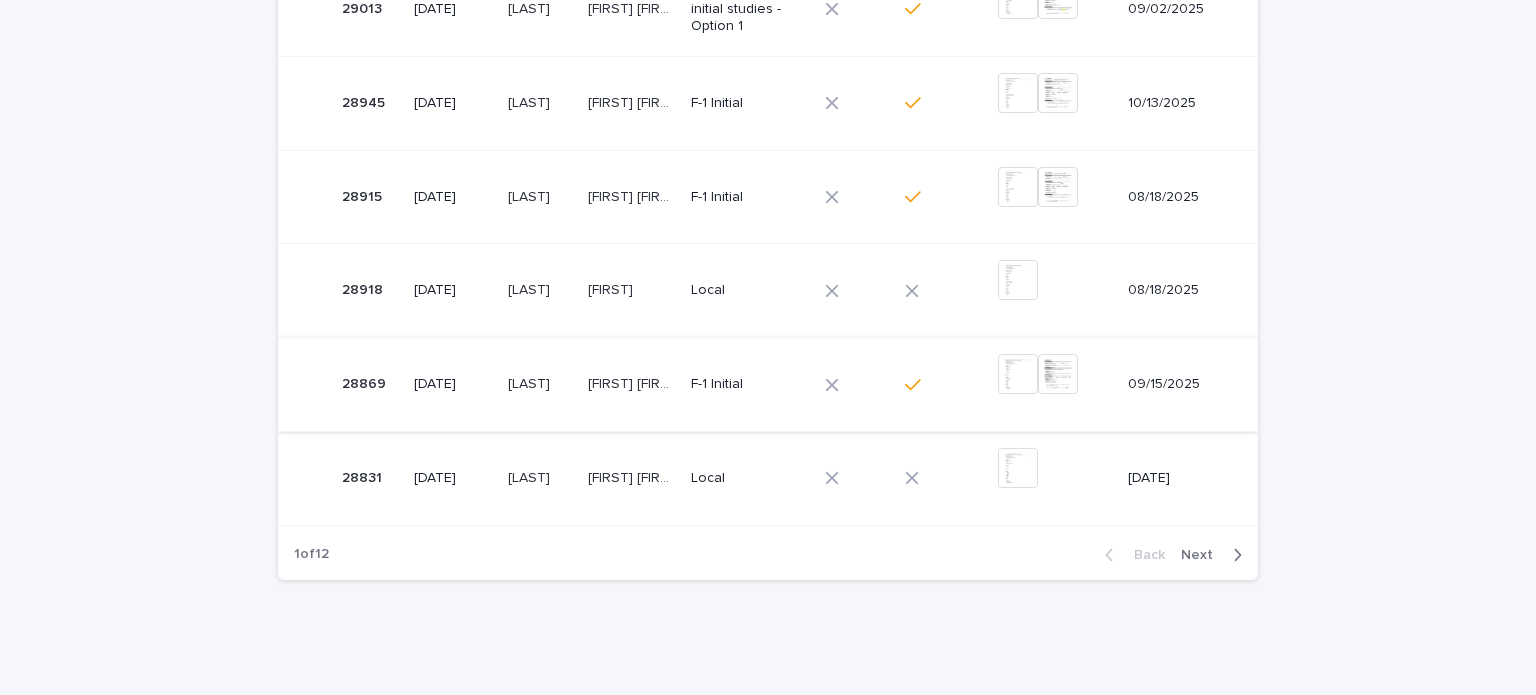 scroll, scrollTop: 877, scrollLeft: 0, axis: vertical 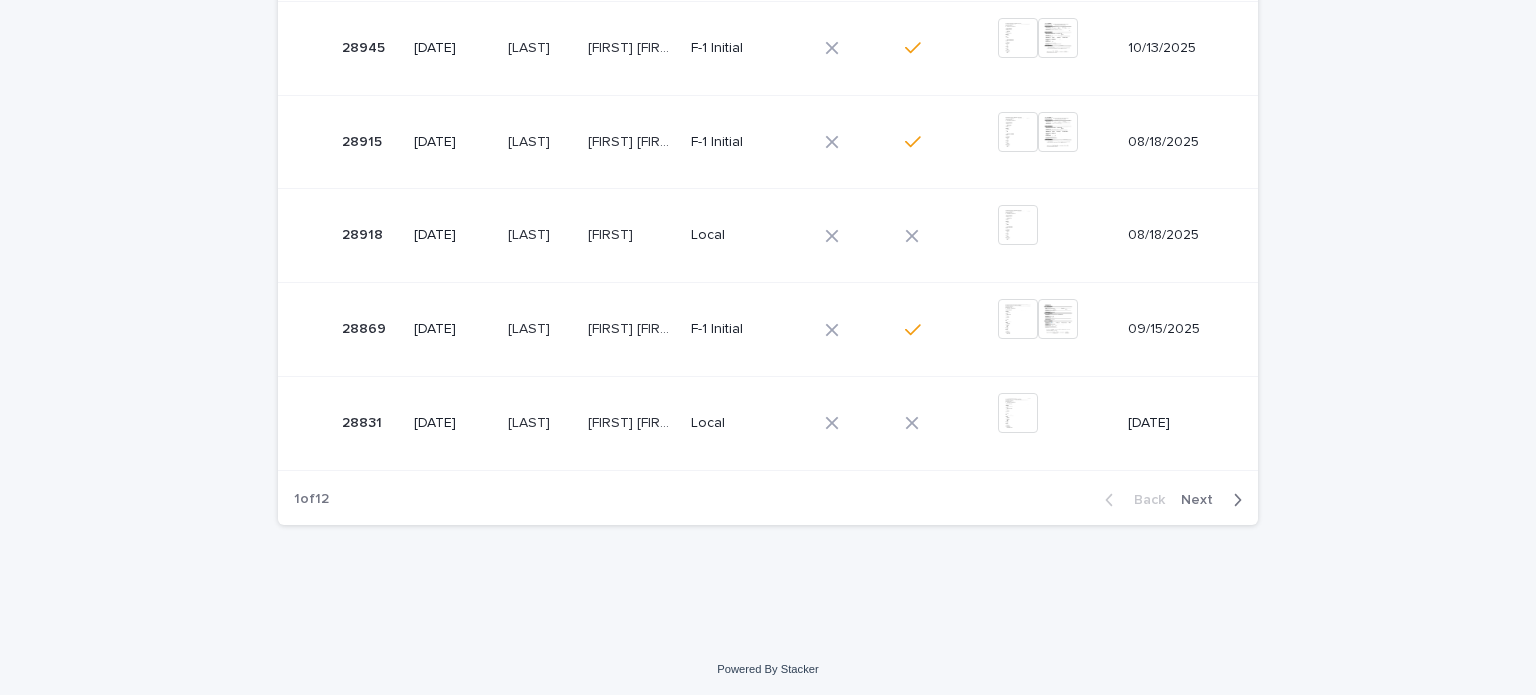 click at bounding box center (1233, 500) 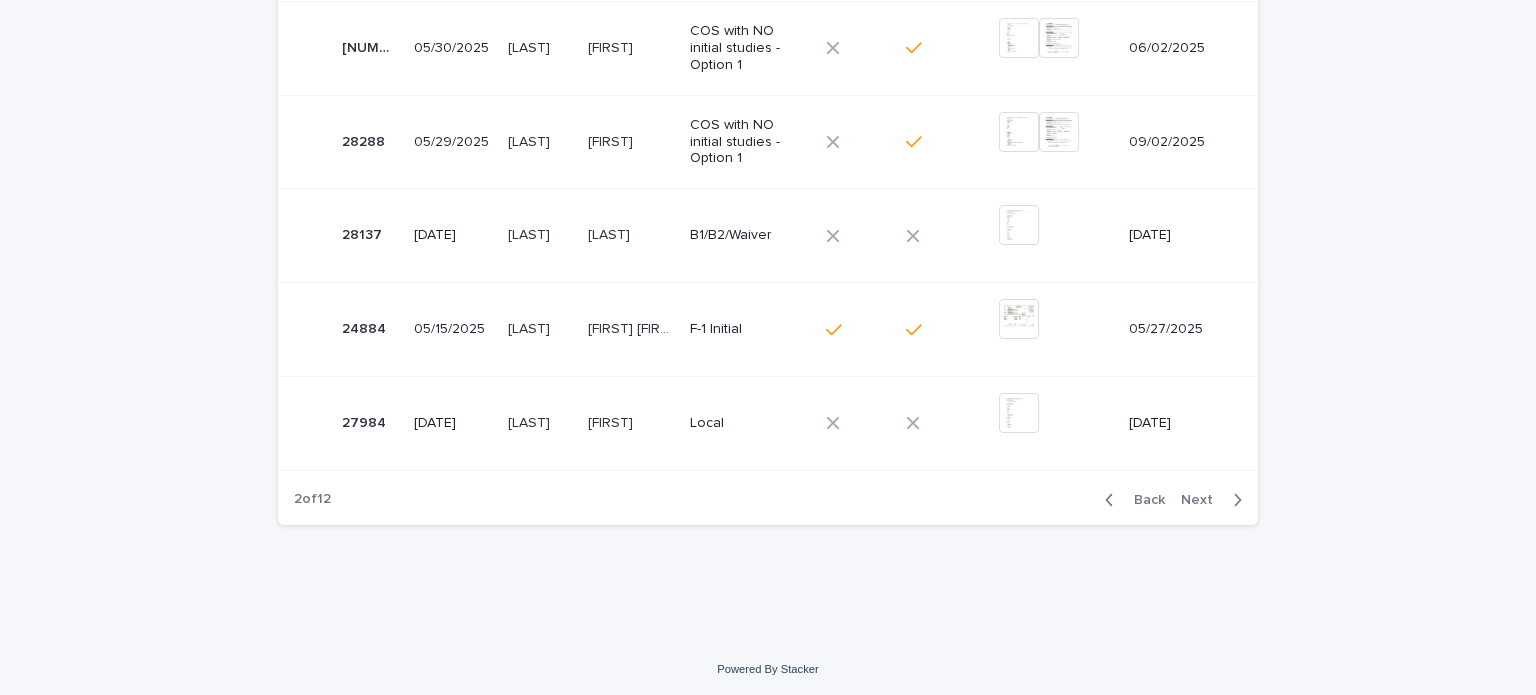 click 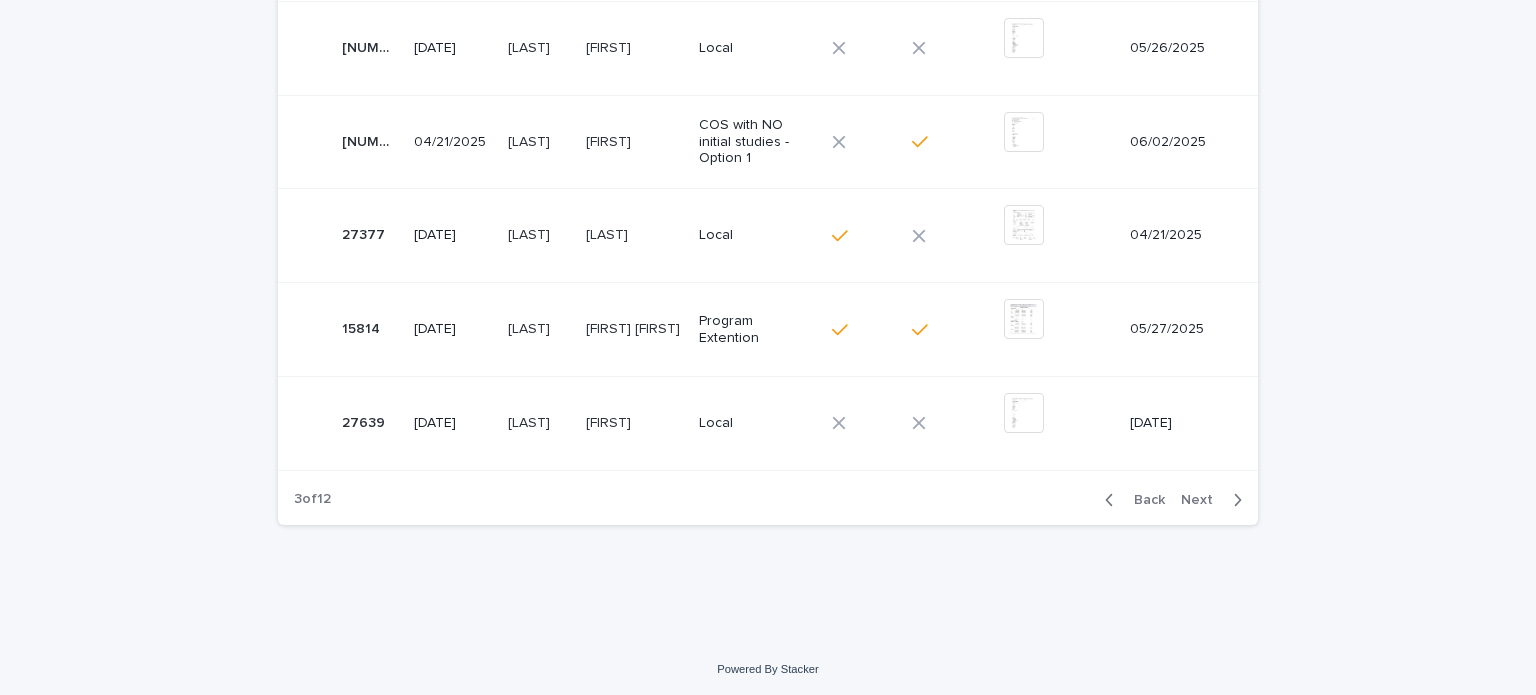 click 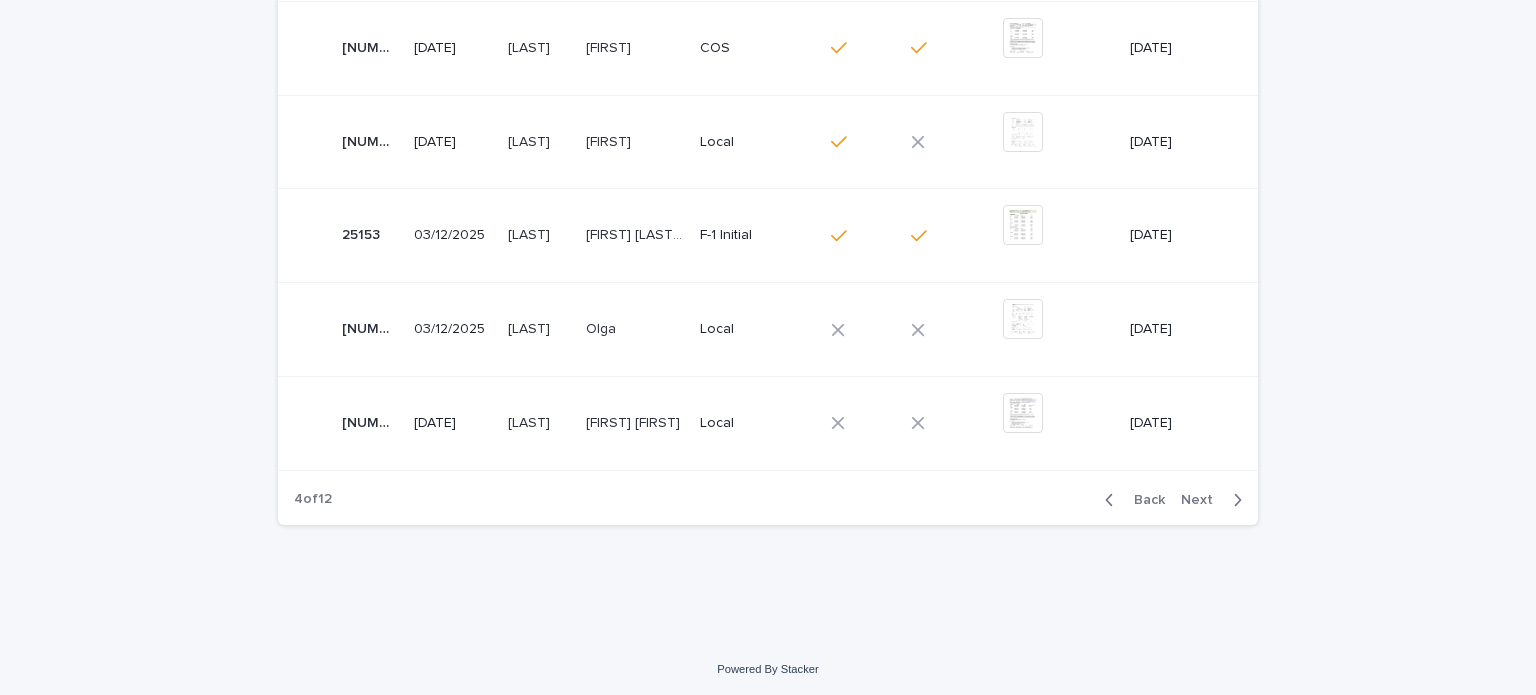click 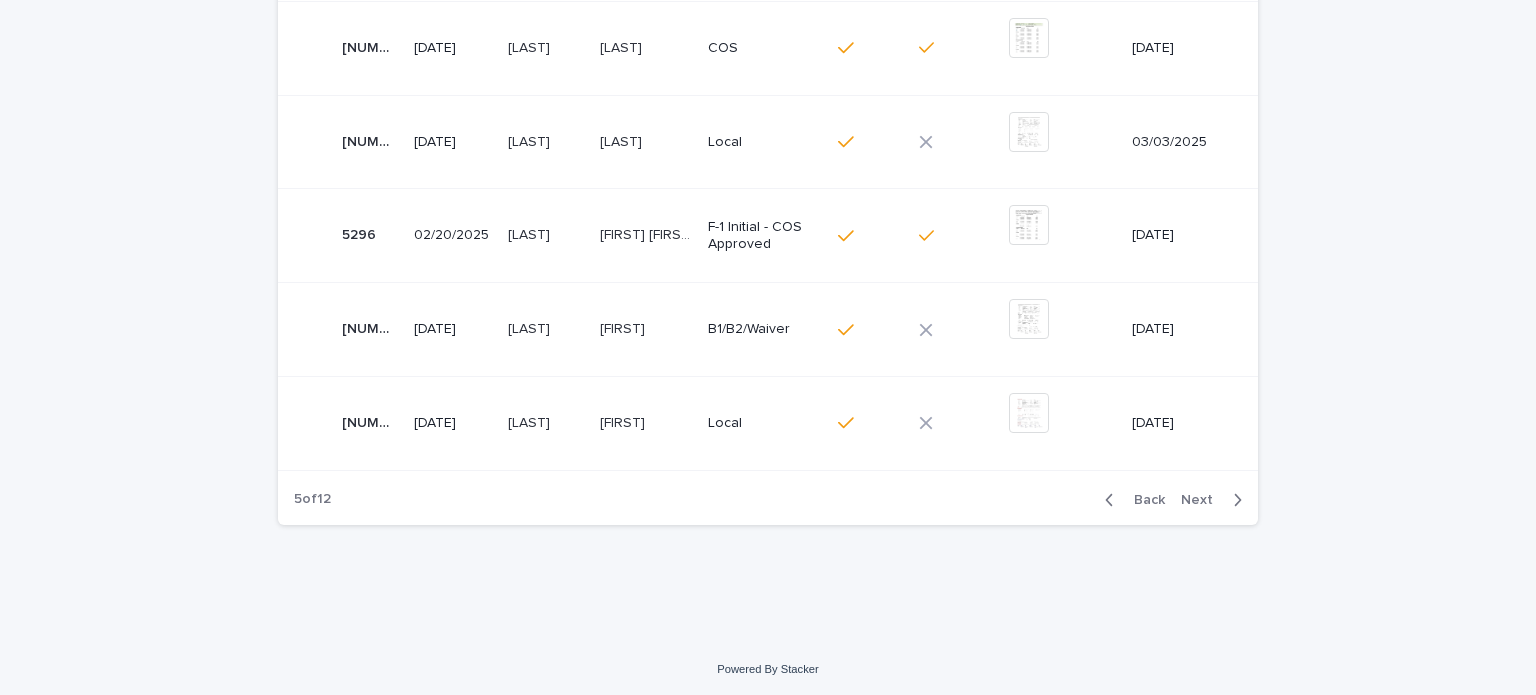 click 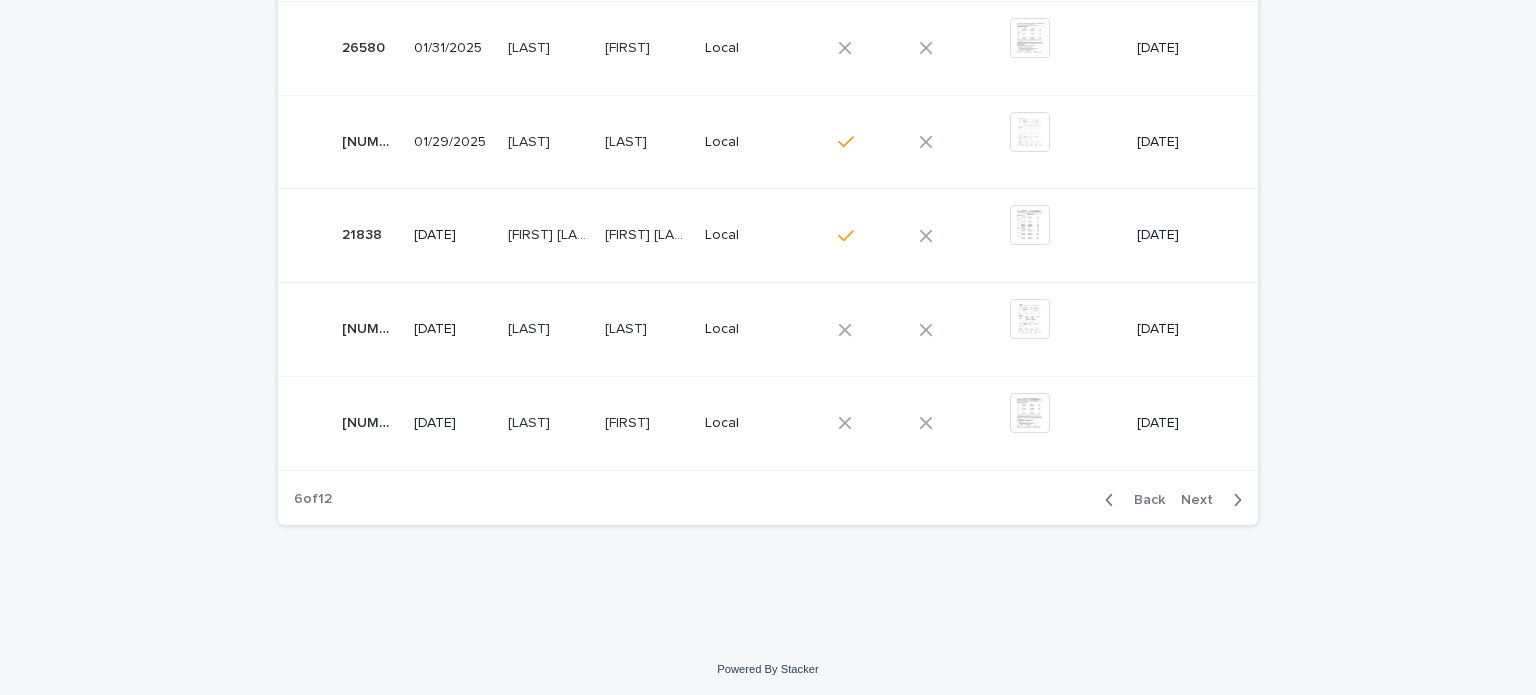 click 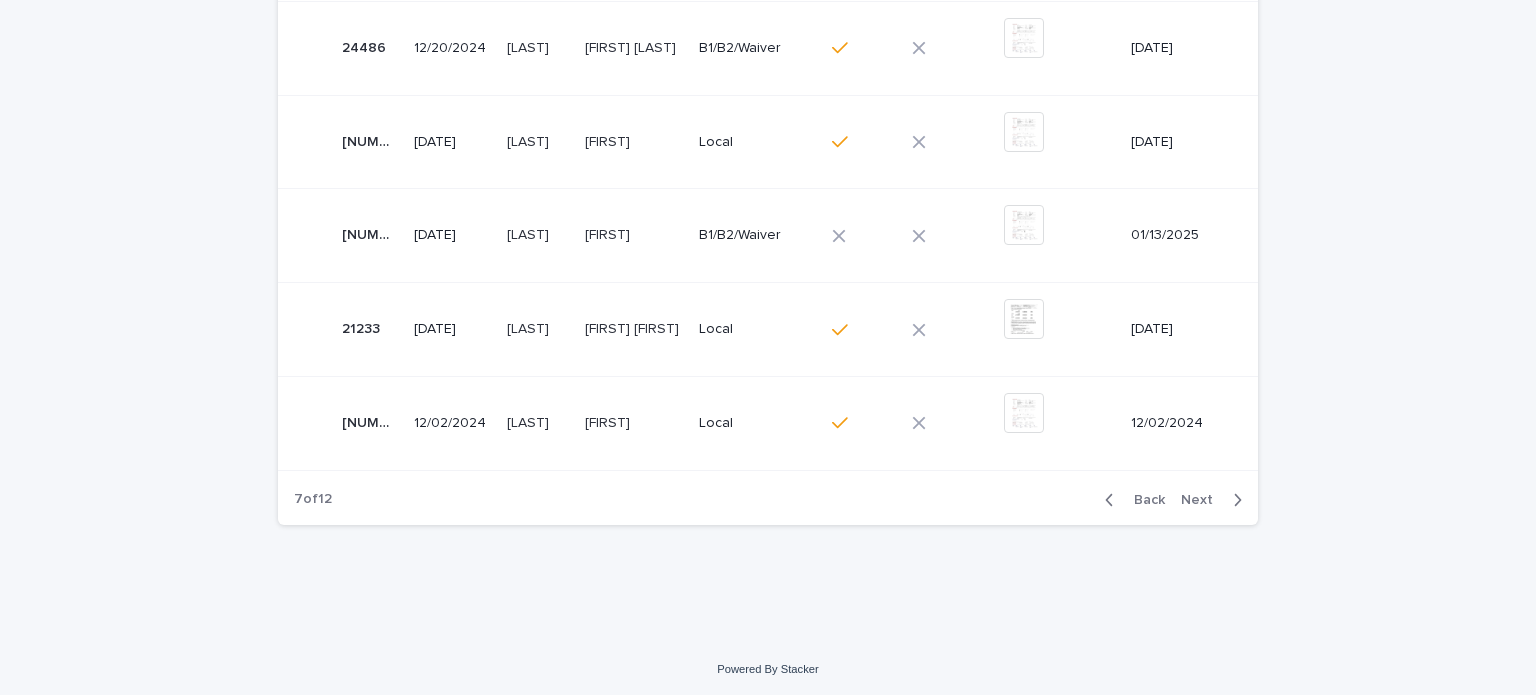 click 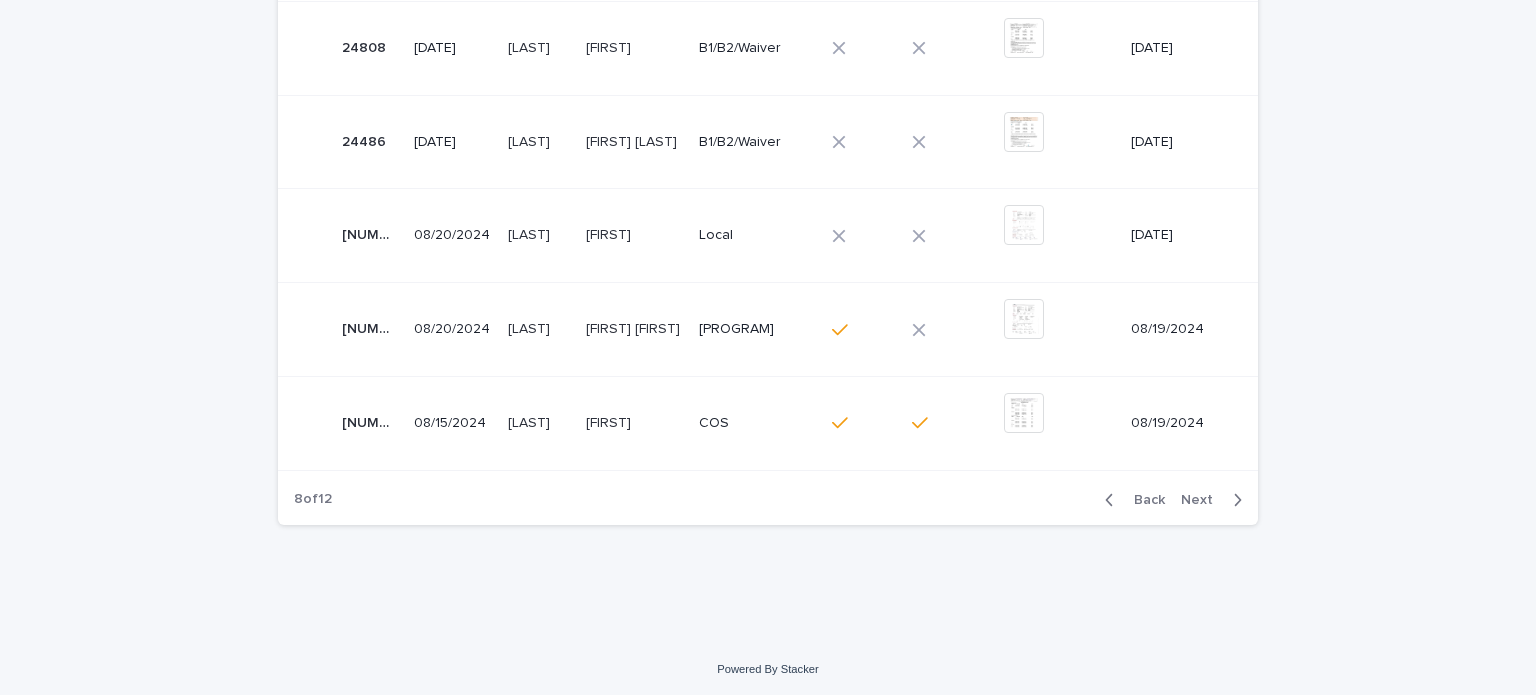 click 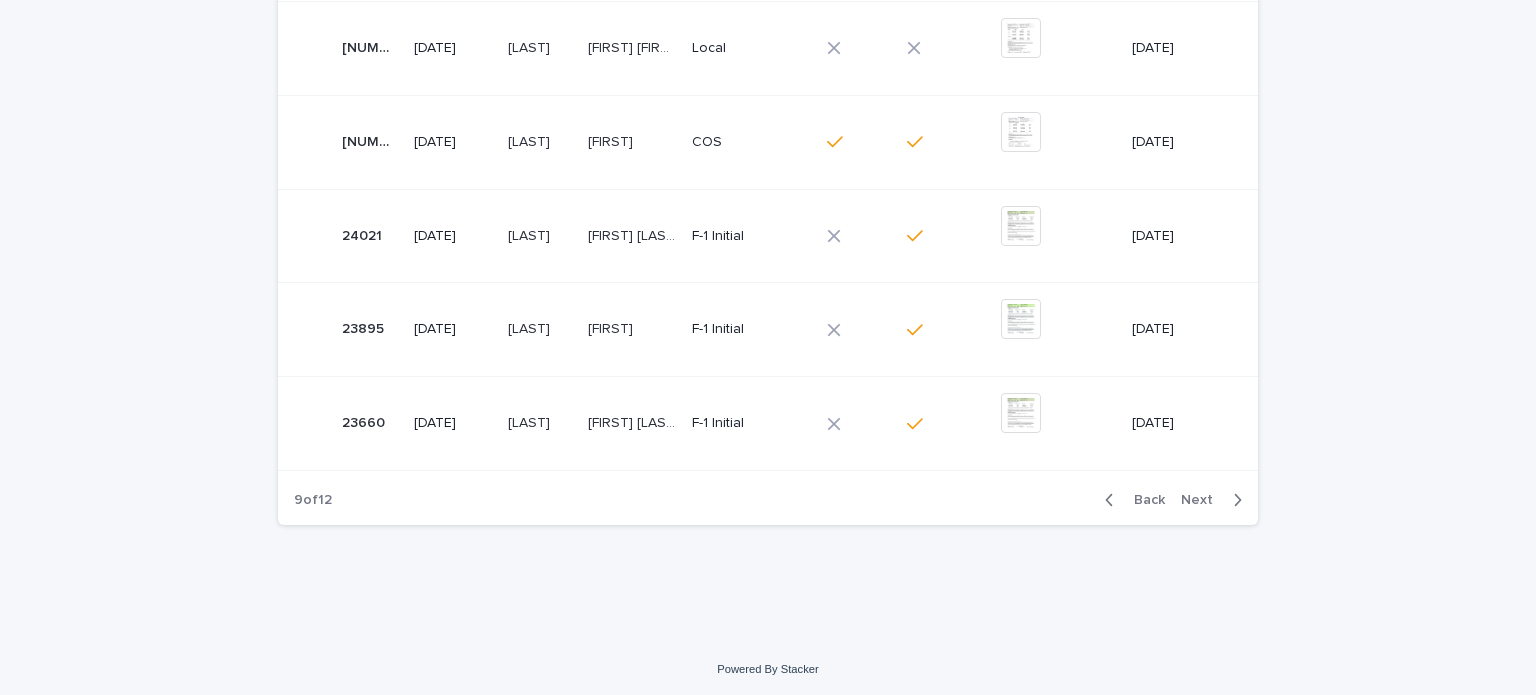 click 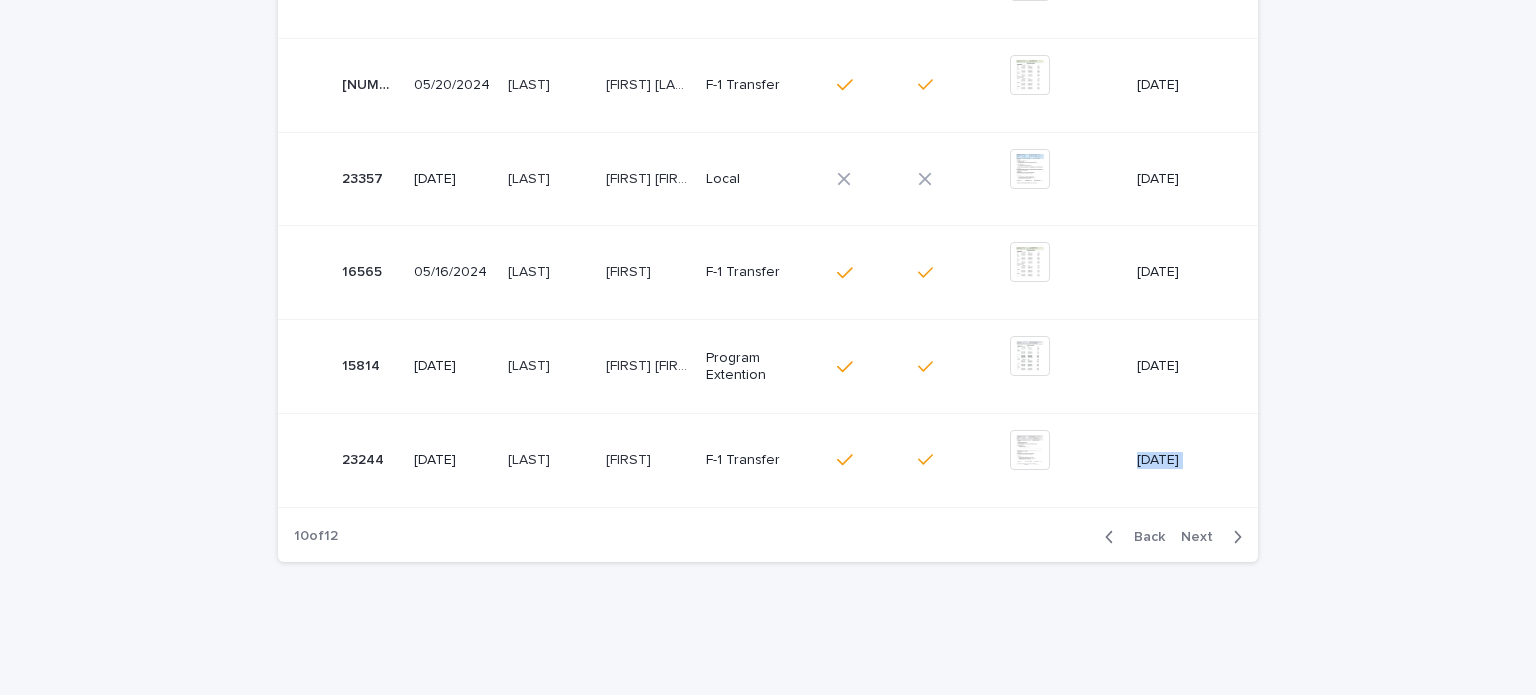 click on "[DATE]" at bounding box center [1193, 460] 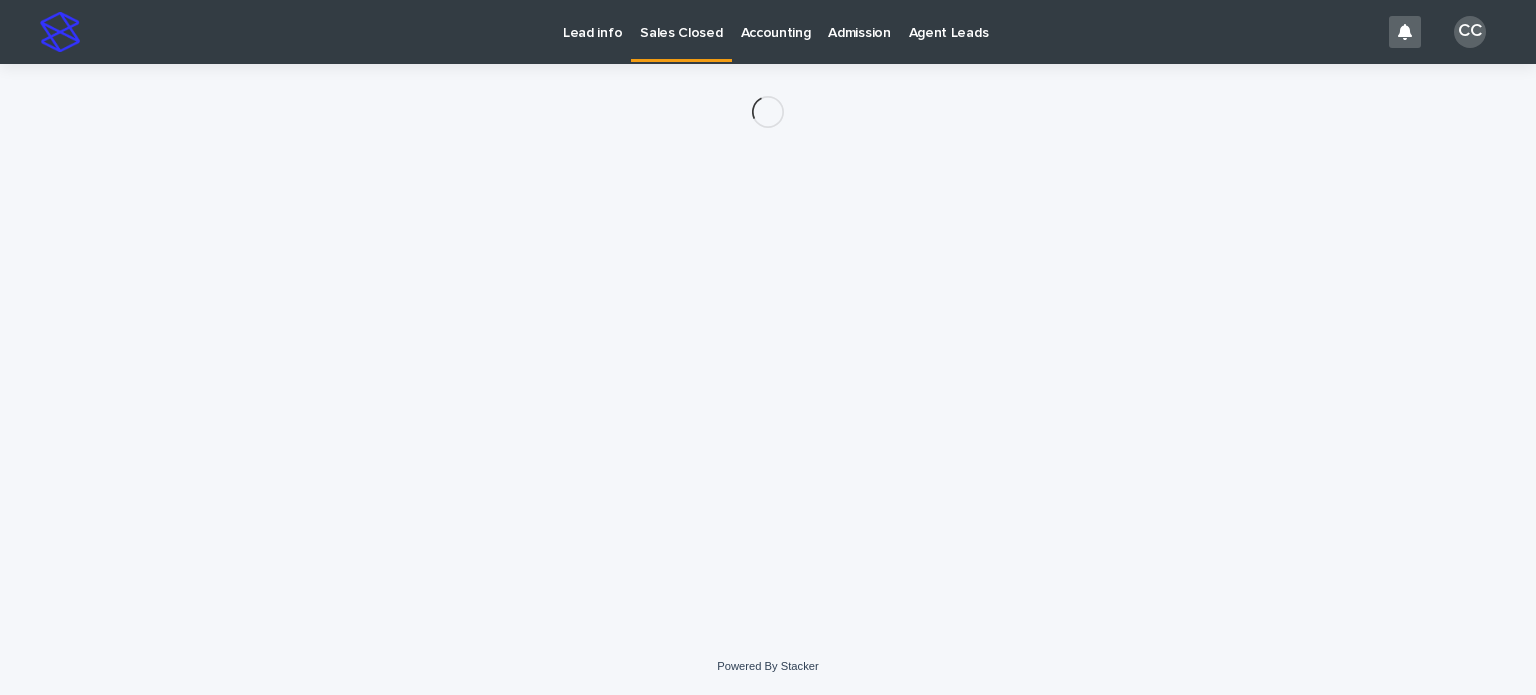 scroll, scrollTop: 0, scrollLeft: 0, axis: both 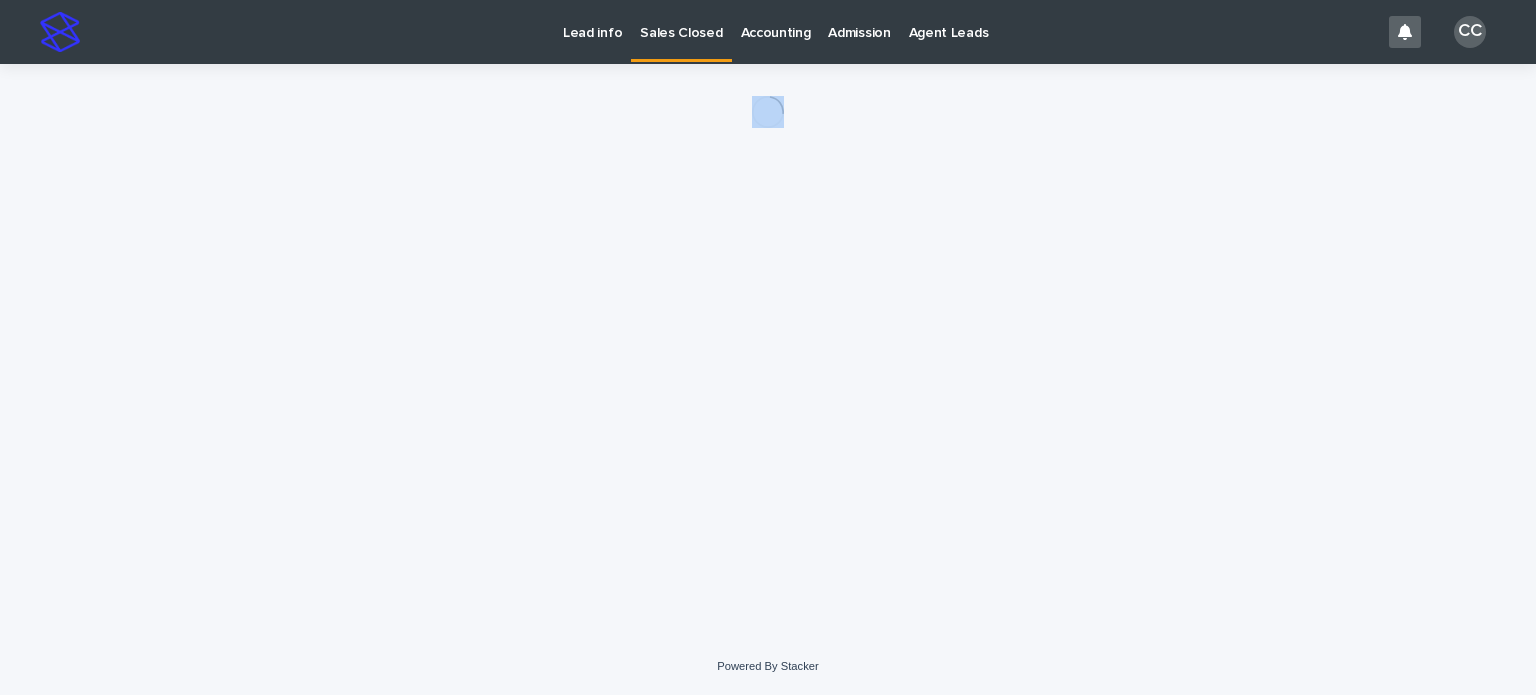 click on "Loading... Saving… Loading... Saving…" at bounding box center [768, 326] 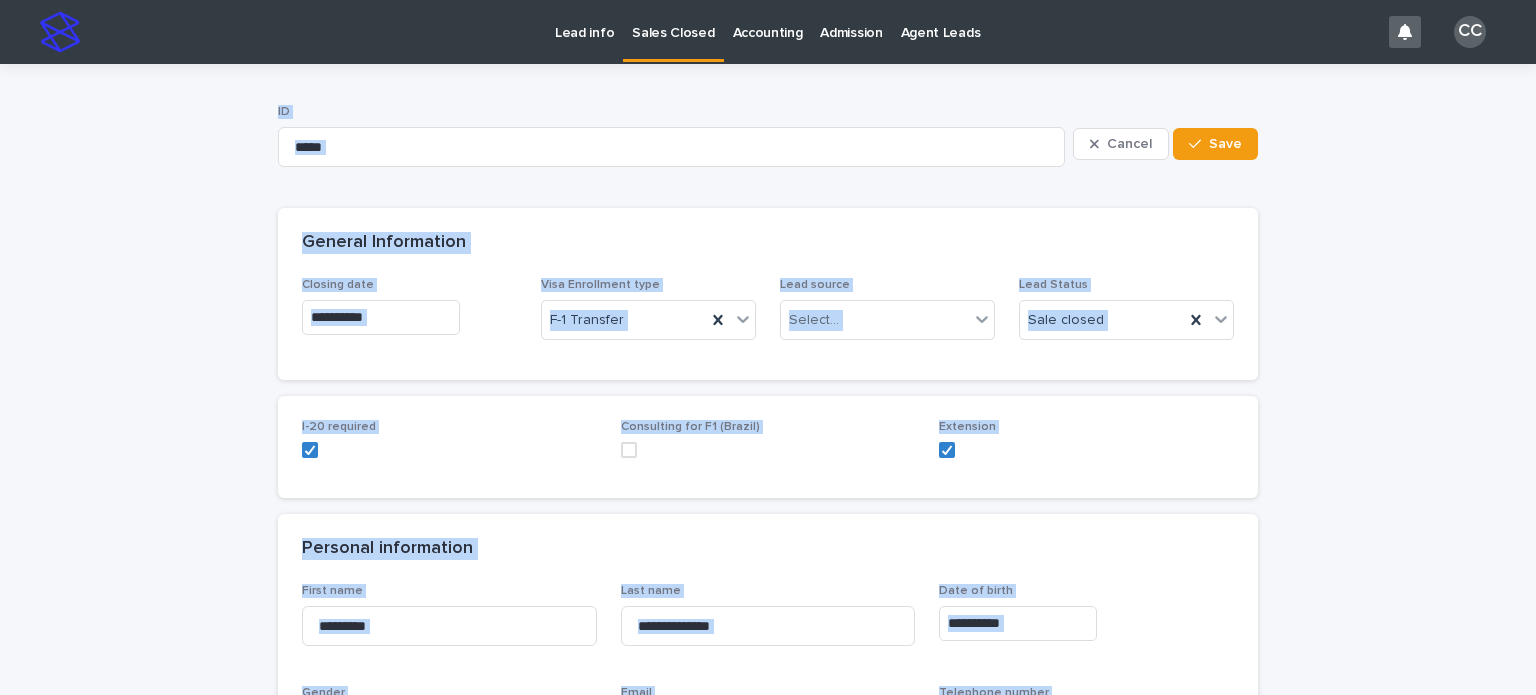 click on "Sales Closed" at bounding box center (673, 21) 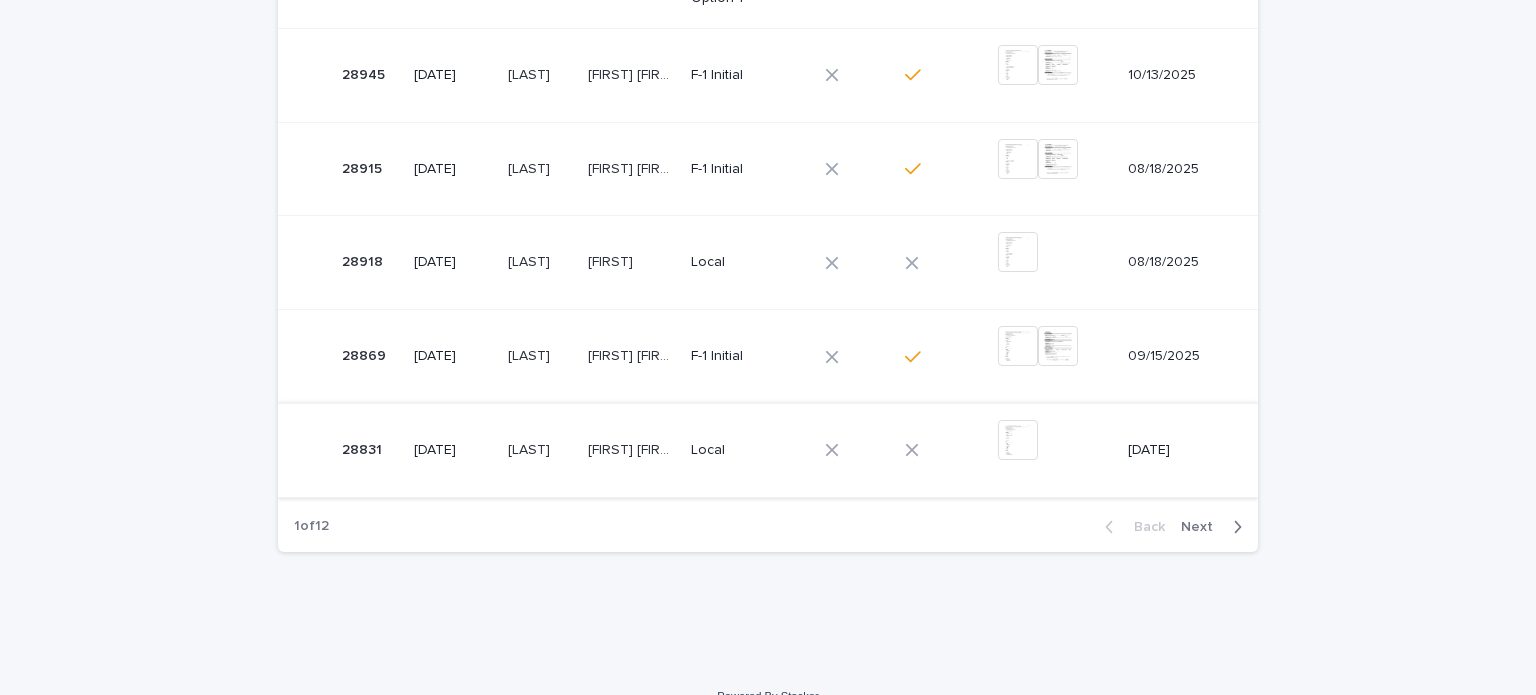 scroll, scrollTop: 877, scrollLeft: 0, axis: vertical 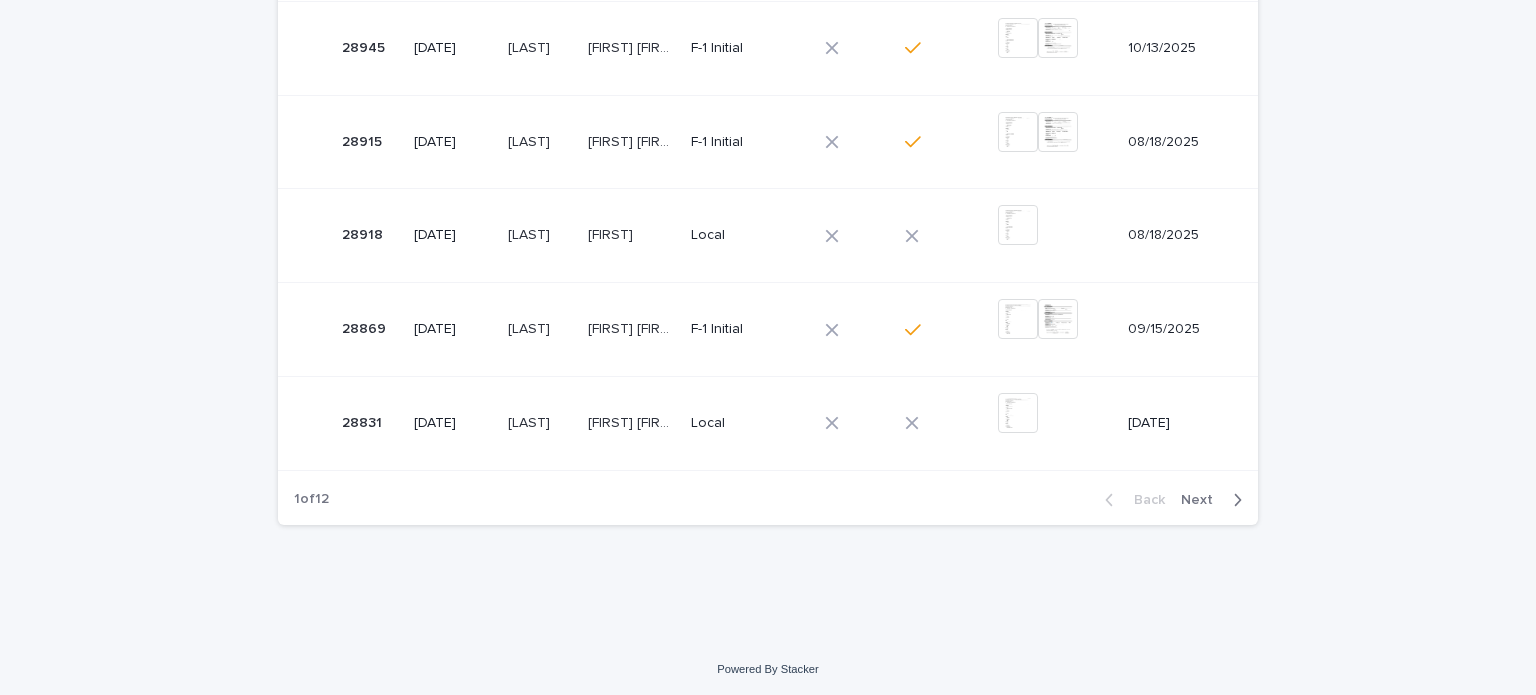 click on "Next" at bounding box center (1203, 500) 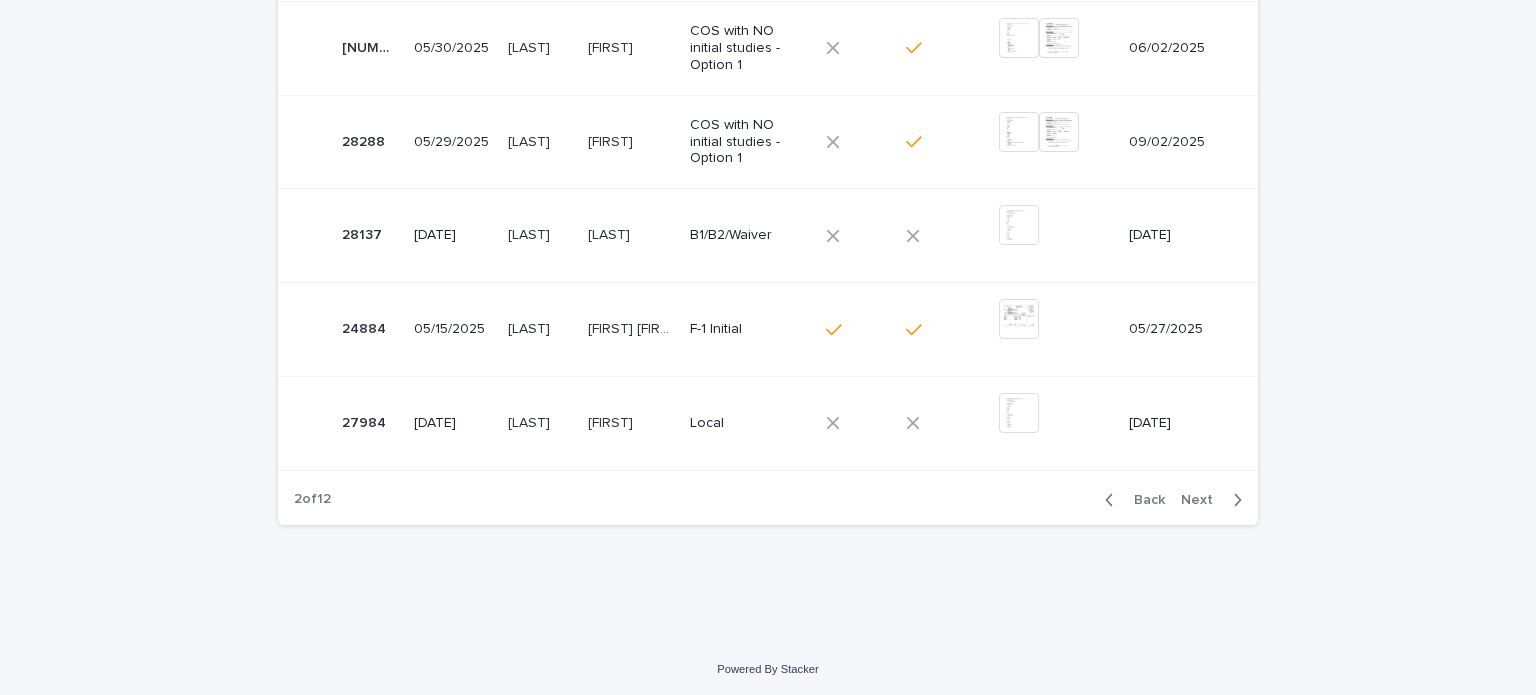click on "Next" at bounding box center [1203, 500] 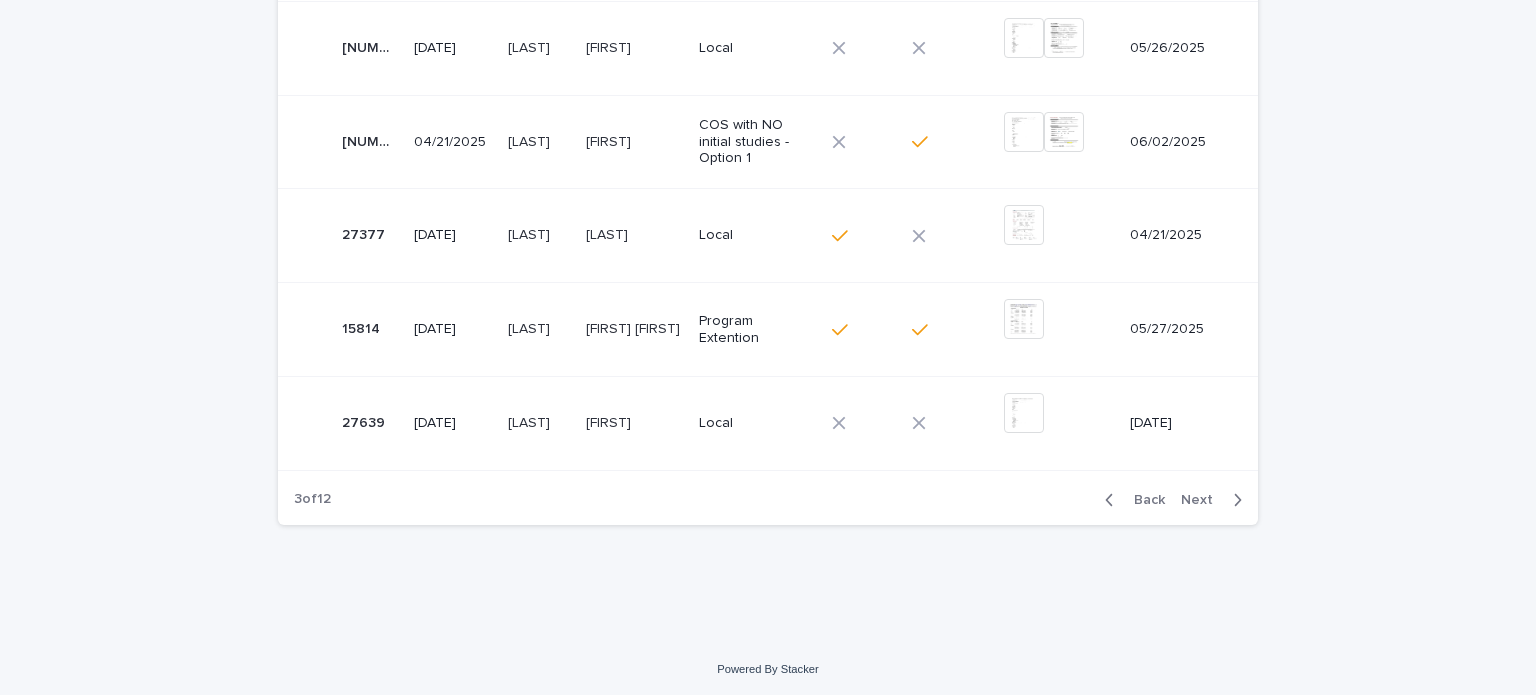 click on "Next" at bounding box center (1203, 500) 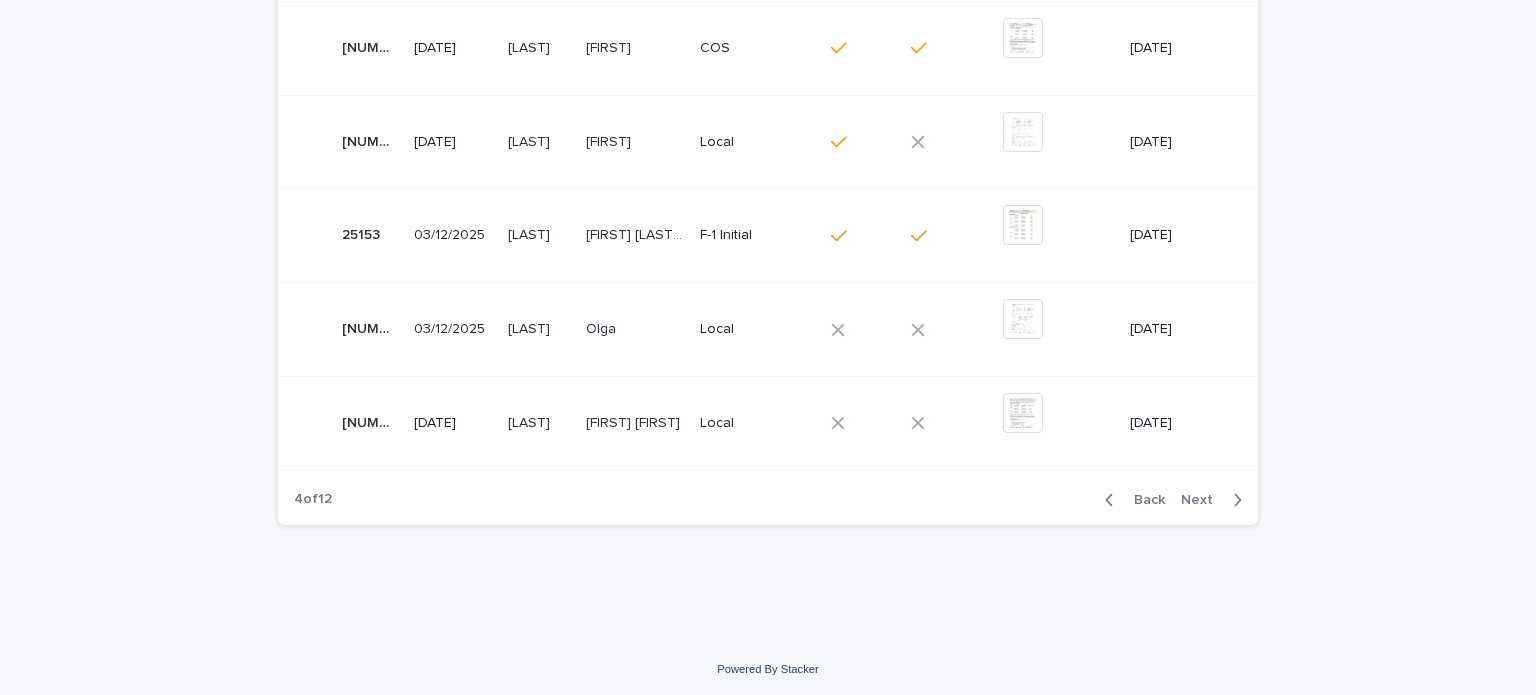 click on "Next" at bounding box center (1203, 500) 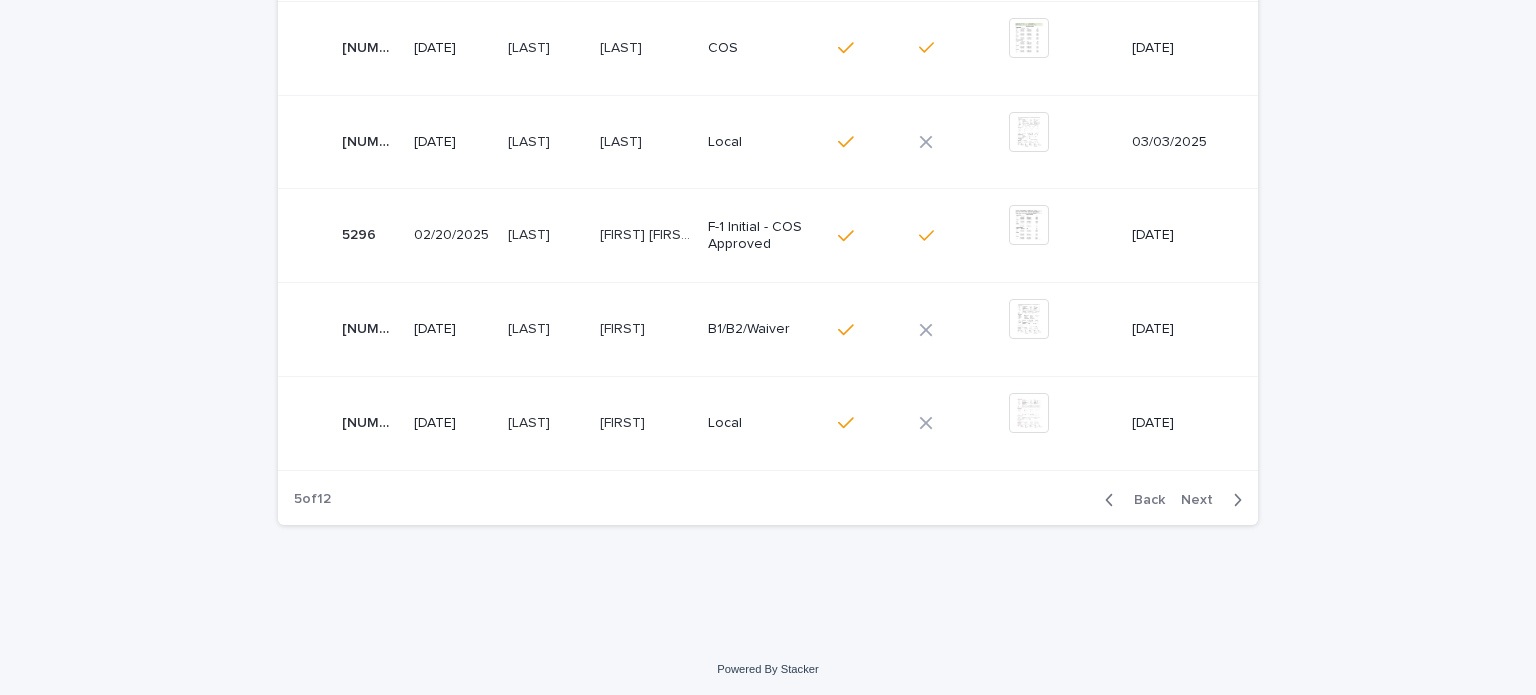click on "Next" at bounding box center [1203, 500] 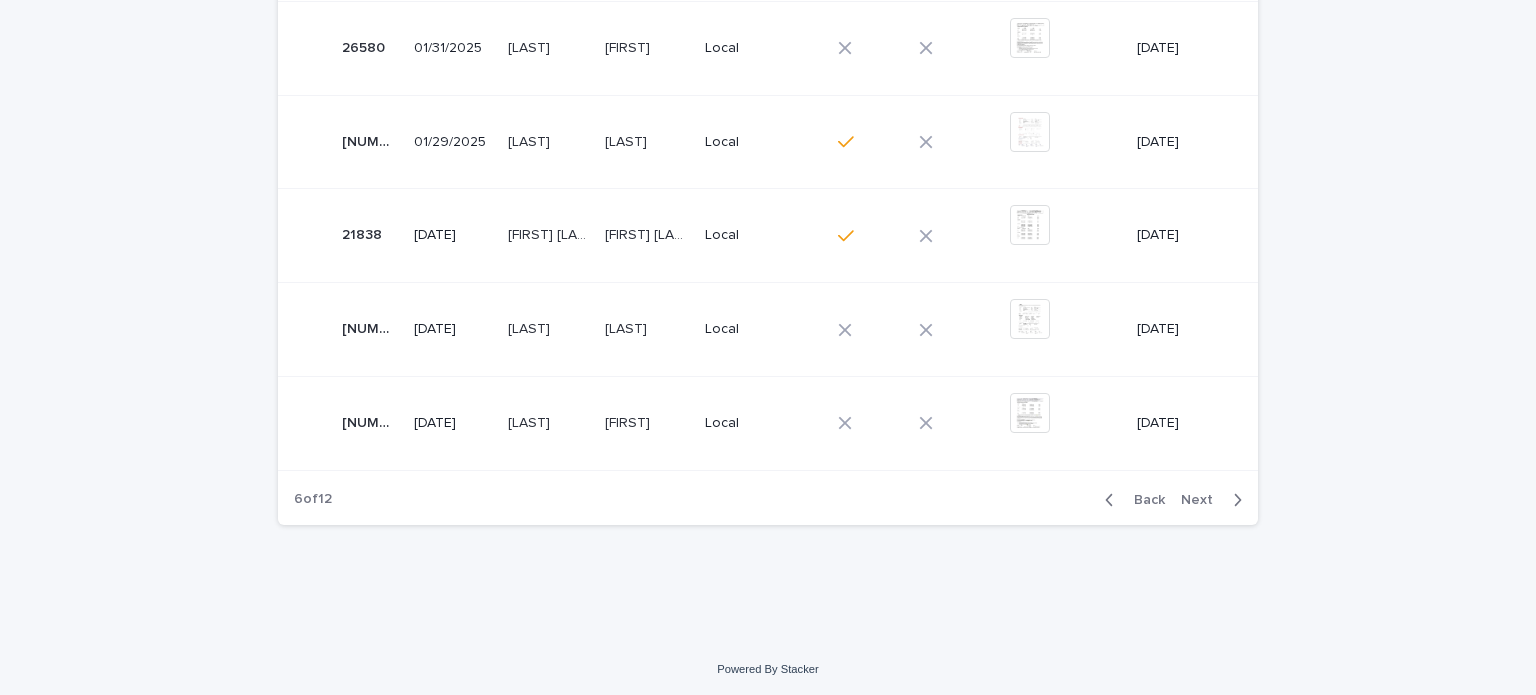 click on "Next" at bounding box center [1203, 500] 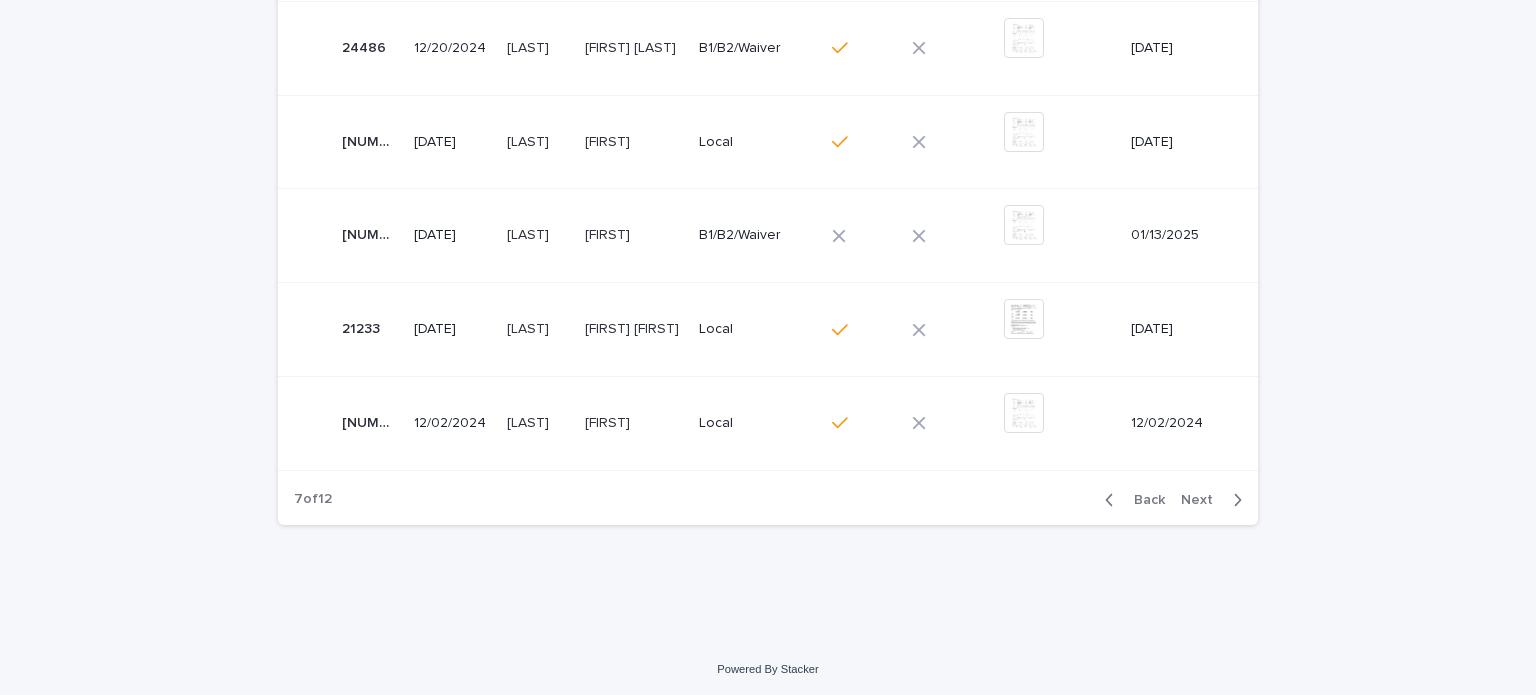 click on "Next" at bounding box center (1203, 500) 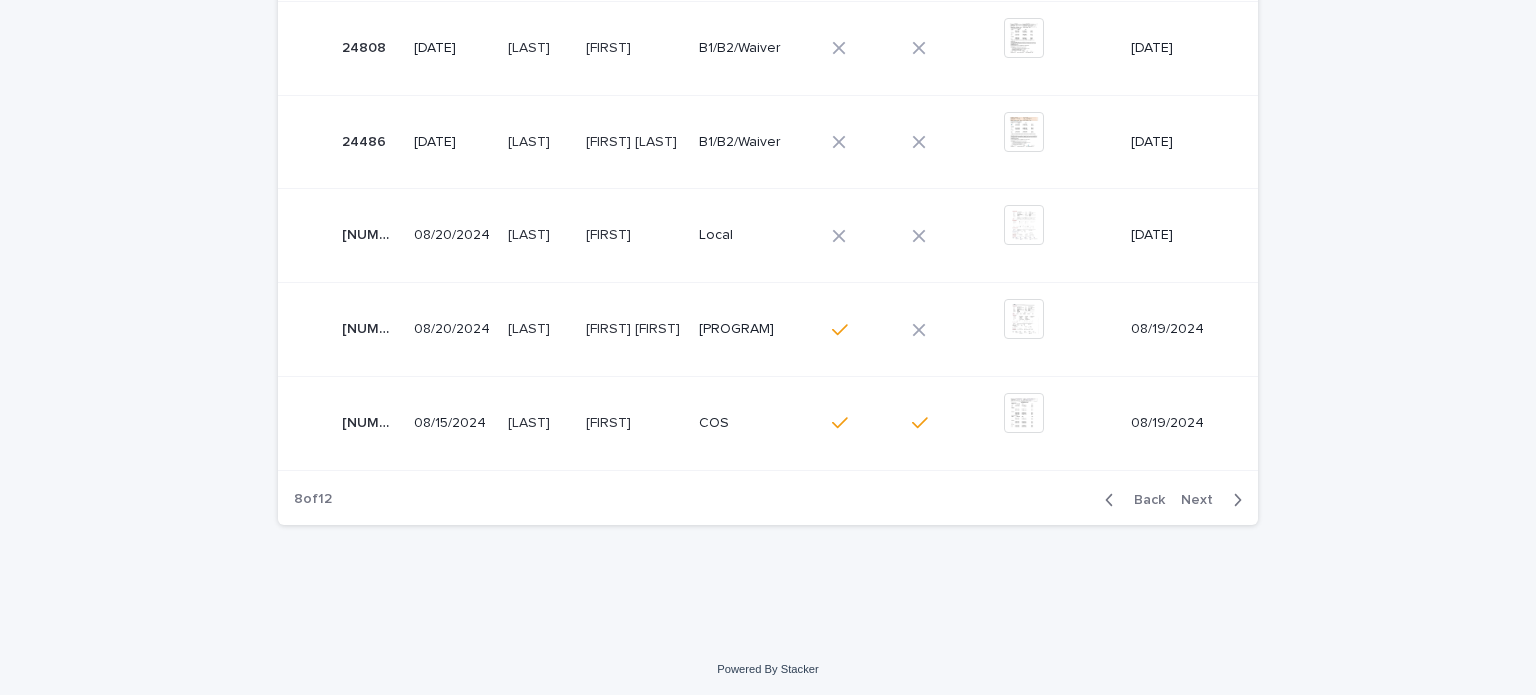 click on "Next" at bounding box center (1203, 500) 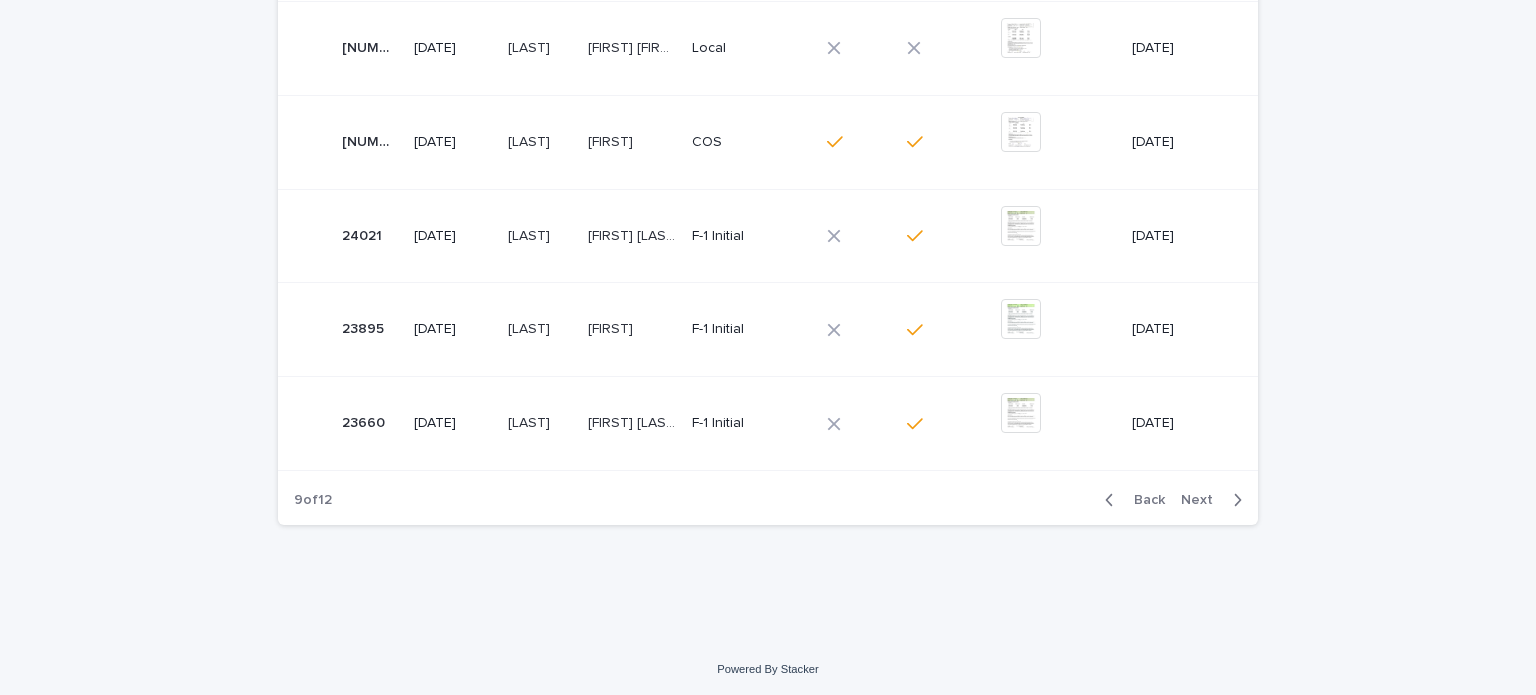 click on "Next" at bounding box center (1203, 500) 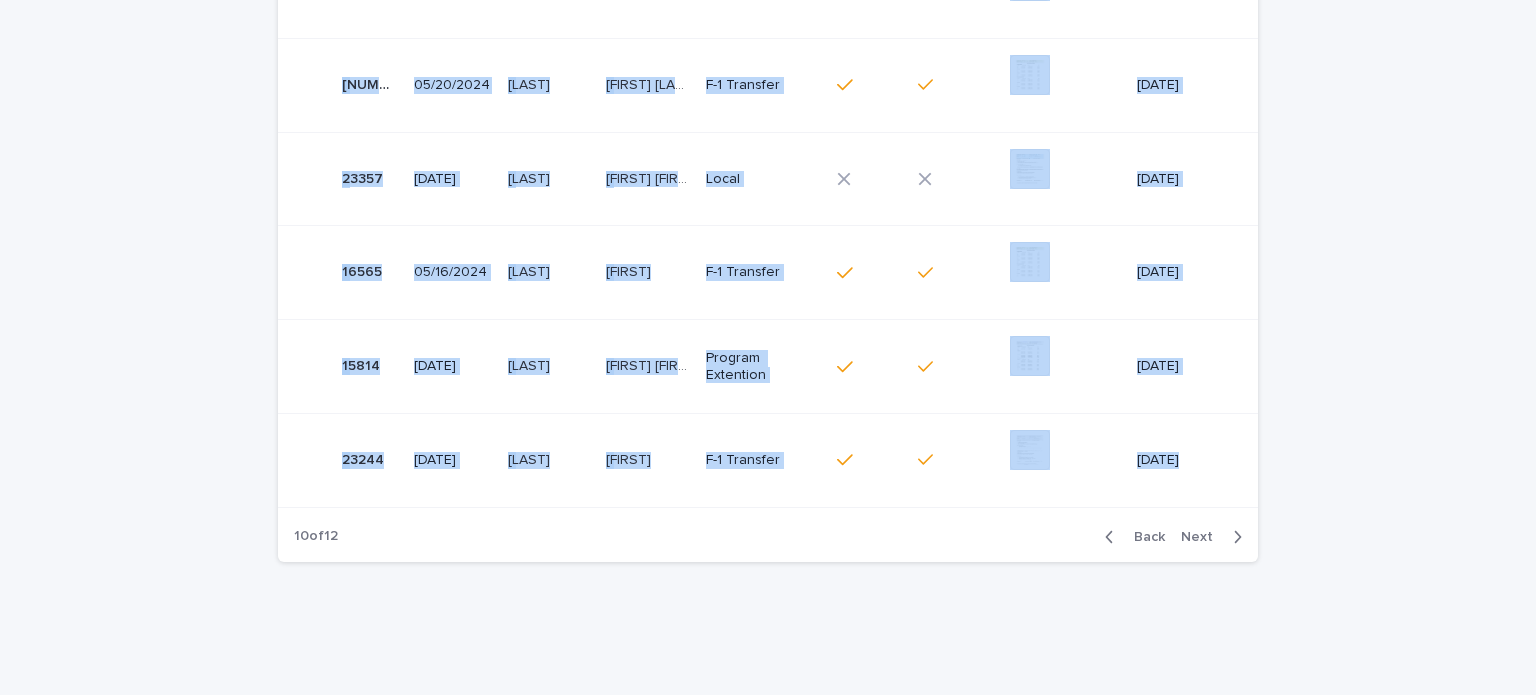 click on "[DATE]" at bounding box center [1193, 460] 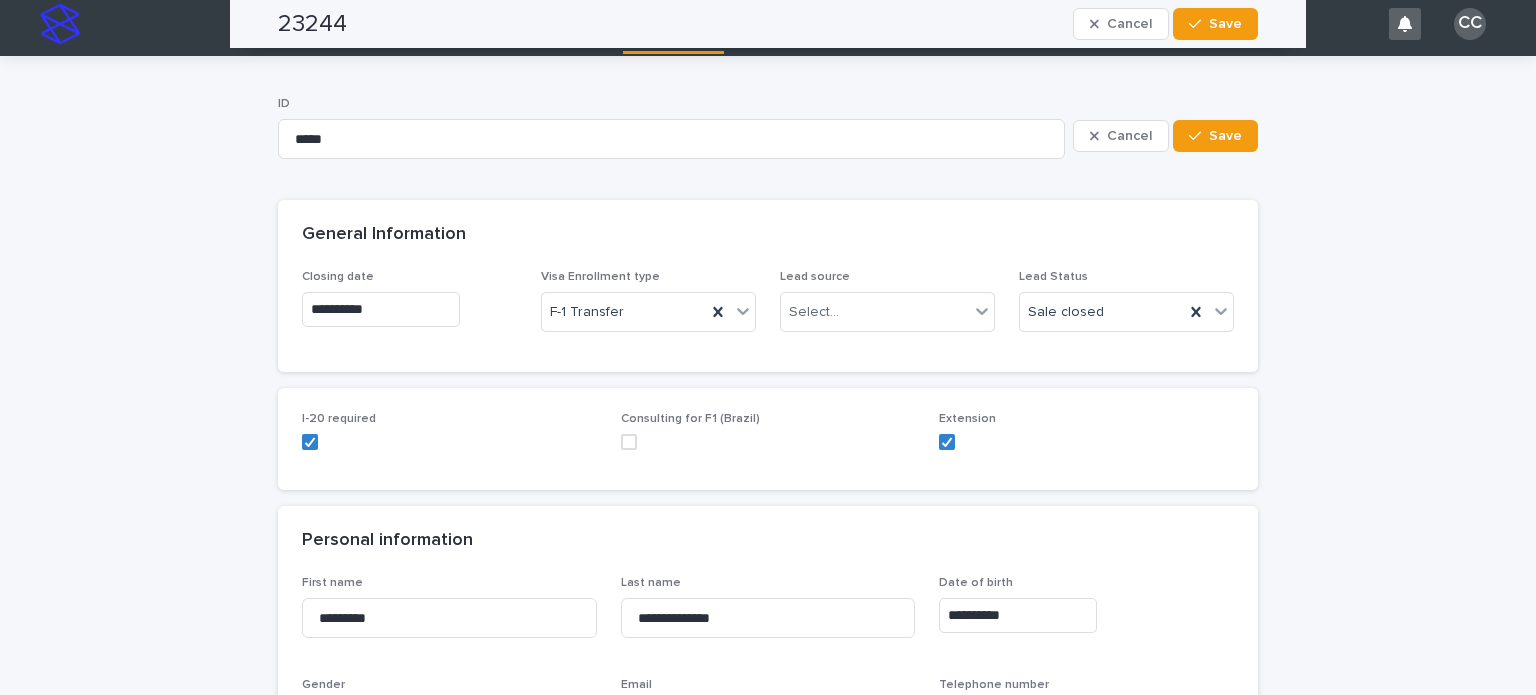 scroll, scrollTop: 0, scrollLeft: 0, axis: both 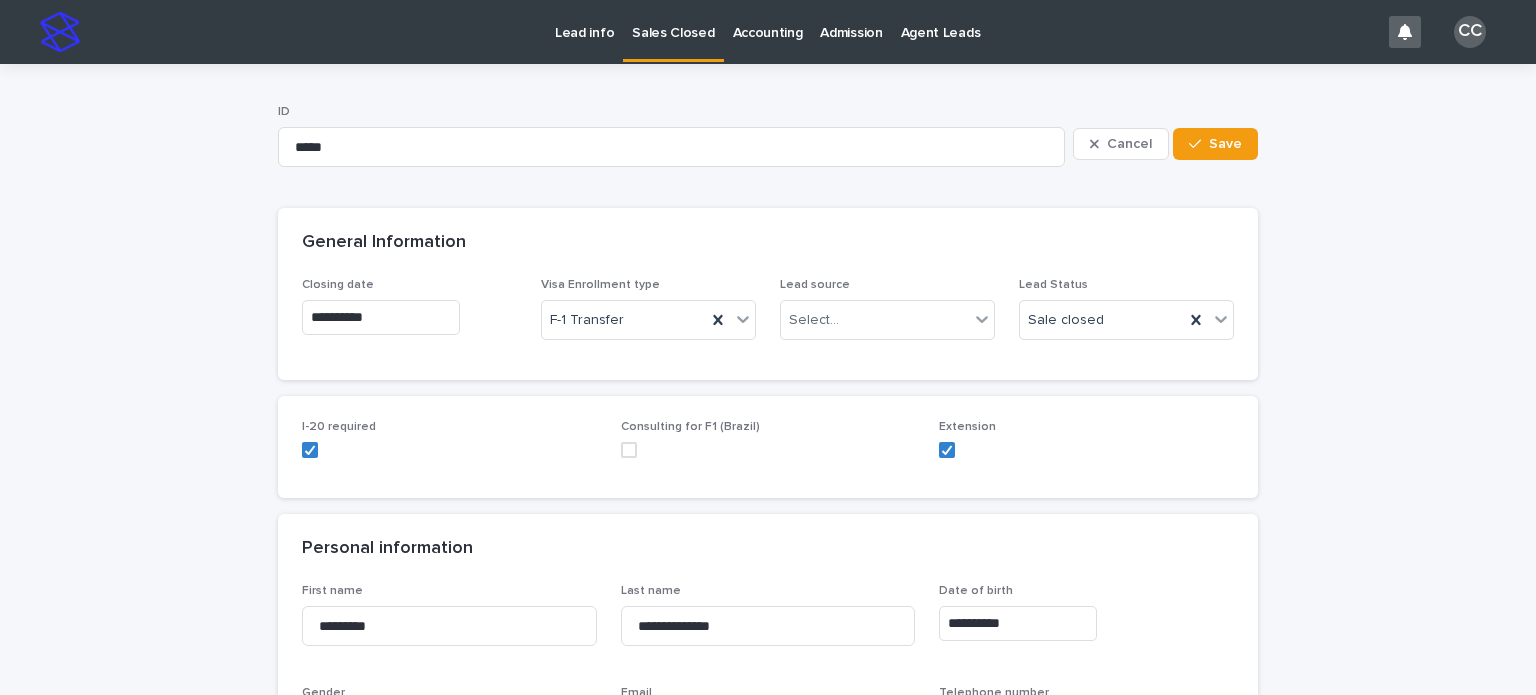 click on "Sales Closed" at bounding box center (673, 29) 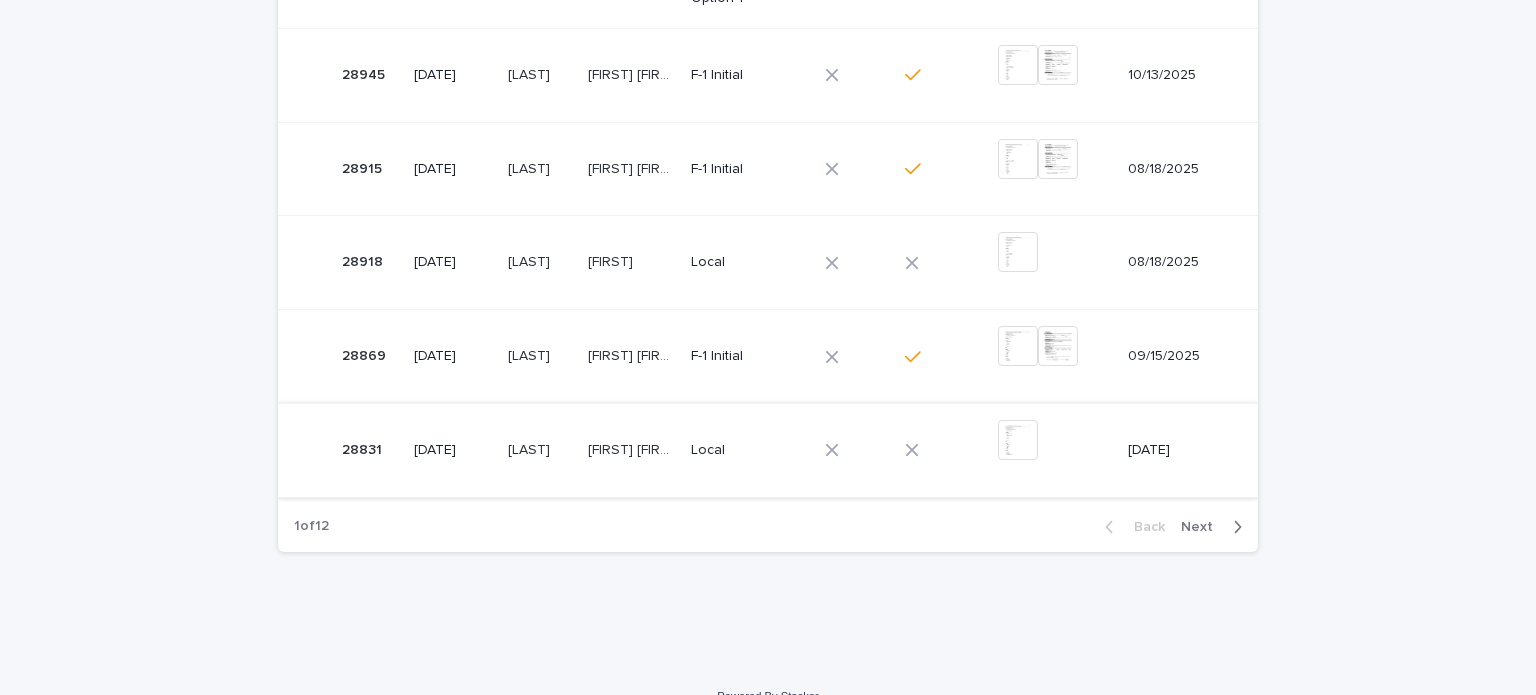 scroll, scrollTop: 877, scrollLeft: 0, axis: vertical 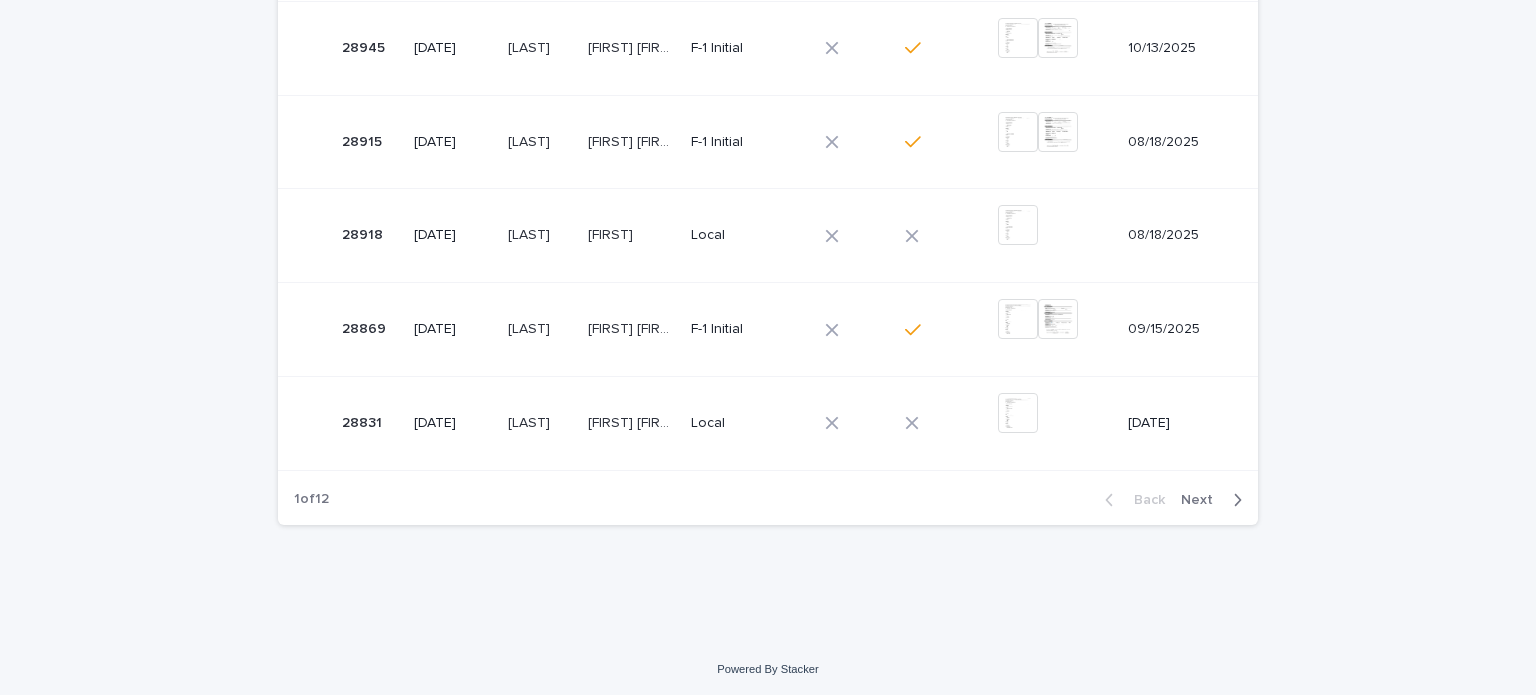 click on "Next" at bounding box center [1203, 500] 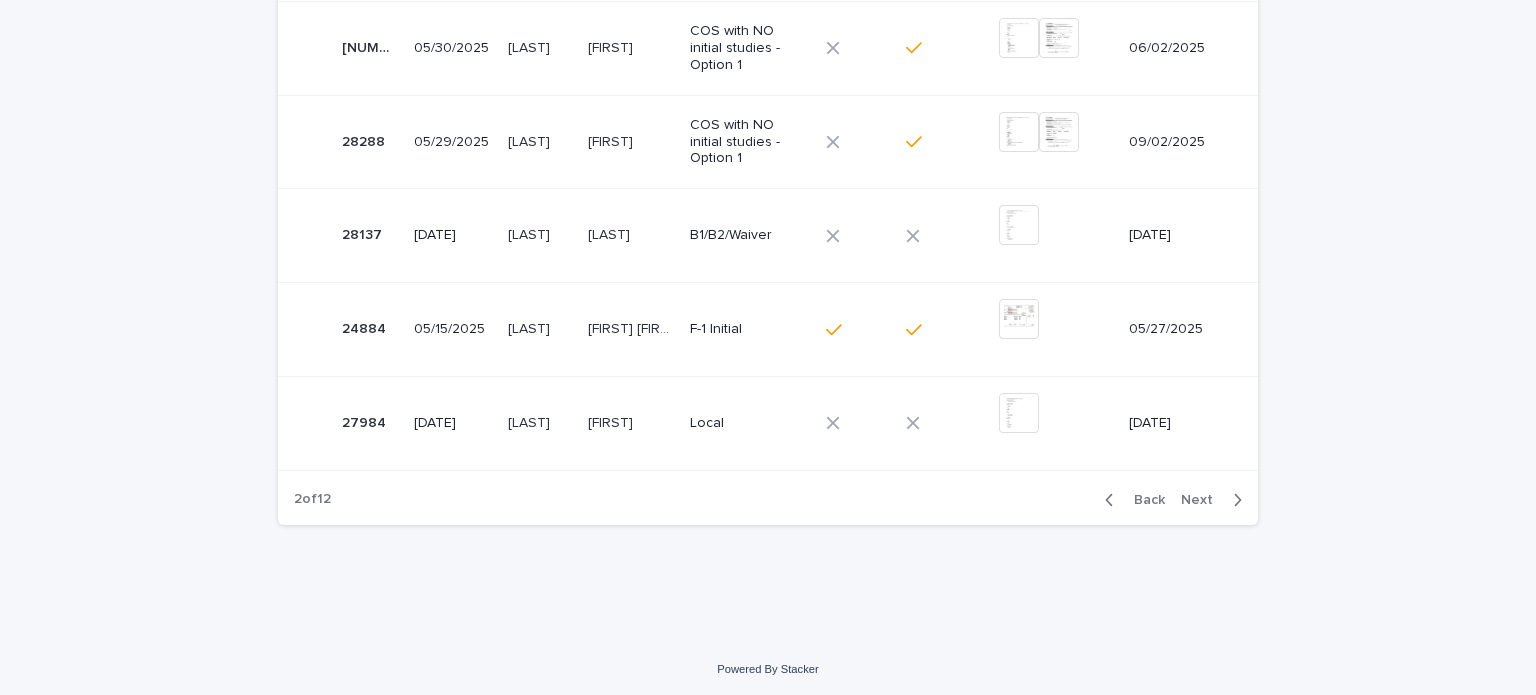 click on "Next" at bounding box center (1203, 500) 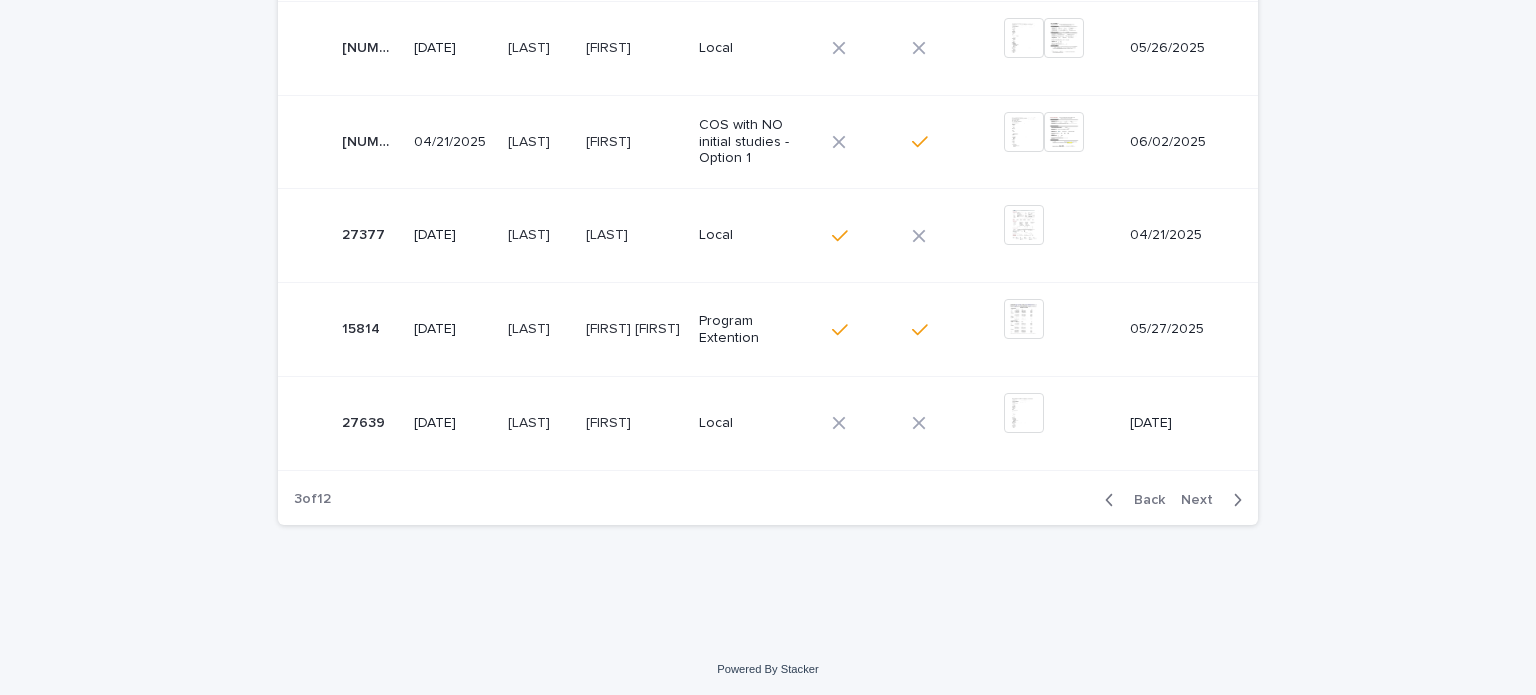 click on "Next" at bounding box center (1203, 500) 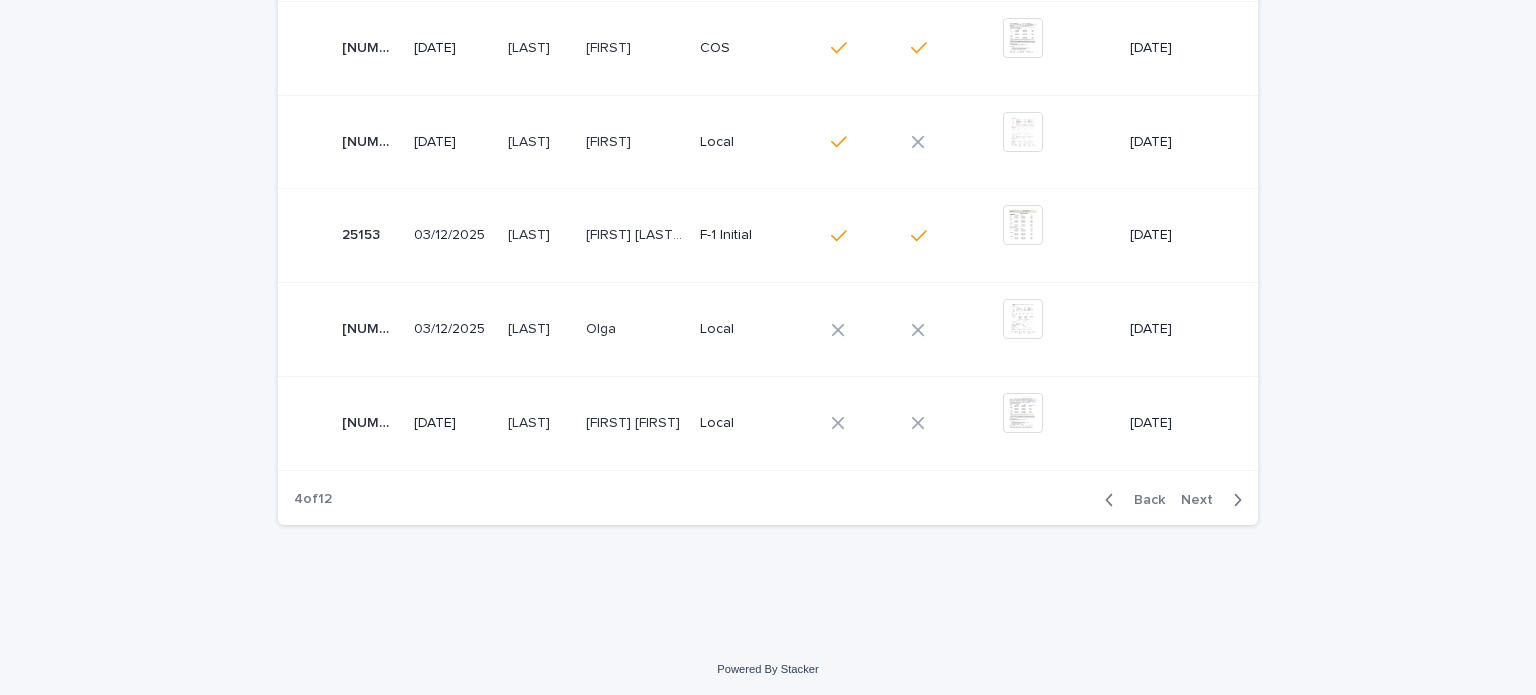 click on "Next" at bounding box center [1203, 500] 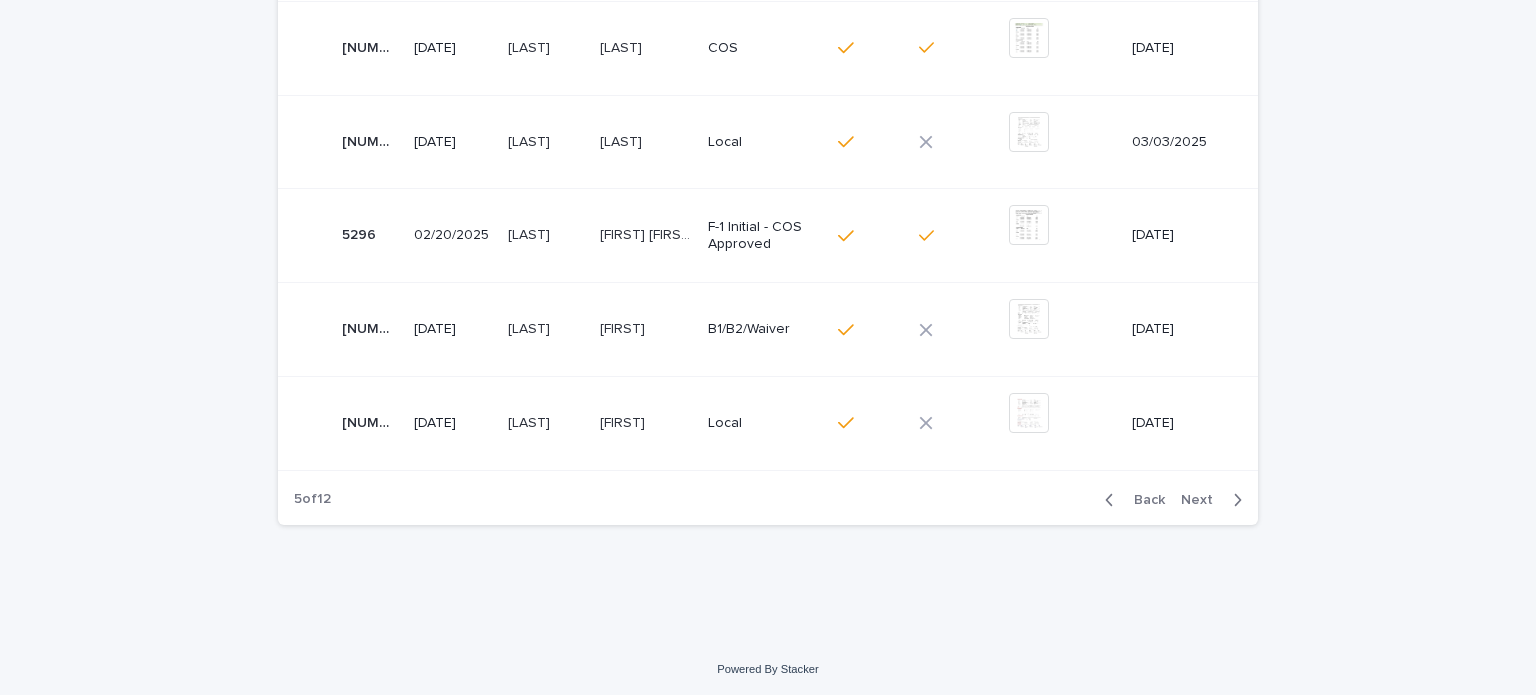 click on "Next" at bounding box center [1203, 500] 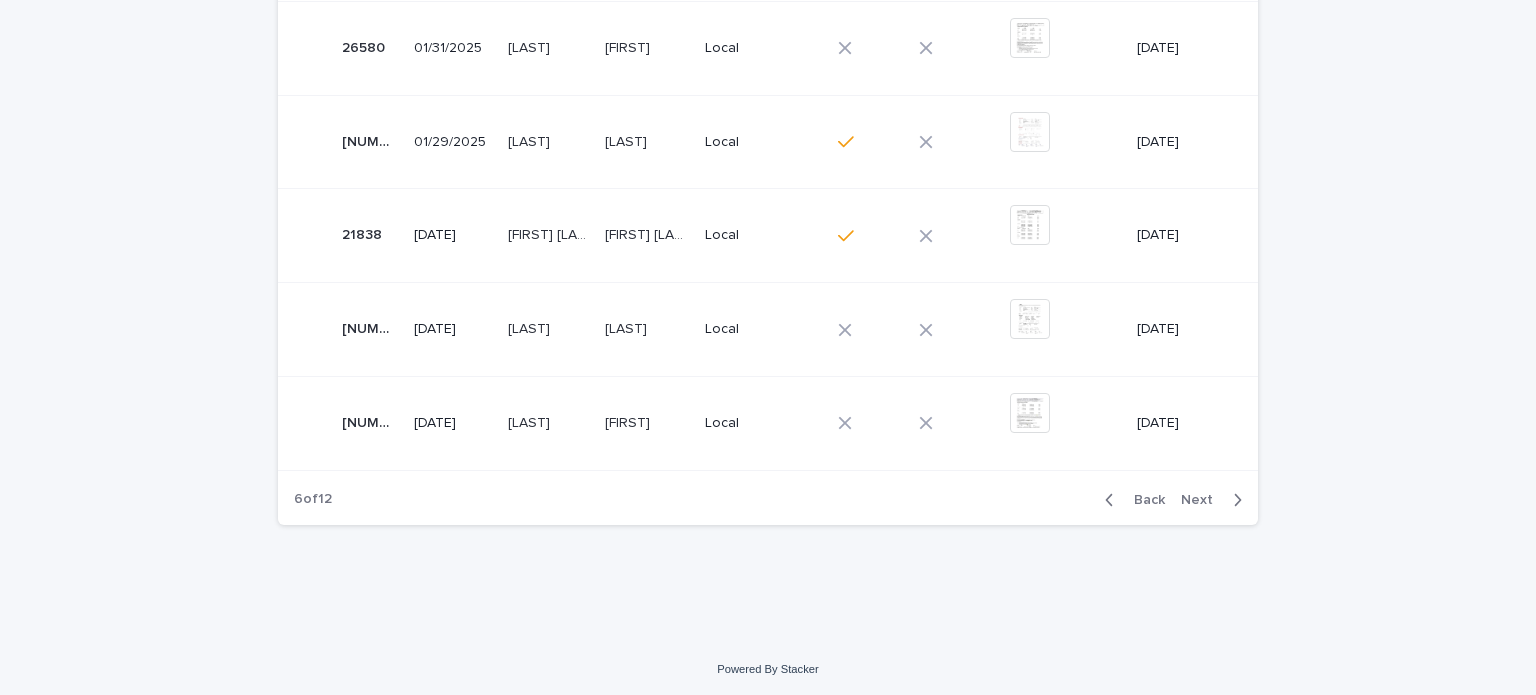 click on "Next" at bounding box center (1203, 500) 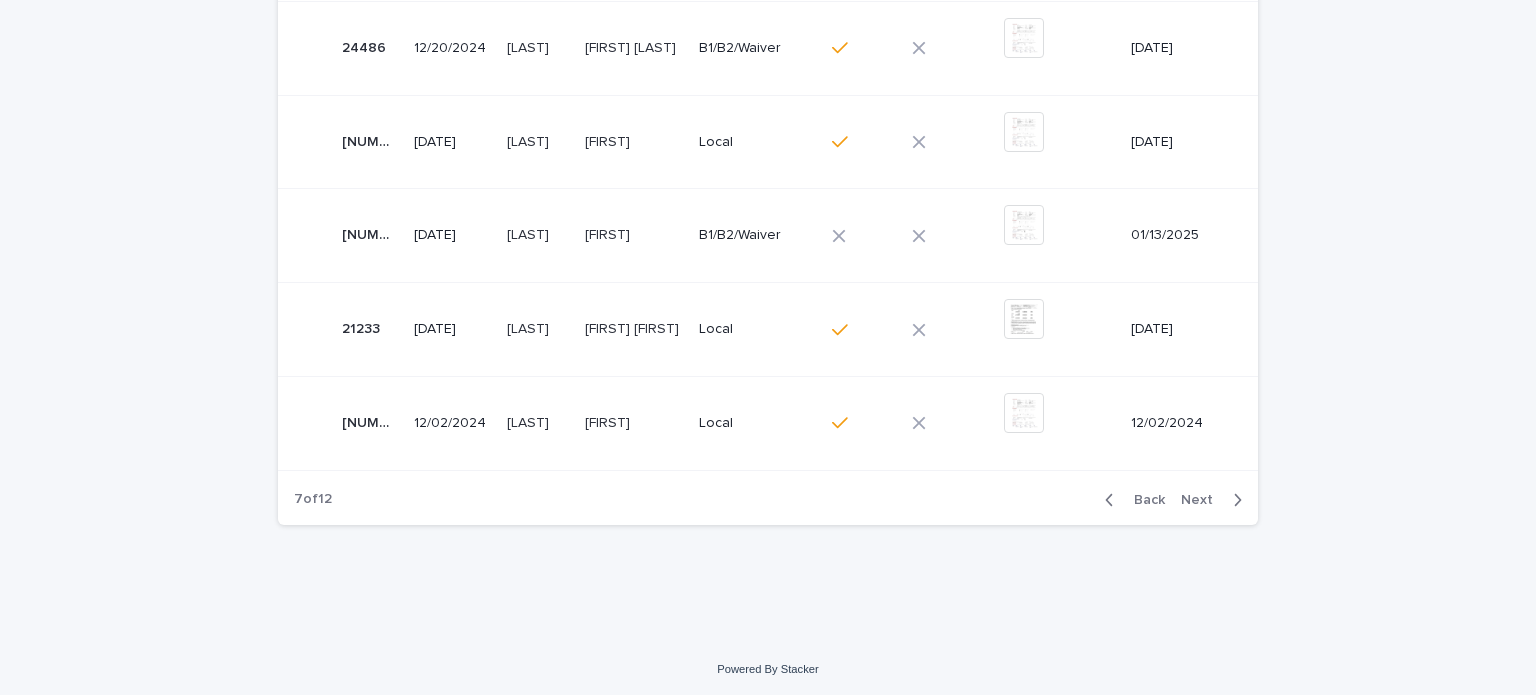 click on "Next" at bounding box center (1203, 500) 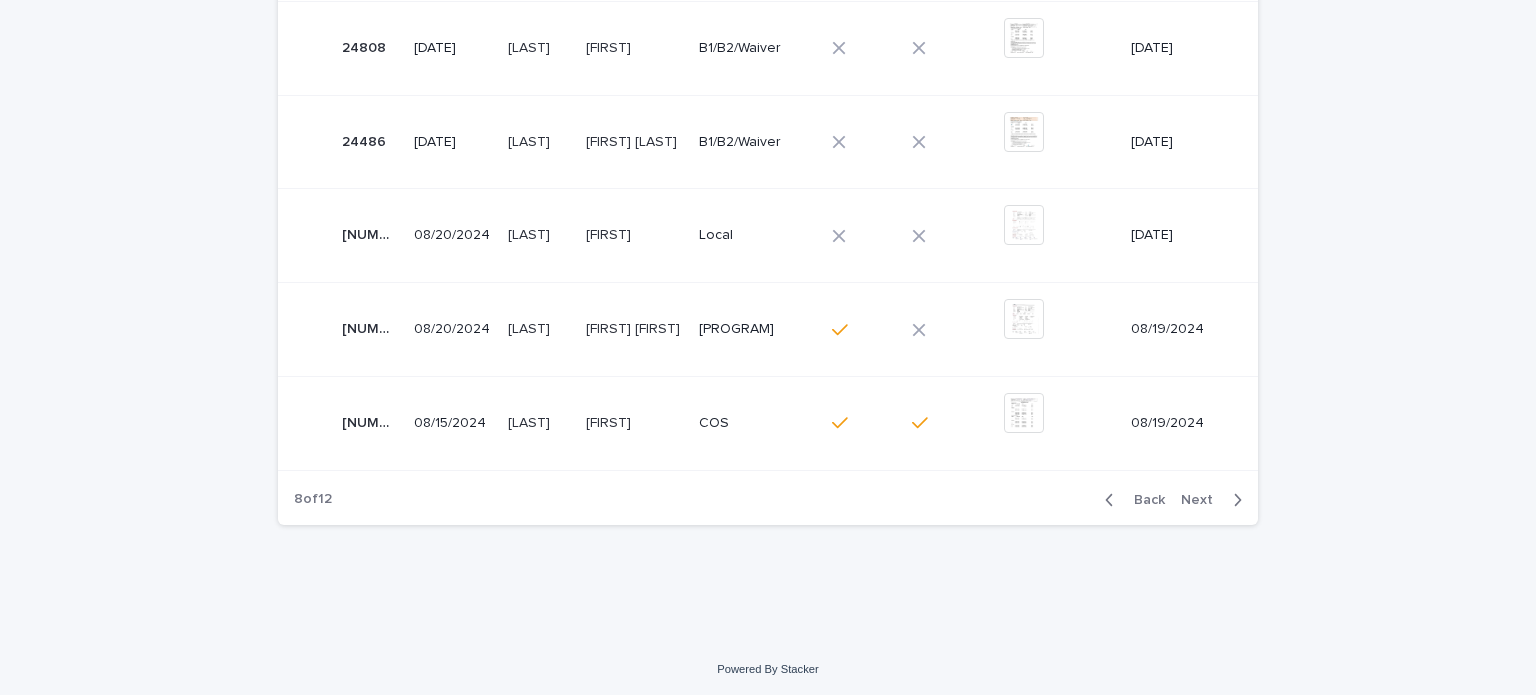click on "Next" at bounding box center [1203, 500] 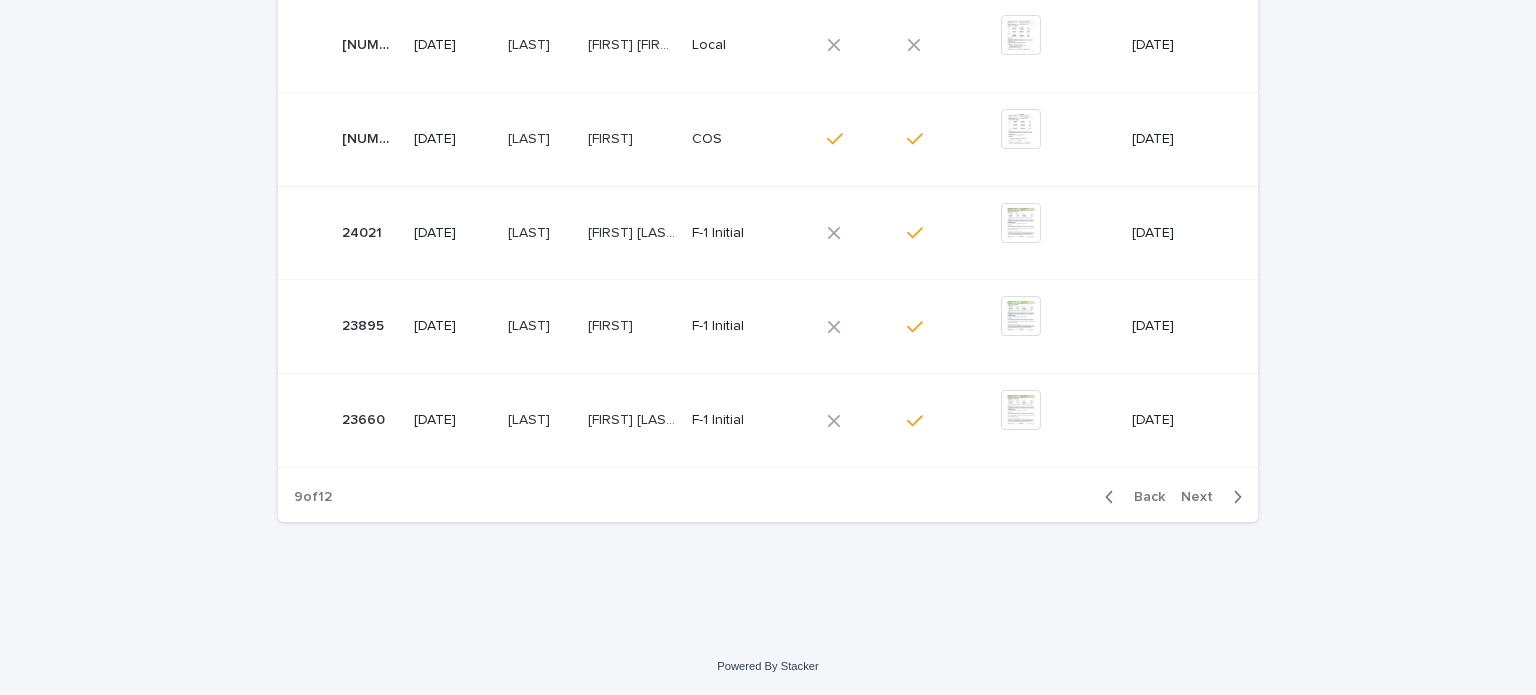 scroll, scrollTop: 840, scrollLeft: 0, axis: vertical 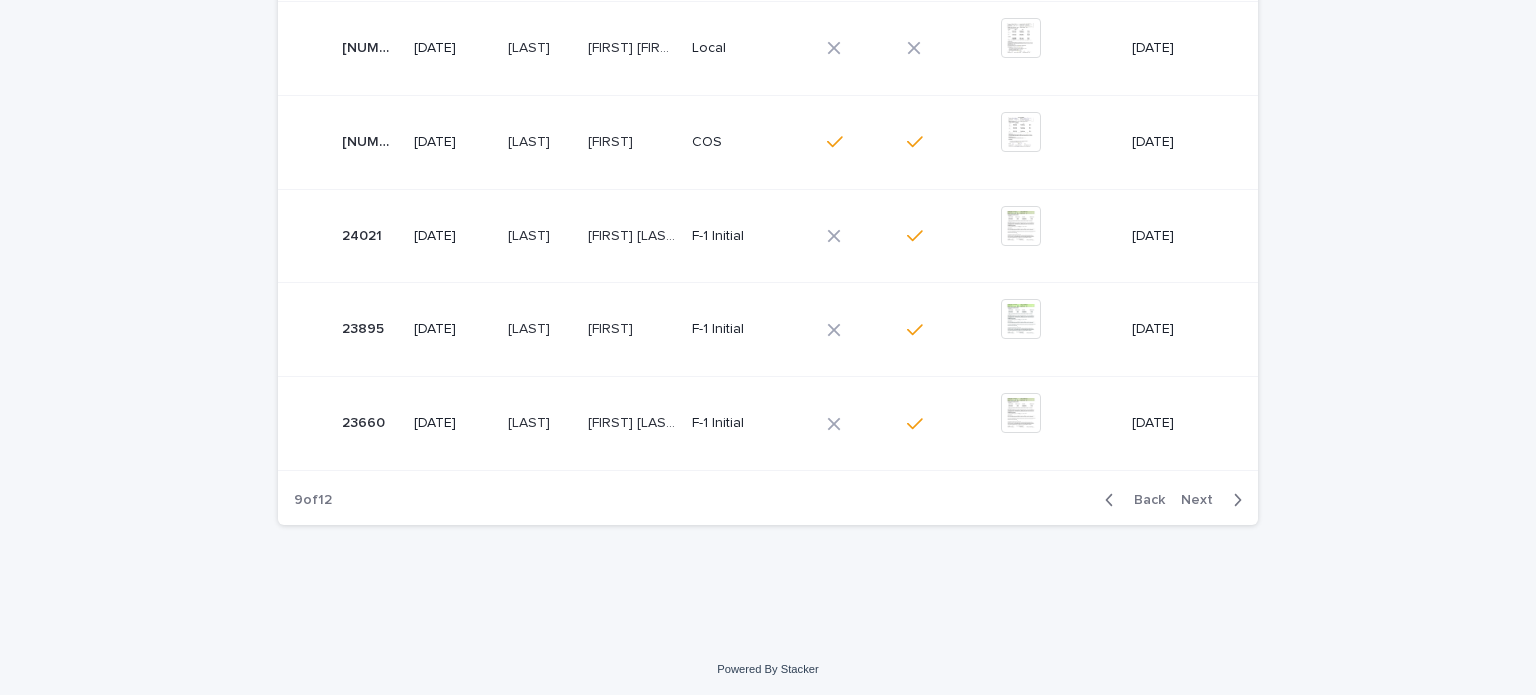 click on "Next" at bounding box center [1203, 500] 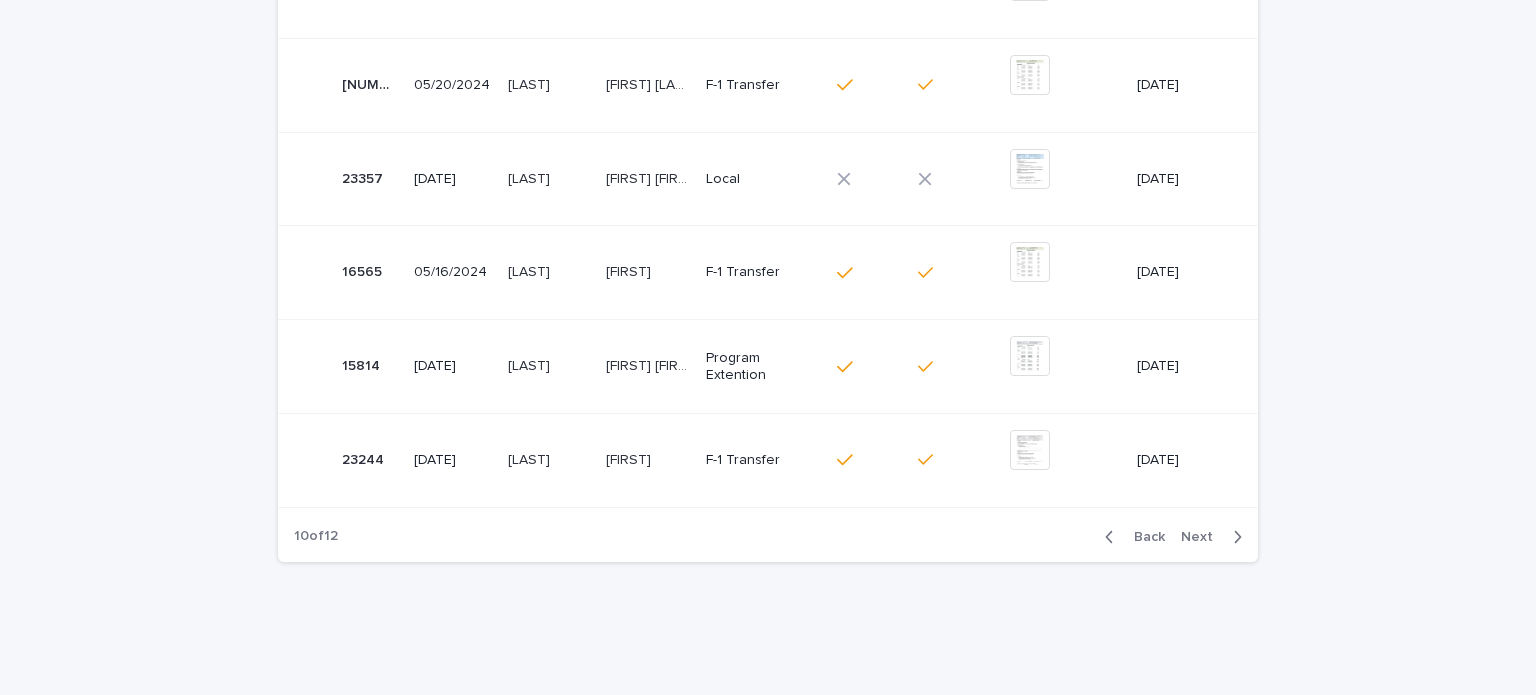click on "Next" at bounding box center [1203, 537] 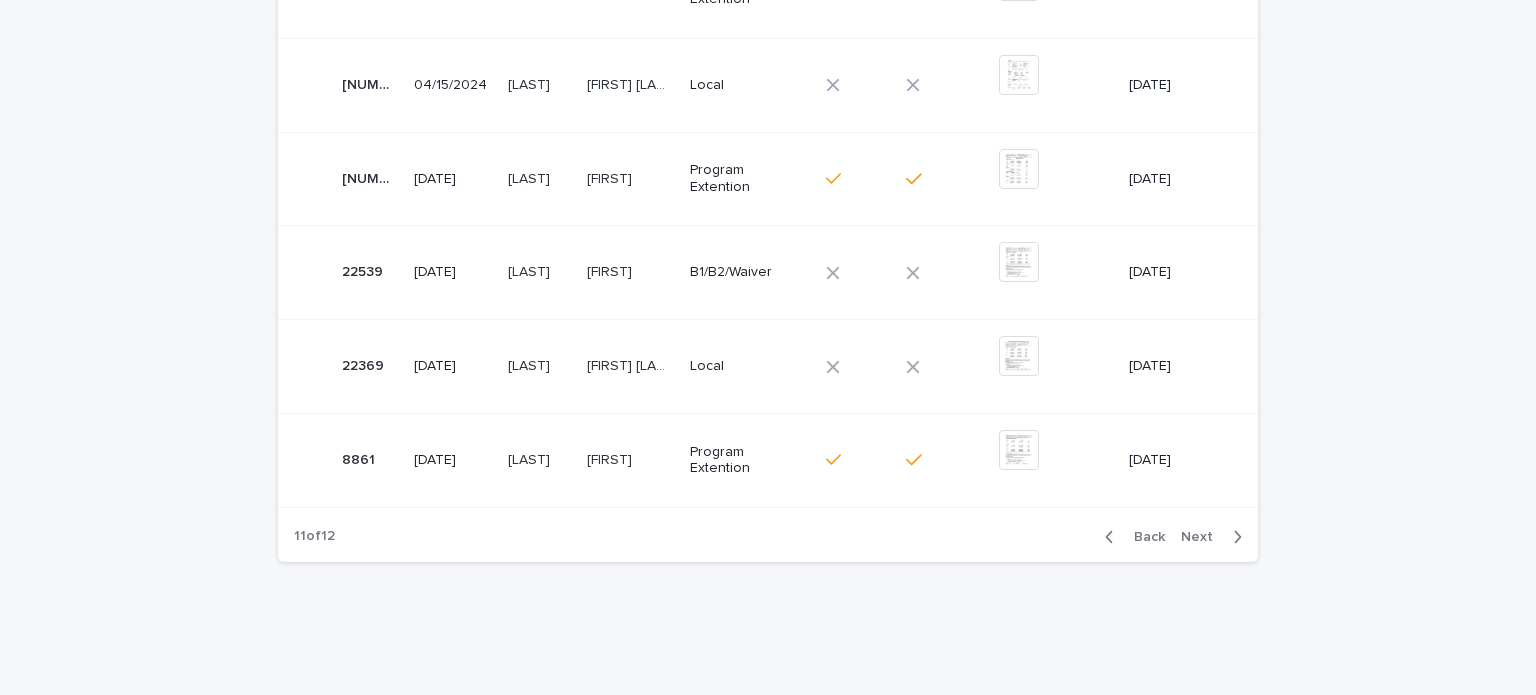 click on "Next" at bounding box center (1203, 537) 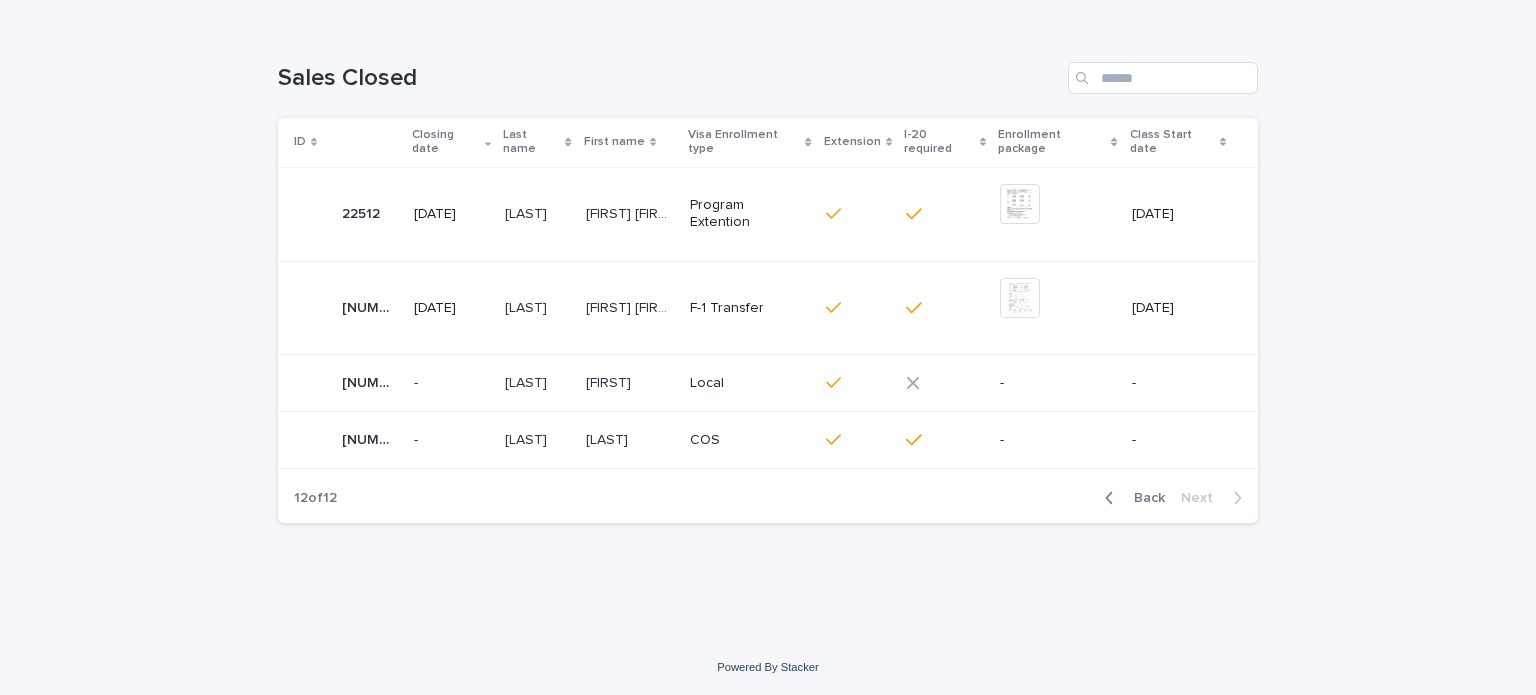 click 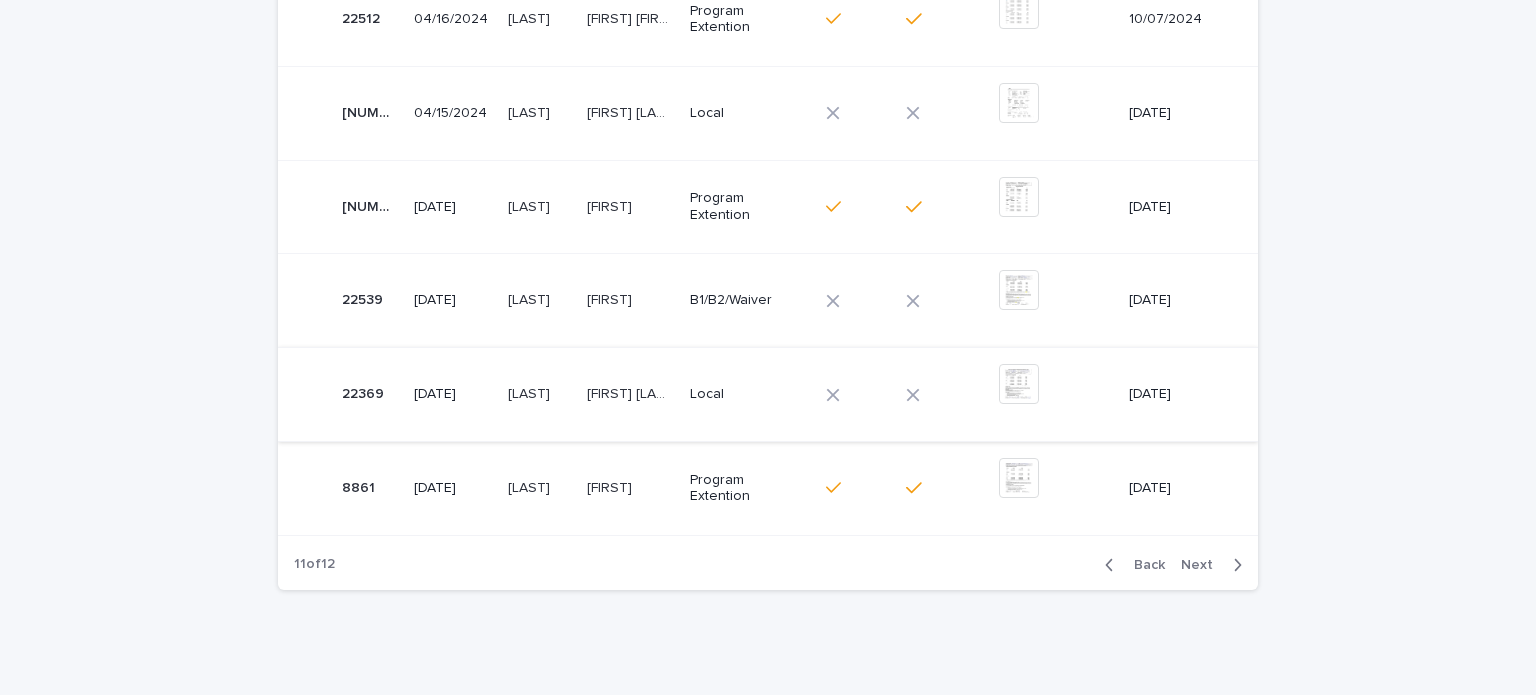 scroll, scrollTop: 777, scrollLeft: 0, axis: vertical 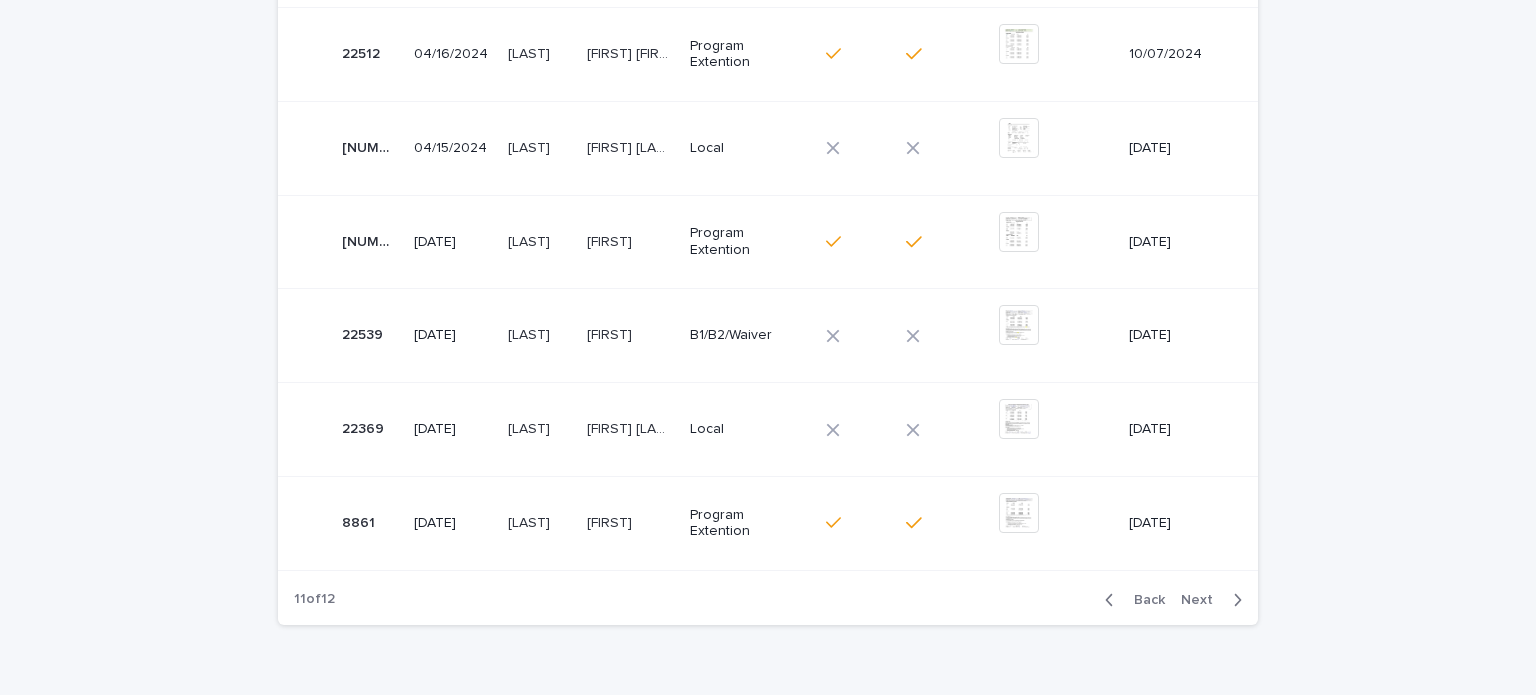 drag, startPoint x: 676, startPoint y: 424, endPoint x: 561, endPoint y: 423, distance: 115.00435 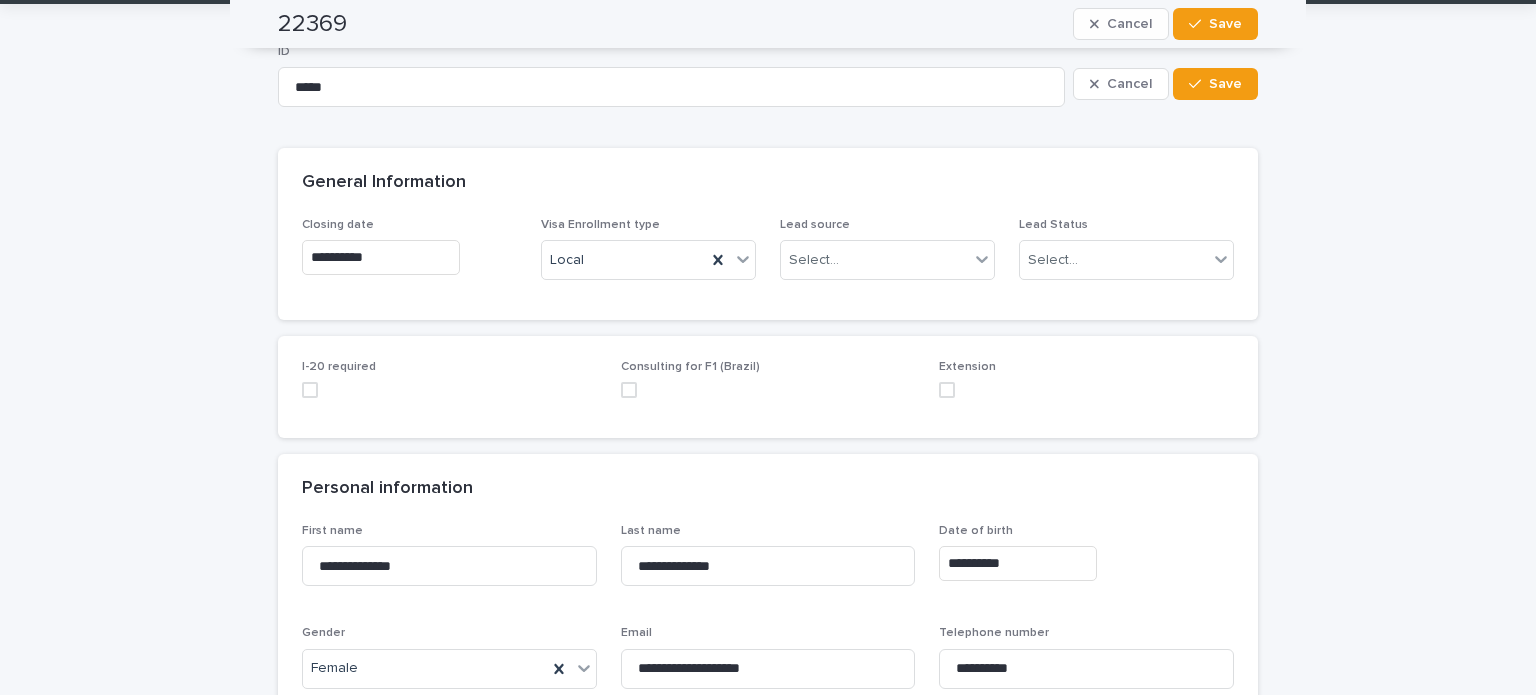 scroll, scrollTop: 0, scrollLeft: 0, axis: both 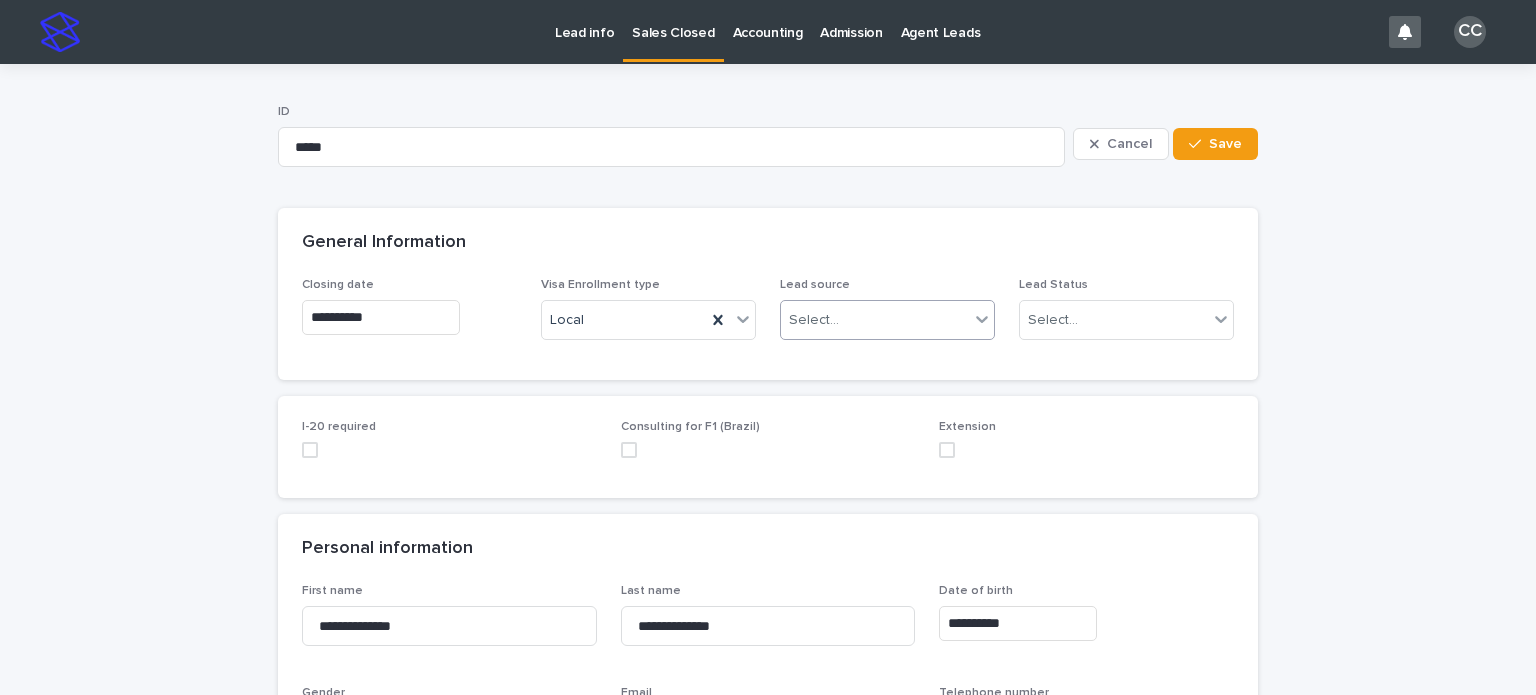 click on "Select..." at bounding box center [875, 320] 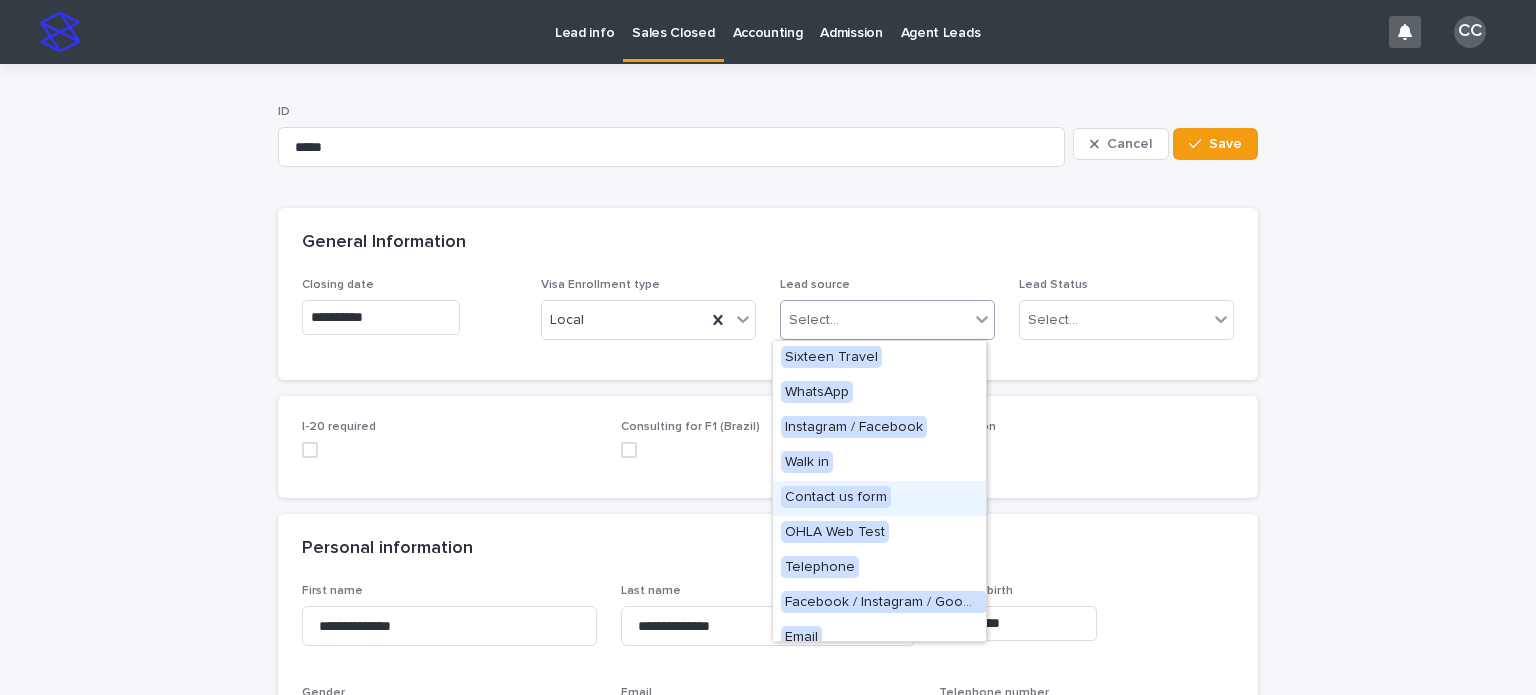click on "Contact us form" at bounding box center [836, 497] 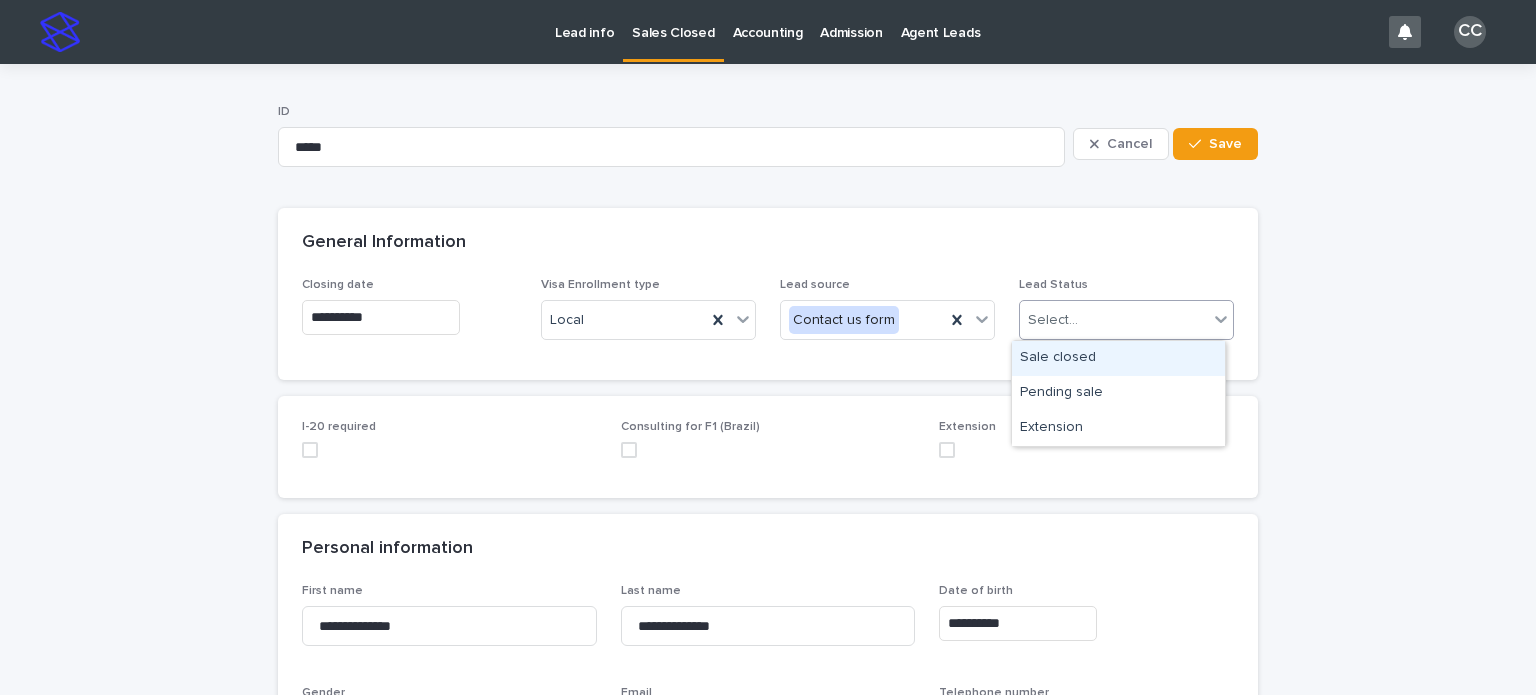 click on "Select..." at bounding box center [1114, 320] 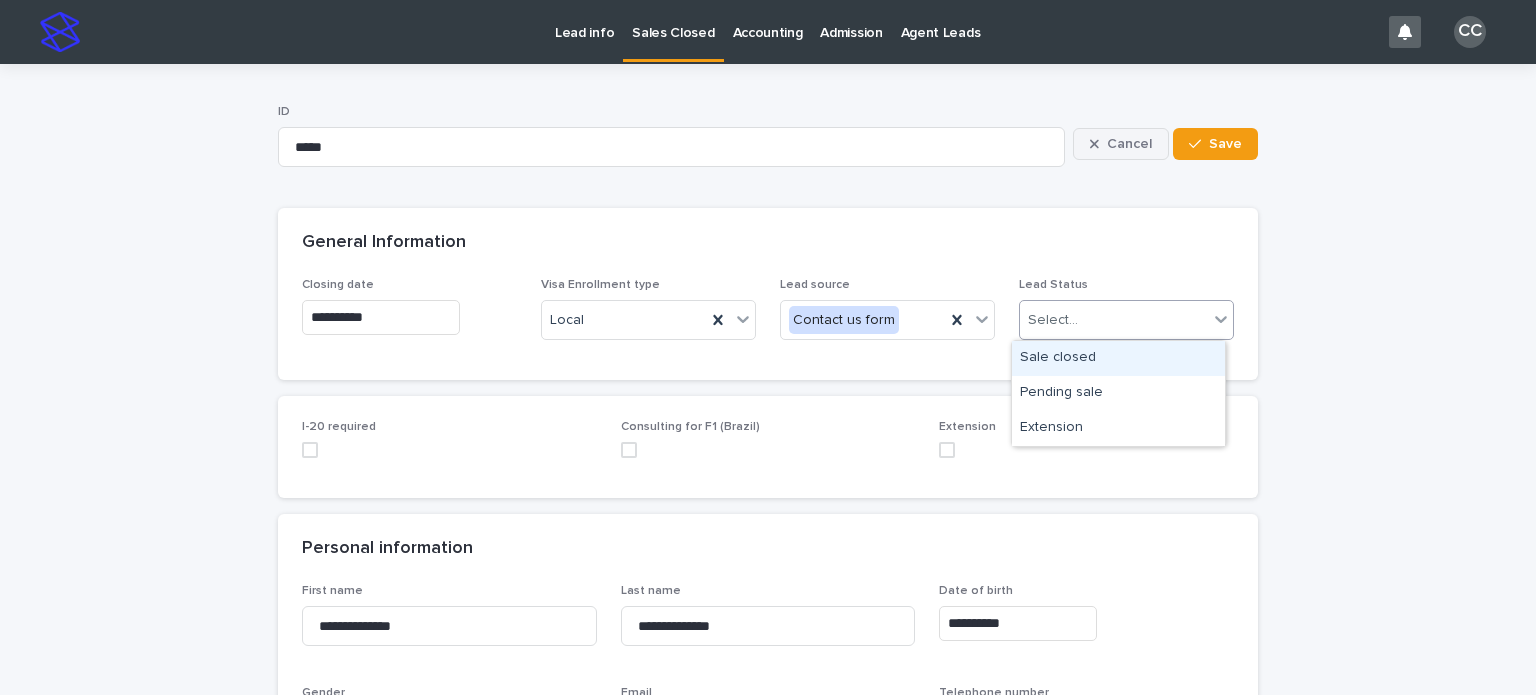click on "Cancel" at bounding box center (1121, 144) 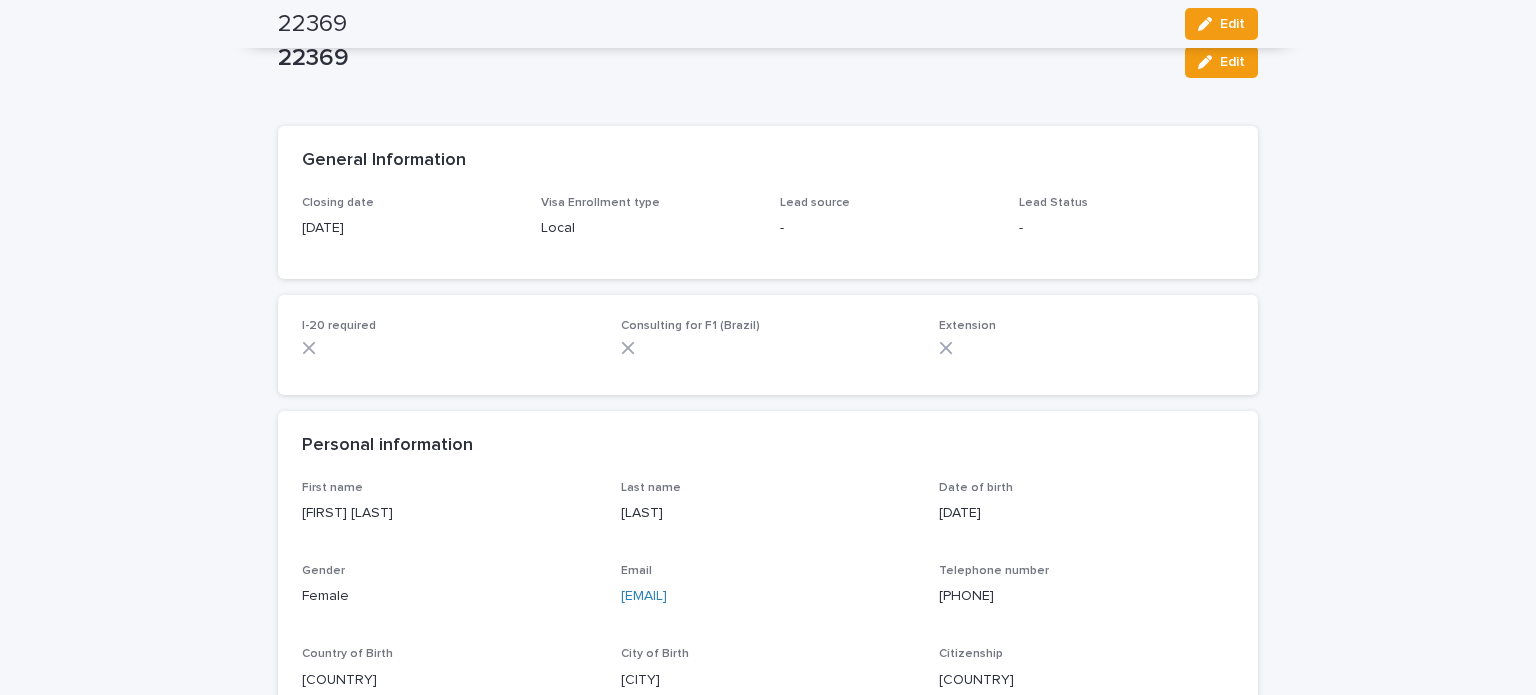 scroll, scrollTop: 0, scrollLeft: 0, axis: both 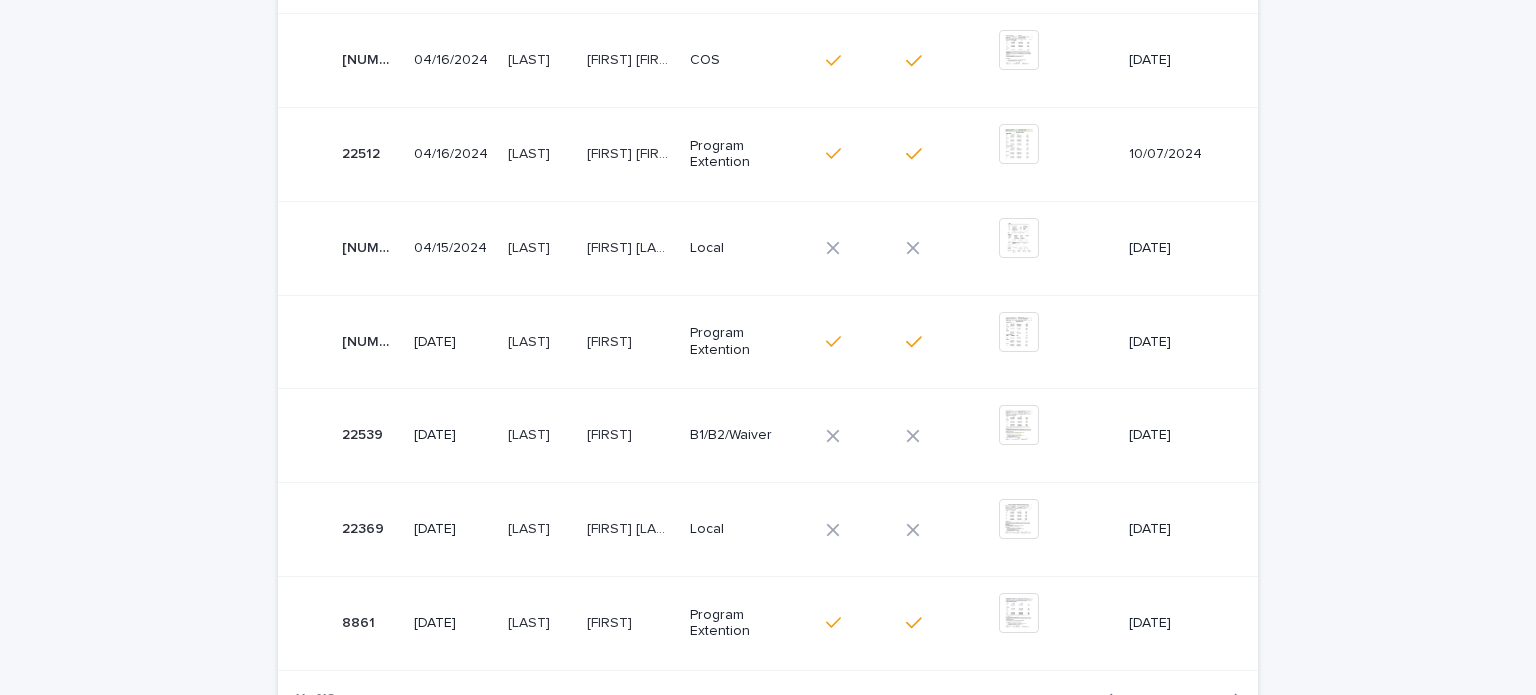 click on "[FIRST]" at bounding box center [611, 433] 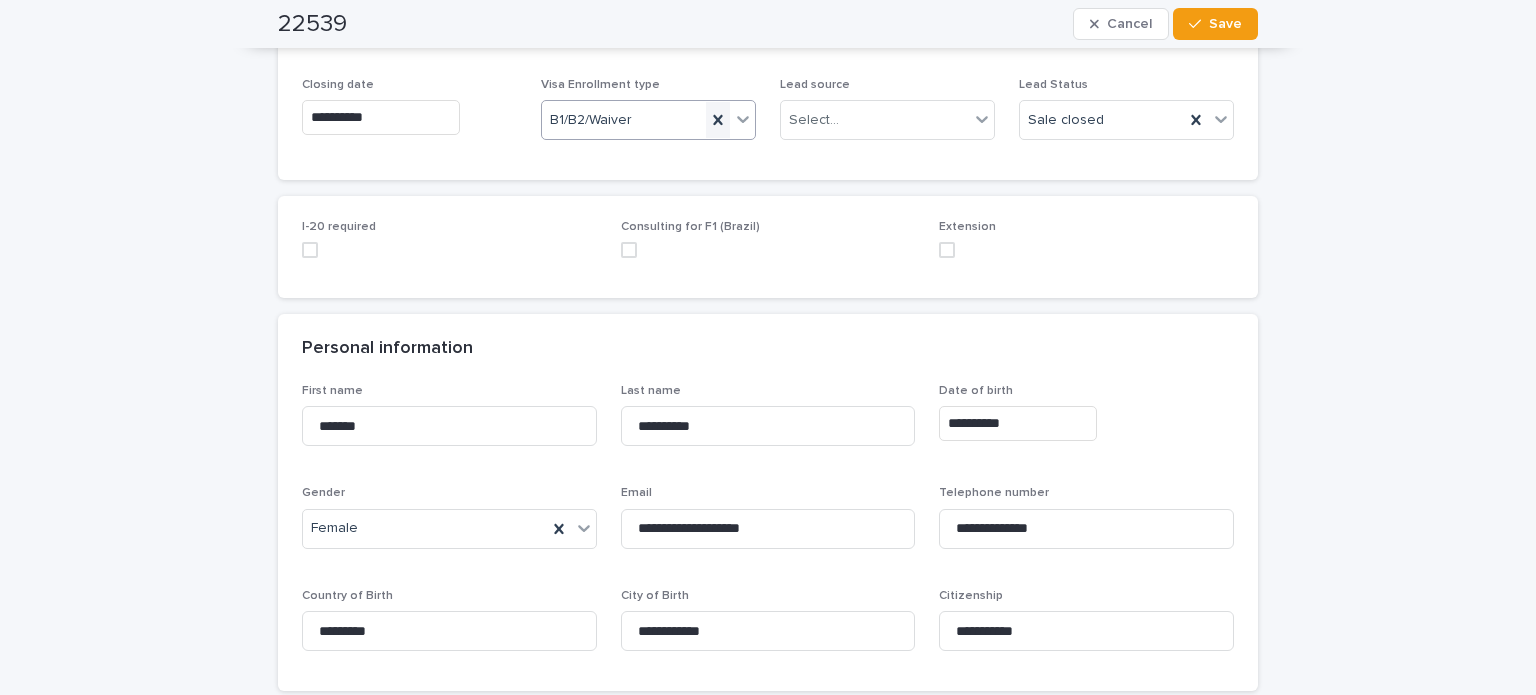 scroll, scrollTop: 0, scrollLeft: 0, axis: both 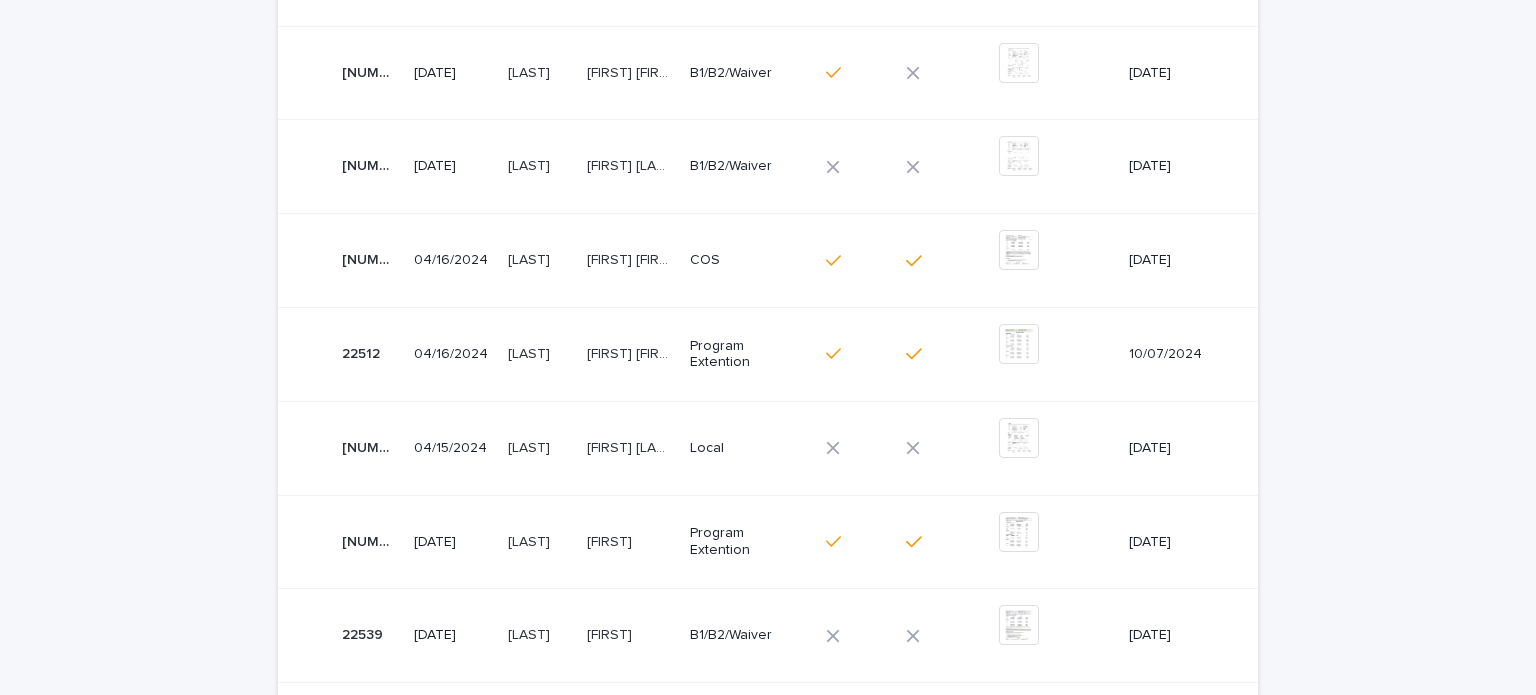 click on "[FIRST] [LAST]" at bounding box center (632, 446) 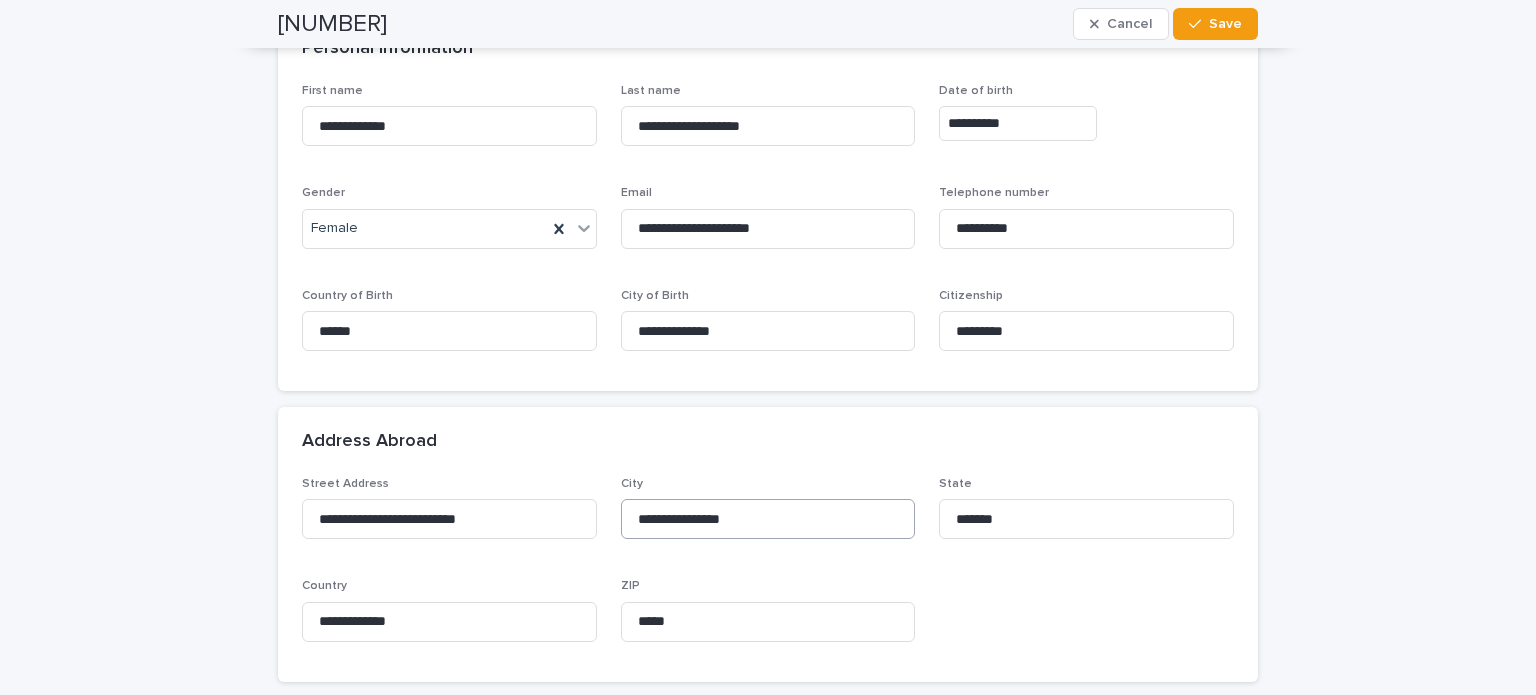 scroll, scrollTop: 0, scrollLeft: 0, axis: both 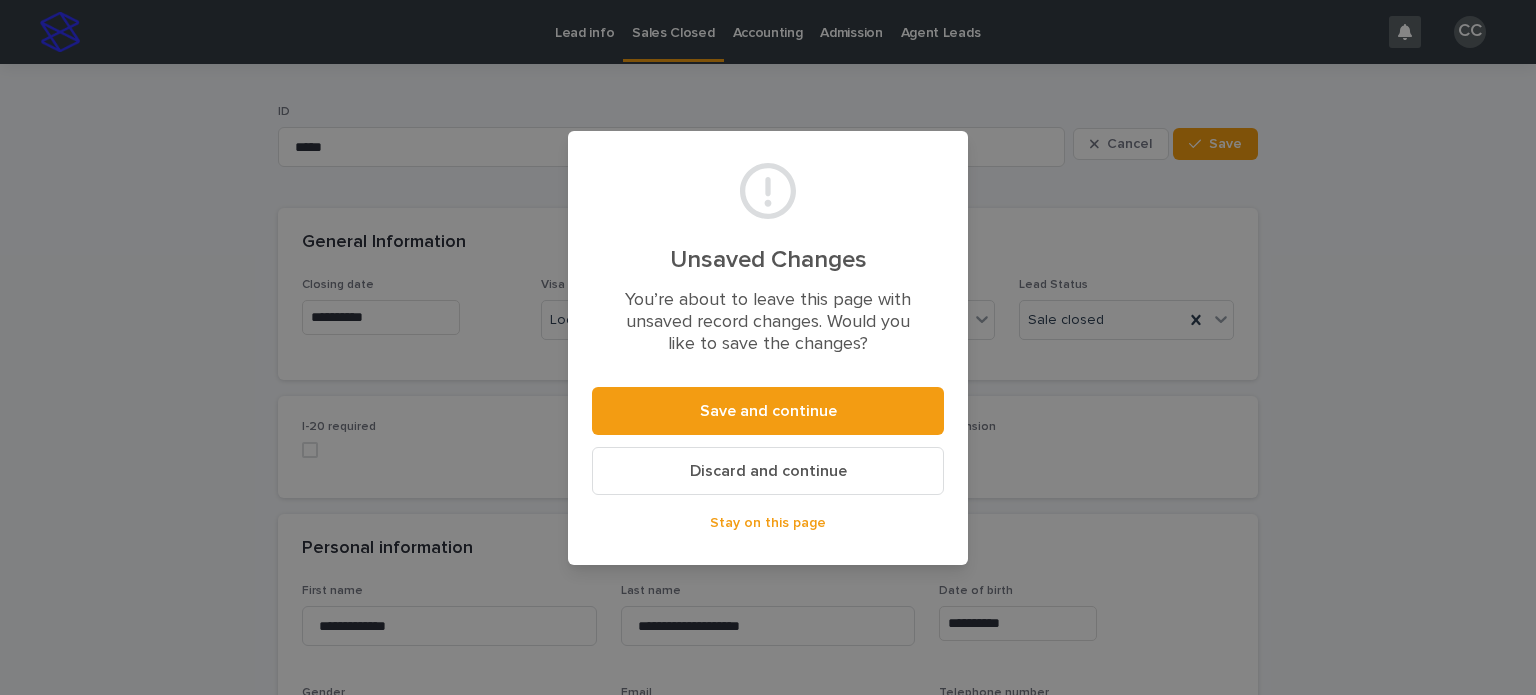 click on "Discard and continue" at bounding box center (768, 471) 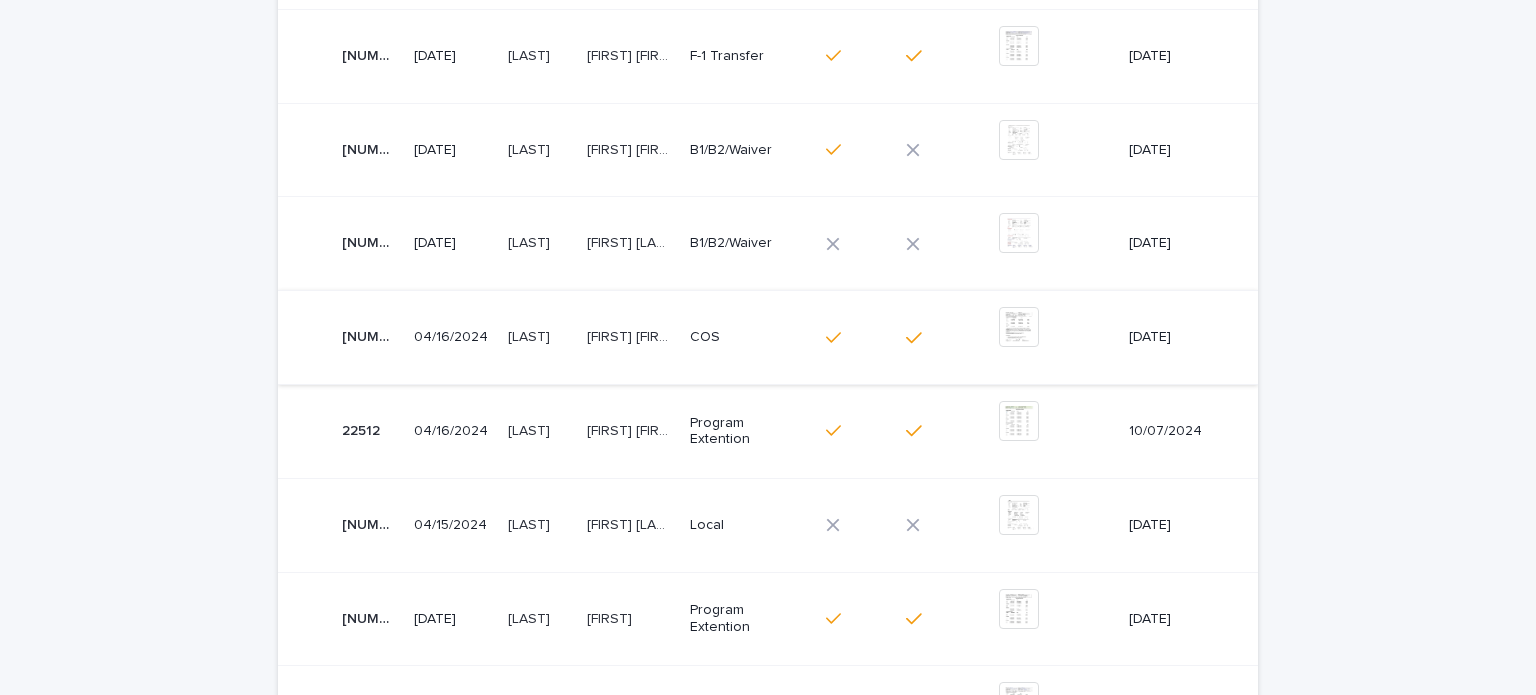 scroll, scrollTop: 300, scrollLeft: 0, axis: vertical 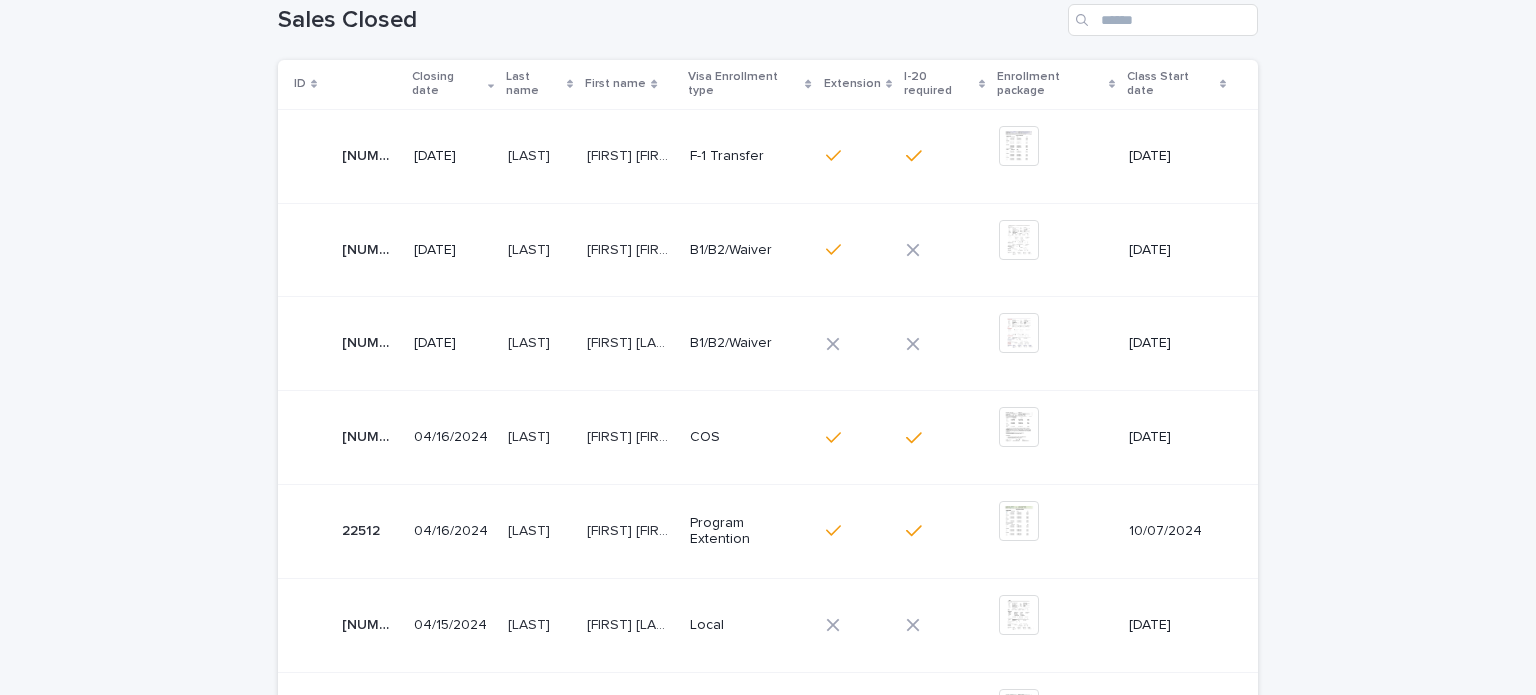 click on "[FIRST] [LAST]" at bounding box center [632, 341] 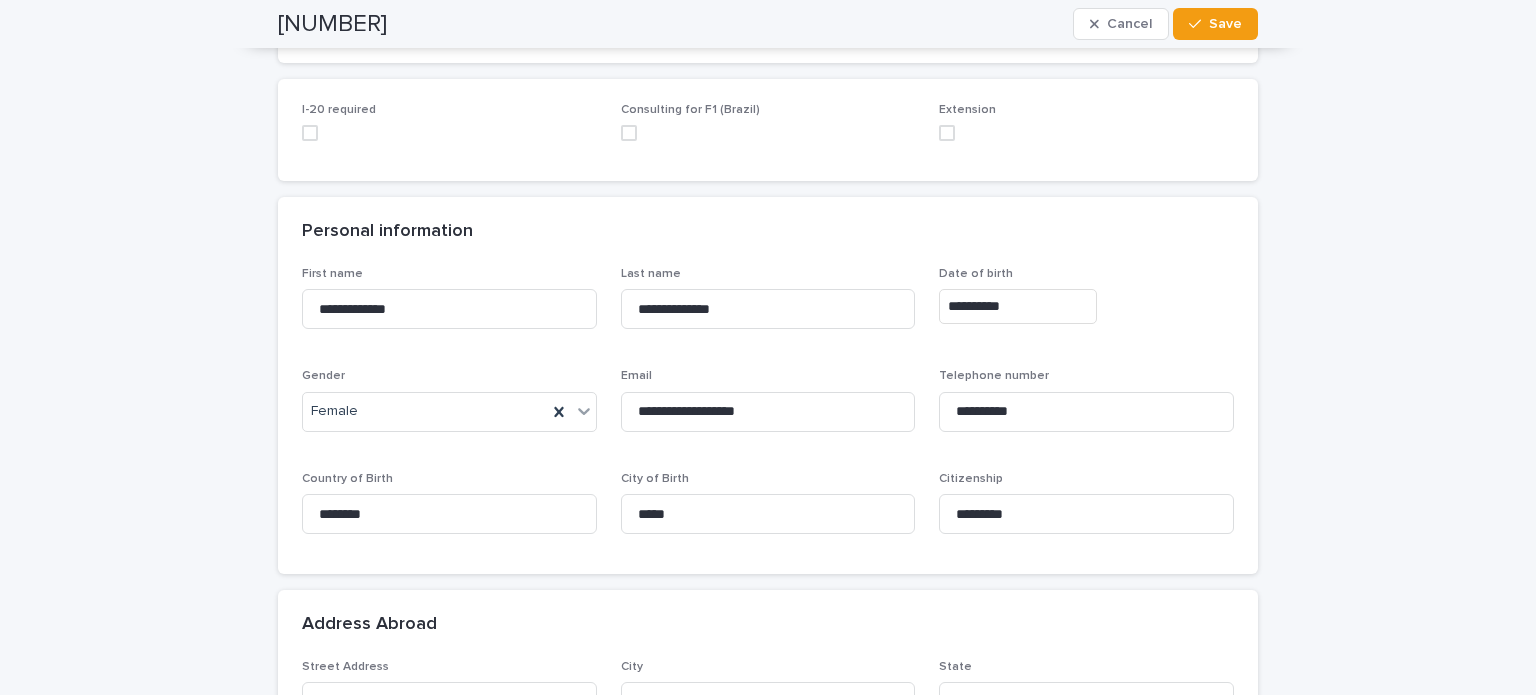 scroll, scrollTop: 400, scrollLeft: 0, axis: vertical 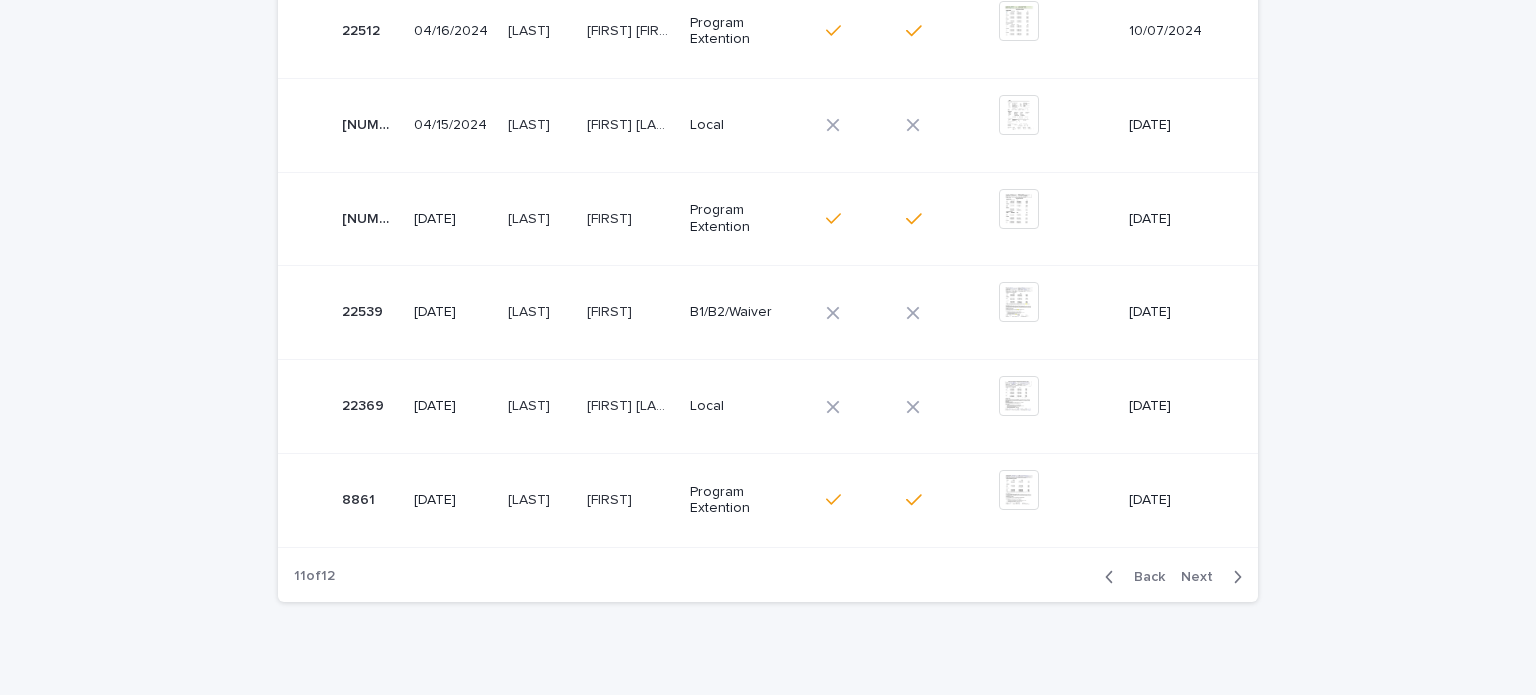 click 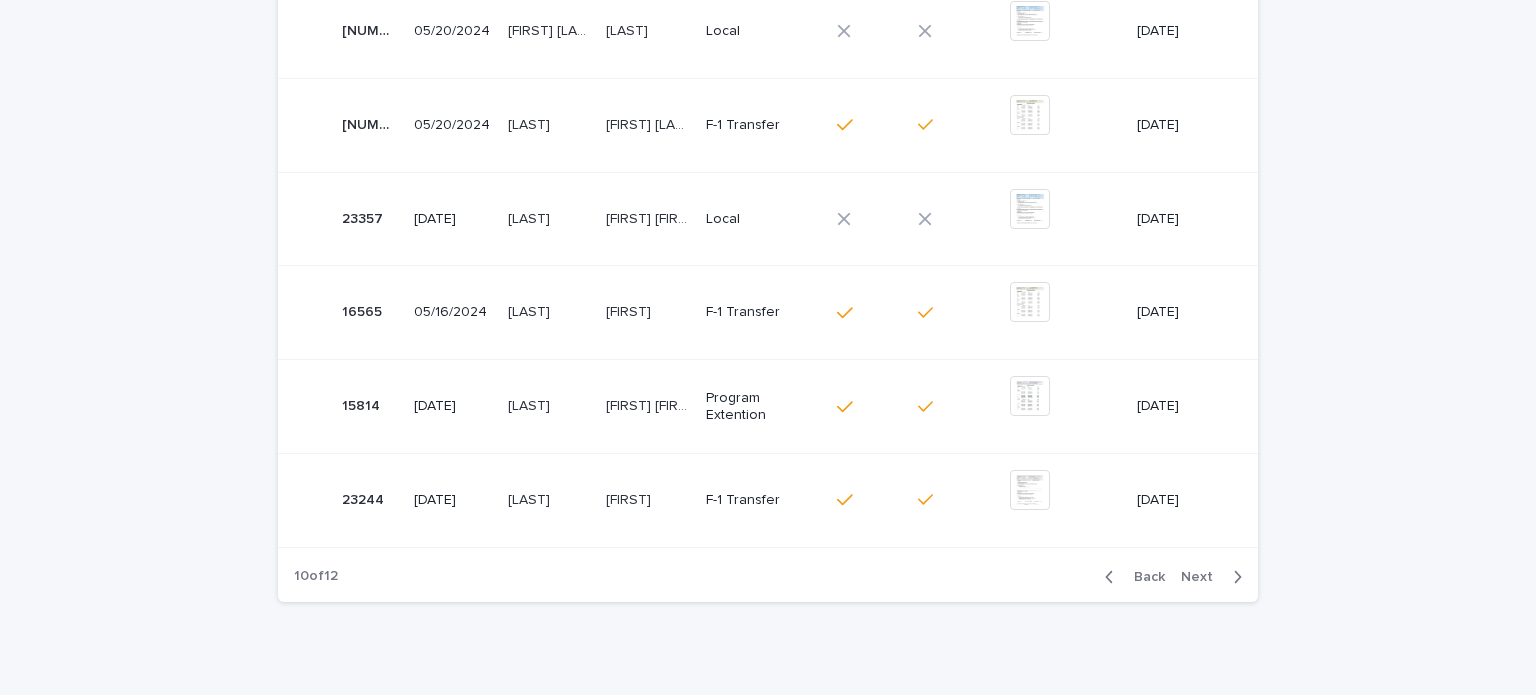 click 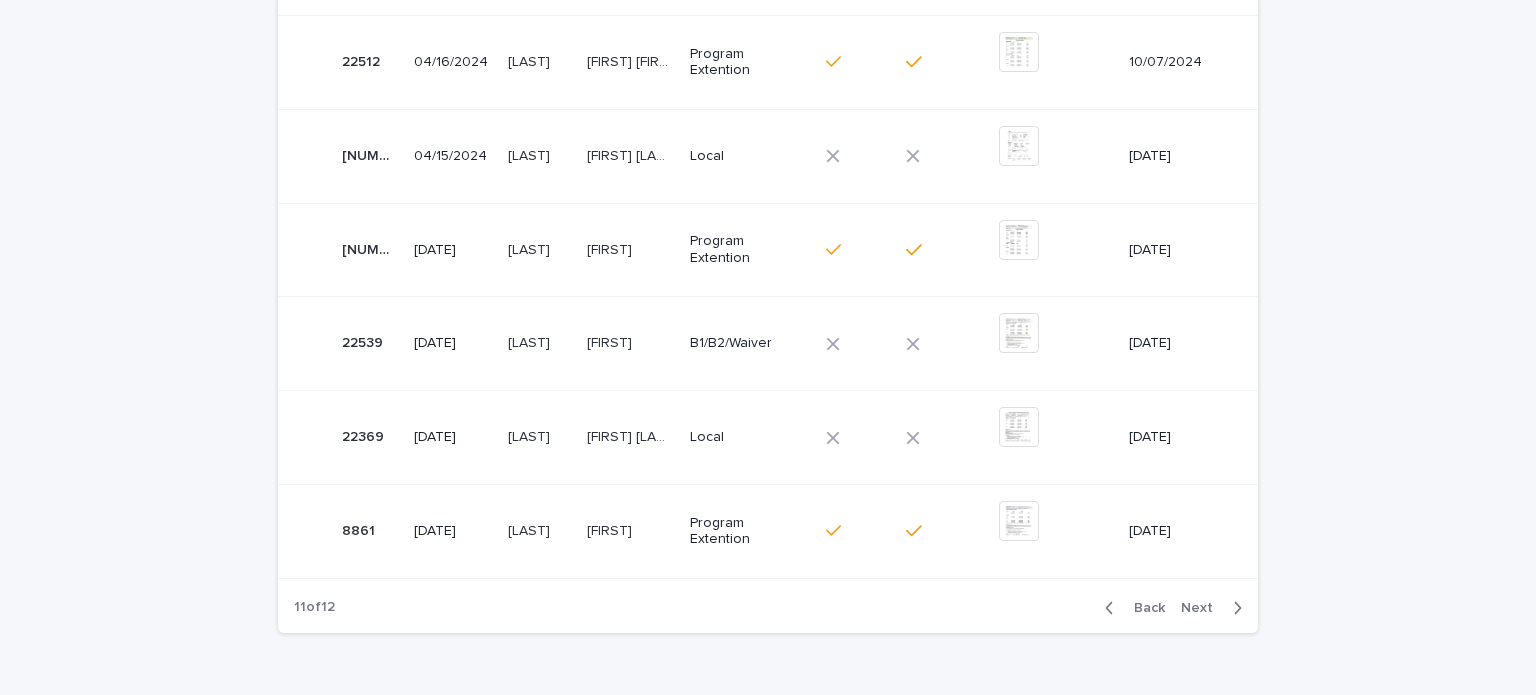 scroll, scrollTop: 877, scrollLeft: 0, axis: vertical 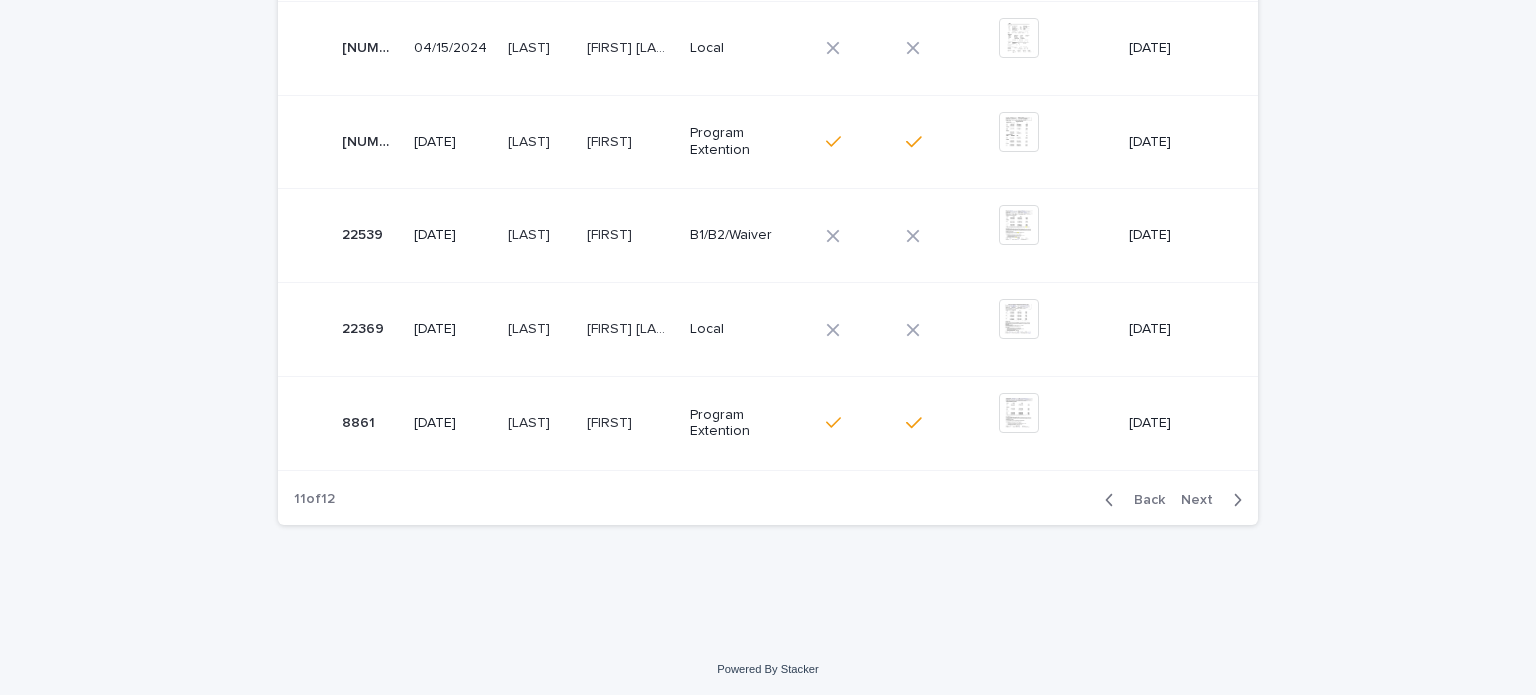 click on "Back" at bounding box center [1131, 500] 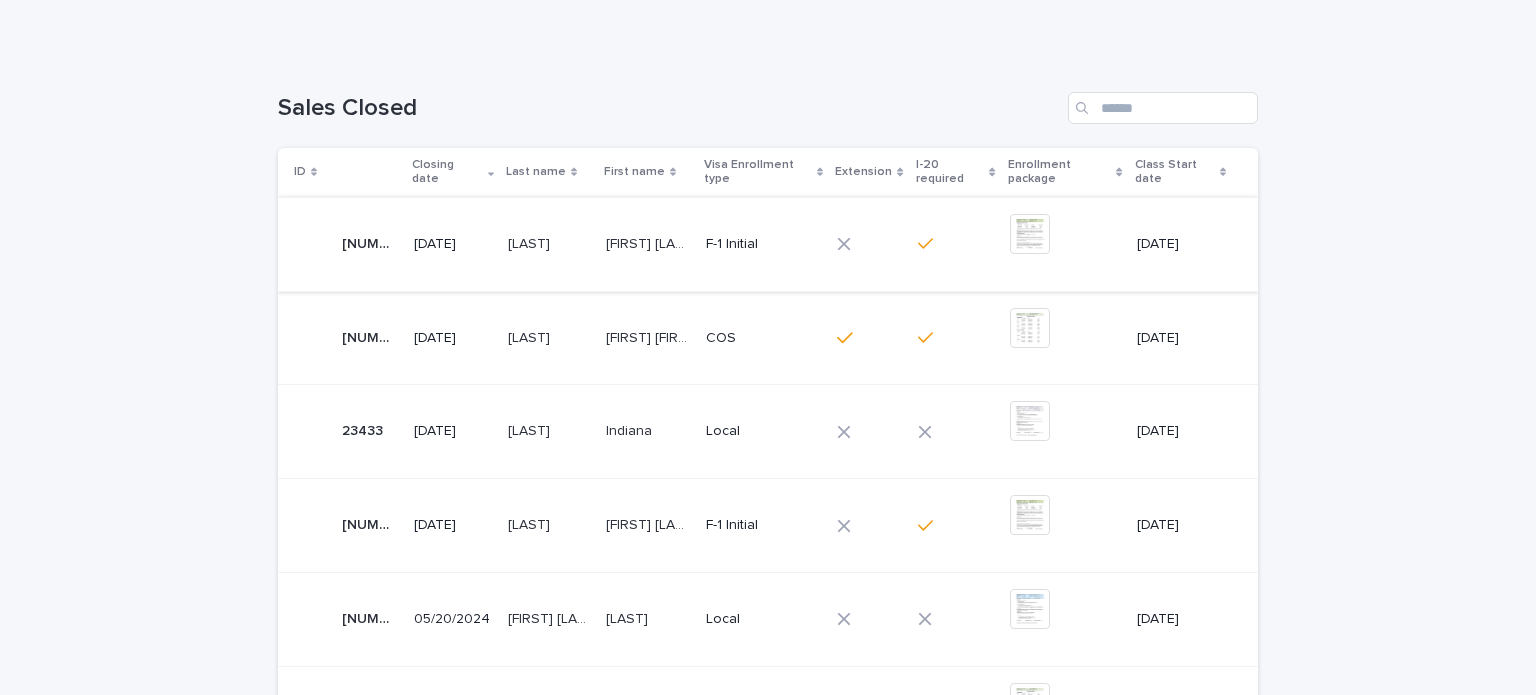 scroll, scrollTop: 177, scrollLeft: 0, axis: vertical 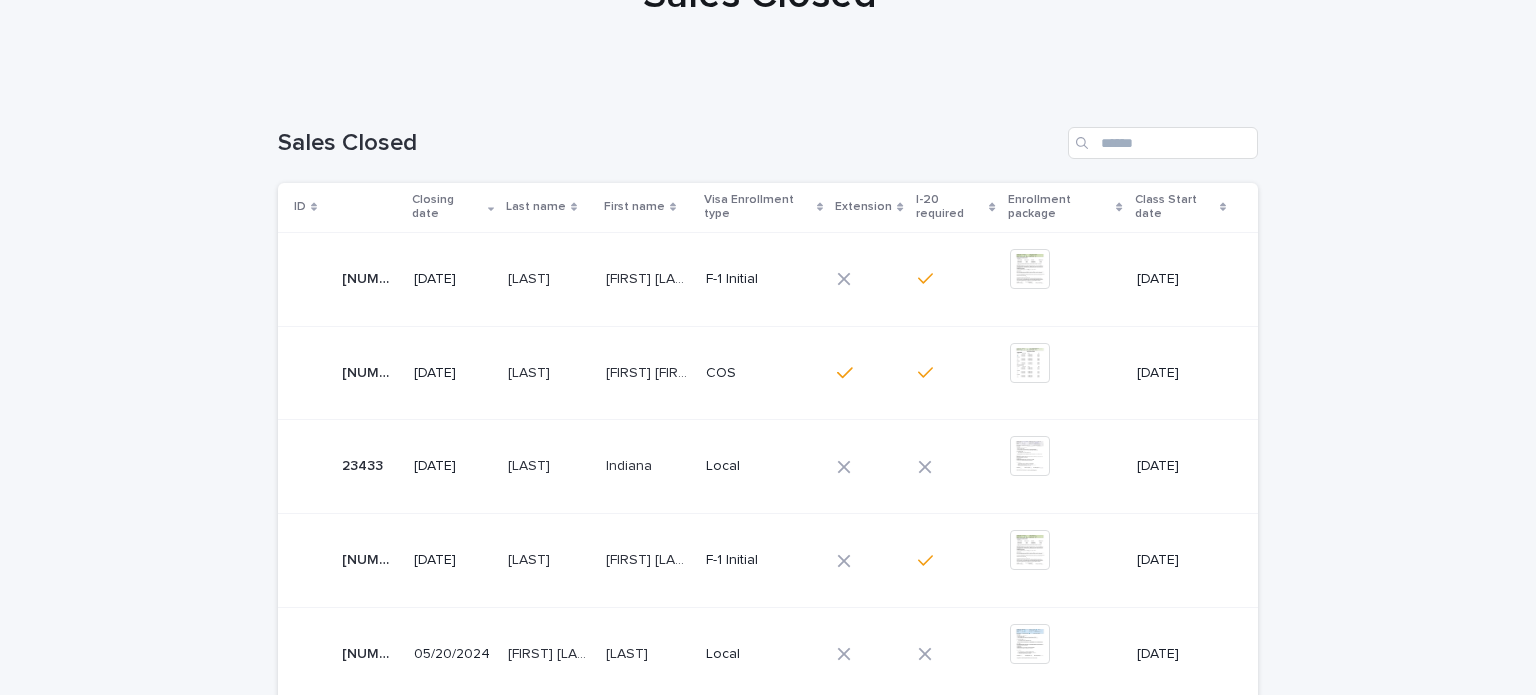 click on "[FIRST] [LAST]" at bounding box center [650, 277] 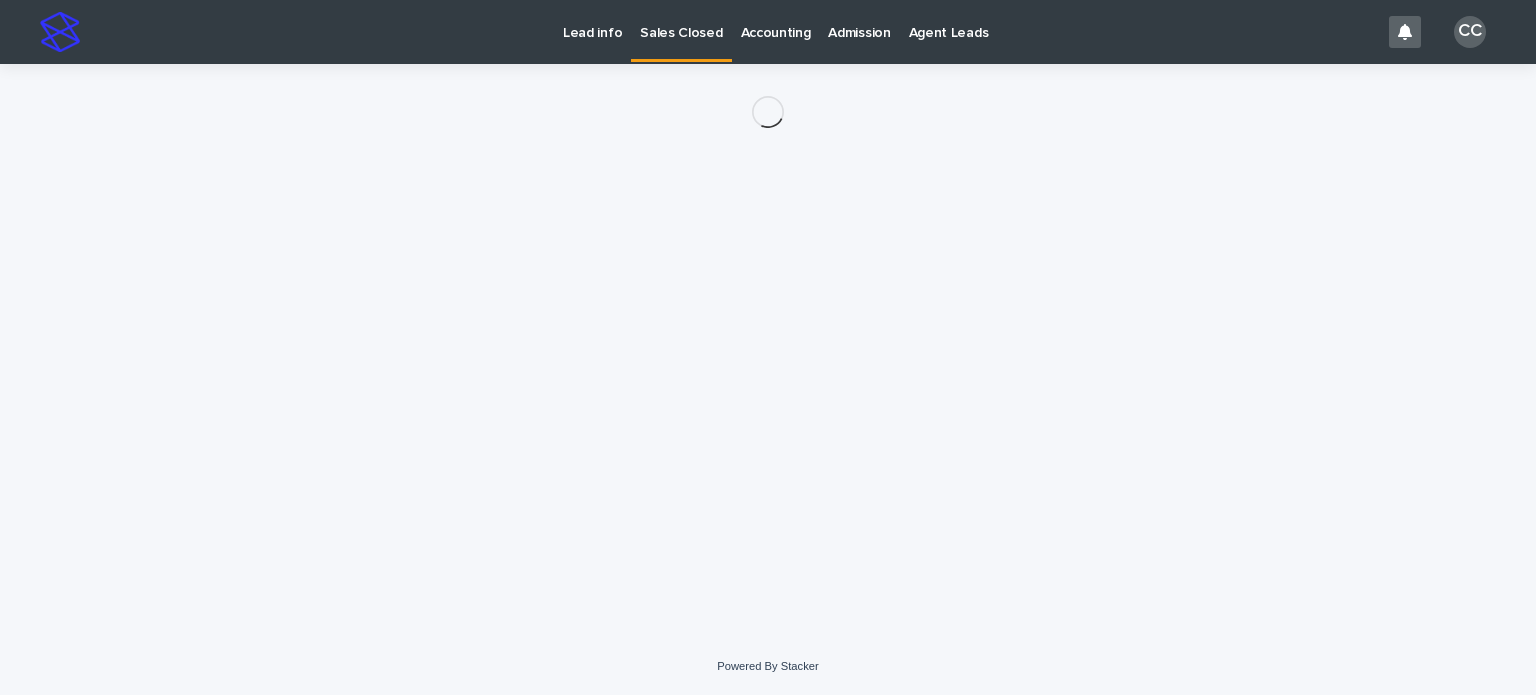scroll, scrollTop: 0, scrollLeft: 0, axis: both 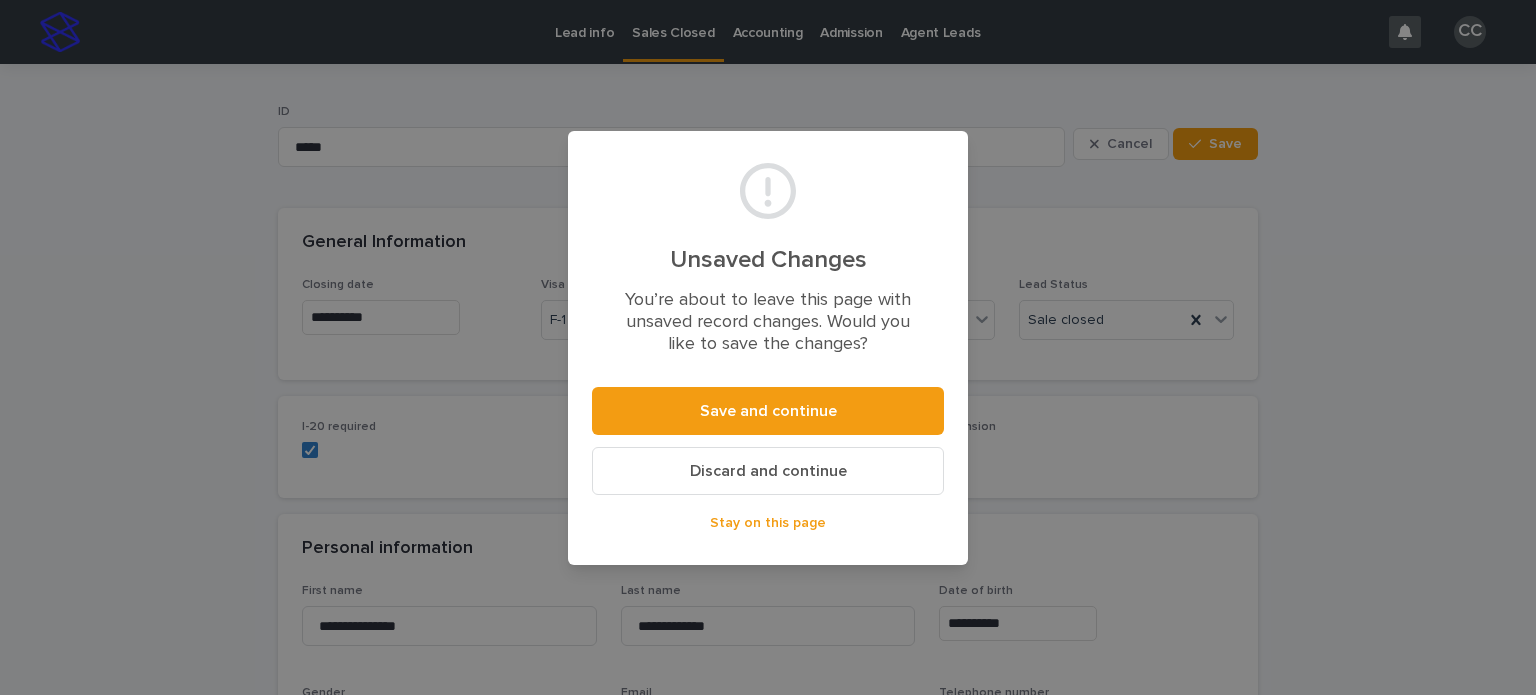 click on "Discard and continue" at bounding box center (768, 471) 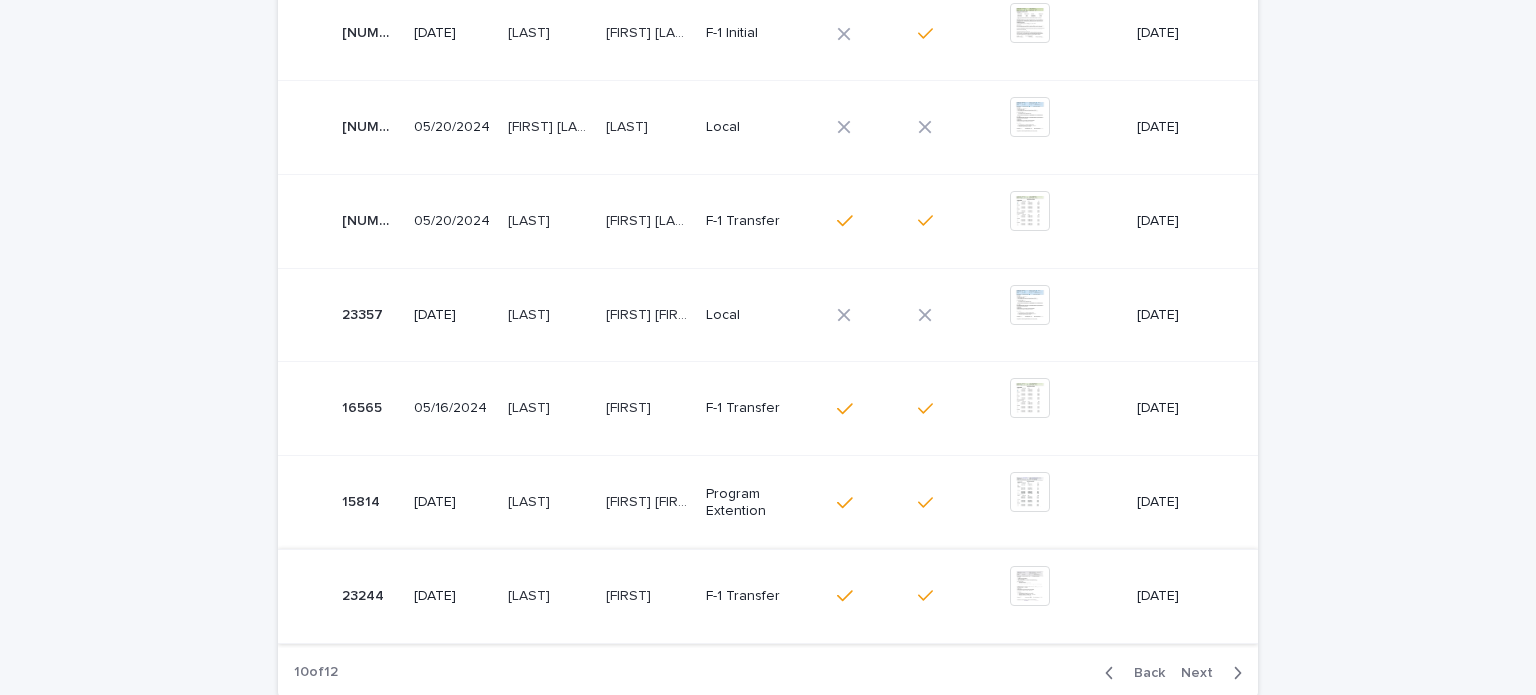 scroll, scrollTop: 877, scrollLeft: 0, axis: vertical 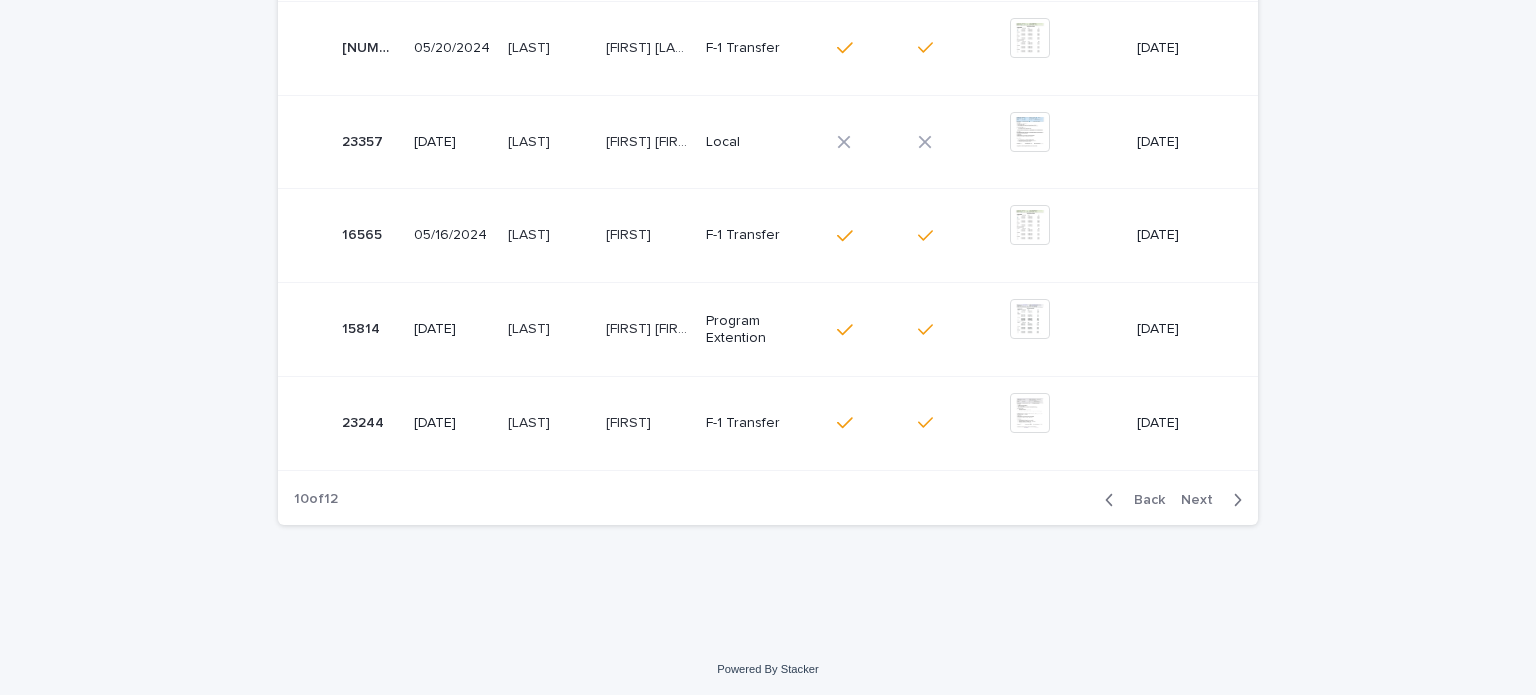 click 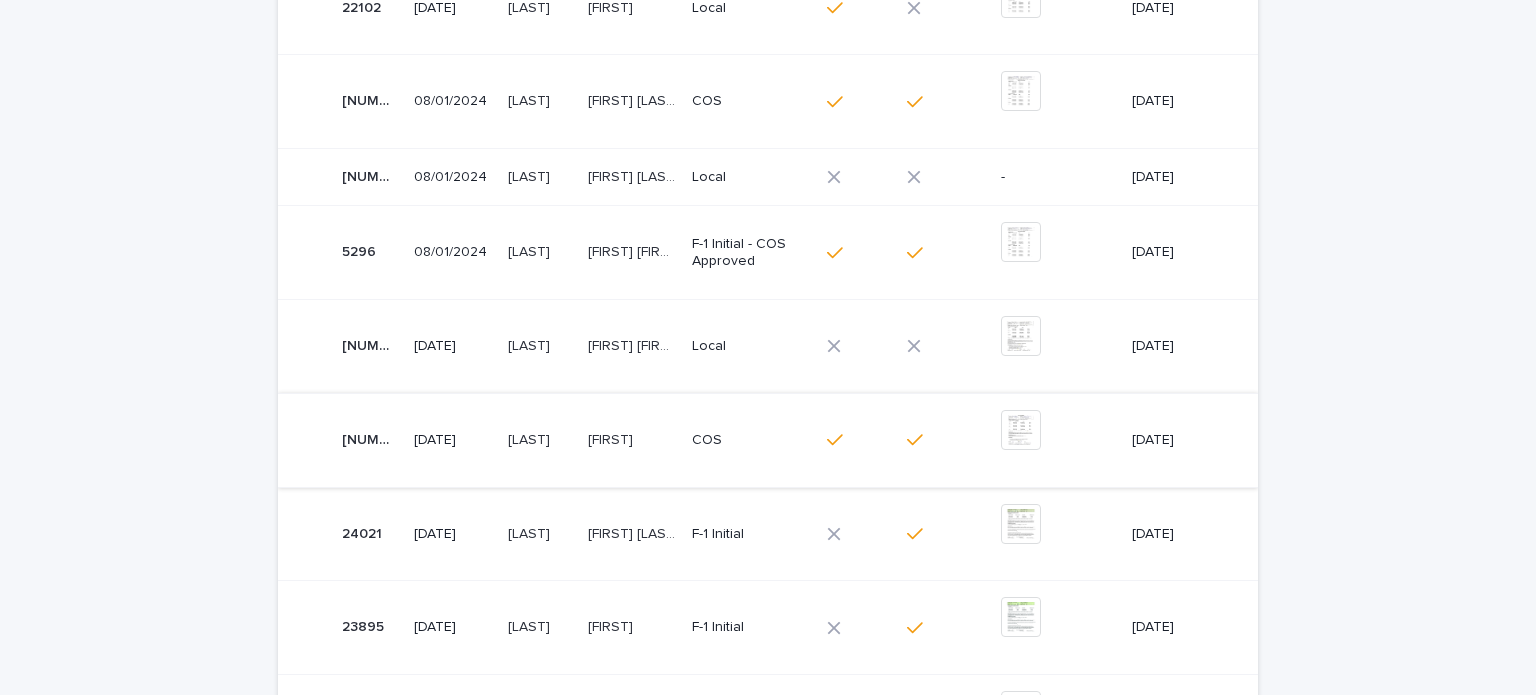 scroll, scrollTop: 540, scrollLeft: 0, axis: vertical 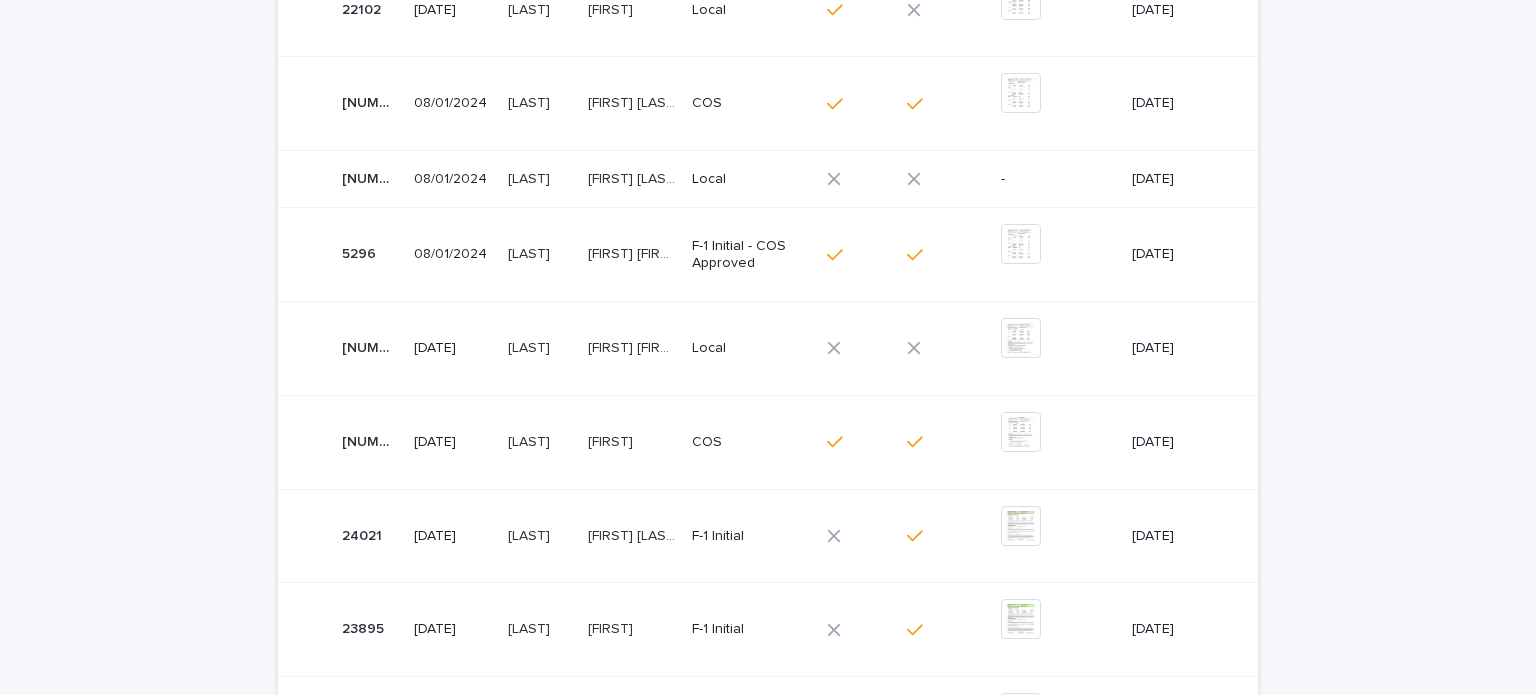 click on "[FIRST] [LAST]" at bounding box center (634, 534) 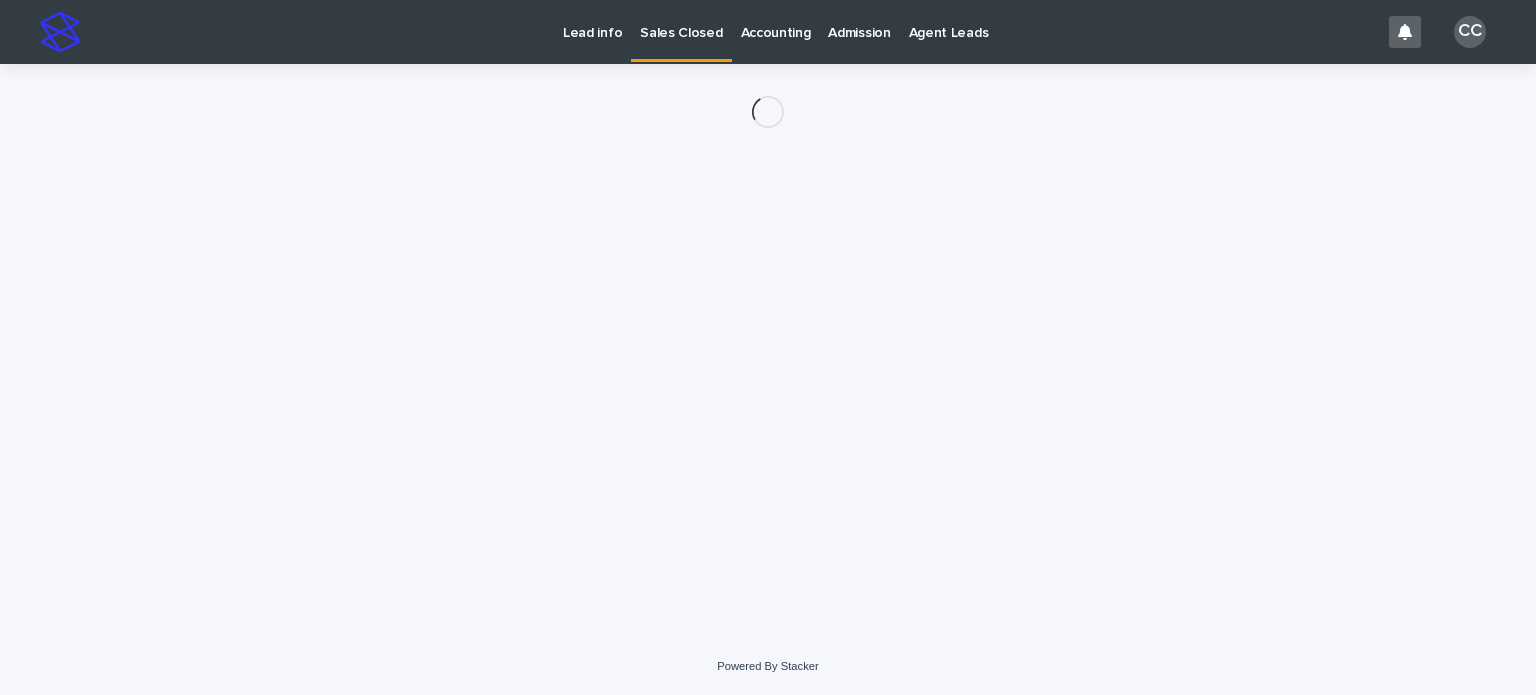 scroll, scrollTop: 0, scrollLeft: 0, axis: both 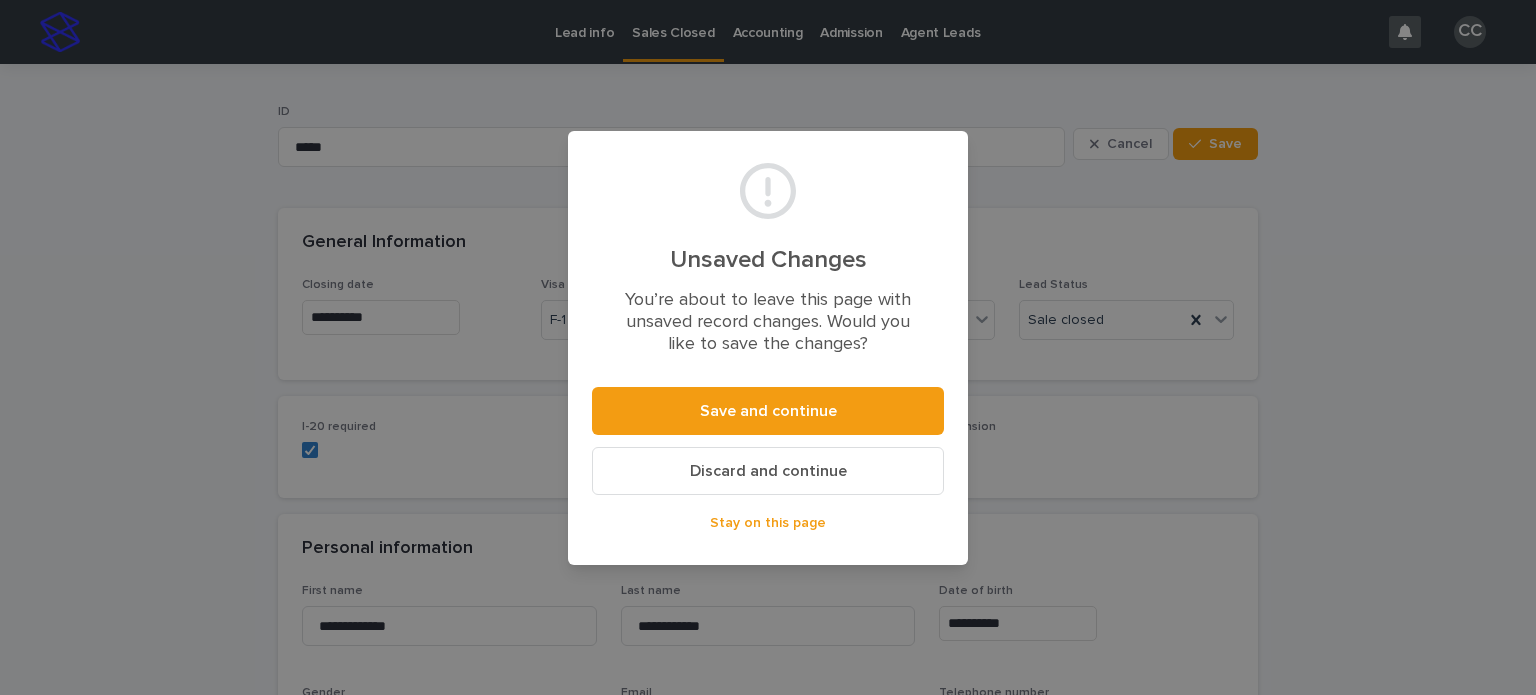 click on "Discard and continue" at bounding box center (768, 471) 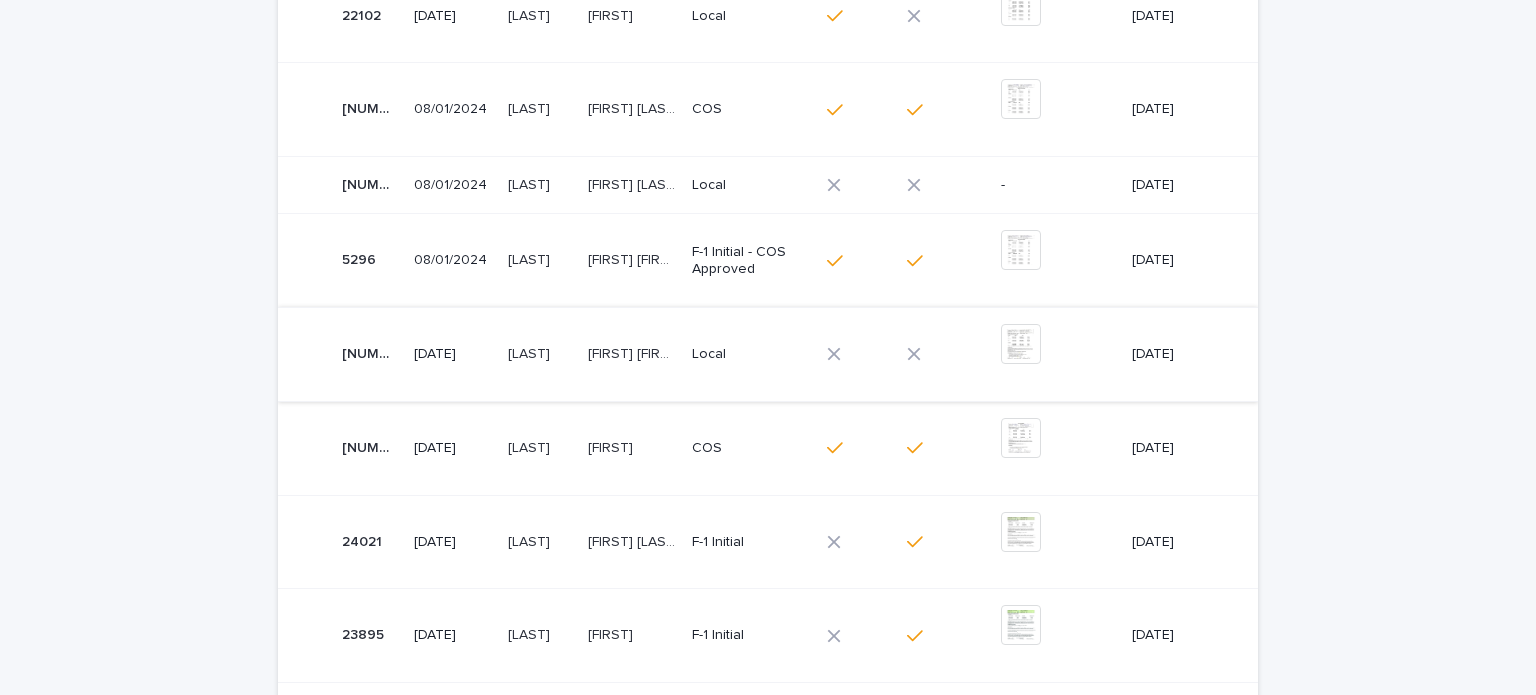 scroll, scrollTop: 500, scrollLeft: 0, axis: vertical 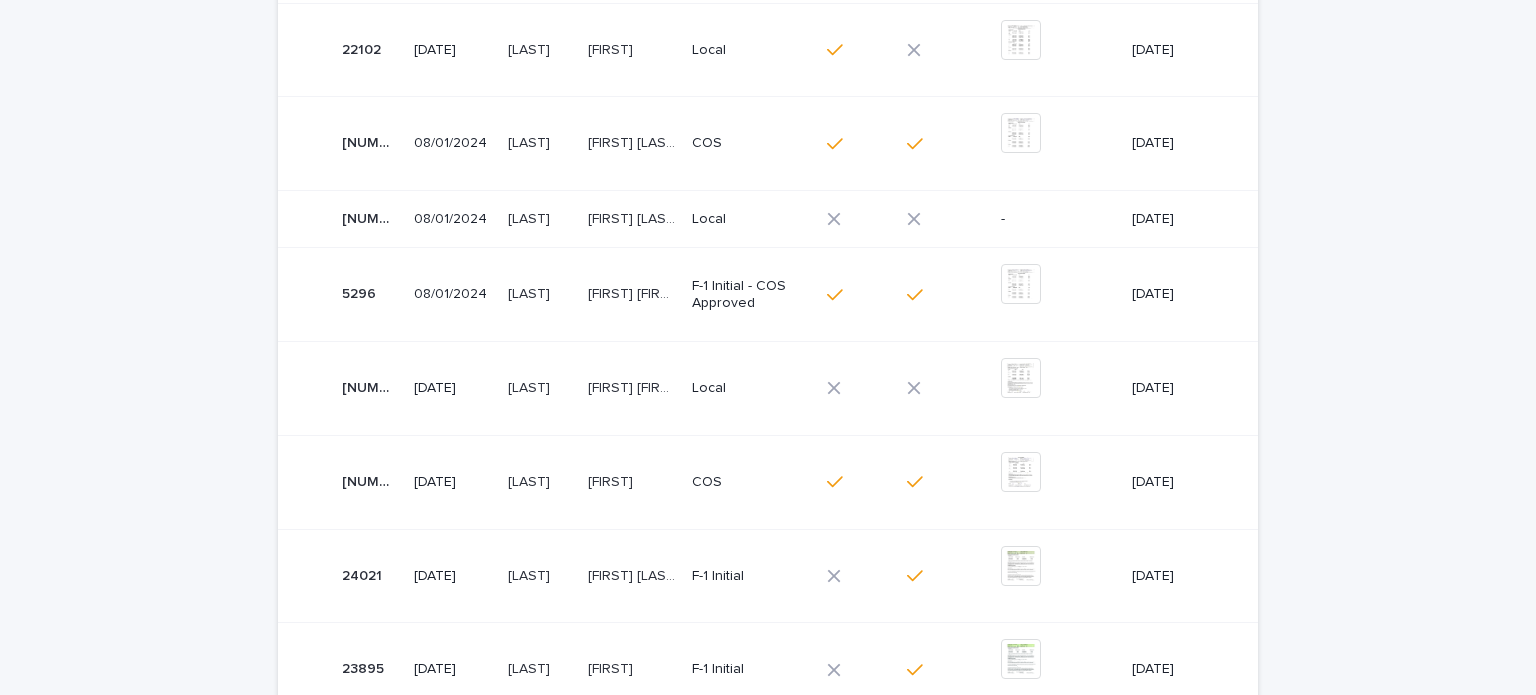 click on "[FIRST] [FIRST]" at bounding box center [634, 386] 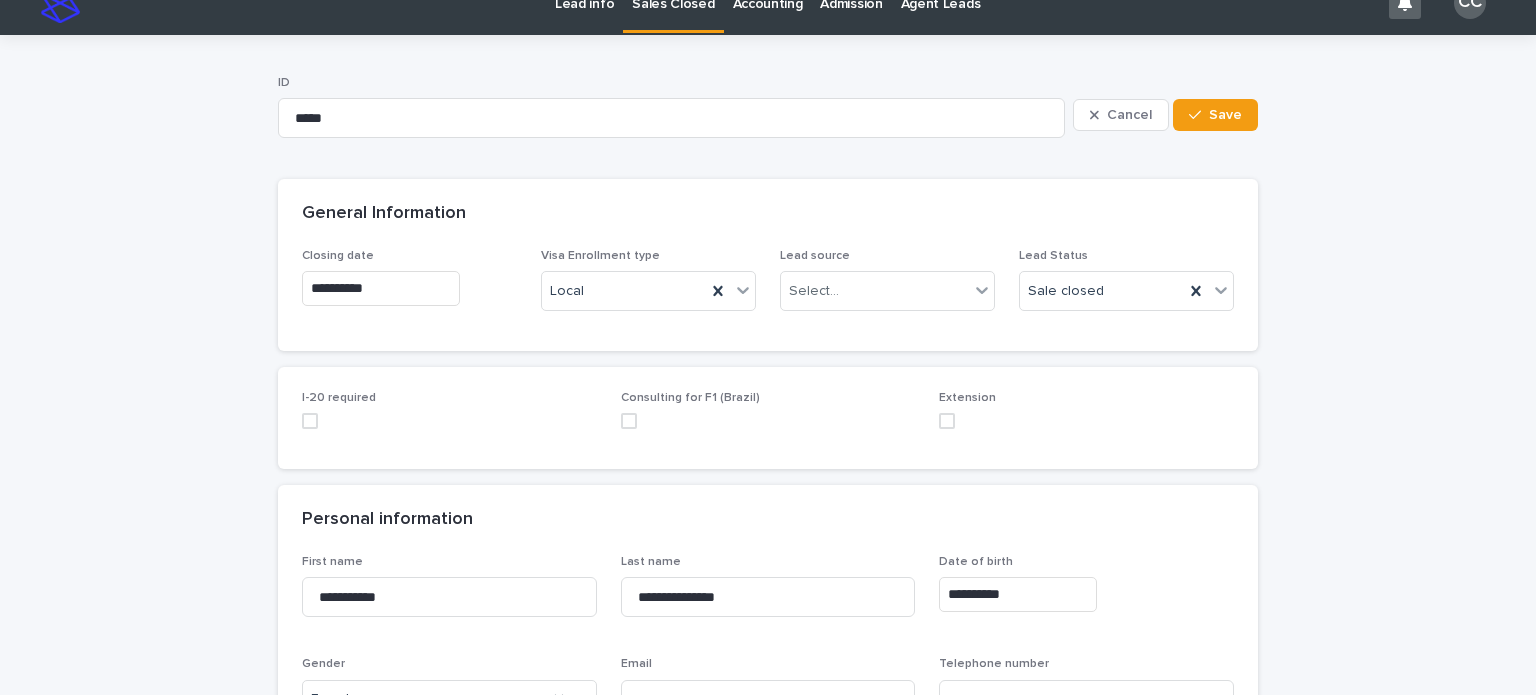 scroll, scrollTop: 0, scrollLeft: 0, axis: both 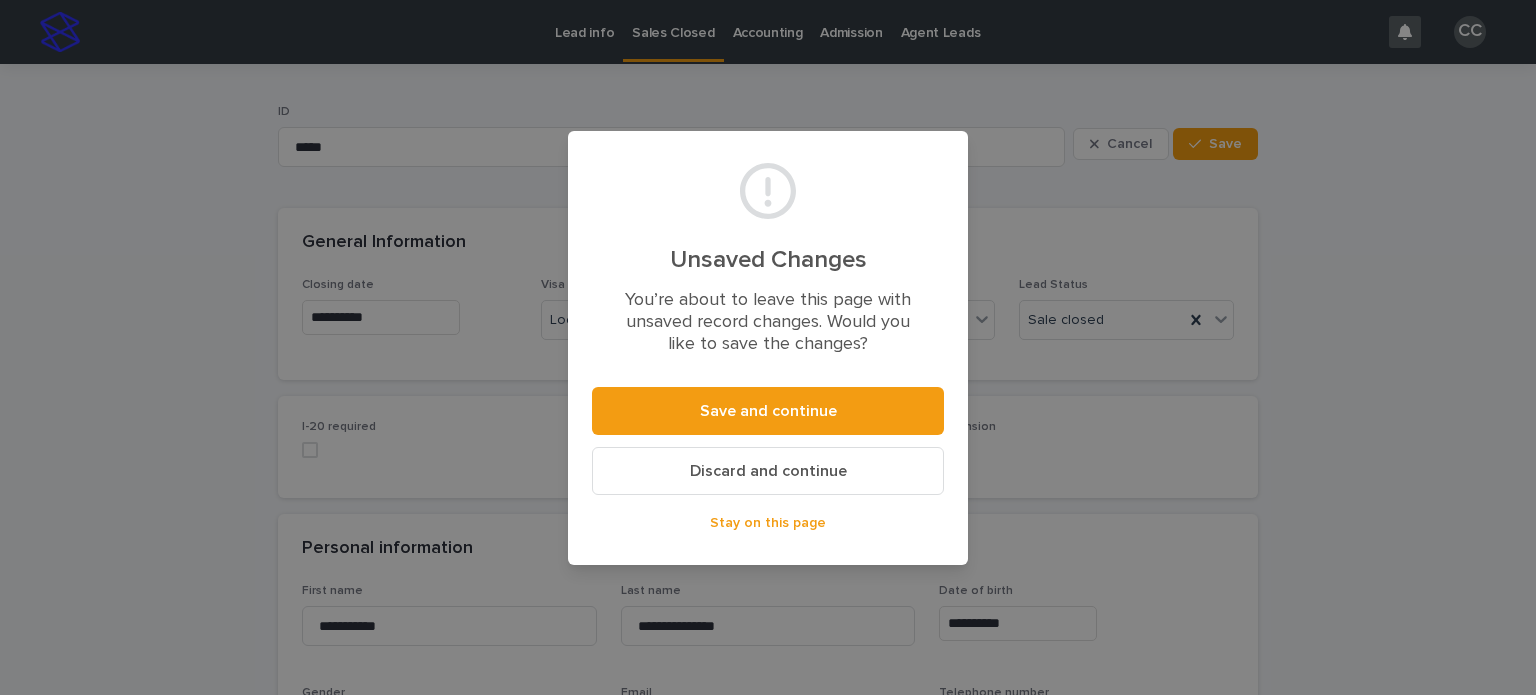 click on "Discard and continue" at bounding box center (768, 471) 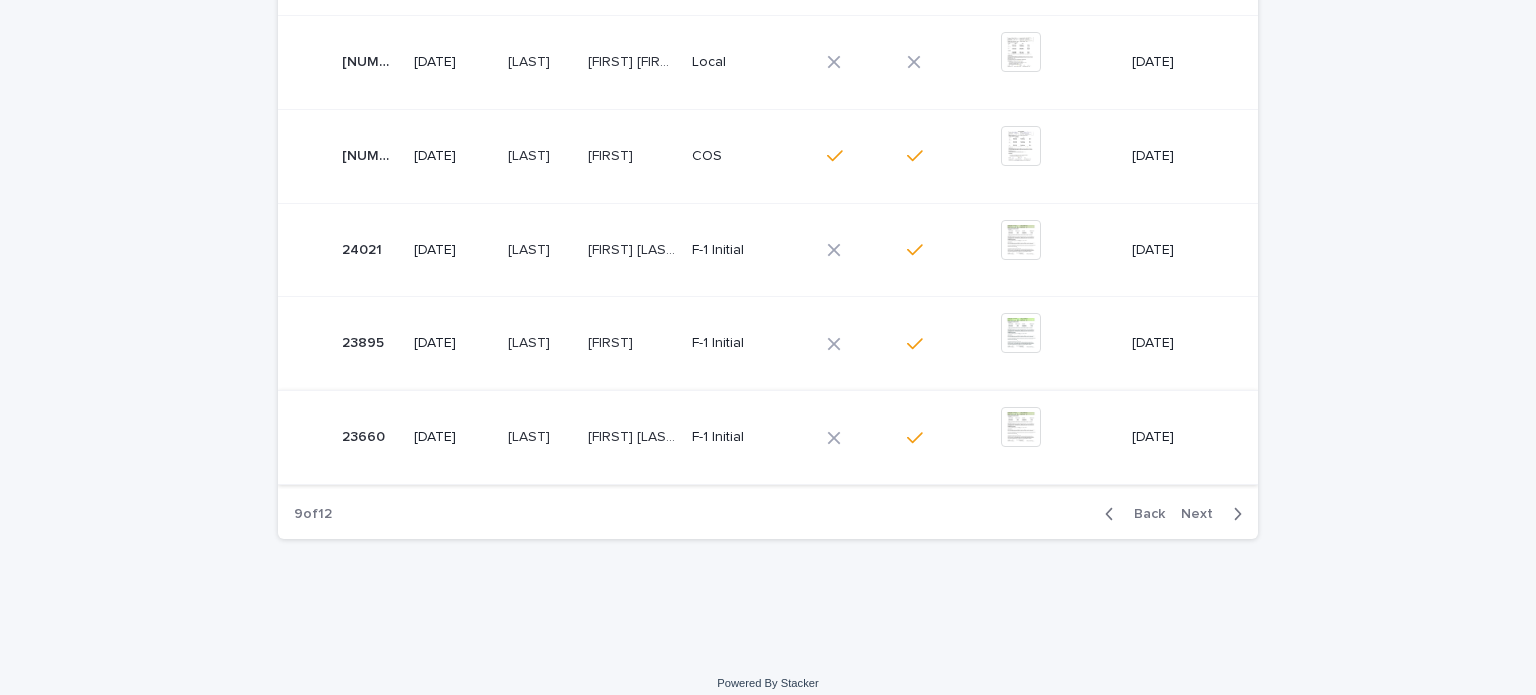 scroll, scrollTop: 840, scrollLeft: 0, axis: vertical 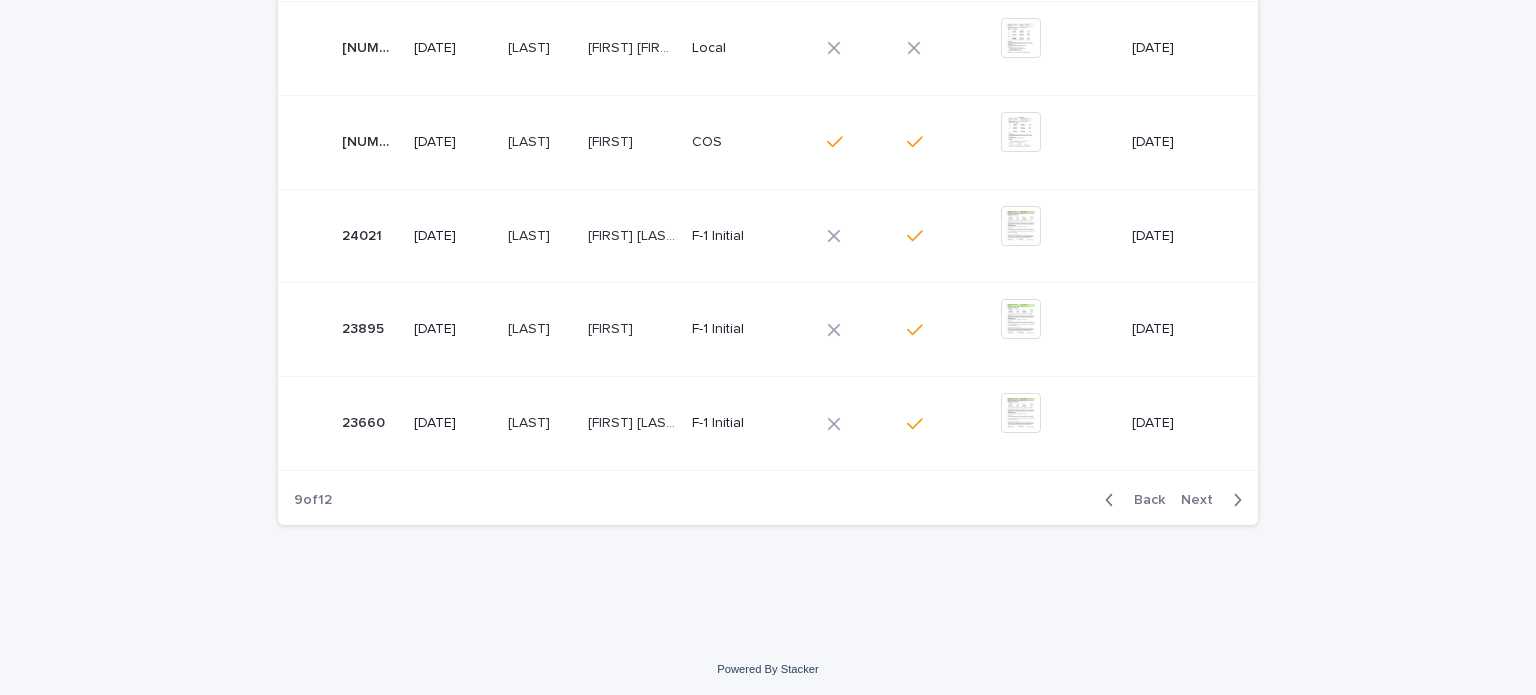 click 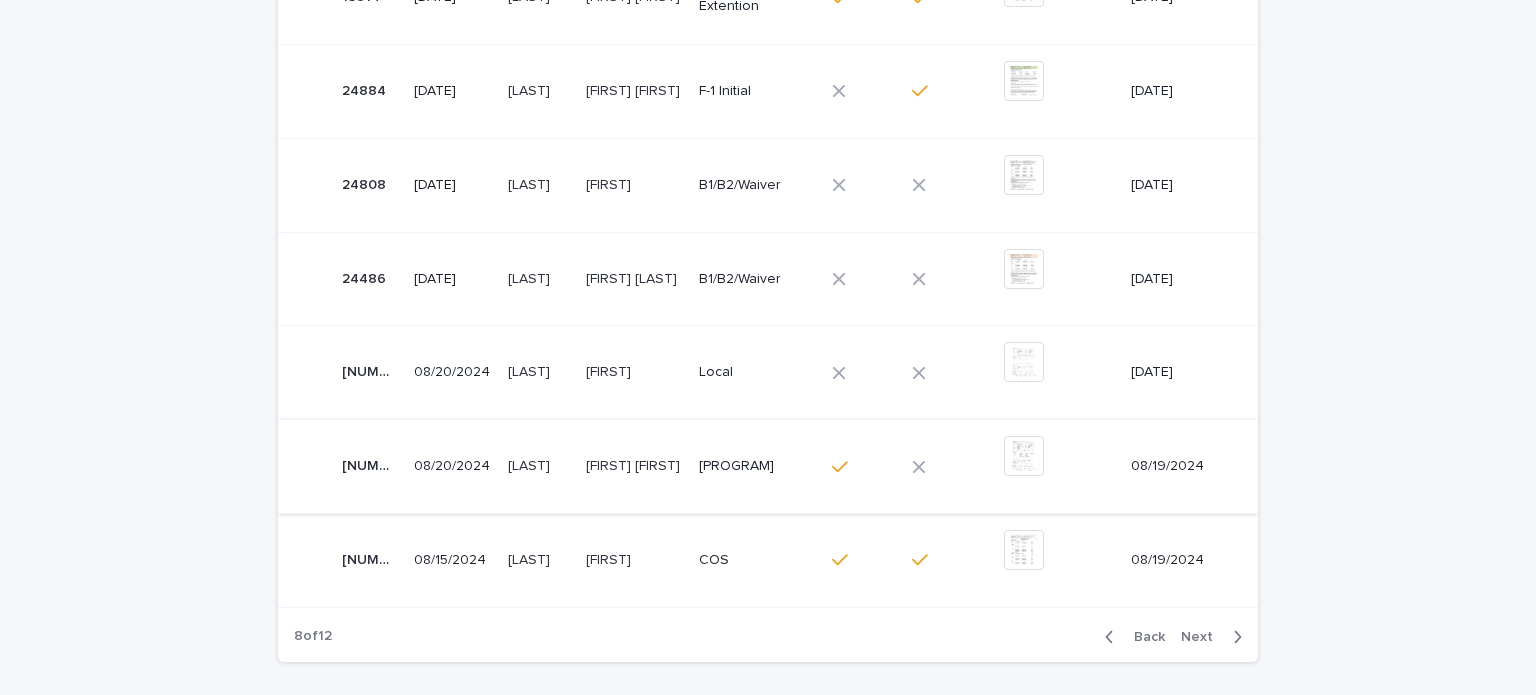 scroll, scrollTop: 877, scrollLeft: 0, axis: vertical 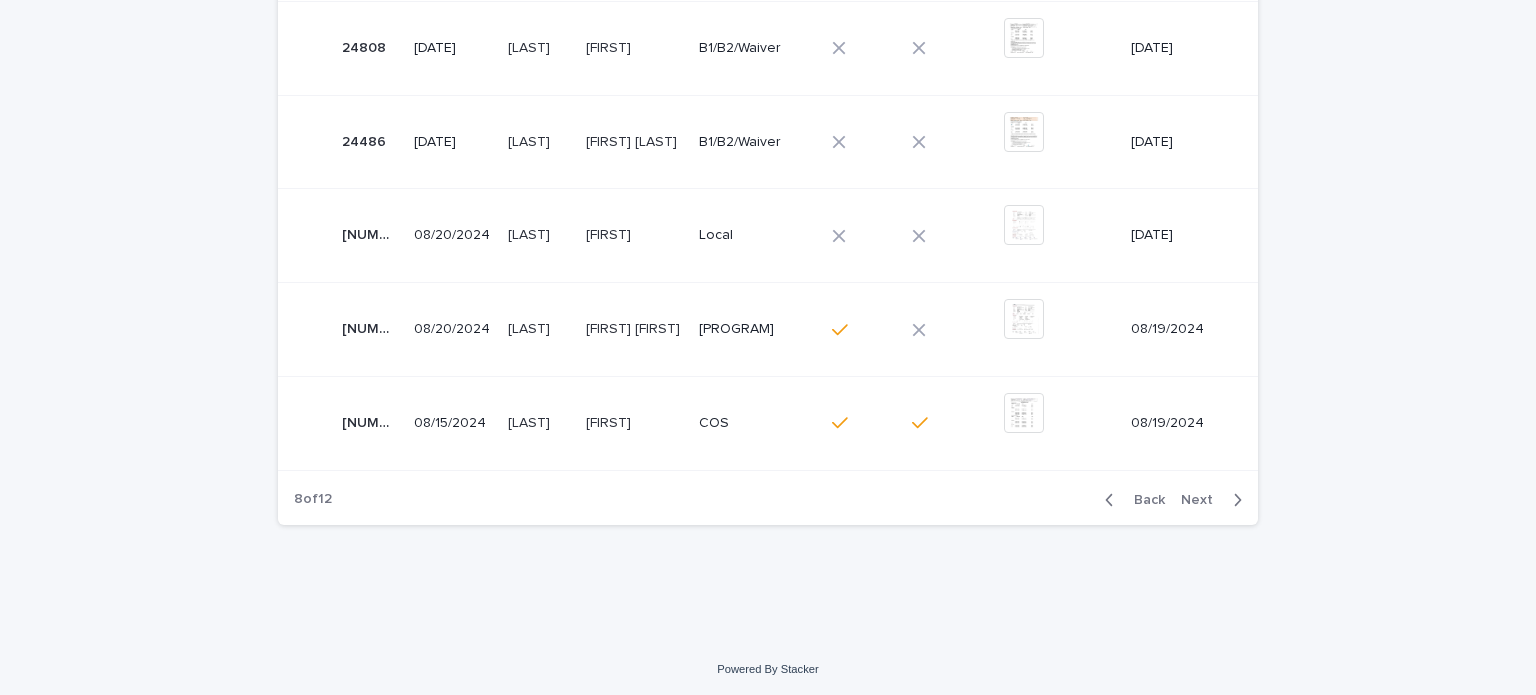 click 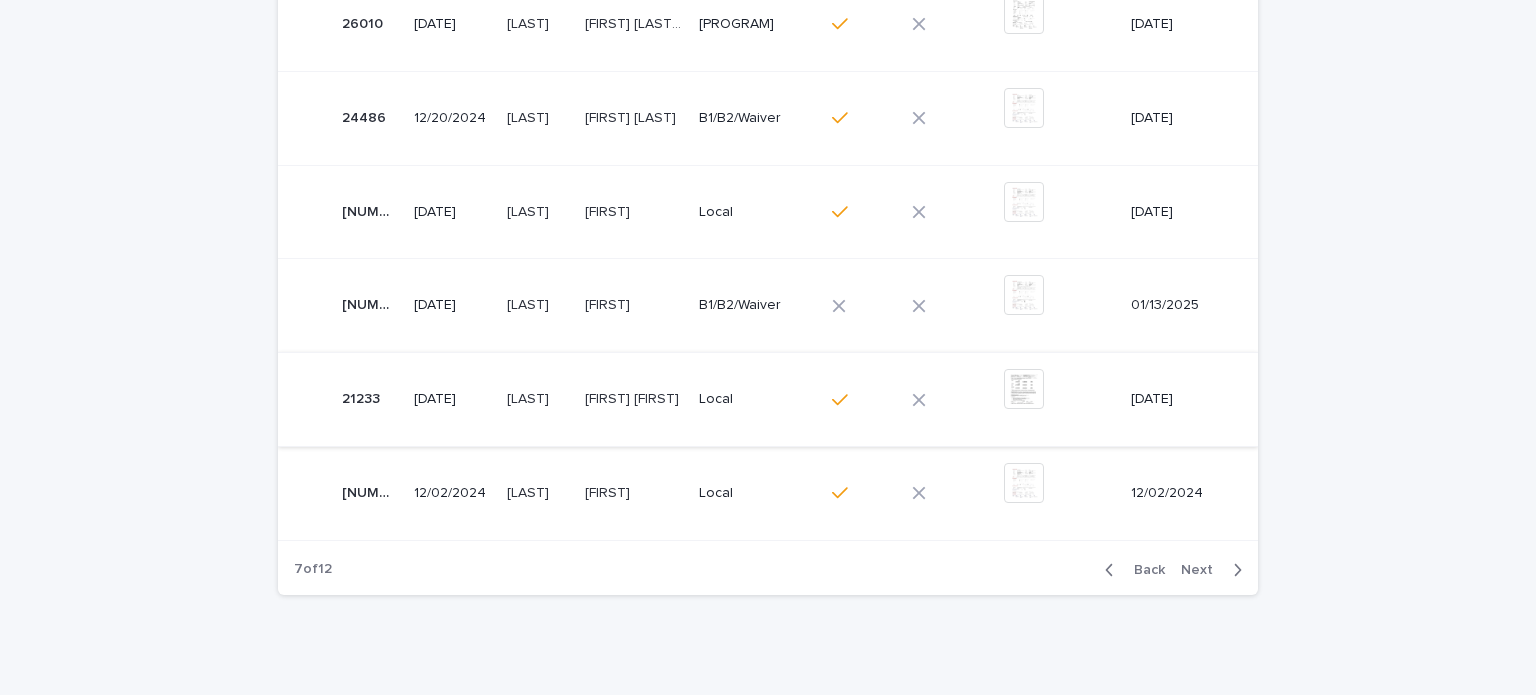 scroll, scrollTop: 777, scrollLeft: 0, axis: vertical 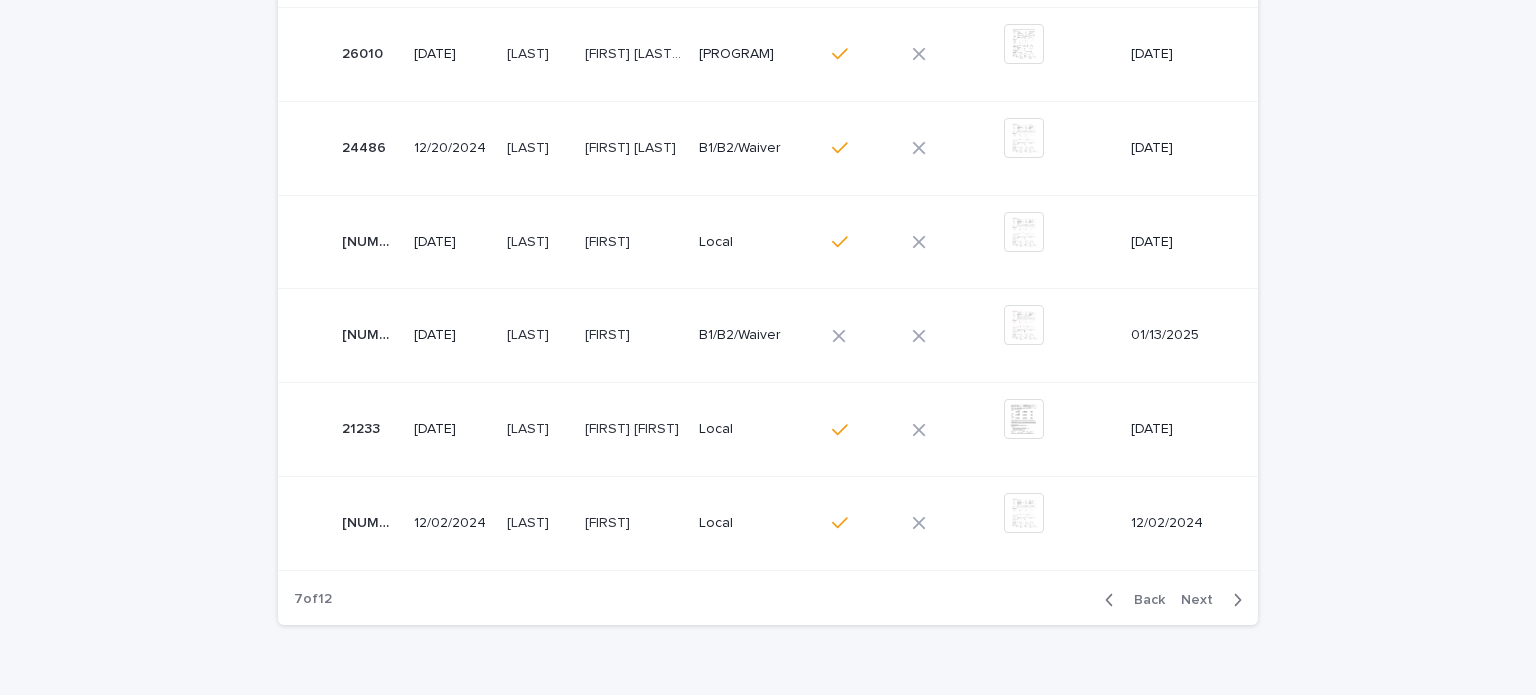 click on "[FIRST]" at bounding box center (609, 333) 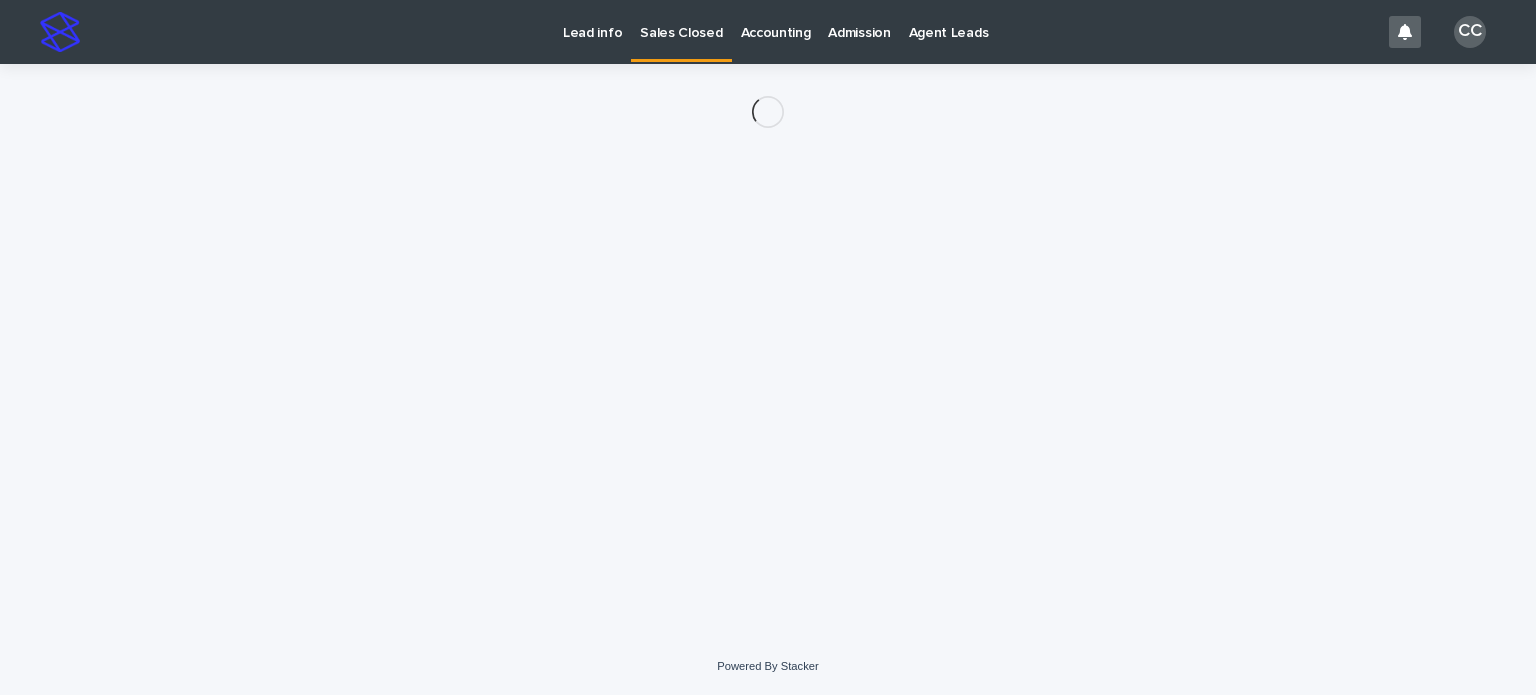 scroll, scrollTop: 0, scrollLeft: 0, axis: both 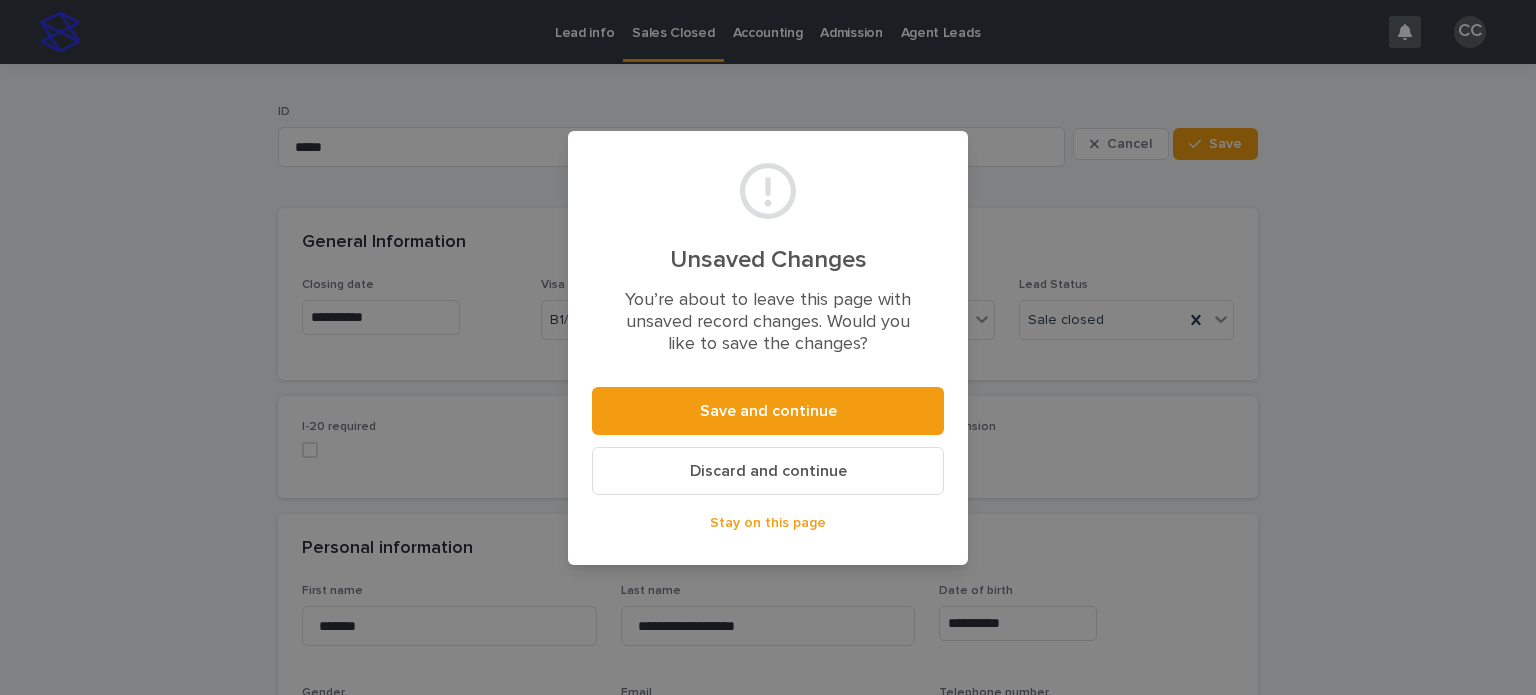 click on "Discard and continue" at bounding box center [768, 471] 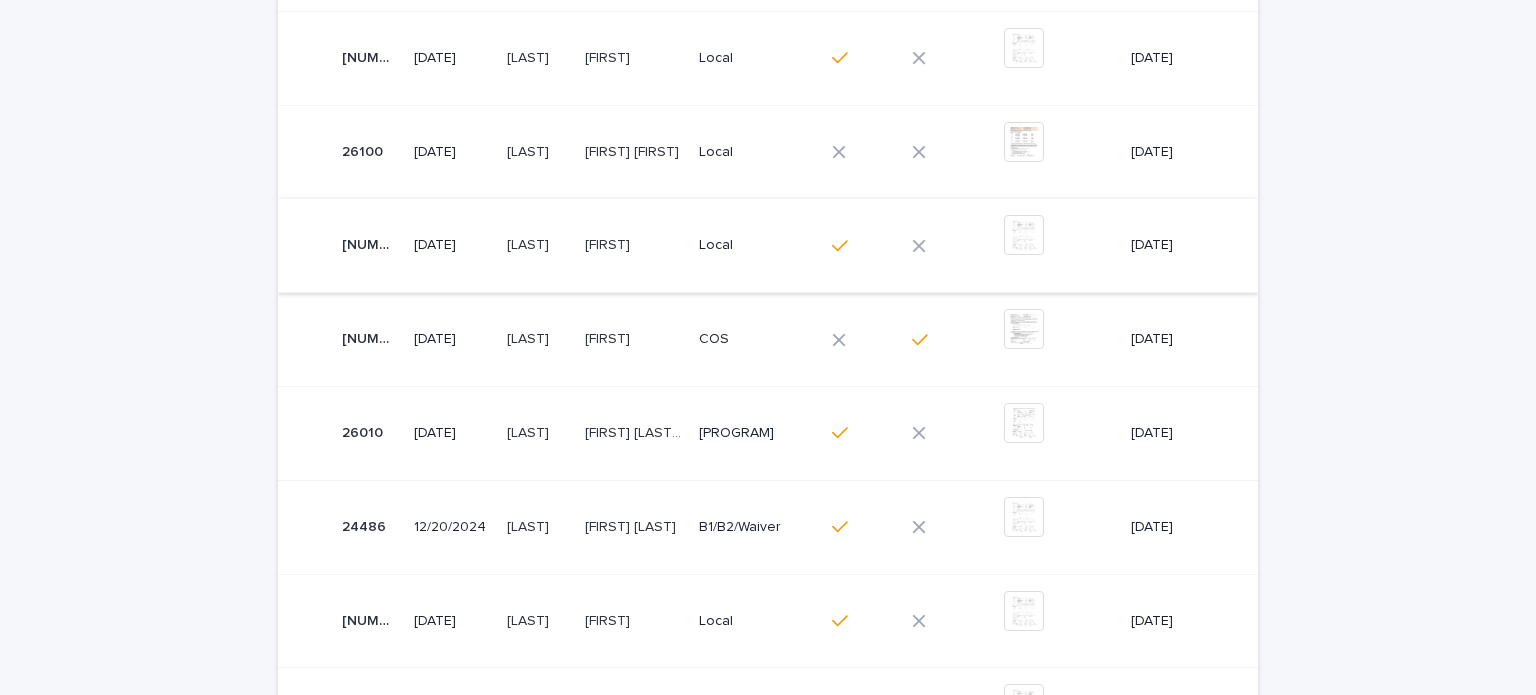 scroll, scrollTop: 277, scrollLeft: 0, axis: vertical 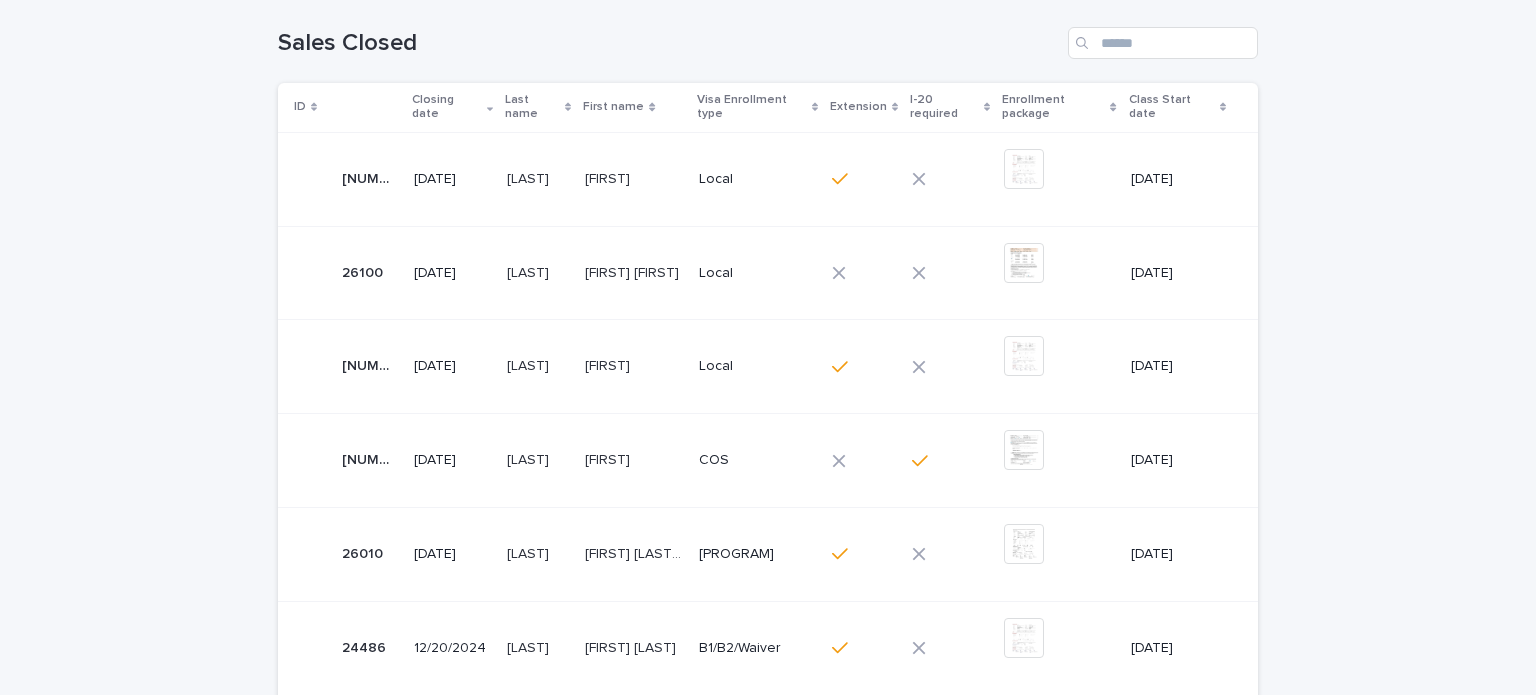 click on "[FIRST]" at bounding box center [609, 458] 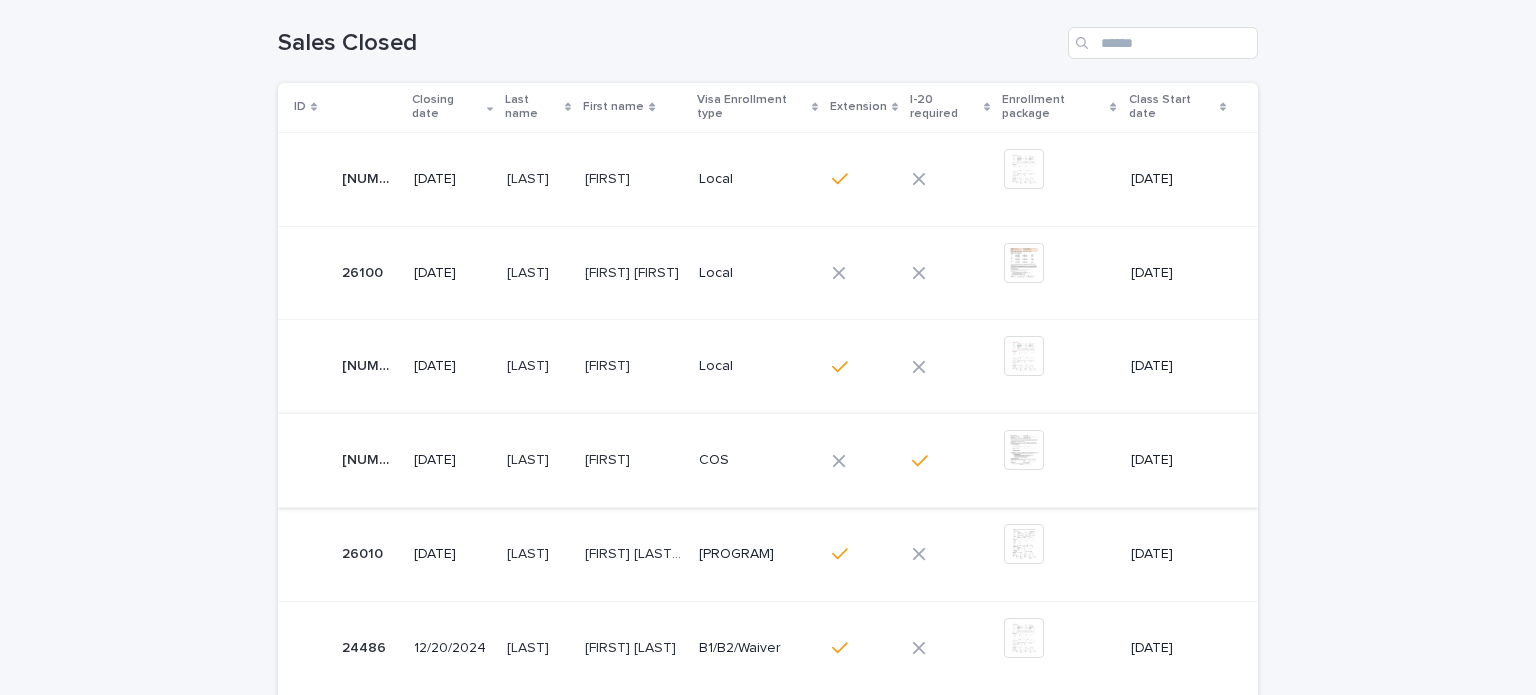 scroll, scrollTop: 0, scrollLeft: 0, axis: both 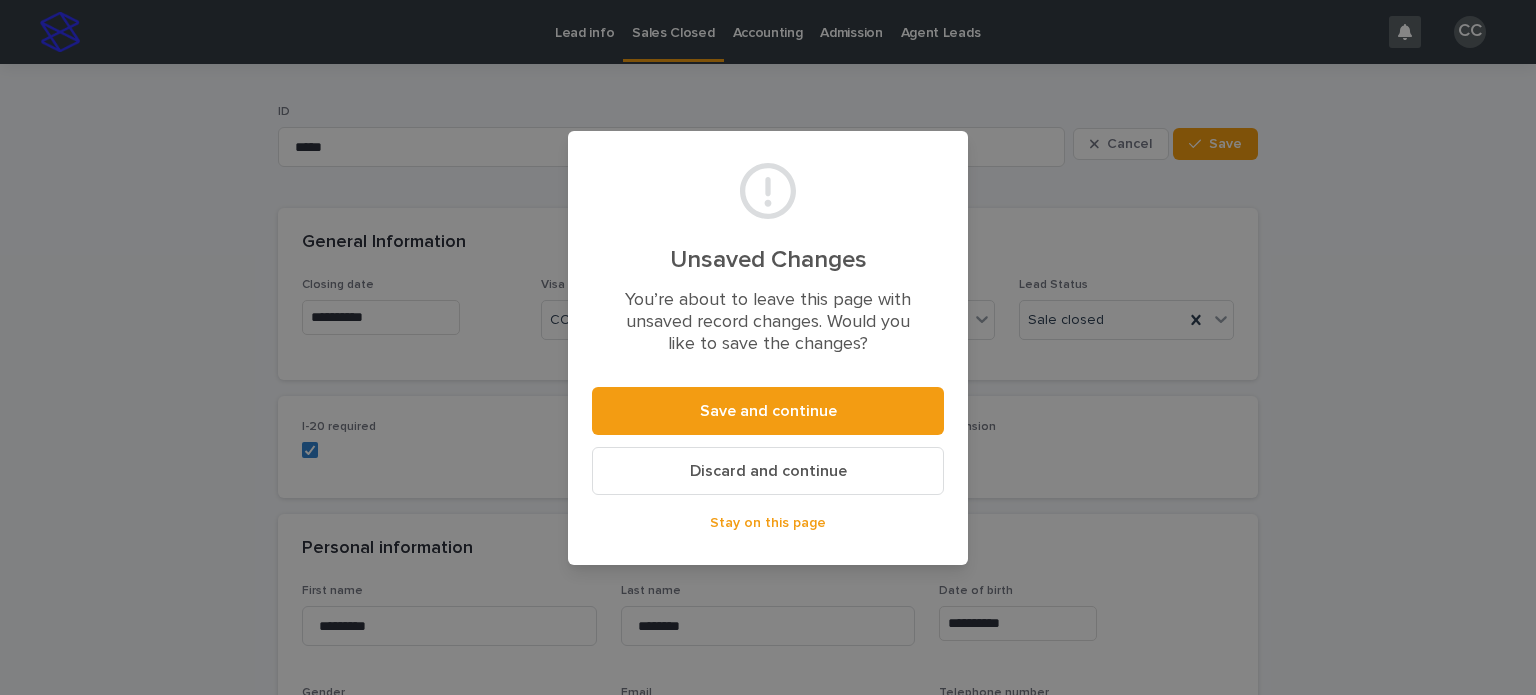 click on "Discard and continue" at bounding box center [768, 471] 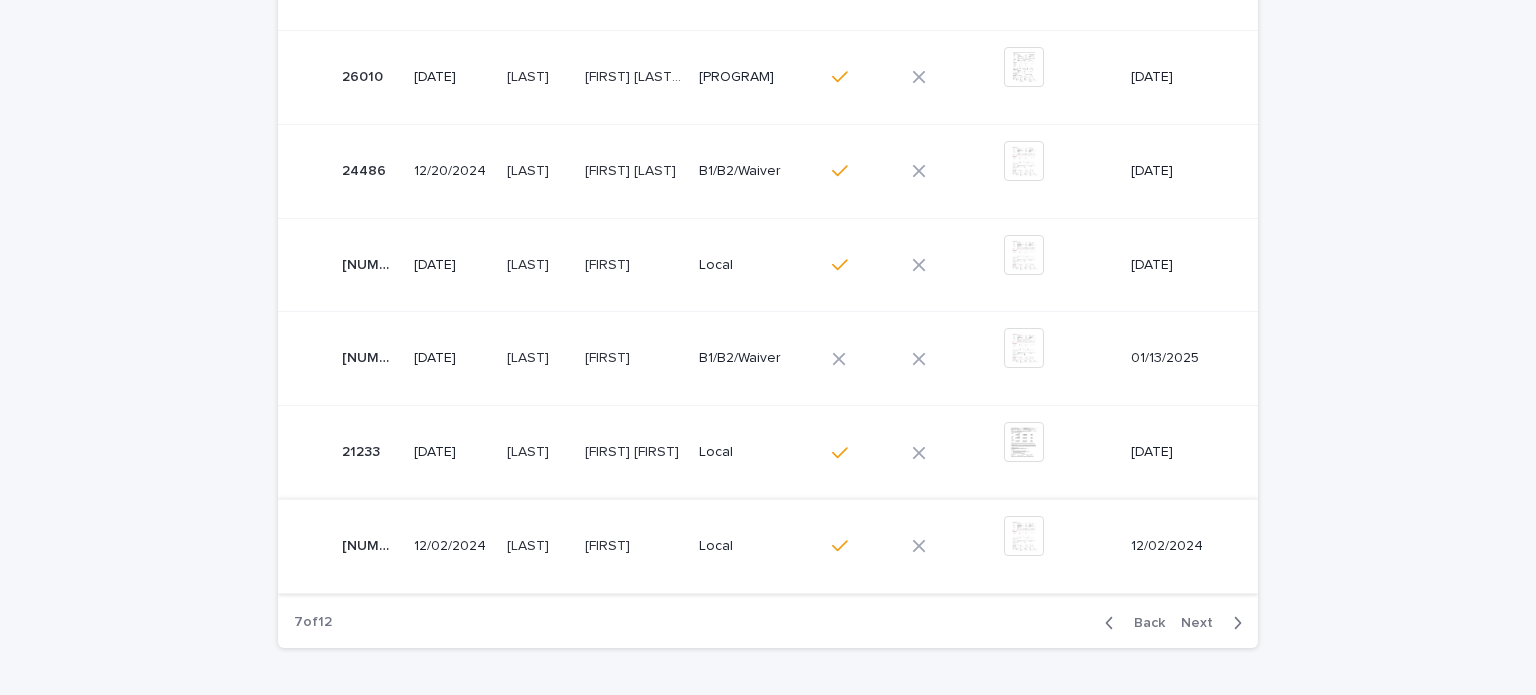 scroll, scrollTop: 877, scrollLeft: 0, axis: vertical 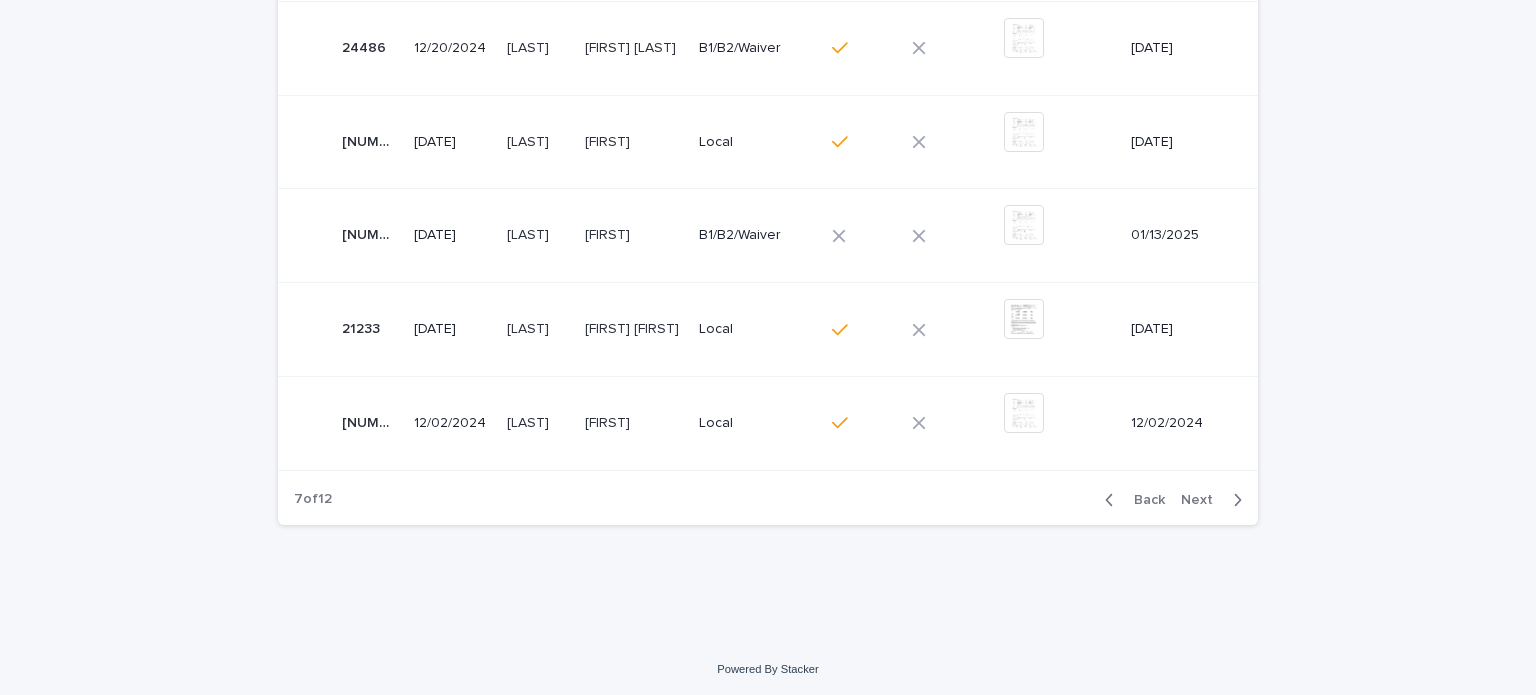 click 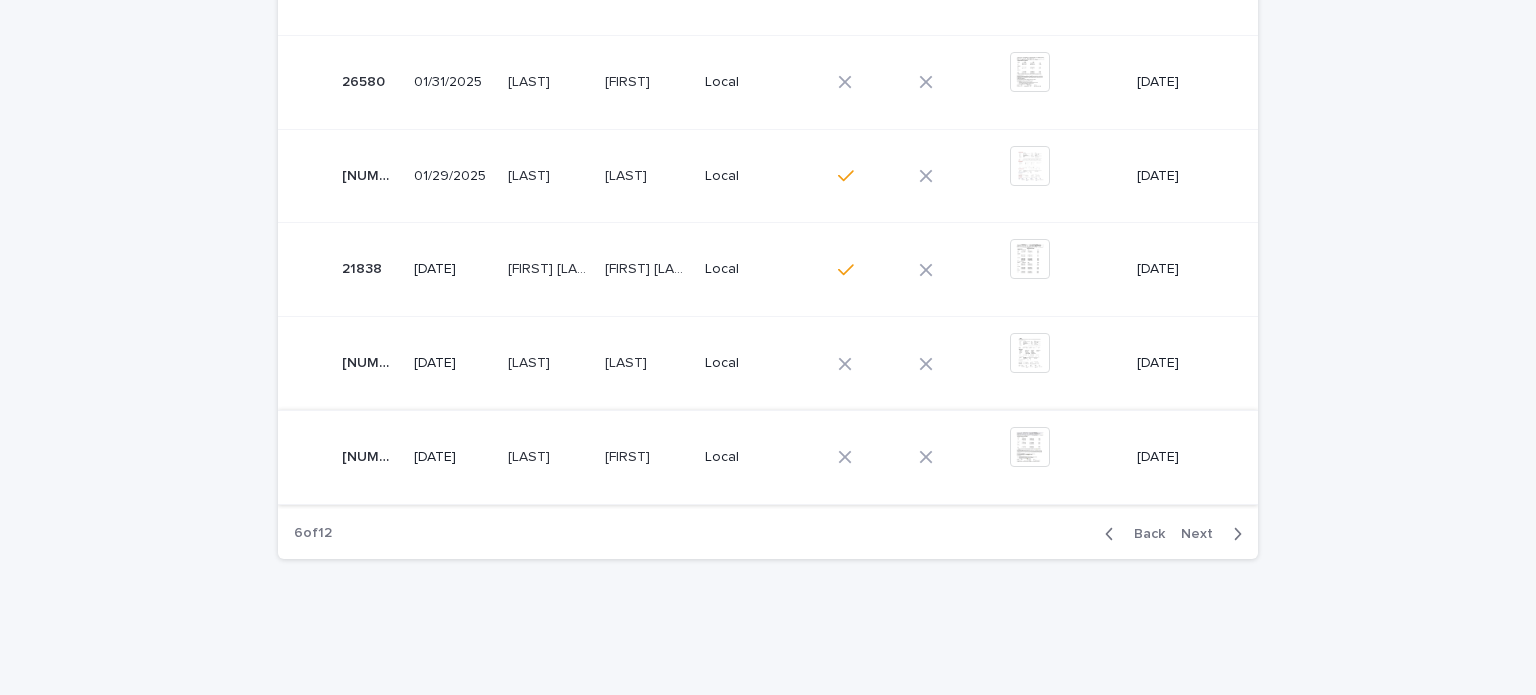 scroll, scrollTop: 877, scrollLeft: 0, axis: vertical 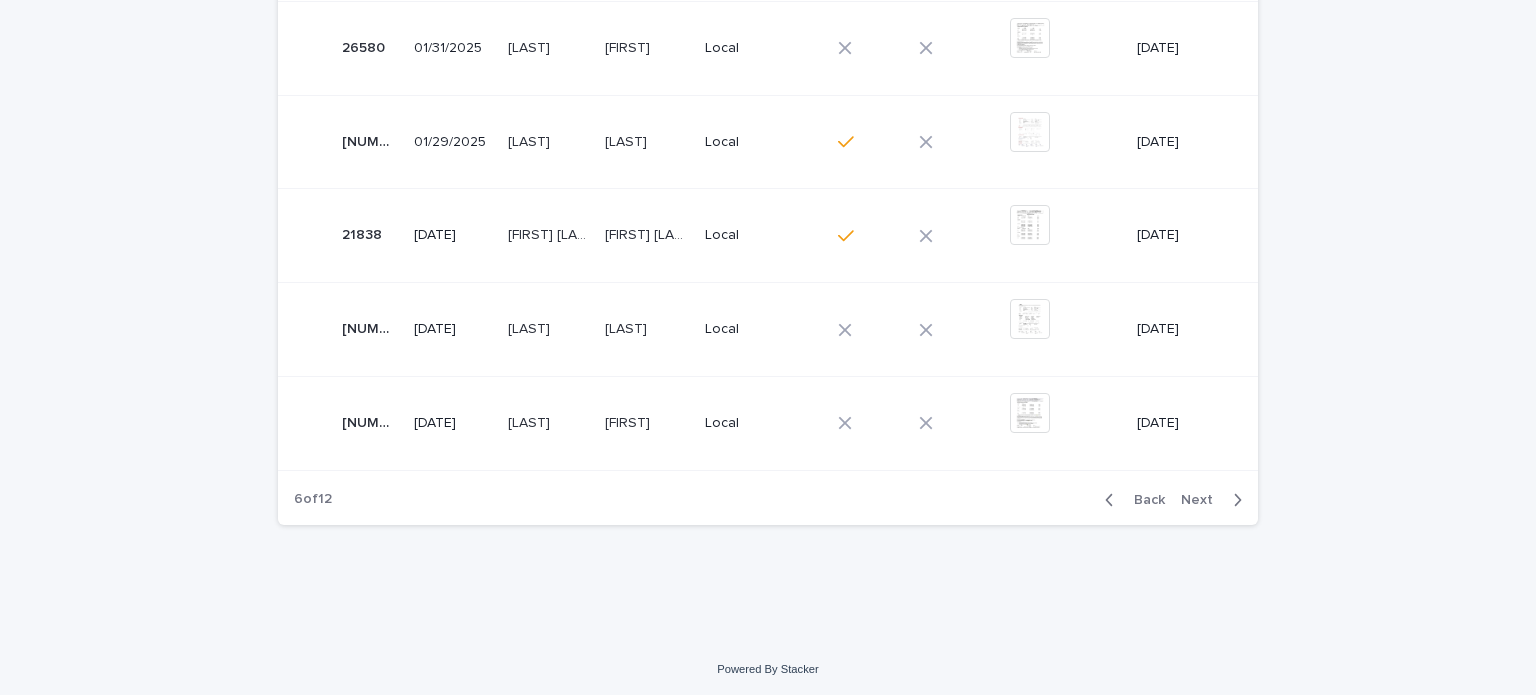 click on "[FIRST]" at bounding box center [629, 421] 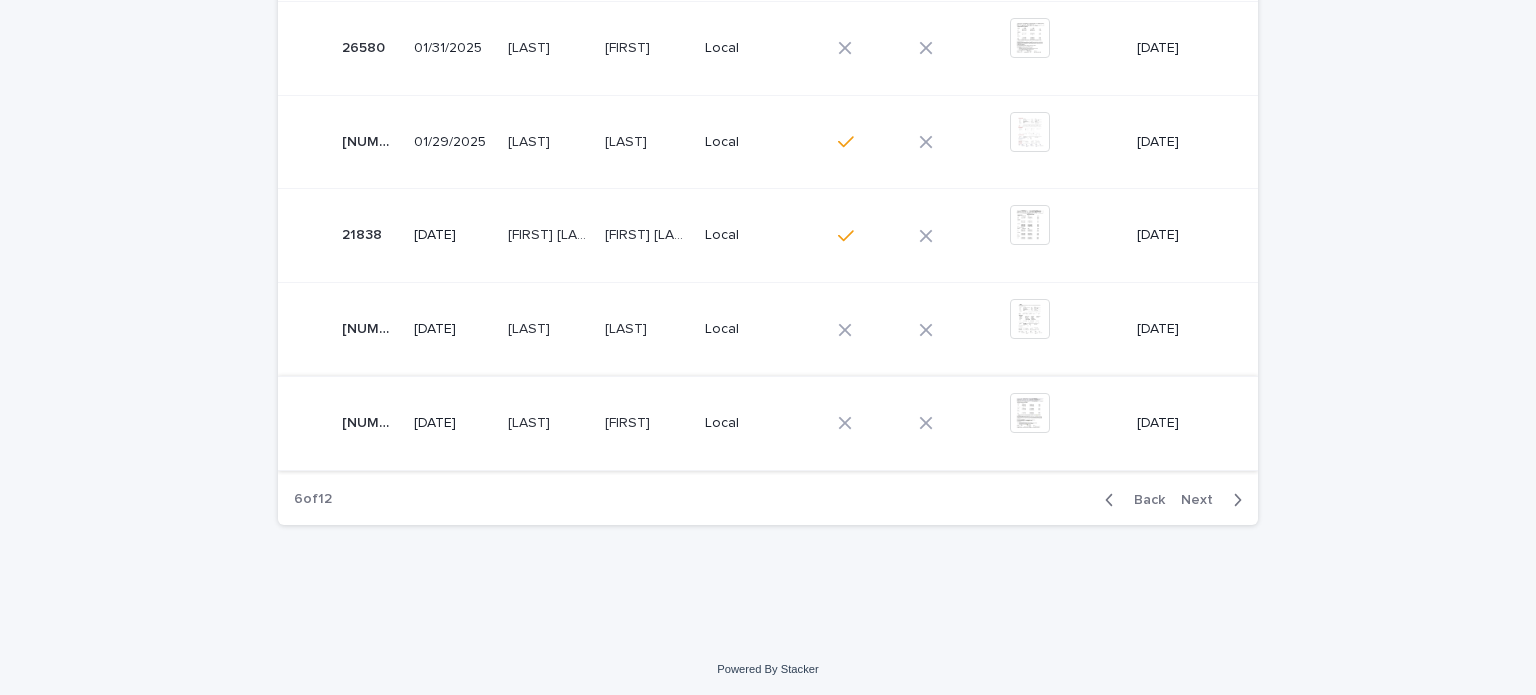 scroll, scrollTop: 0, scrollLeft: 0, axis: both 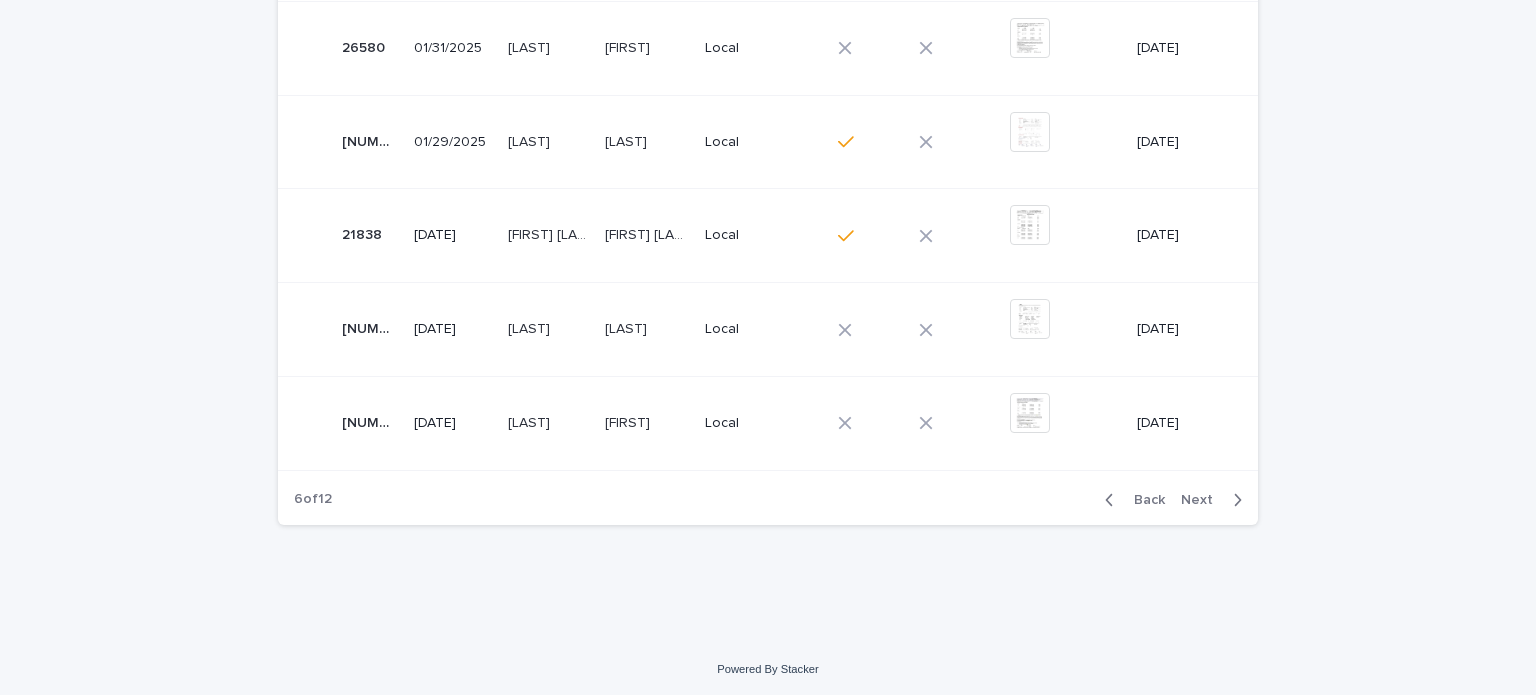 click on "[LAST]" at bounding box center (628, 327) 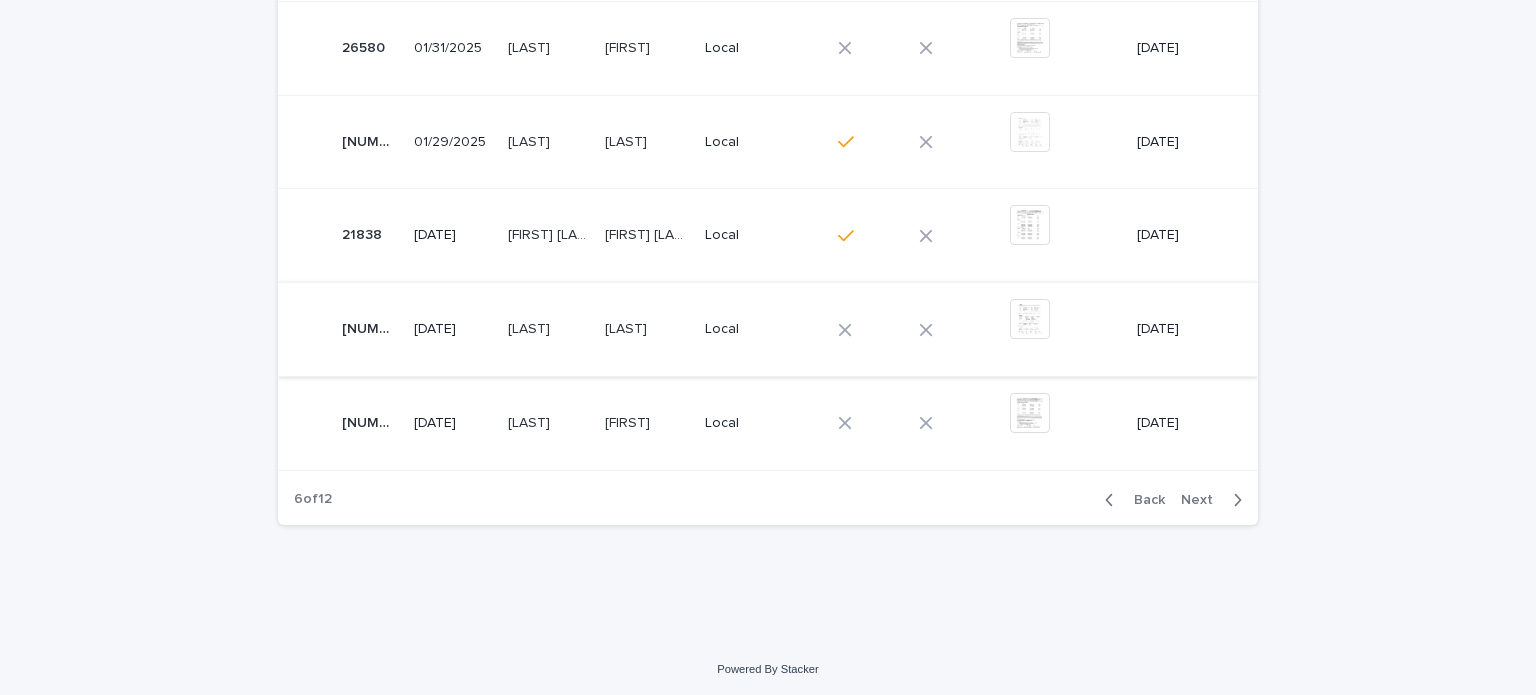 scroll, scrollTop: 0, scrollLeft: 0, axis: both 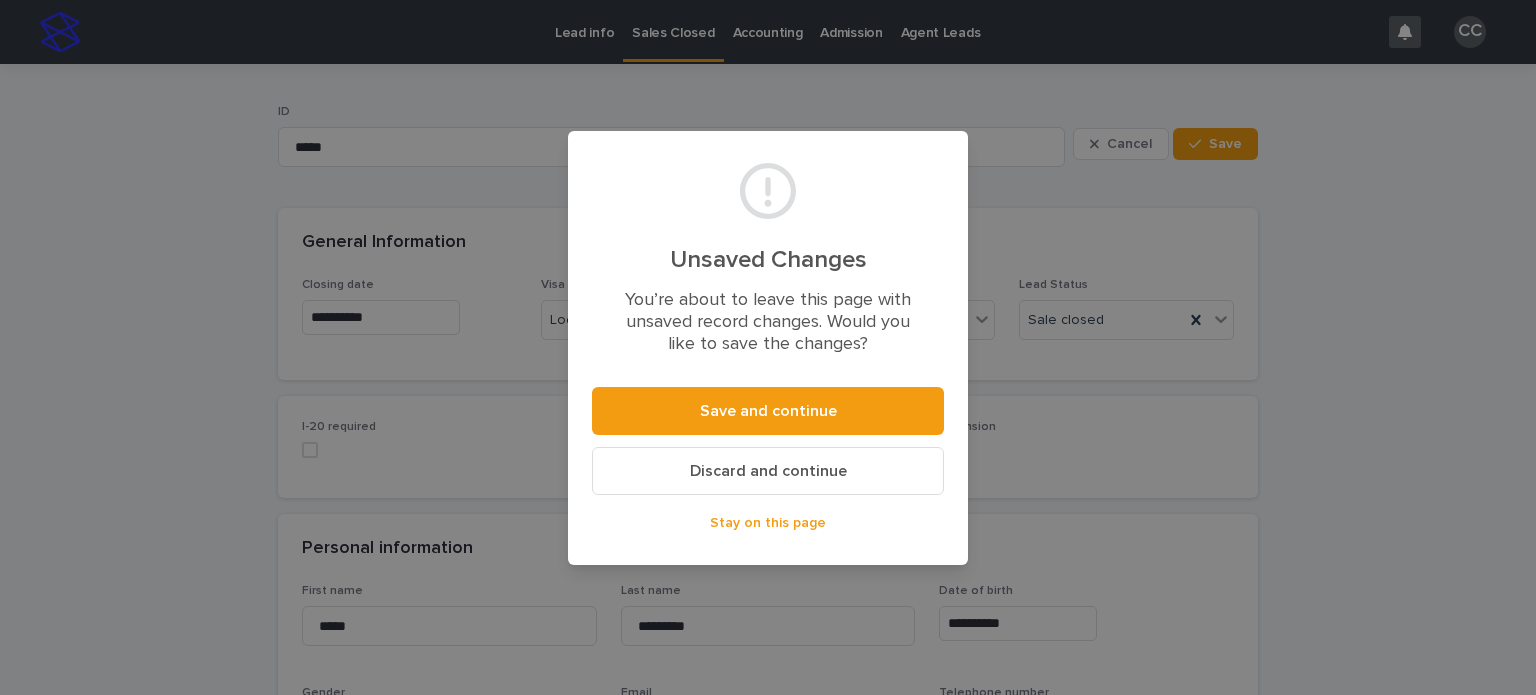 click on "Discard and continue" at bounding box center (768, 471) 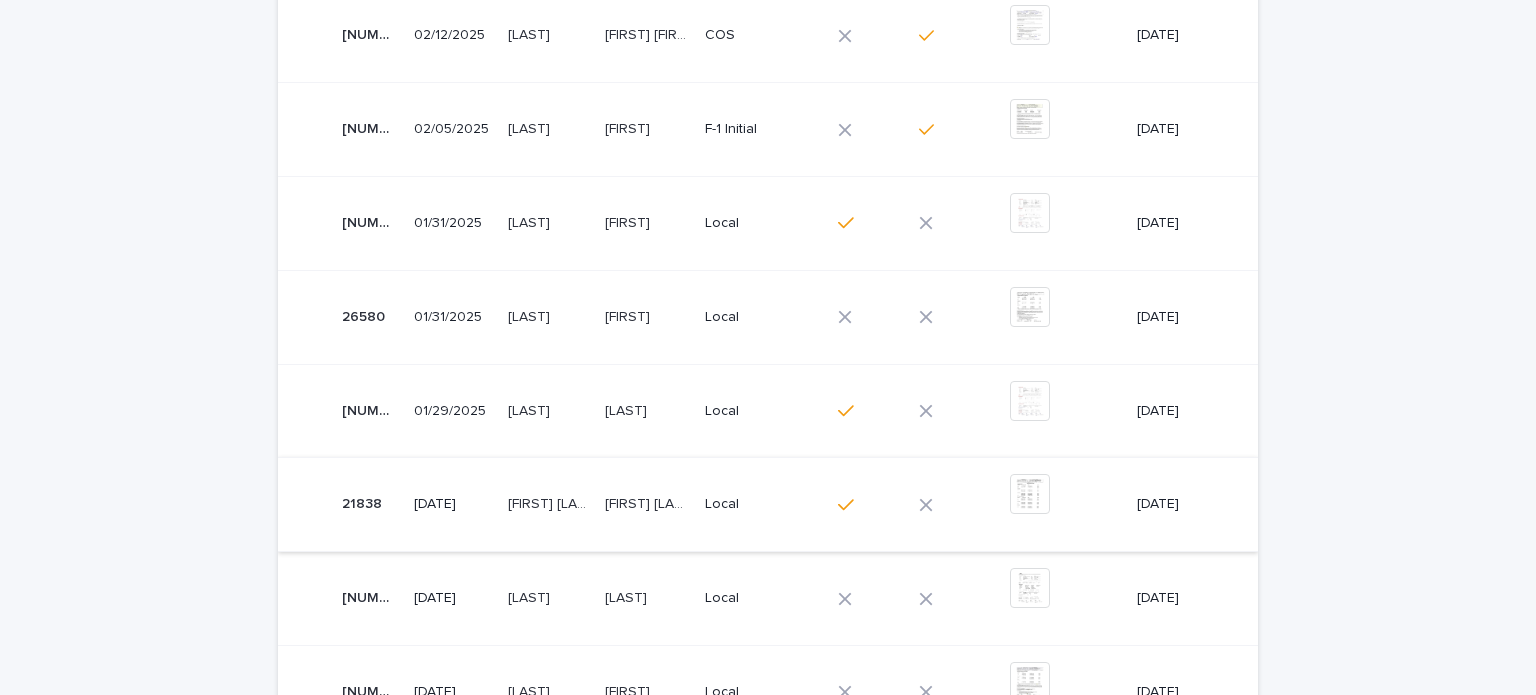 scroll, scrollTop: 577, scrollLeft: 0, axis: vertical 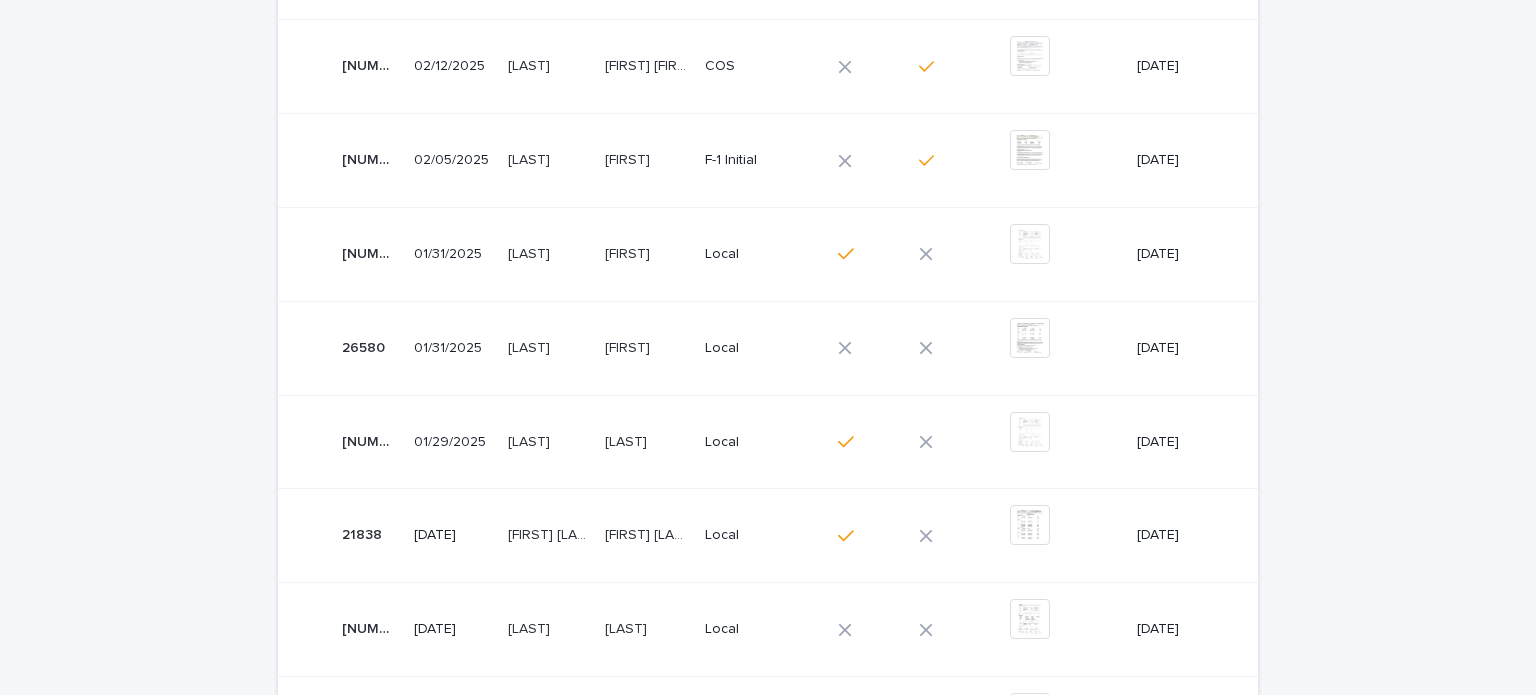 click on "[FIRST]" at bounding box center (629, 346) 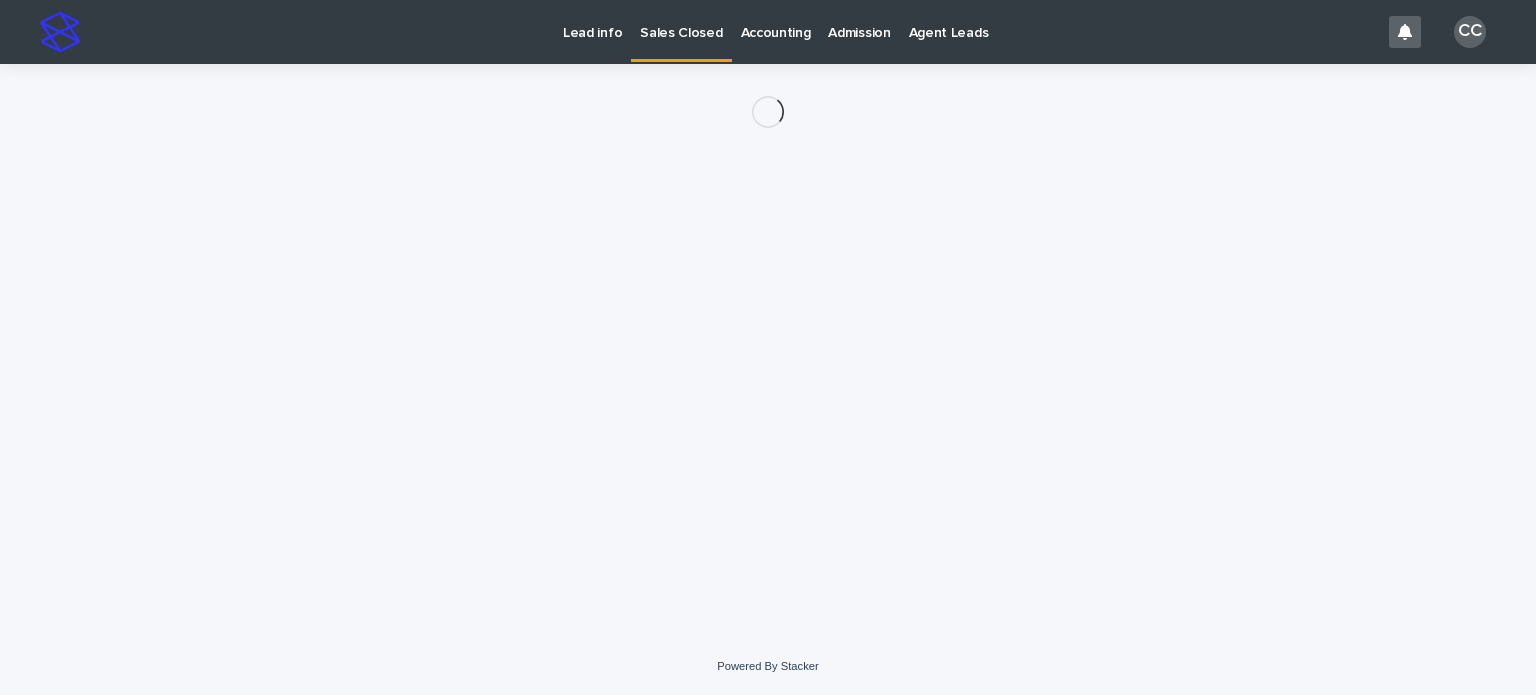 scroll, scrollTop: 0, scrollLeft: 0, axis: both 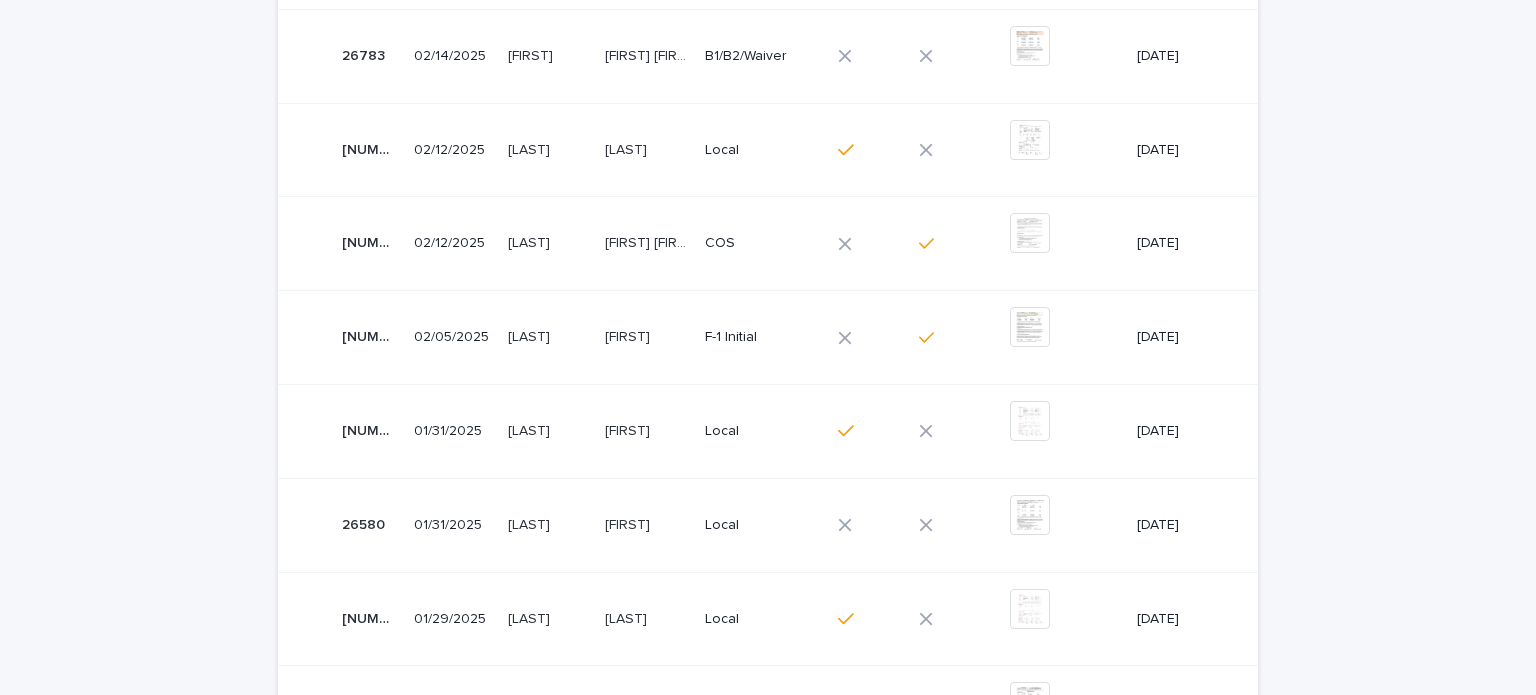 click on "[FIRST]" at bounding box center [629, 335] 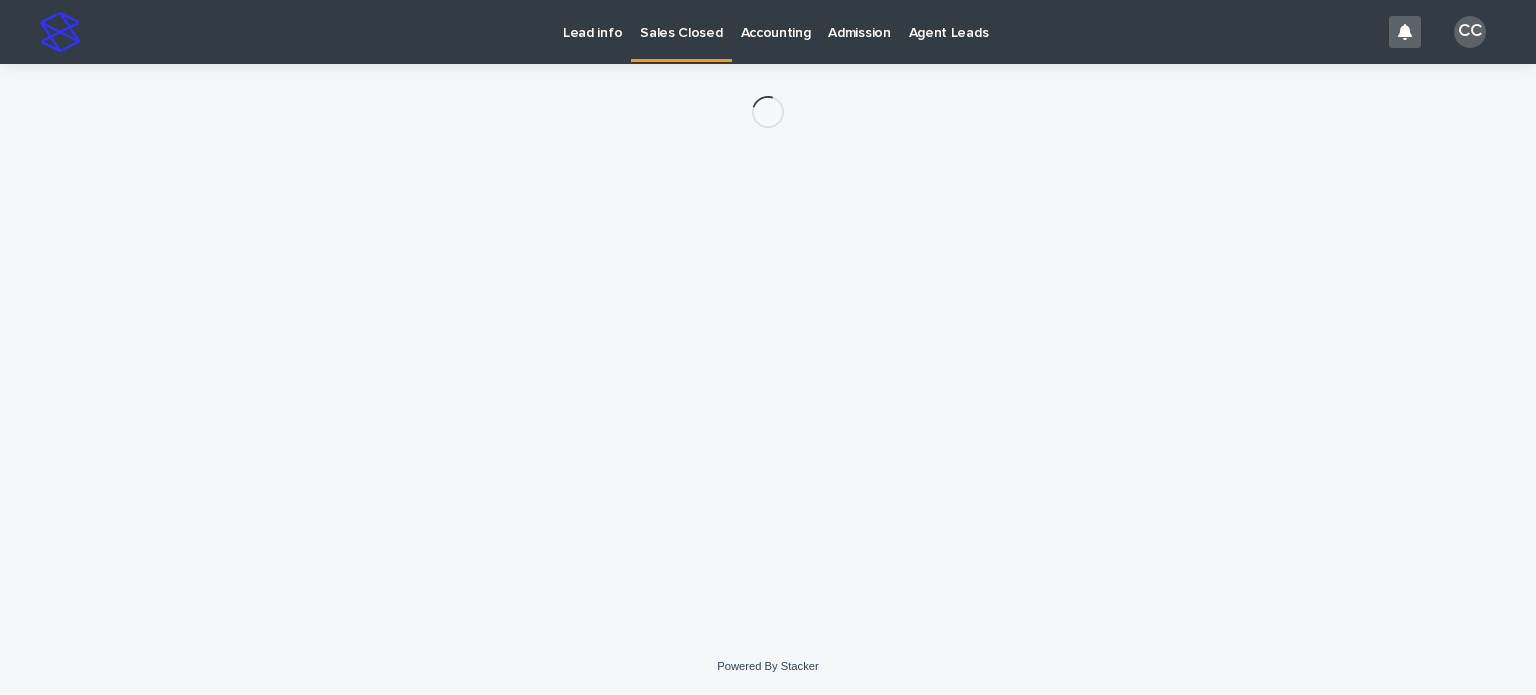 scroll, scrollTop: 0, scrollLeft: 0, axis: both 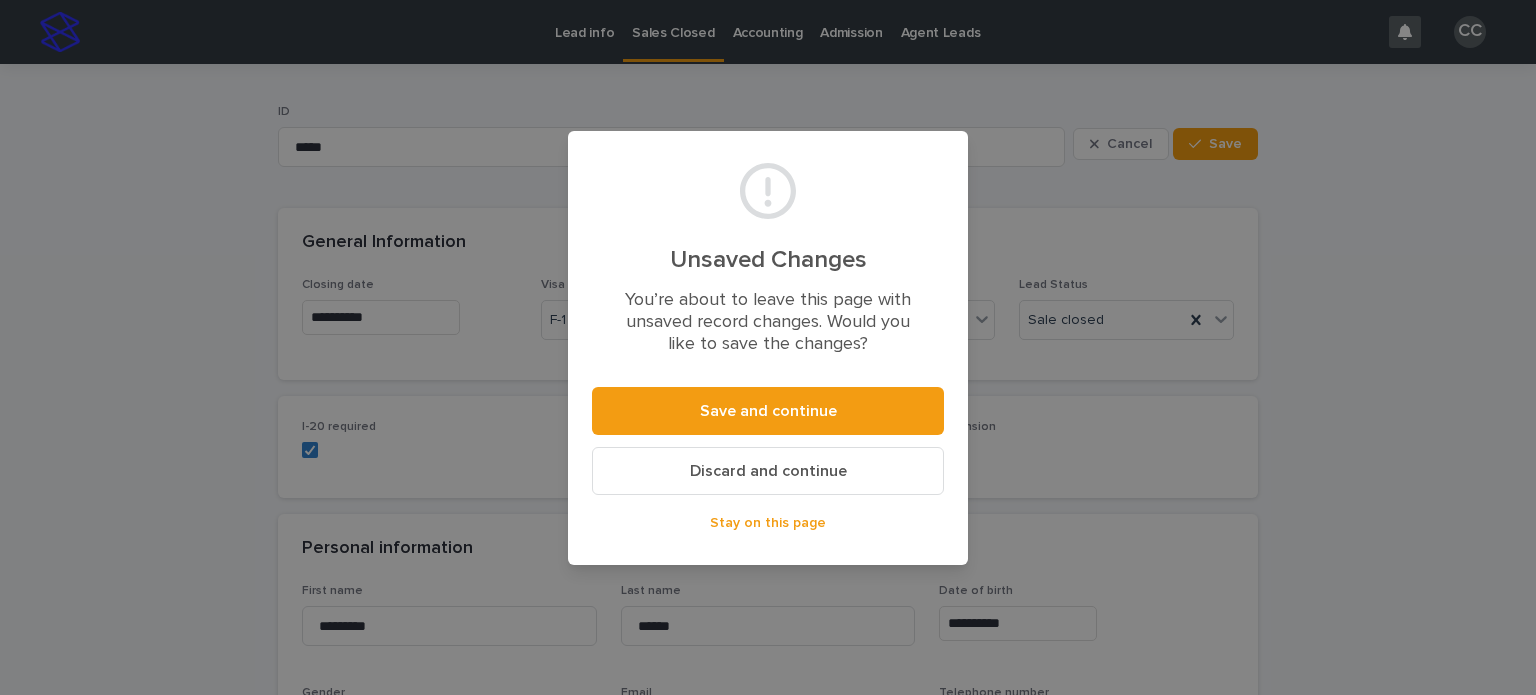 click on "Discard and continue" at bounding box center [768, 471] 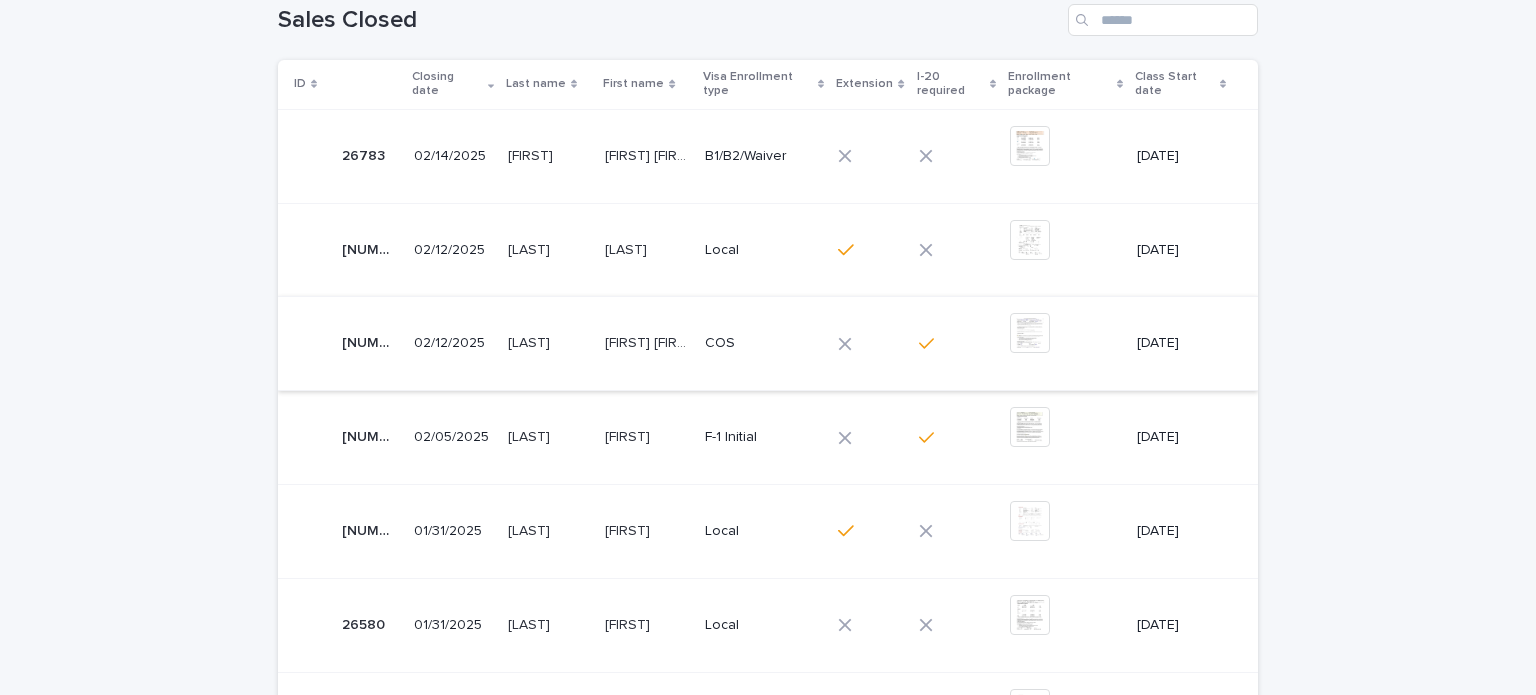 scroll, scrollTop: 300, scrollLeft: 0, axis: vertical 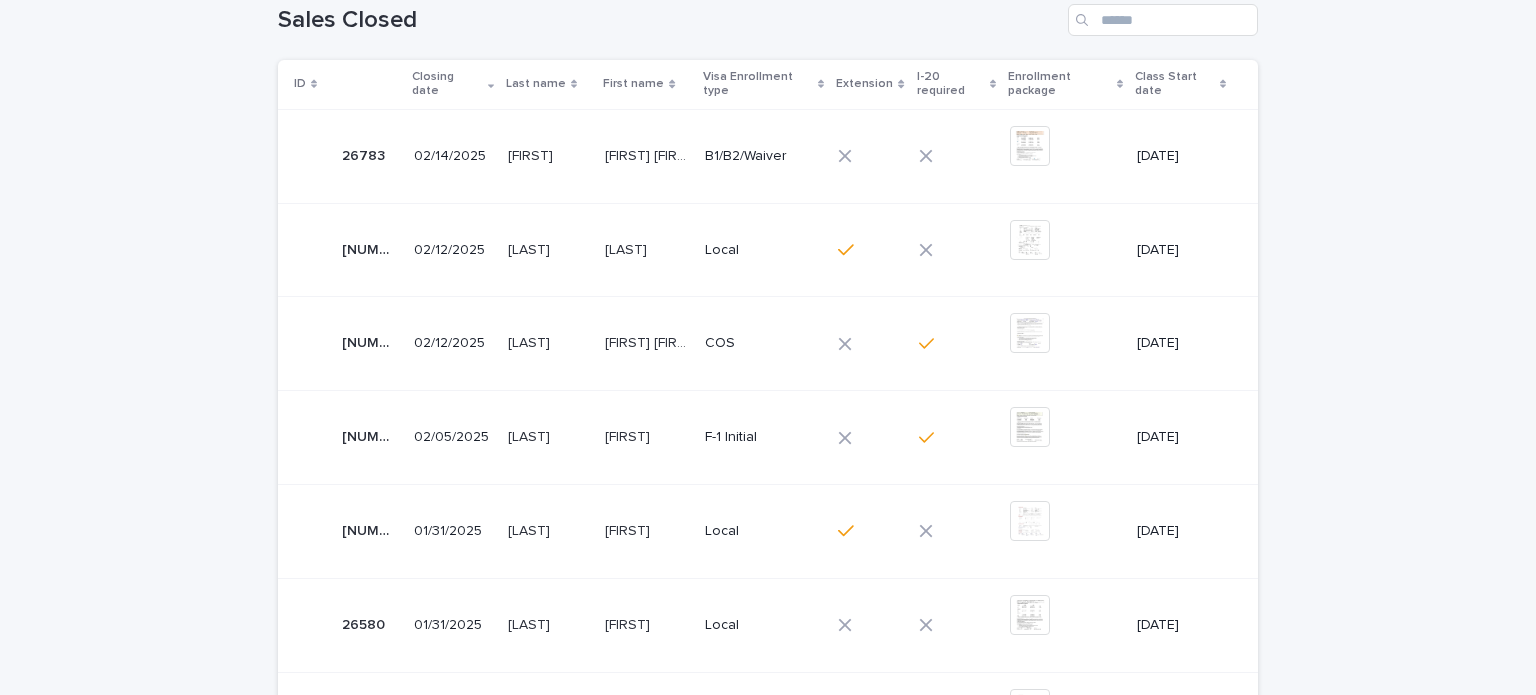 click on "[FIRST] [FIRST]" at bounding box center [649, 341] 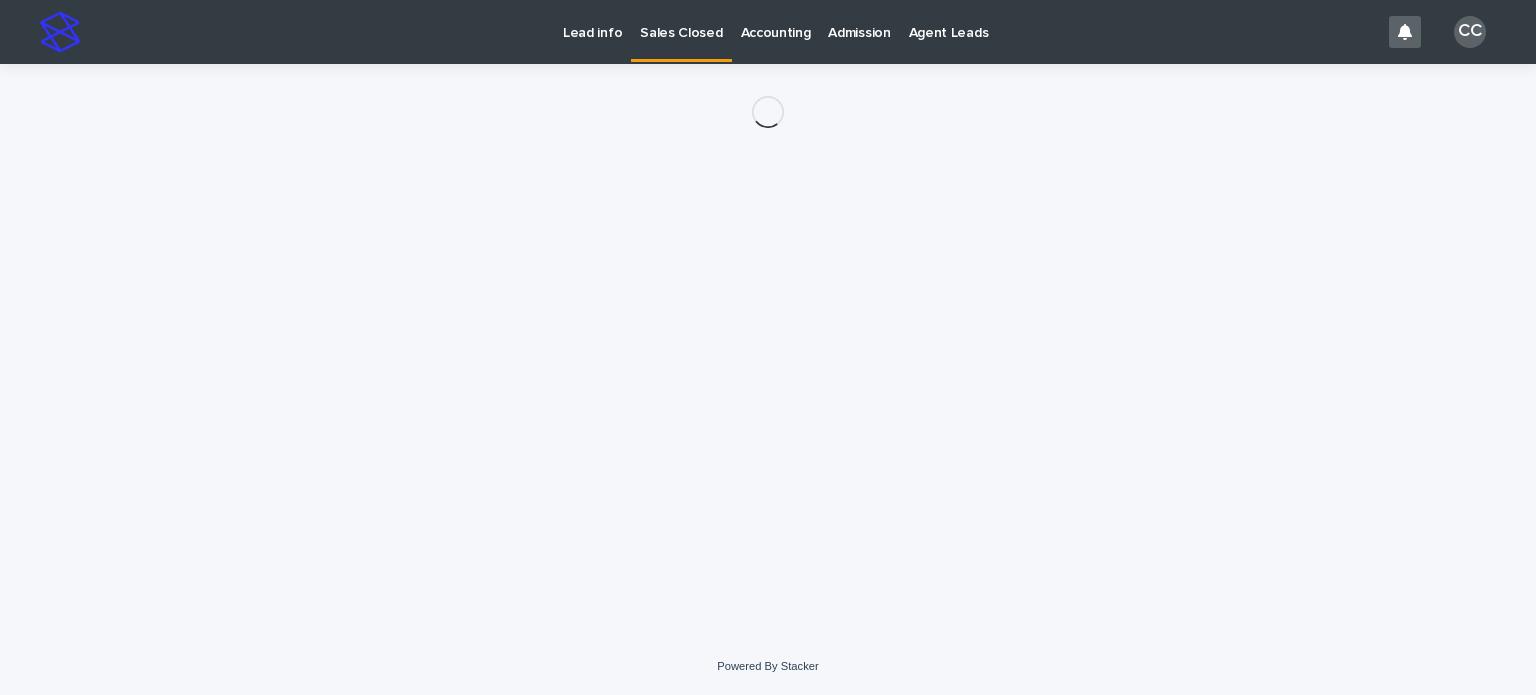 scroll, scrollTop: 0, scrollLeft: 0, axis: both 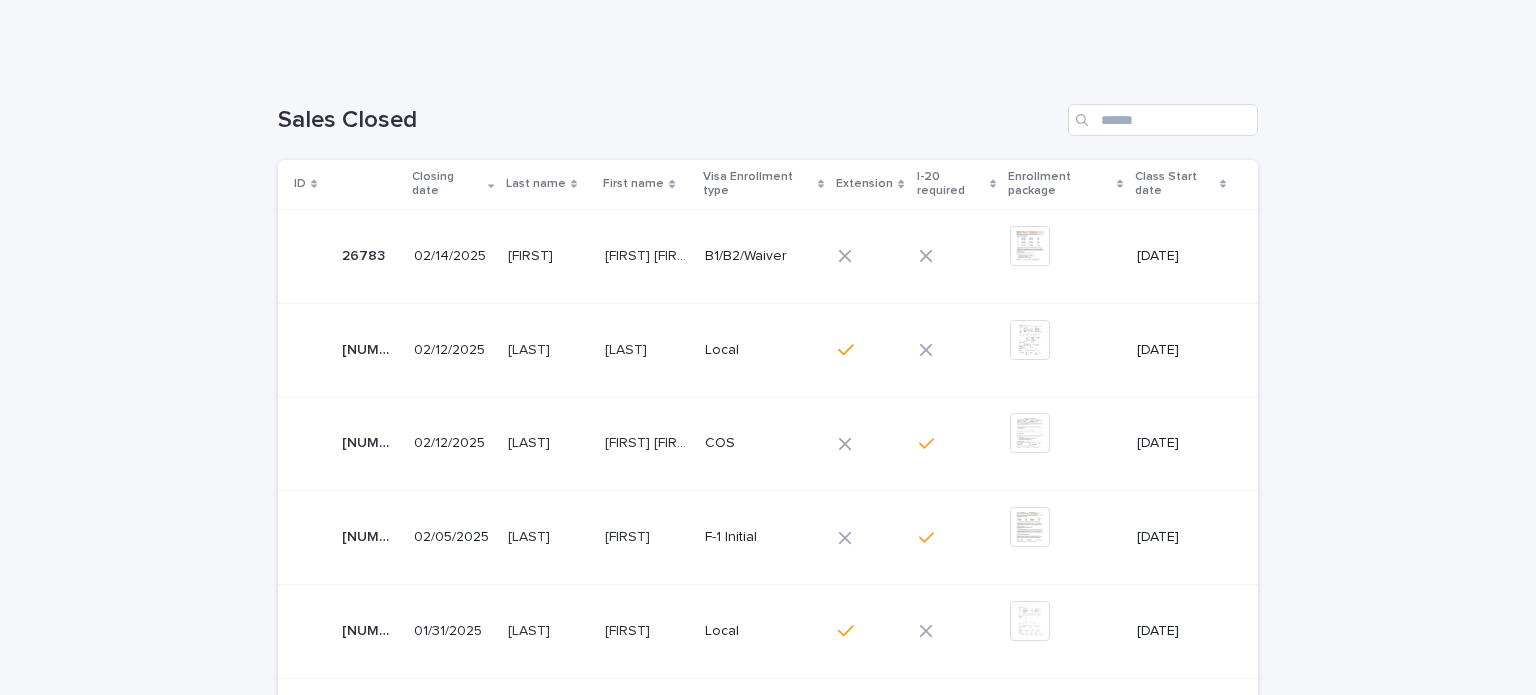 click on "[FIRST] [FIRST]" at bounding box center (649, 254) 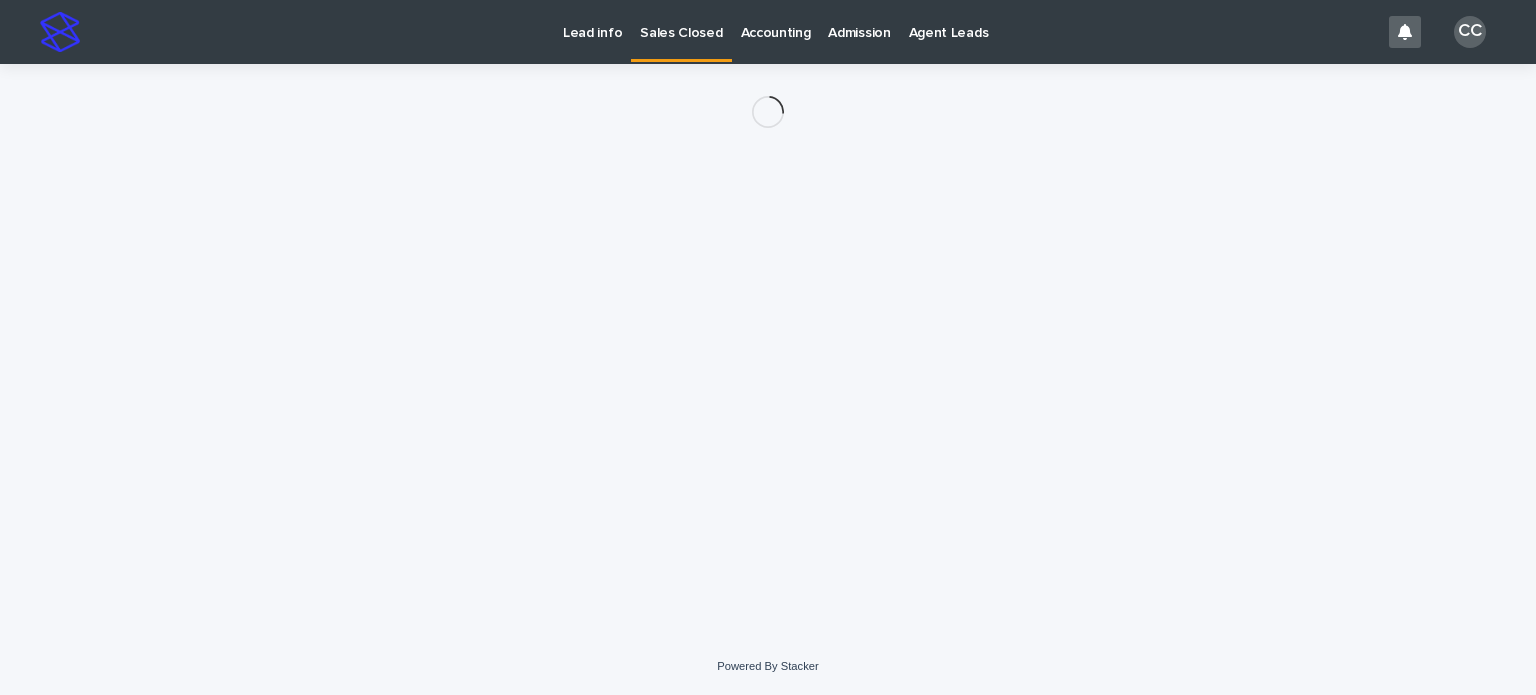 scroll, scrollTop: 0, scrollLeft: 0, axis: both 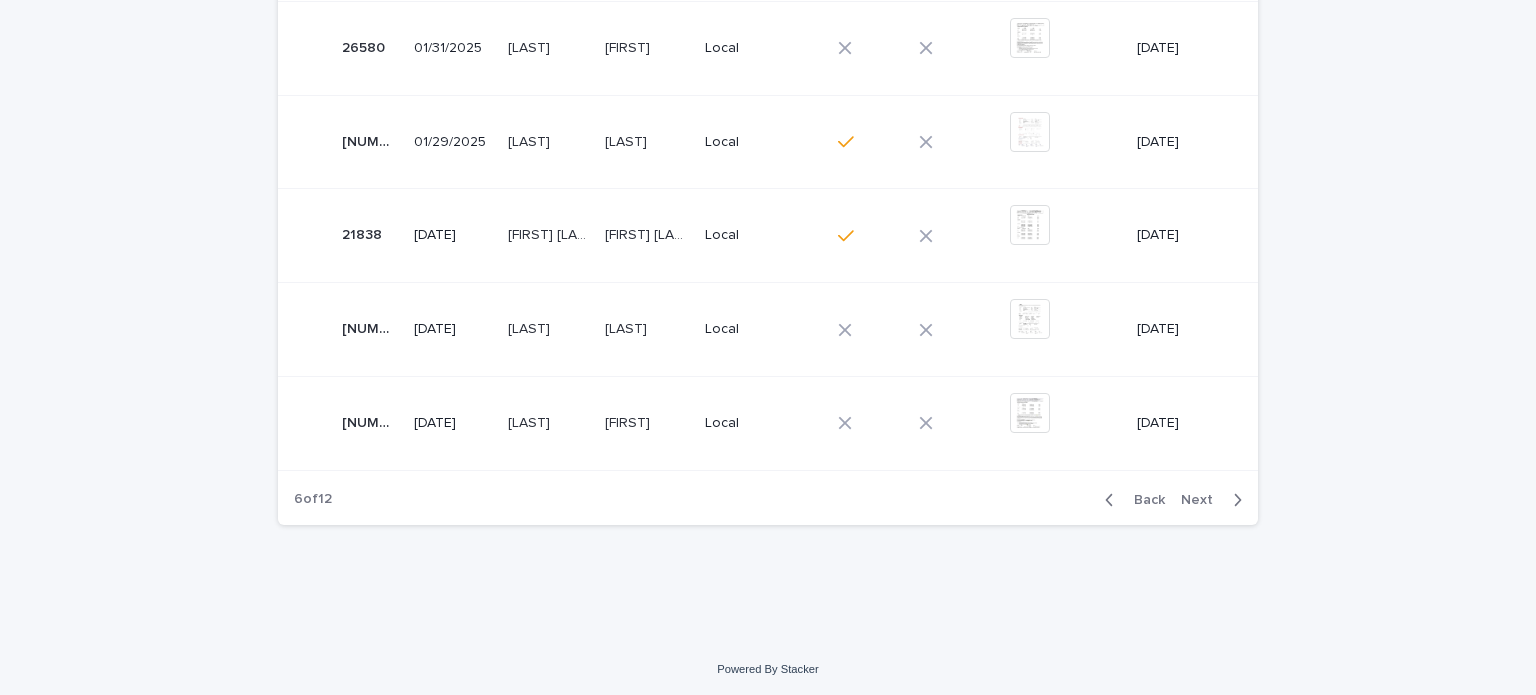 click on "Back" at bounding box center [1131, 500] 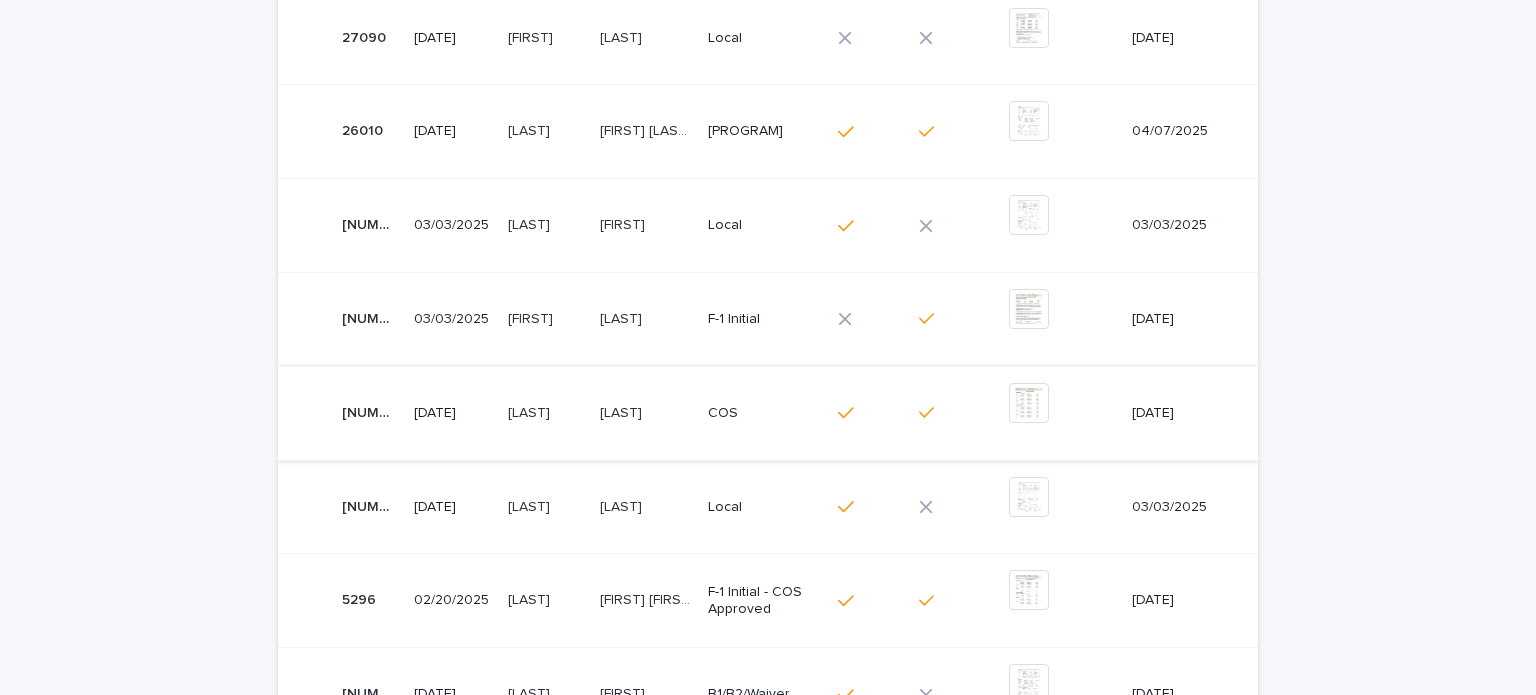 scroll, scrollTop: 477, scrollLeft: 0, axis: vertical 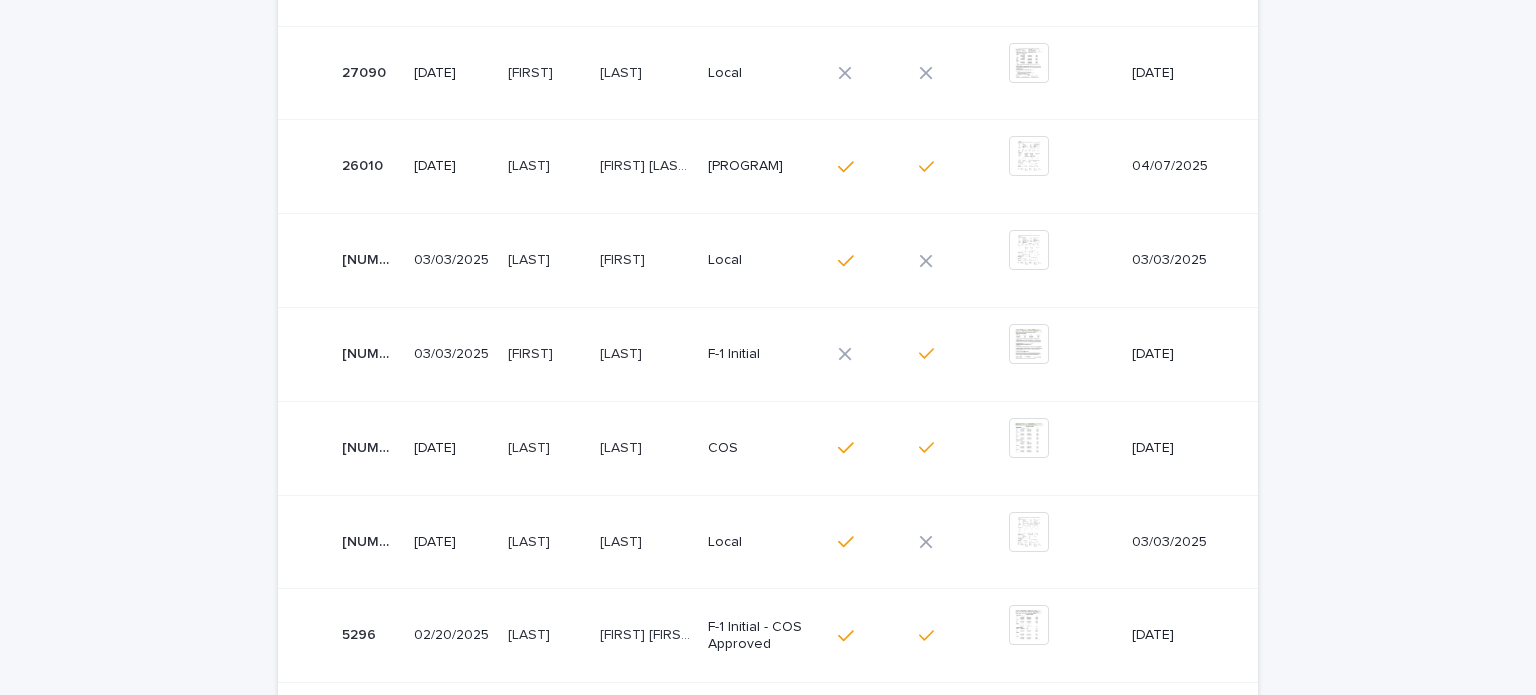 click on "[LAST]" at bounding box center [623, 352] 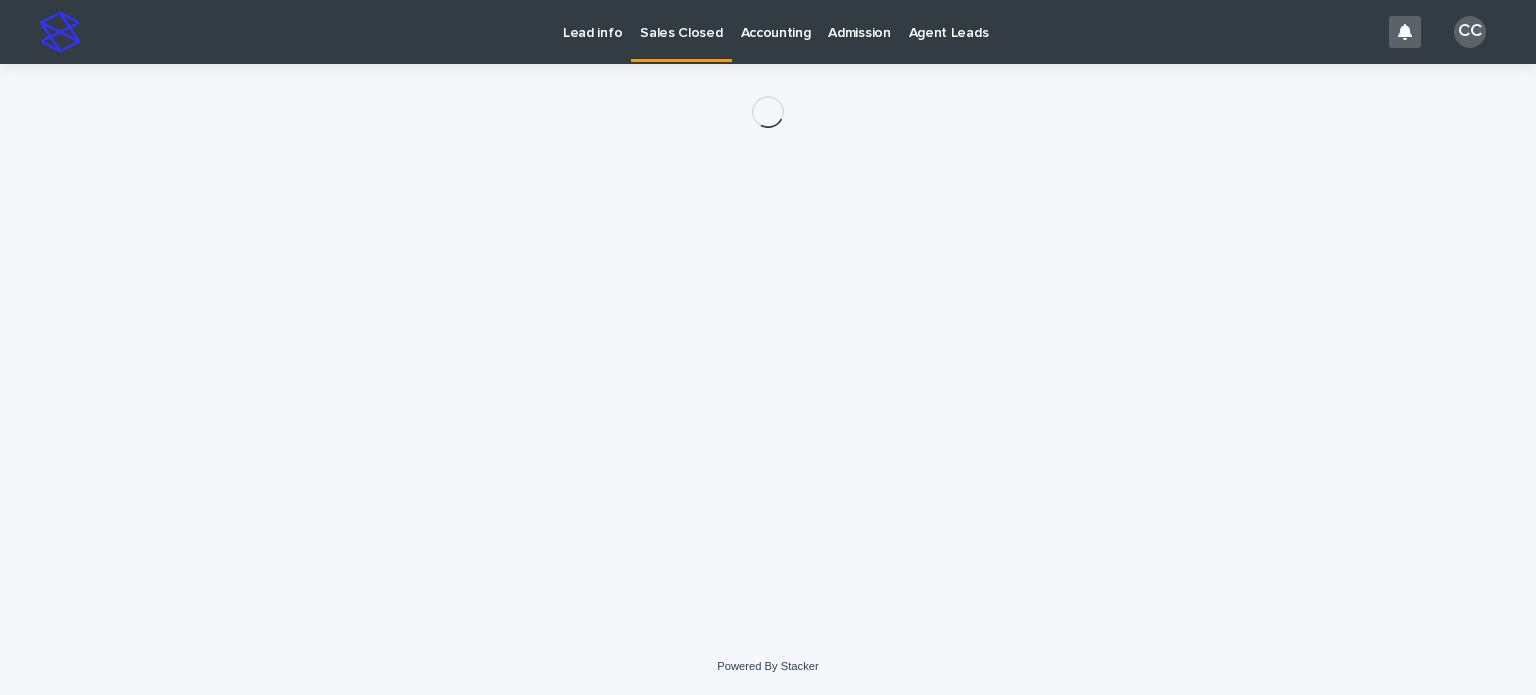 scroll, scrollTop: 0, scrollLeft: 0, axis: both 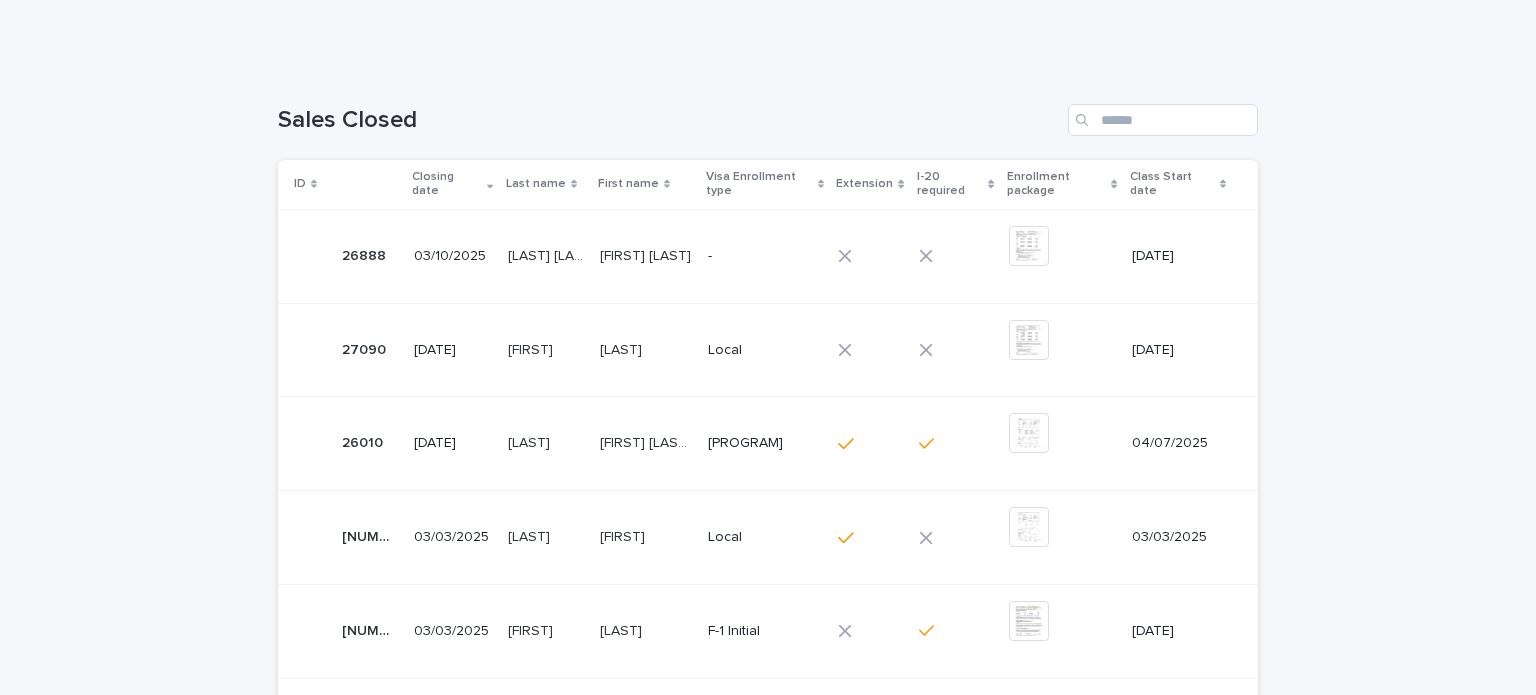 click on "[LAST]" at bounding box center (623, 348) 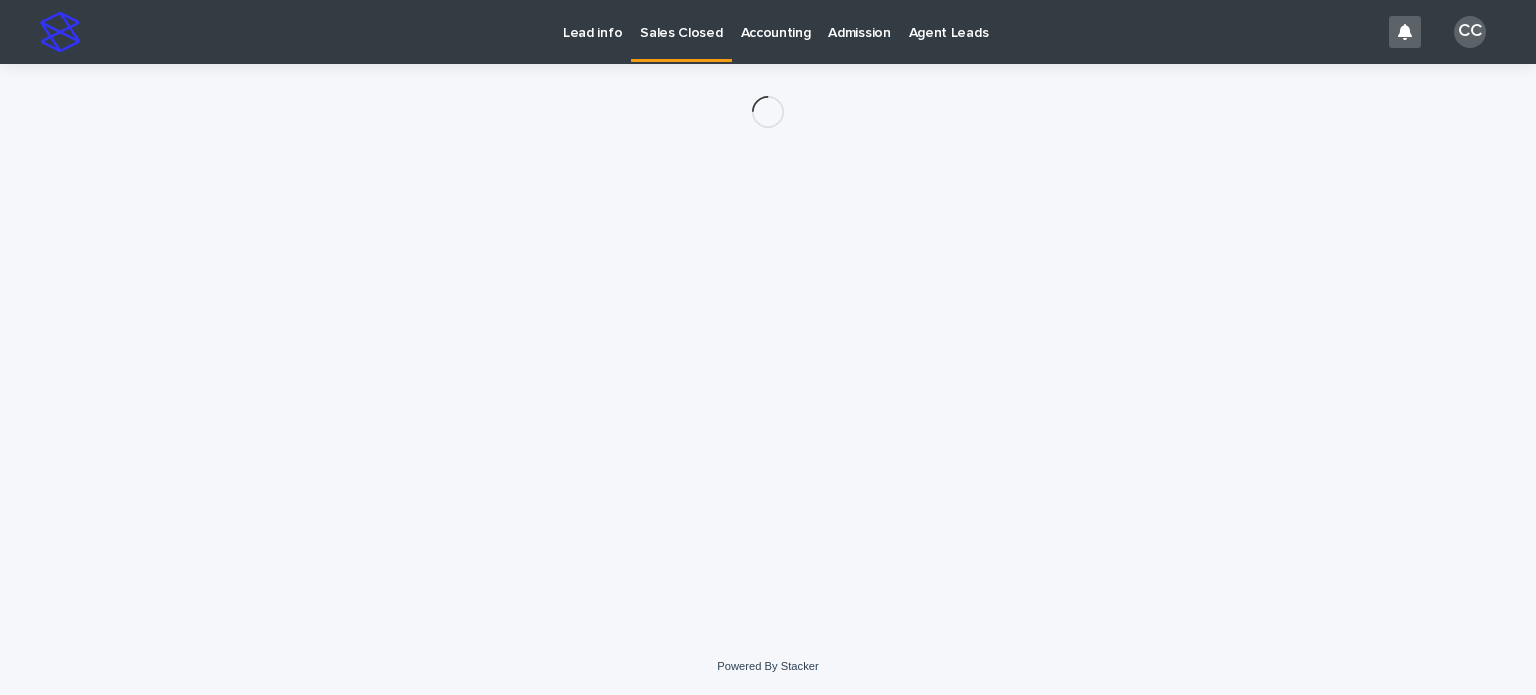 scroll, scrollTop: 0, scrollLeft: 0, axis: both 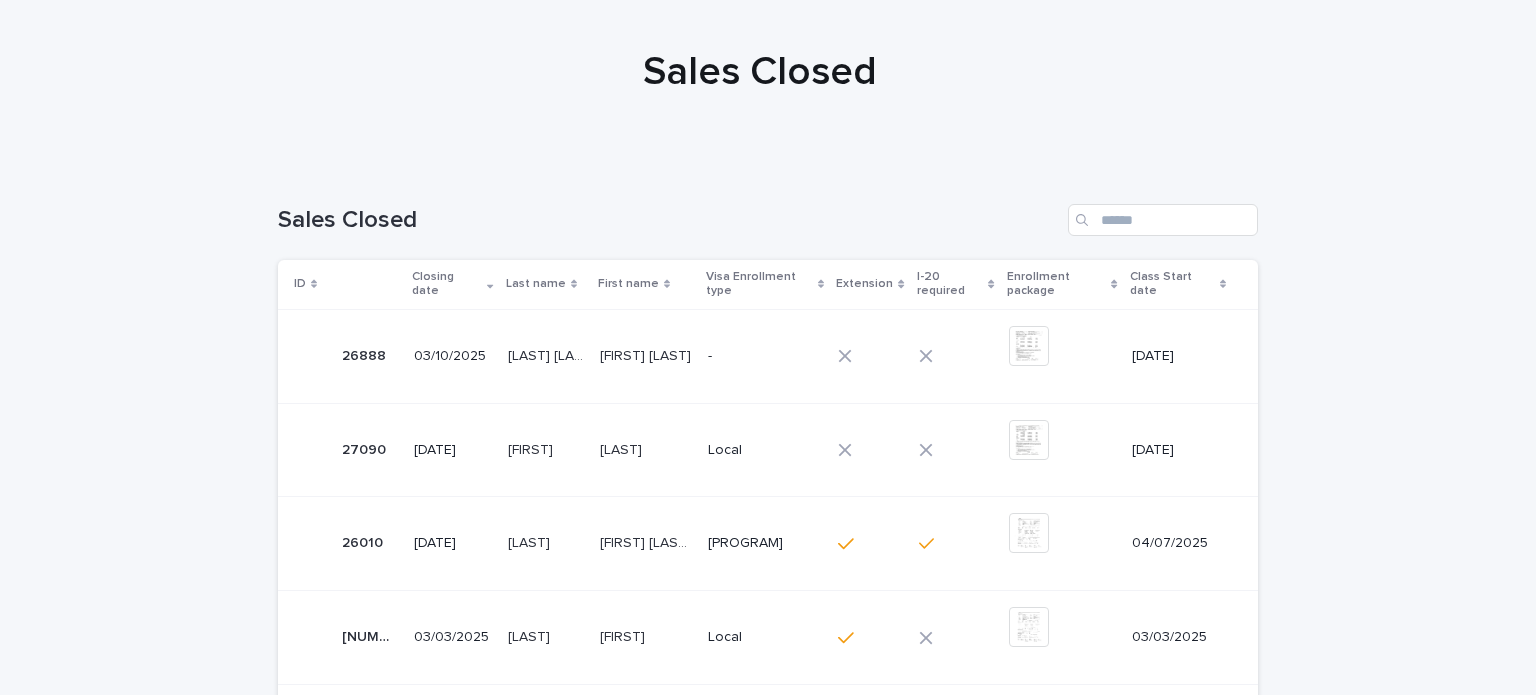 click on "[FIRST] [LAST]" at bounding box center [647, 354] 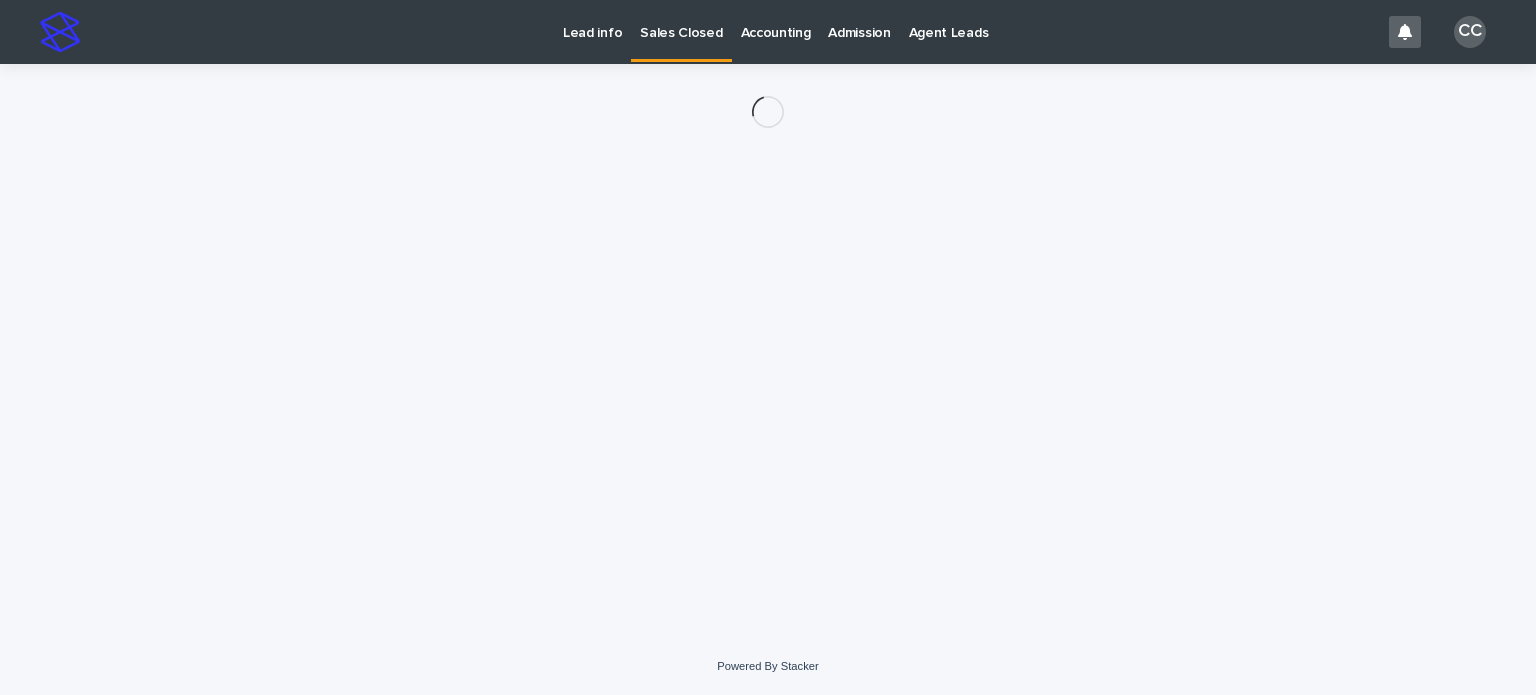 scroll, scrollTop: 0, scrollLeft: 0, axis: both 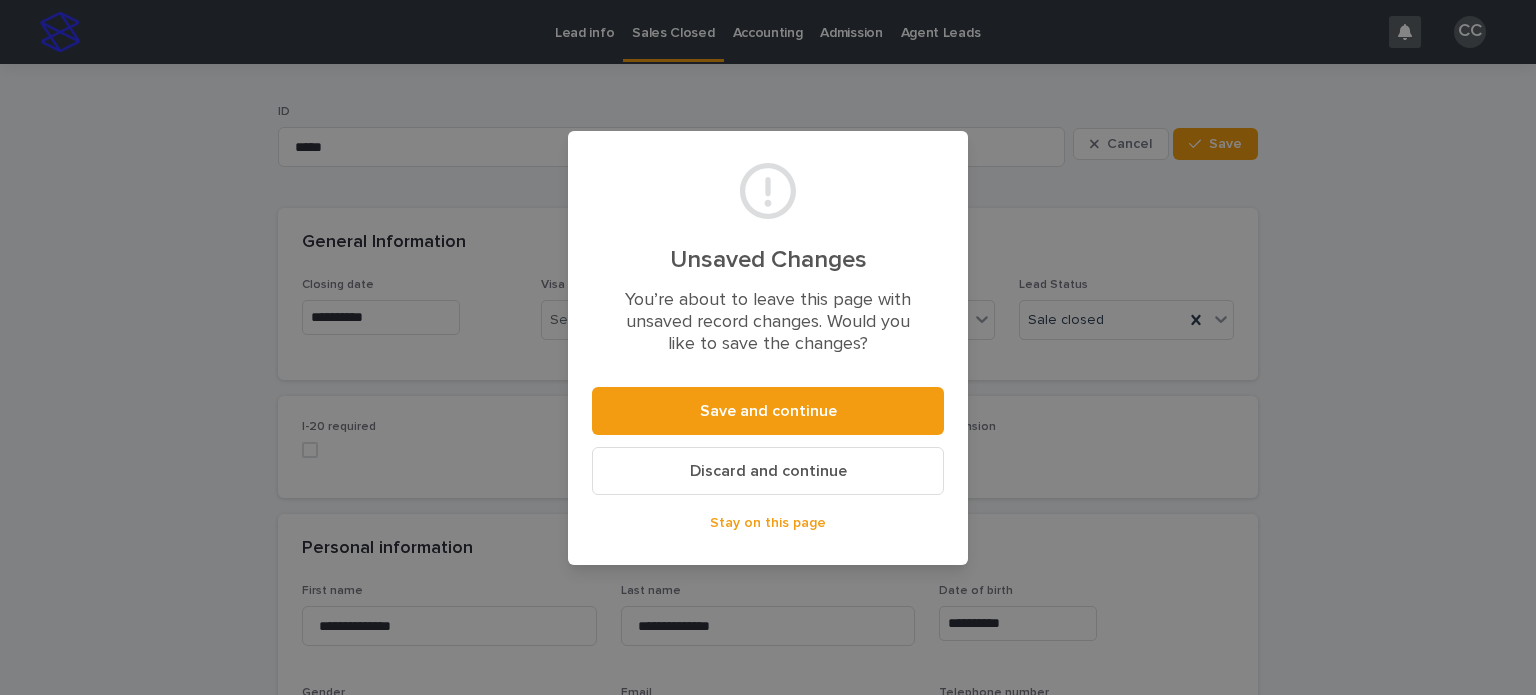 click on "Discard and continue" at bounding box center (768, 471) 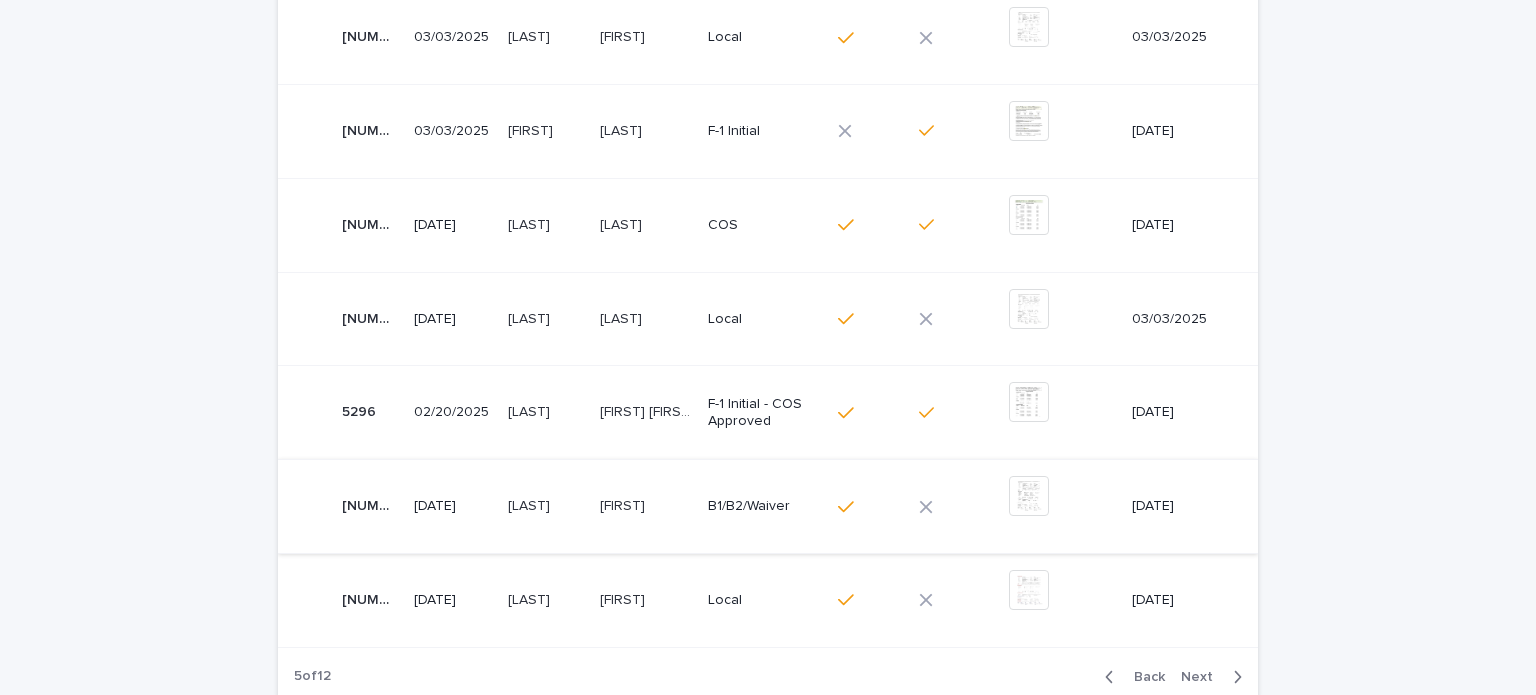 scroll, scrollTop: 877, scrollLeft: 0, axis: vertical 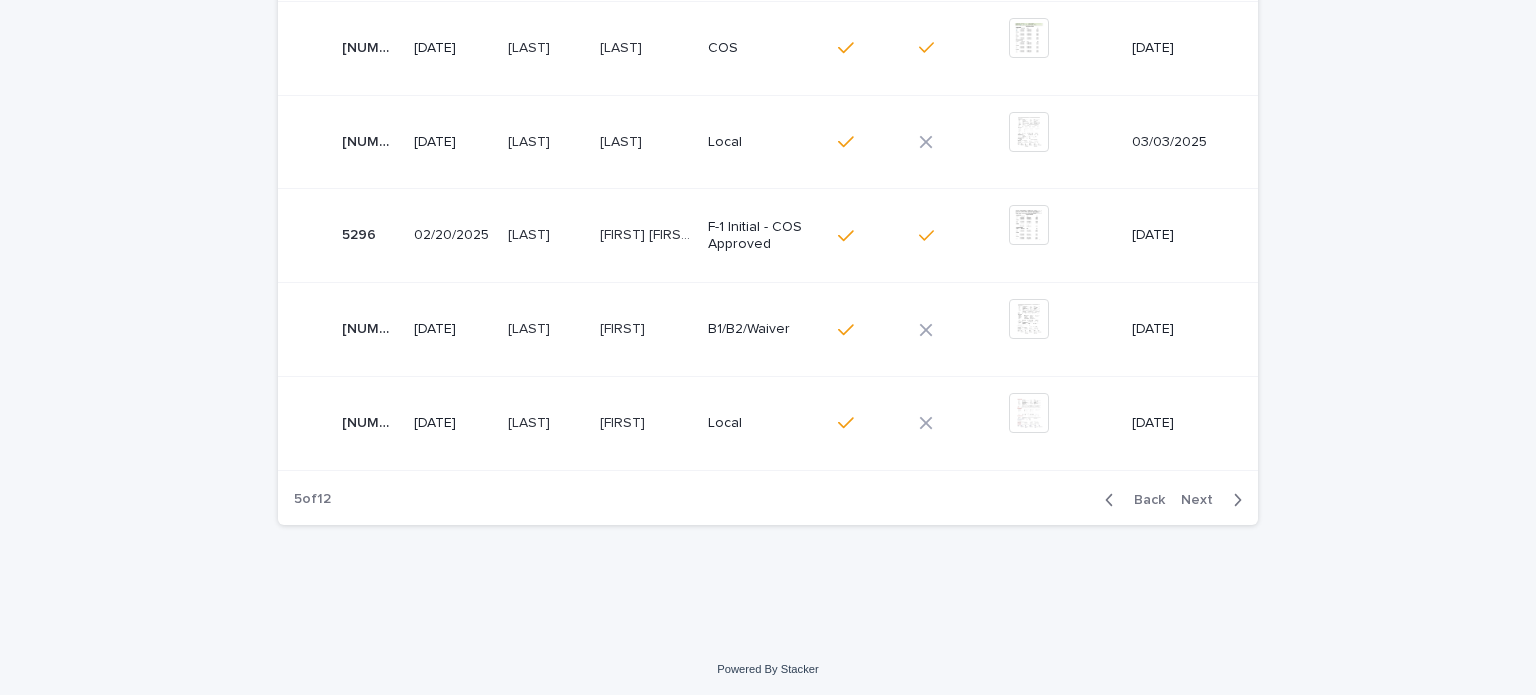 click at bounding box center (1113, 500) 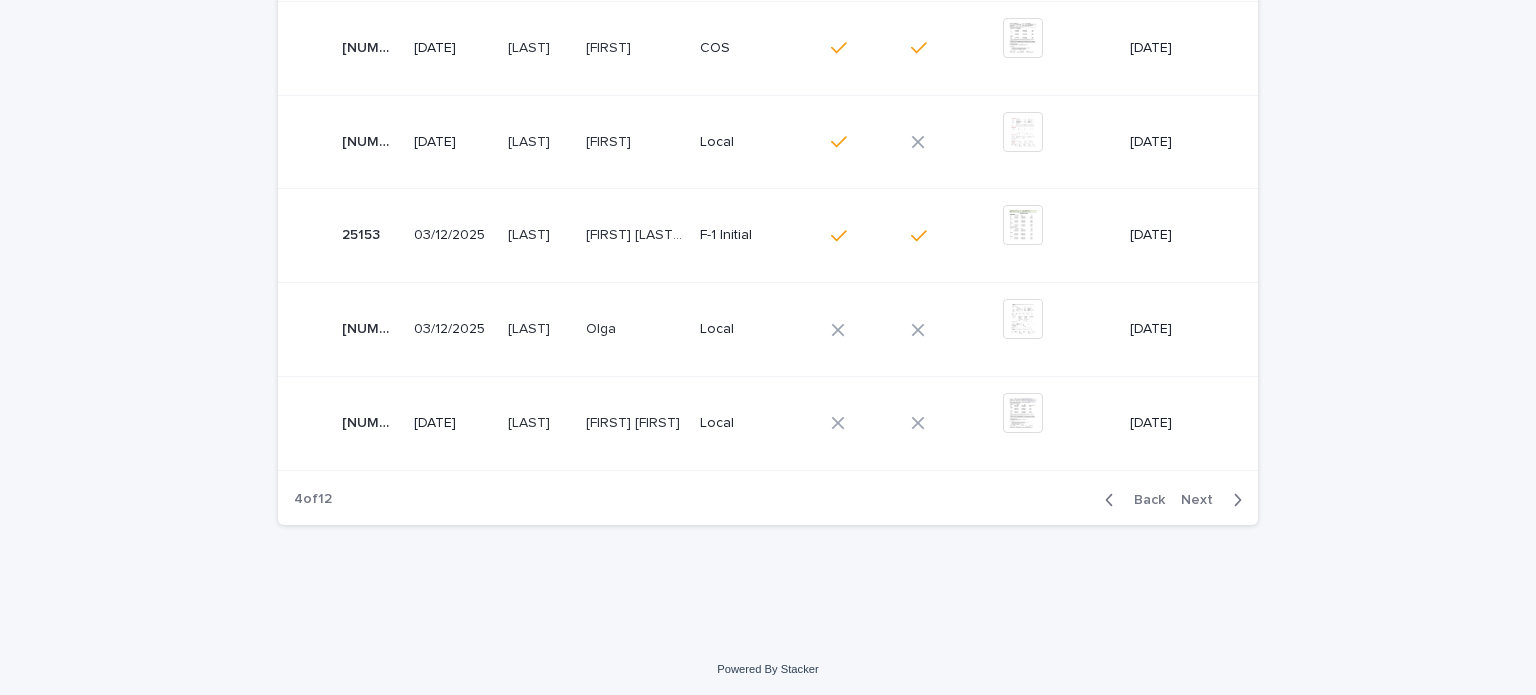 click on "[FIRST] [FIRST]" at bounding box center (635, 421) 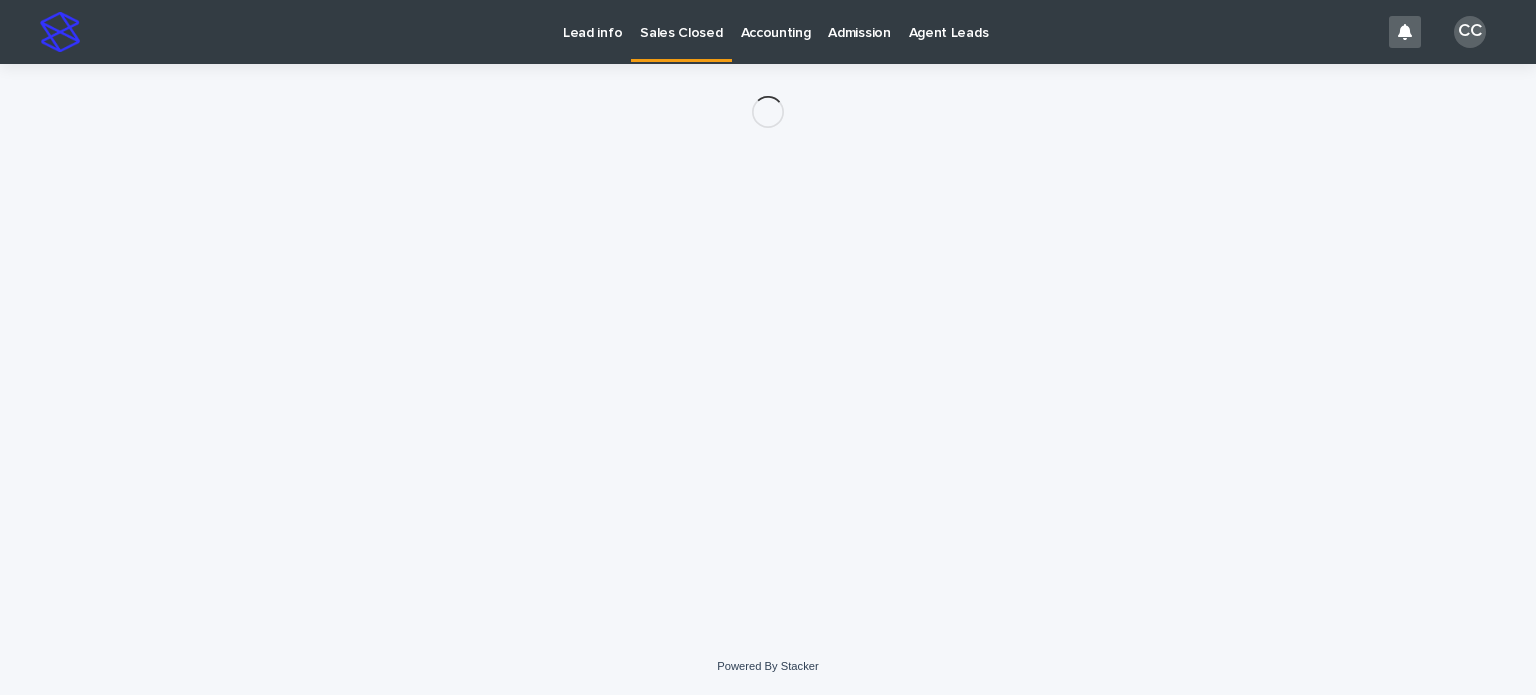 scroll, scrollTop: 0, scrollLeft: 0, axis: both 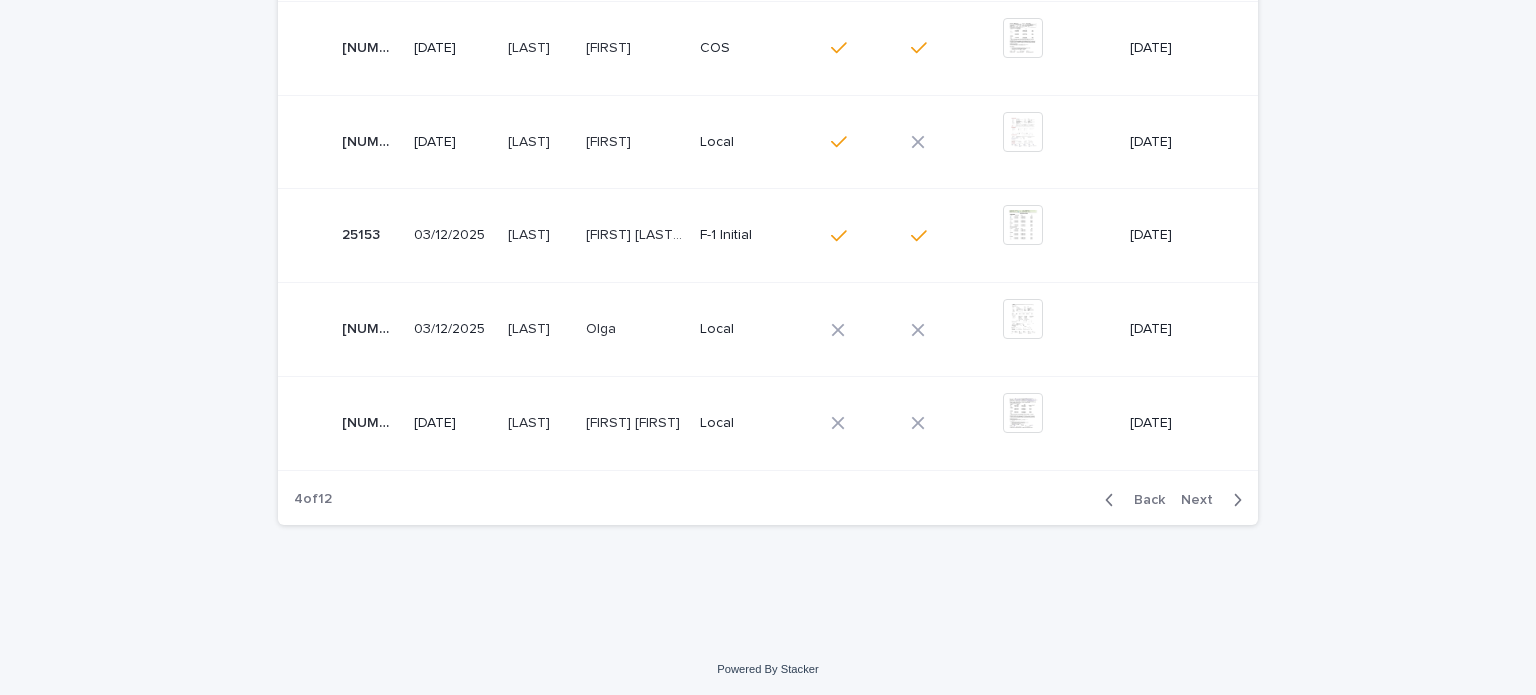 click on "Olga" at bounding box center [603, 327] 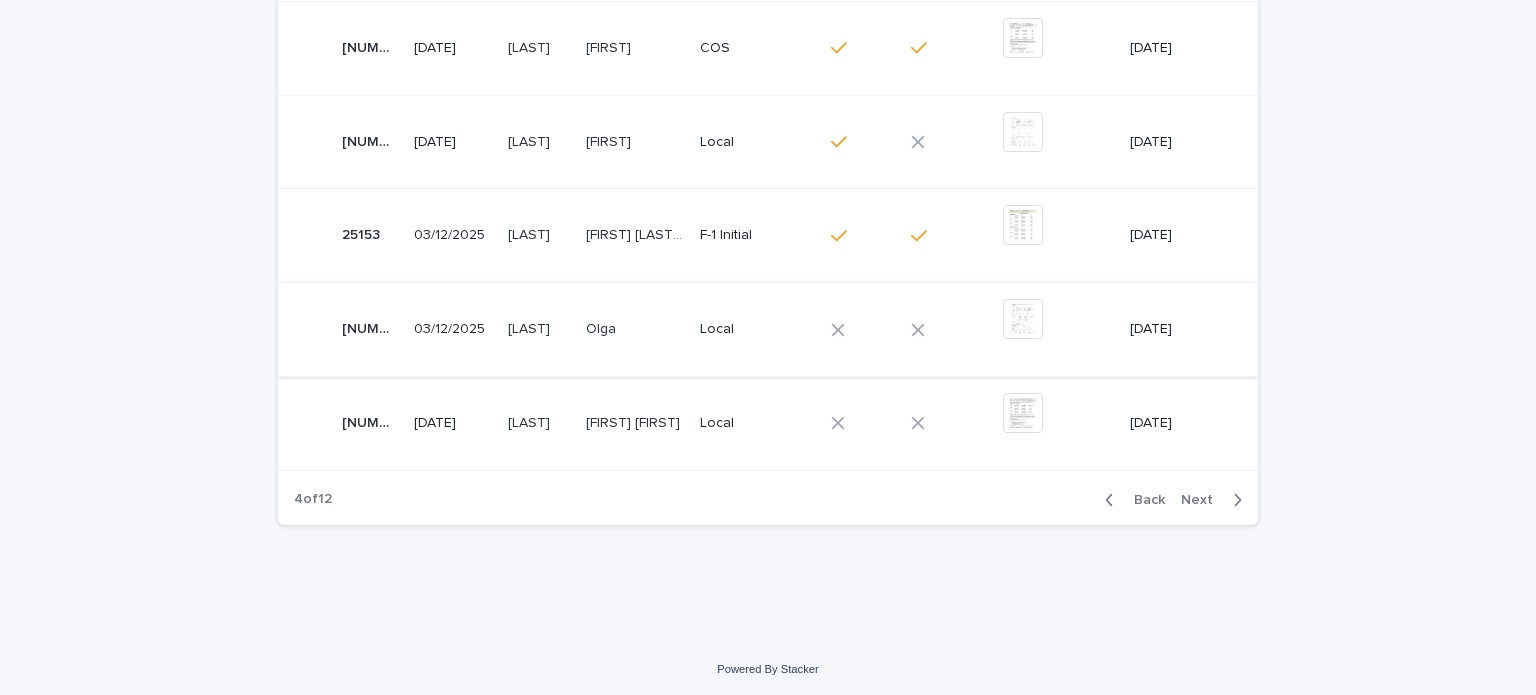 scroll, scrollTop: 0, scrollLeft: 0, axis: both 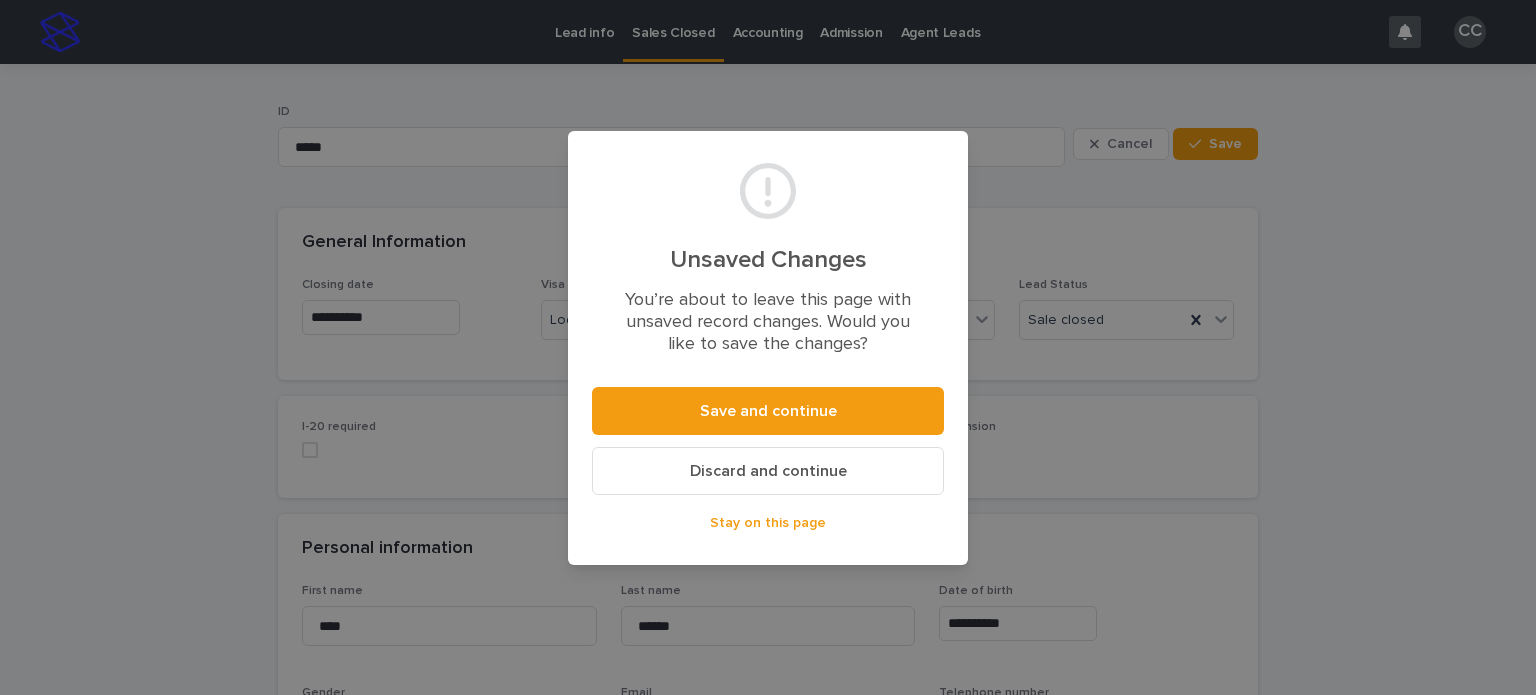 click on "Discard and continue" at bounding box center (768, 471) 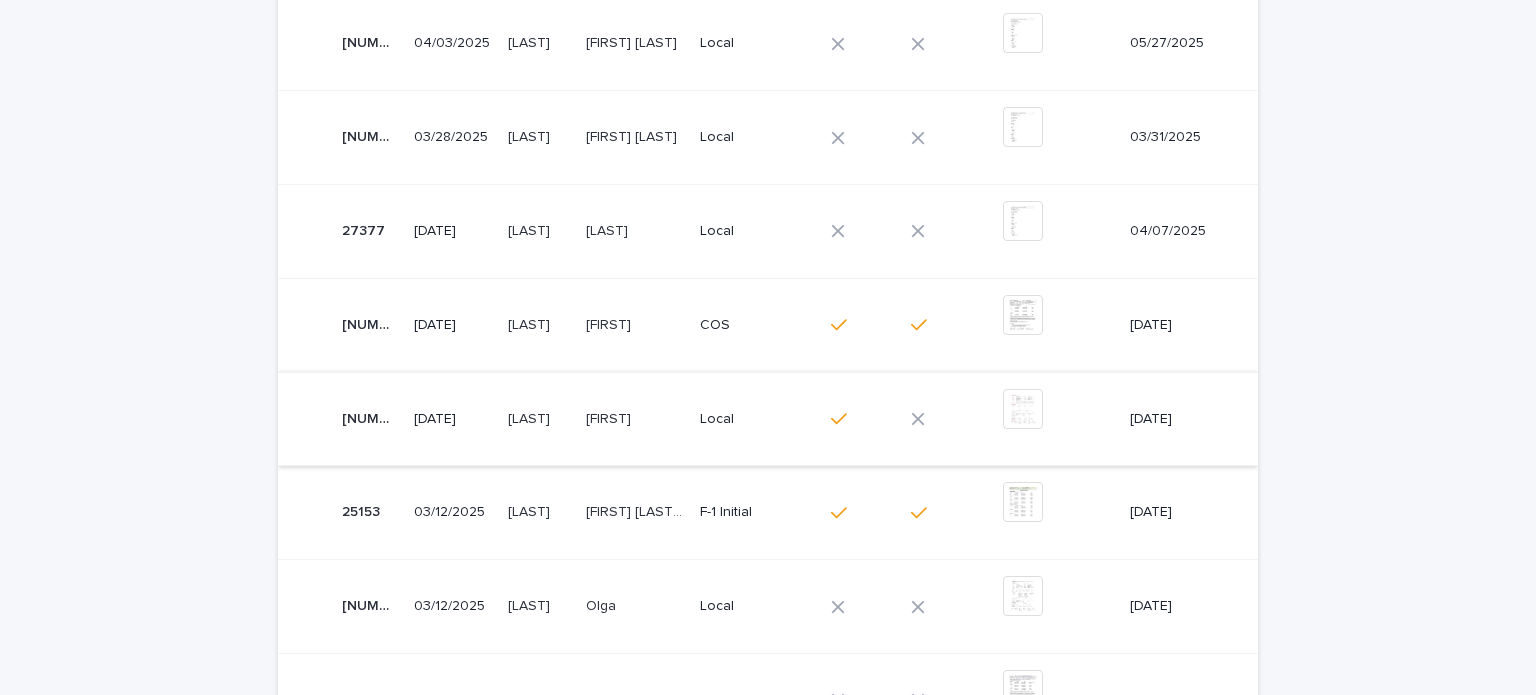 scroll, scrollTop: 500, scrollLeft: 0, axis: vertical 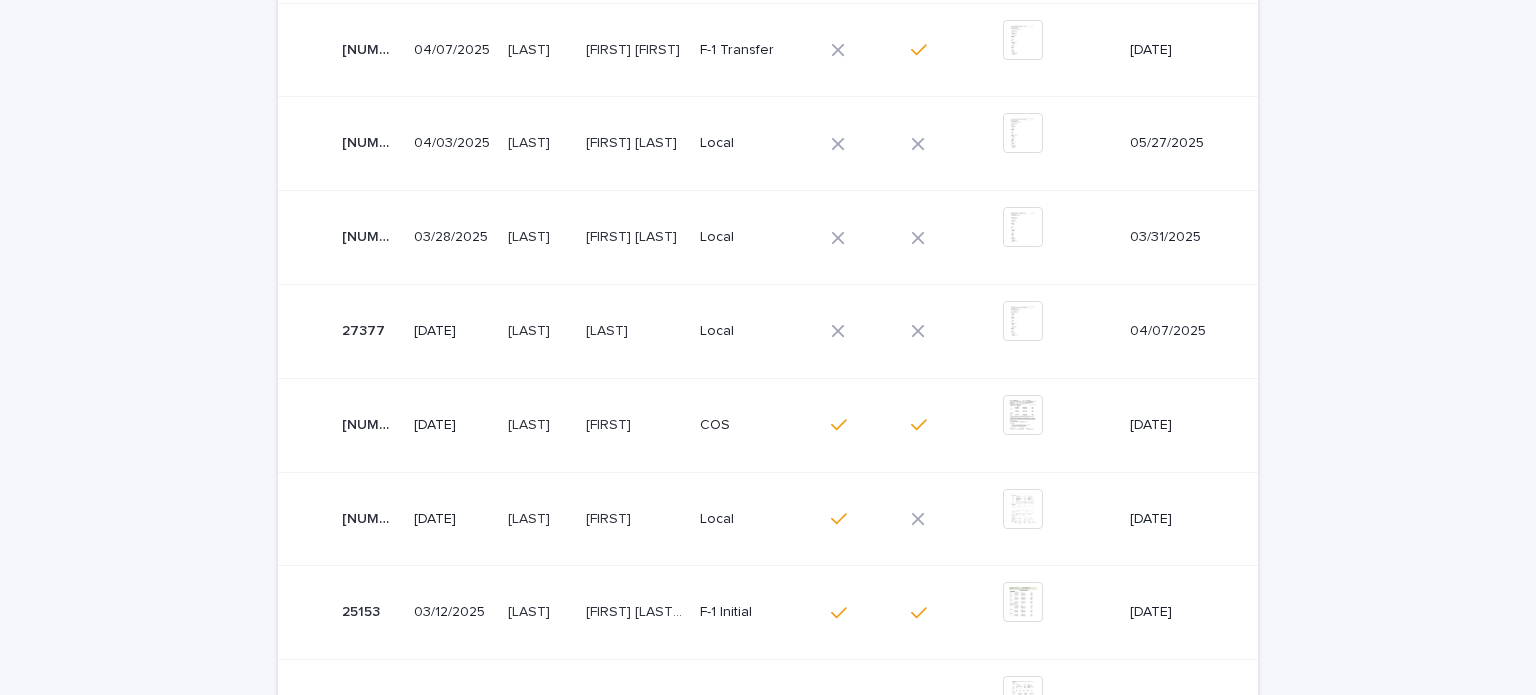 click on "[LAST]" at bounding box center (609, 329) 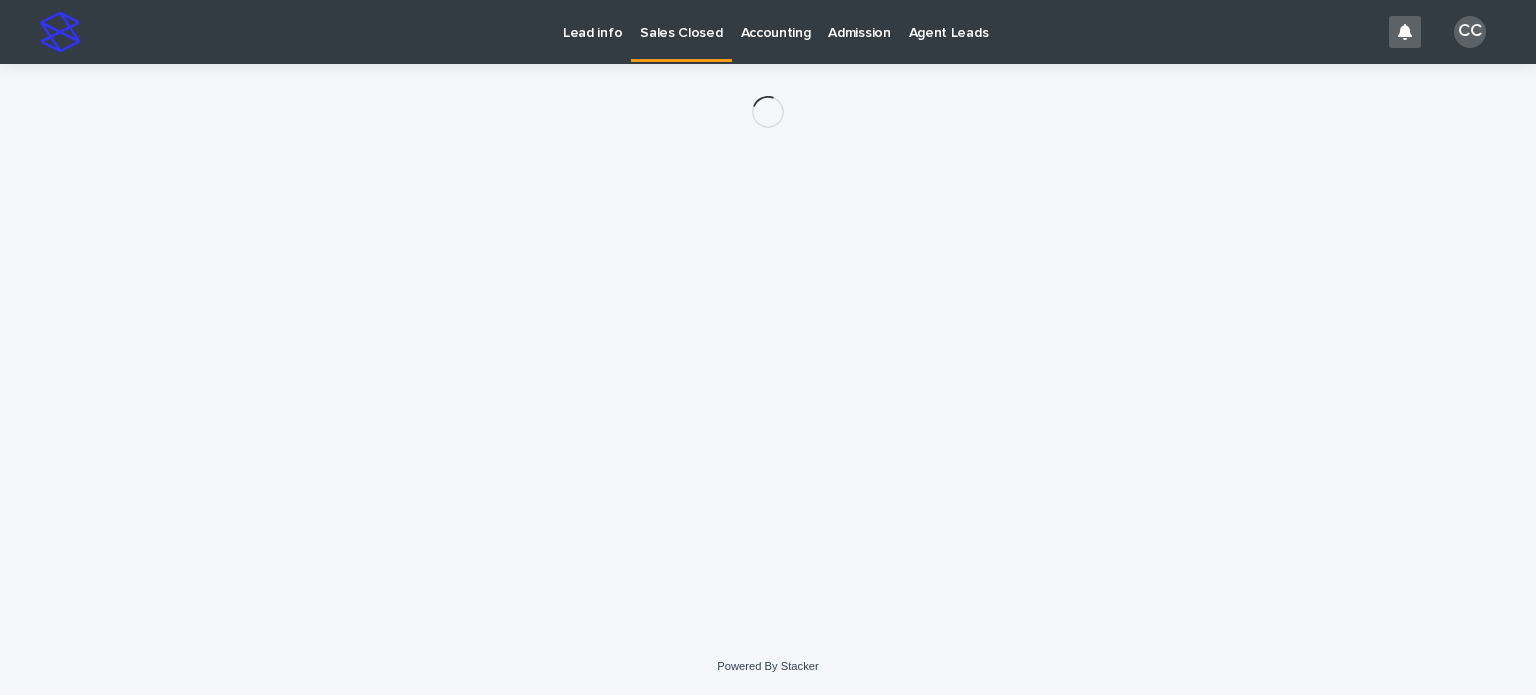scroll, scrollTop: 0, scrollLeft: 0, axis: both 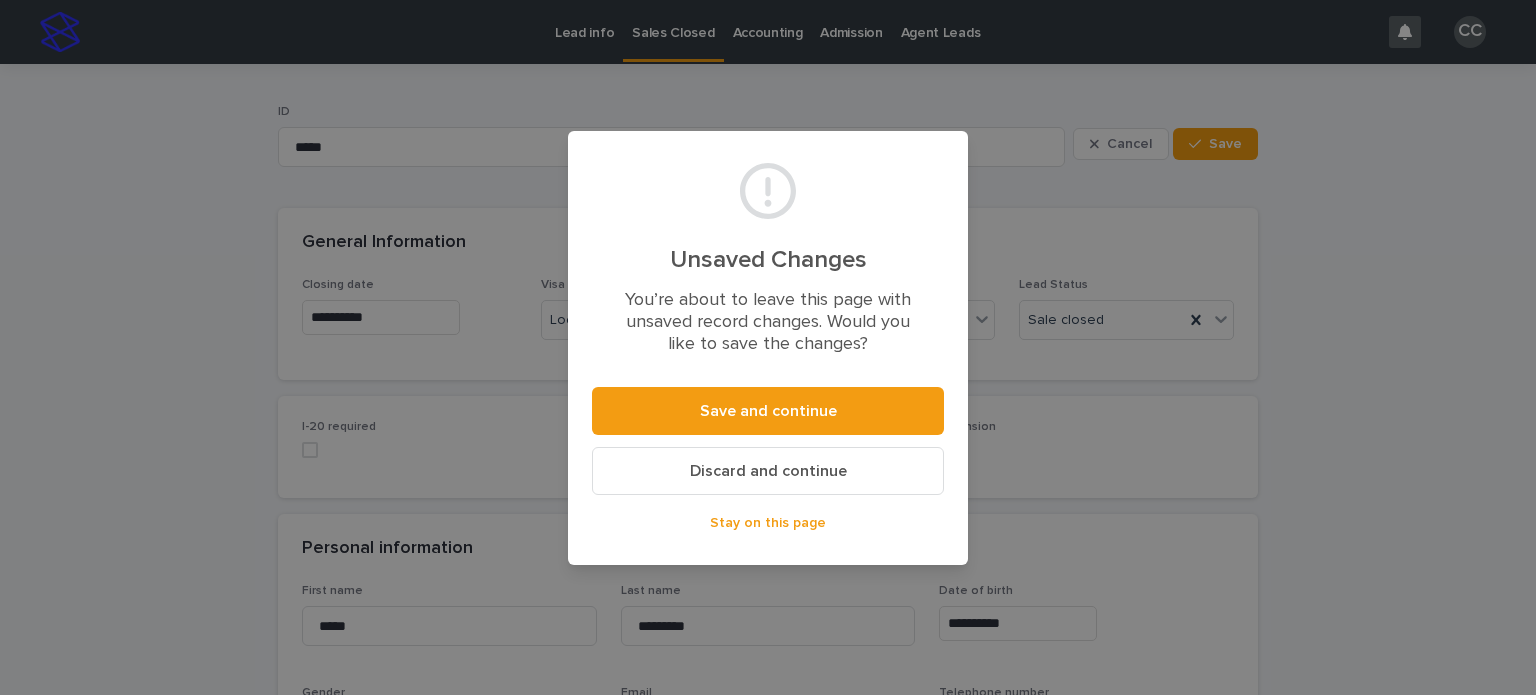 click on "Discard and continue" at bounding box center [768, 471] 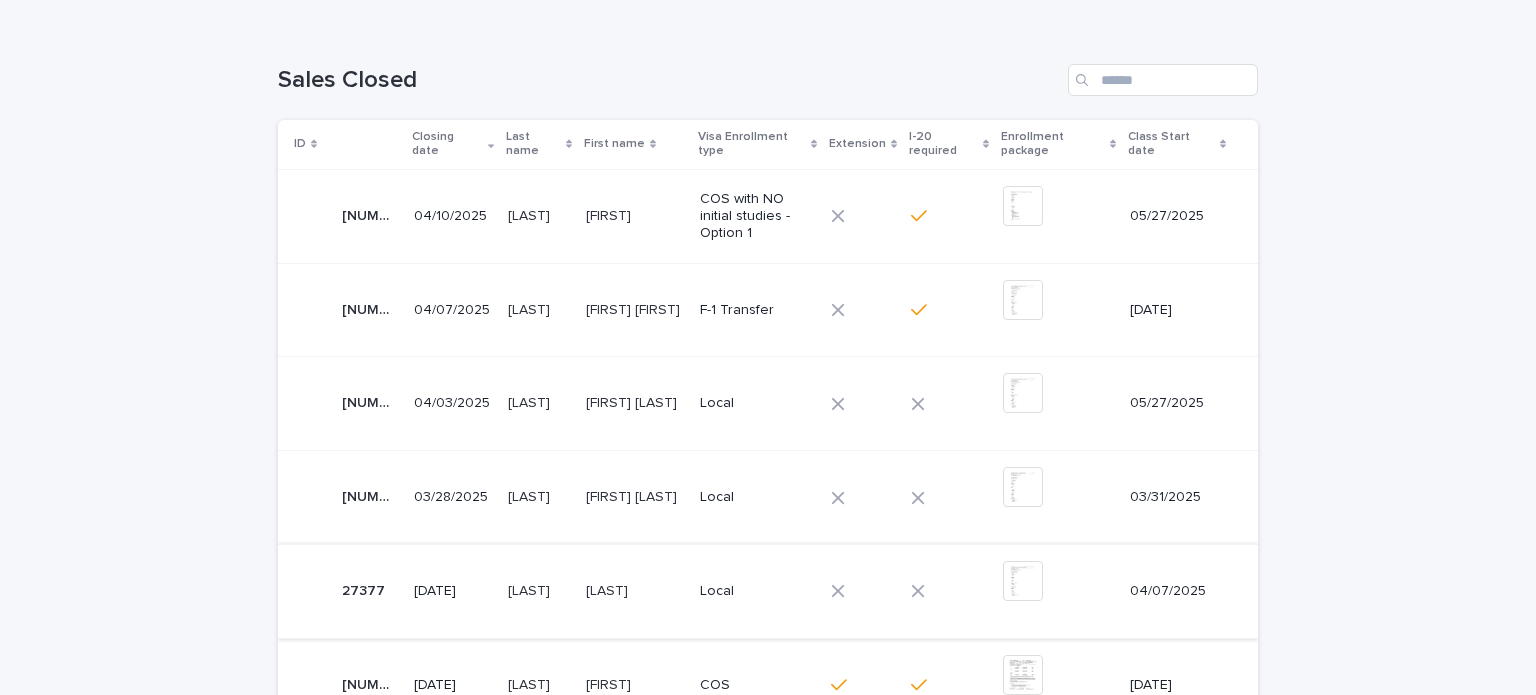 scroll, scrollTop: 400, scrollLeft: 0, axis: vertical 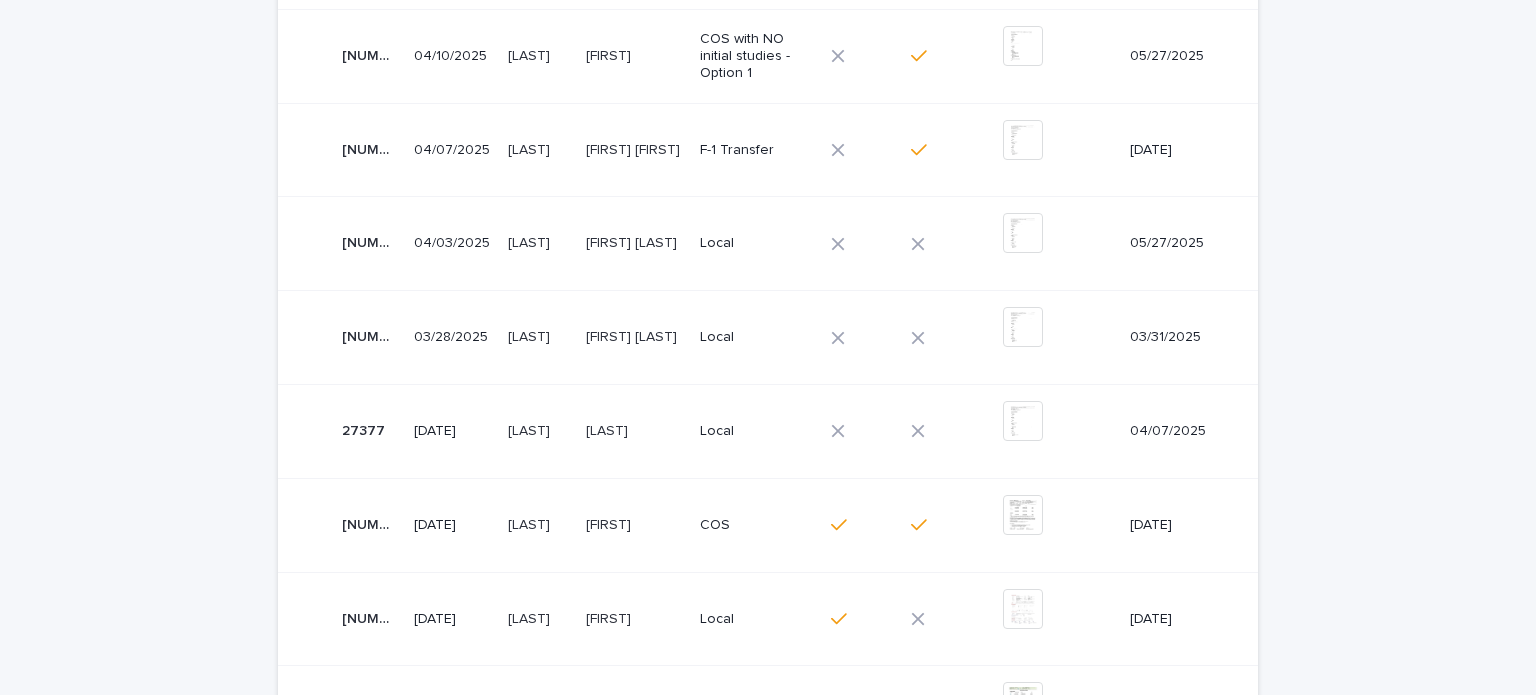 click on "[FIRST] [LAST]" at bounding box center [633, 335] 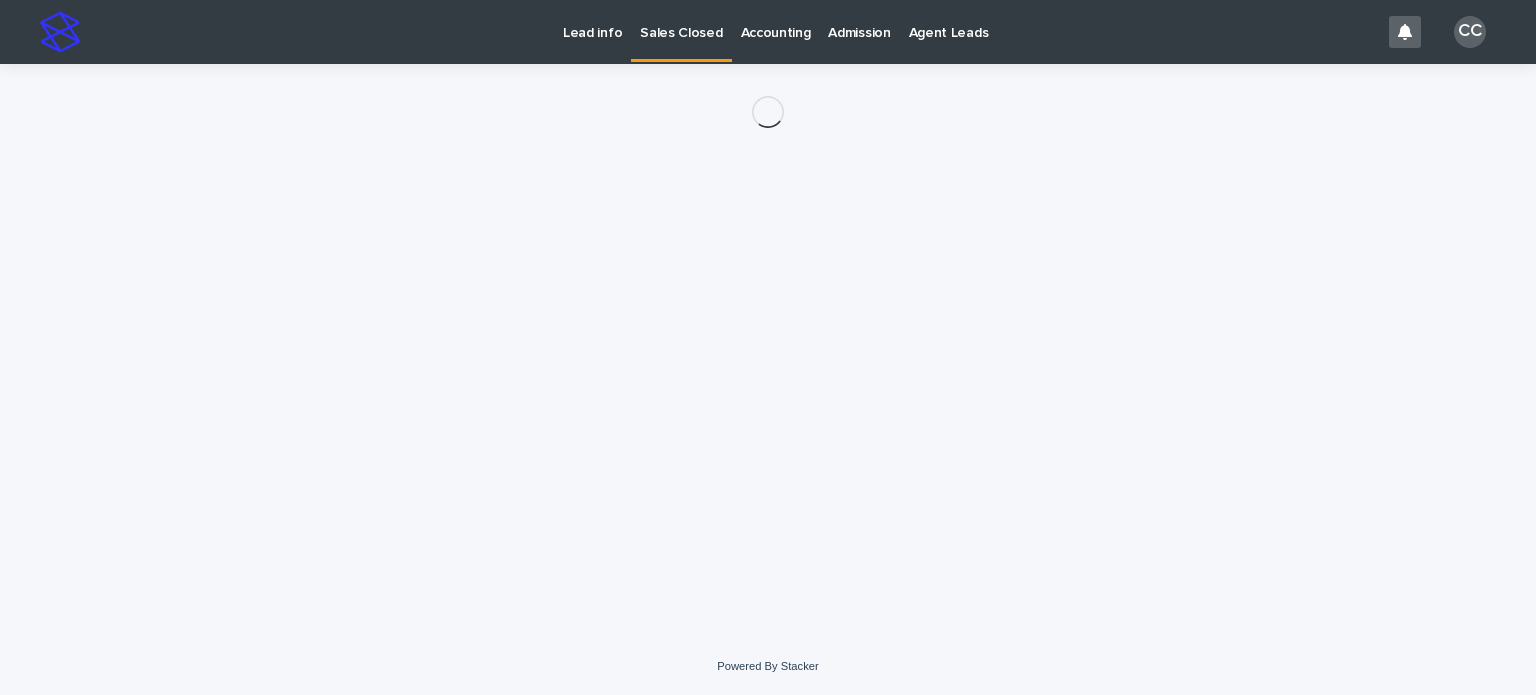 scroll, scrollTop: 0, scrollLeft: 0, axis: both 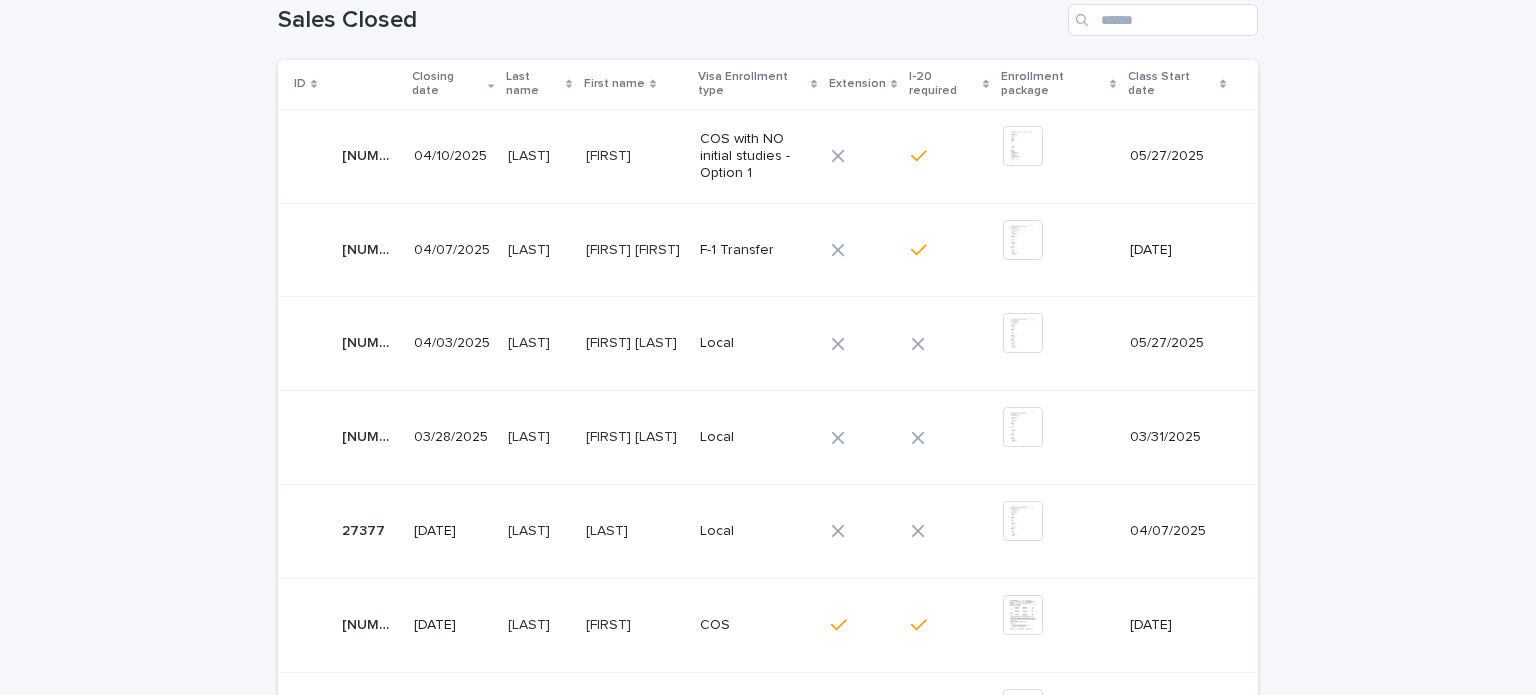 click on "[FIRST] [LAST]" at bounding box center (633, 341) 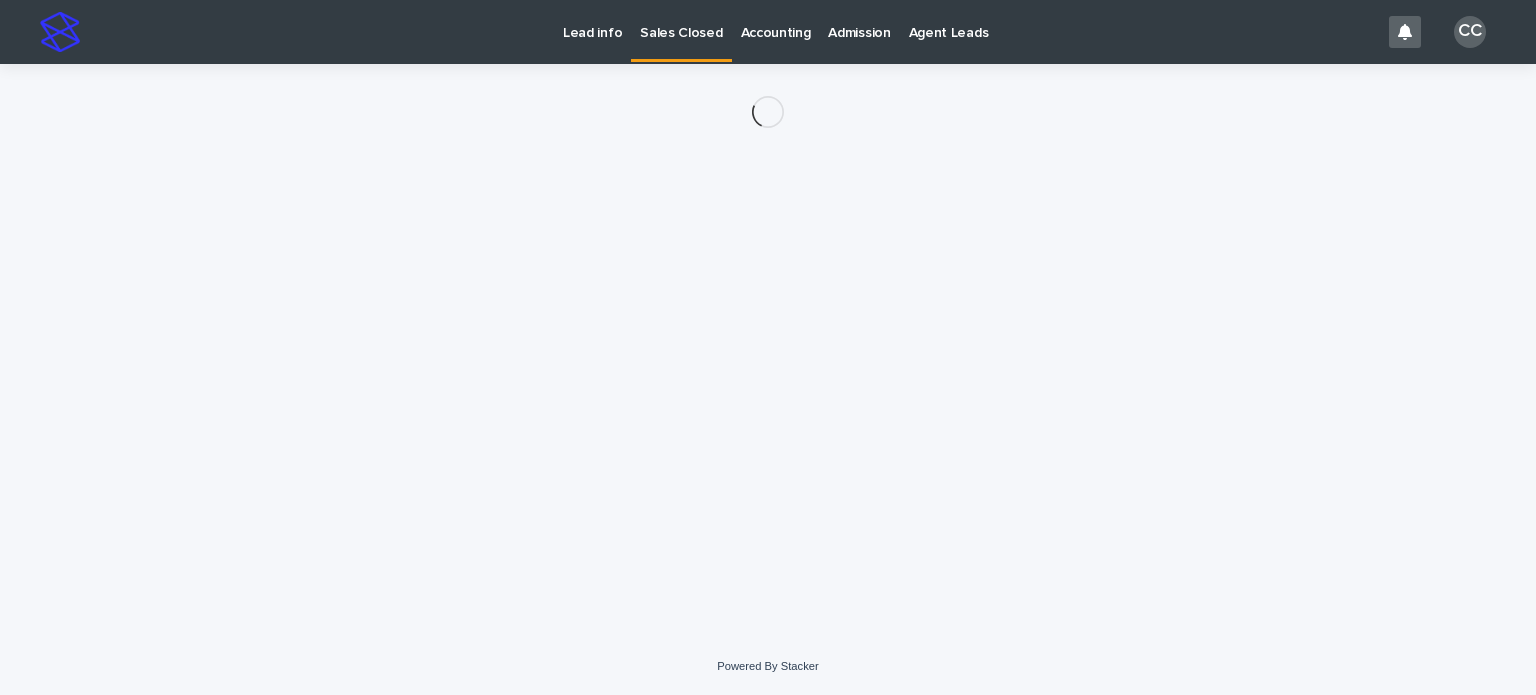scroll, scrollTop: 0, scrollLeft: 0, axis: both 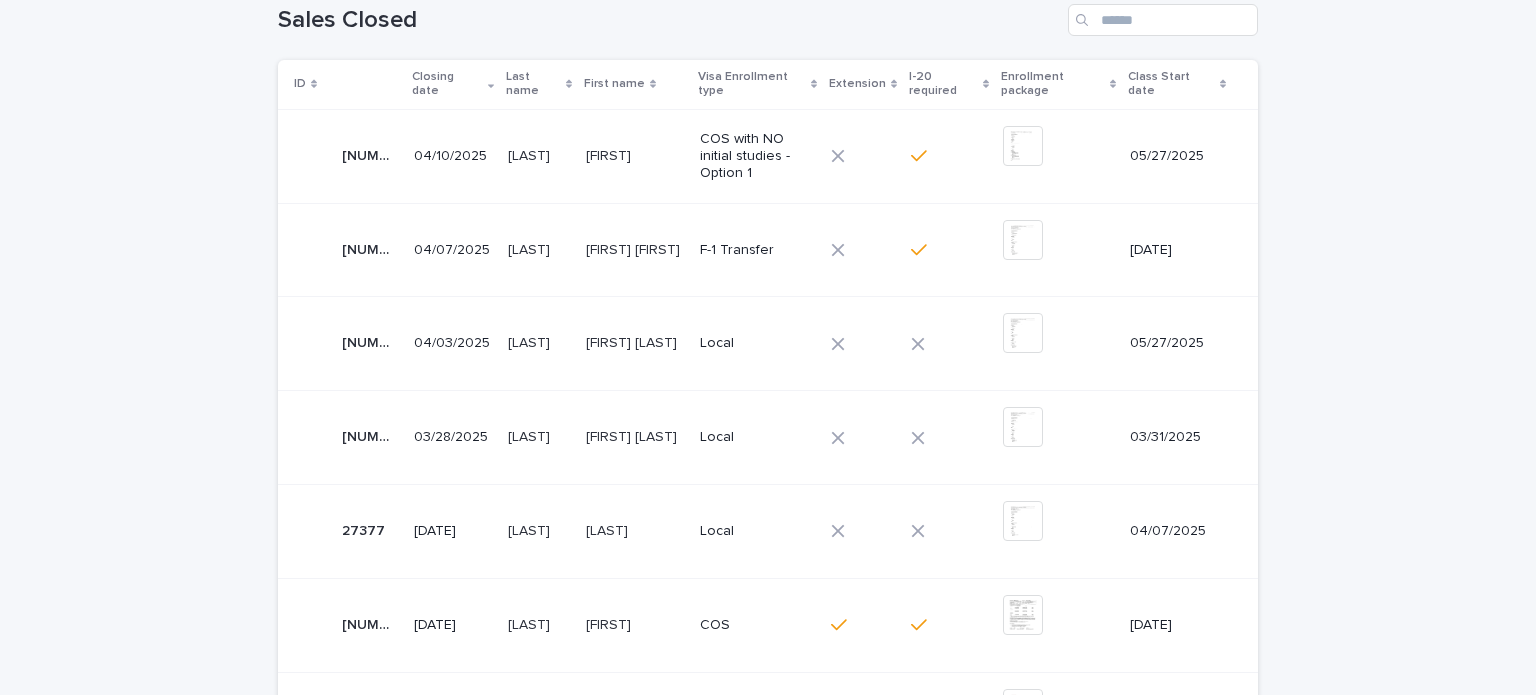 click on "[FIRST] [FIRST]" at bounding box center [635, 248] 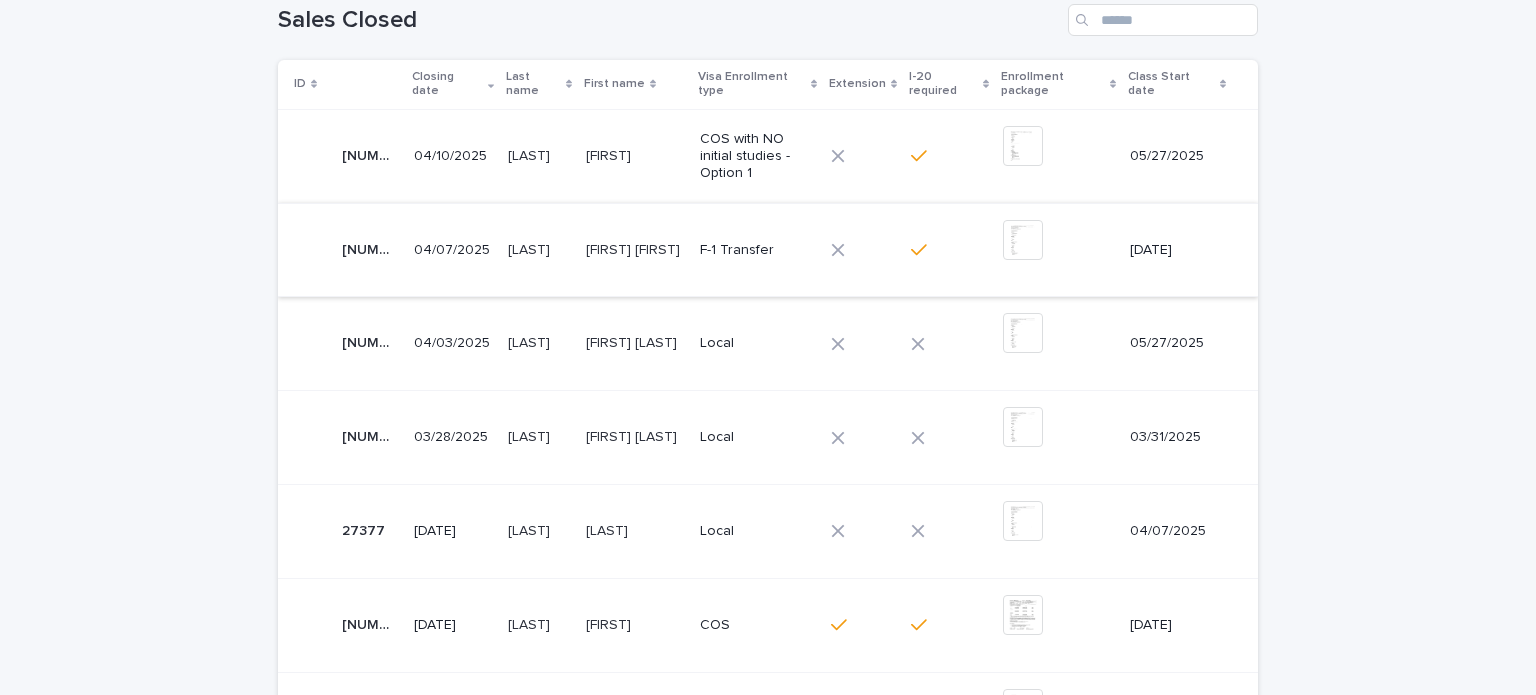 scroll, scrollTop: 0, scrollLeft: 0, axis: both 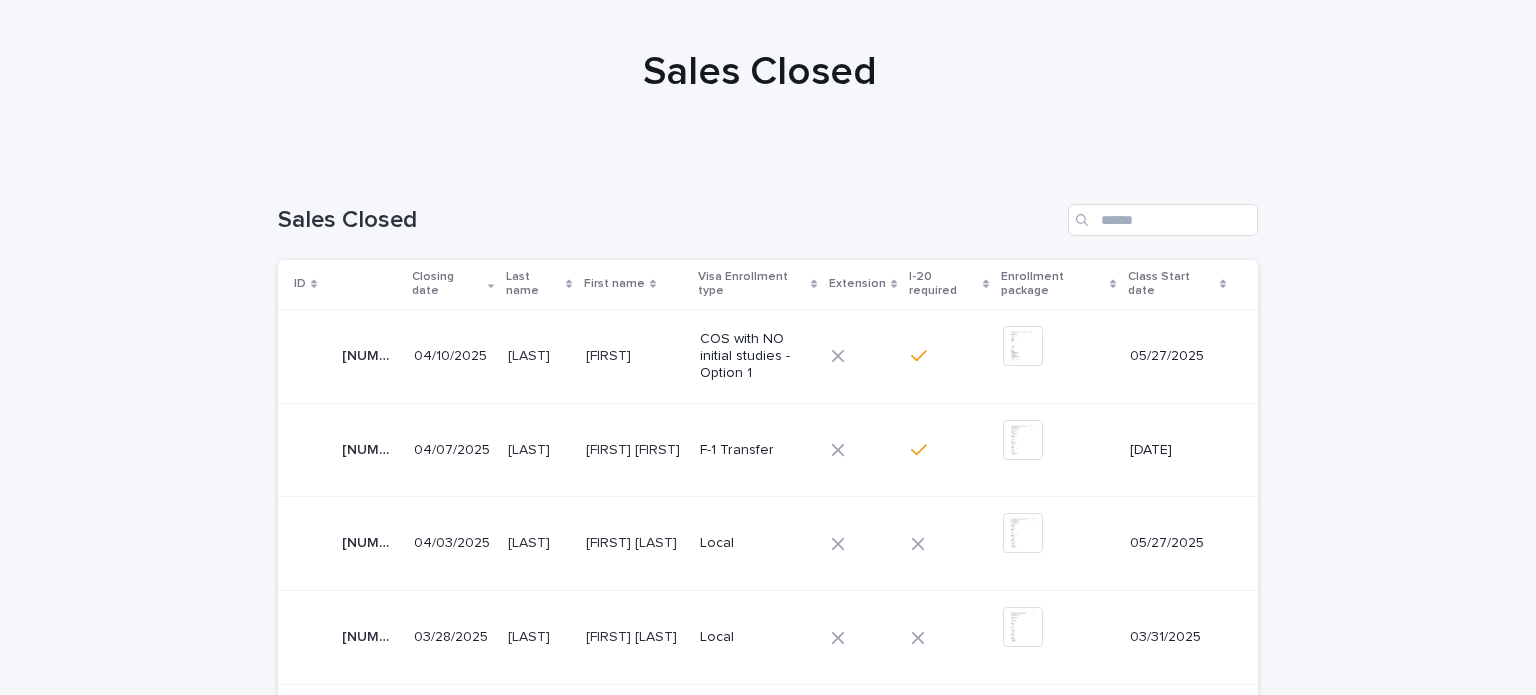 click on "[FIRST]" at bounding box center (610, 354) 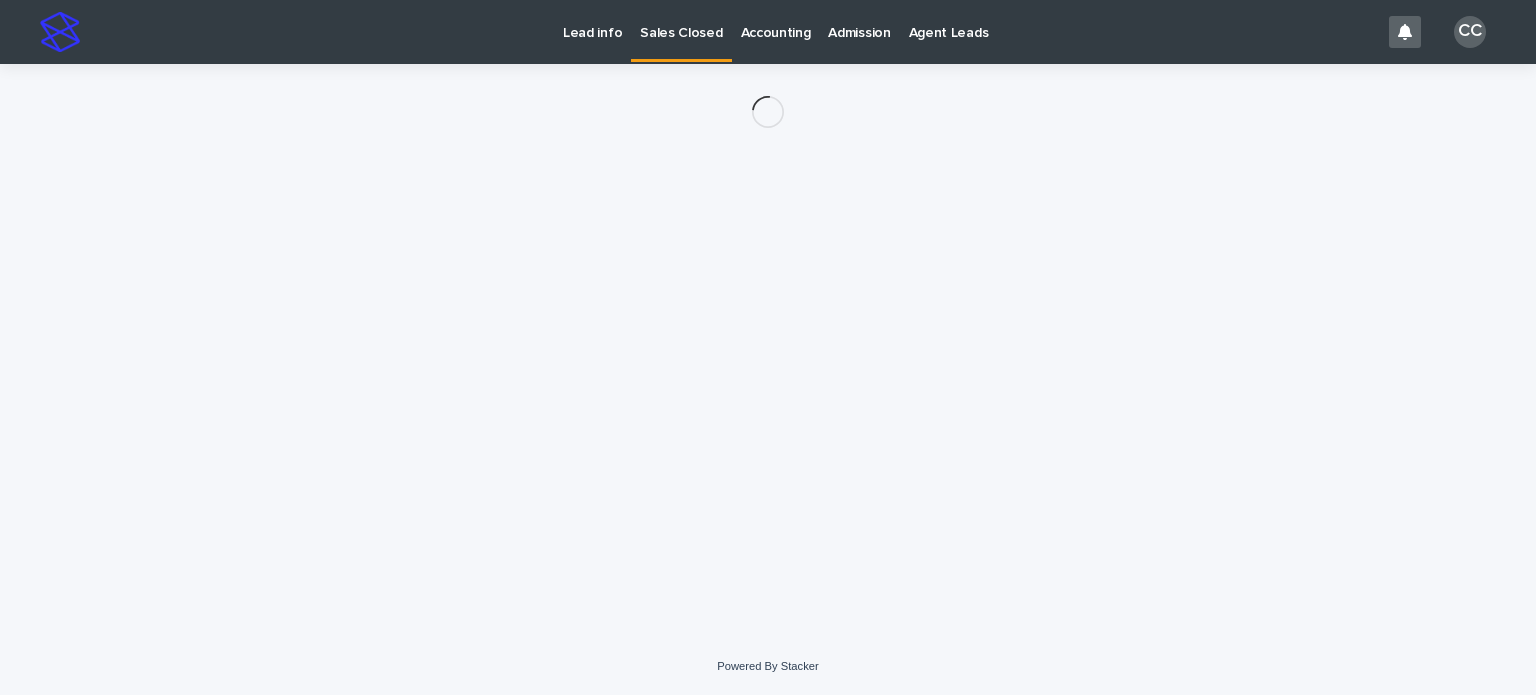 scroll, scrollTop: 0, scrollLeft: 0, axis: both 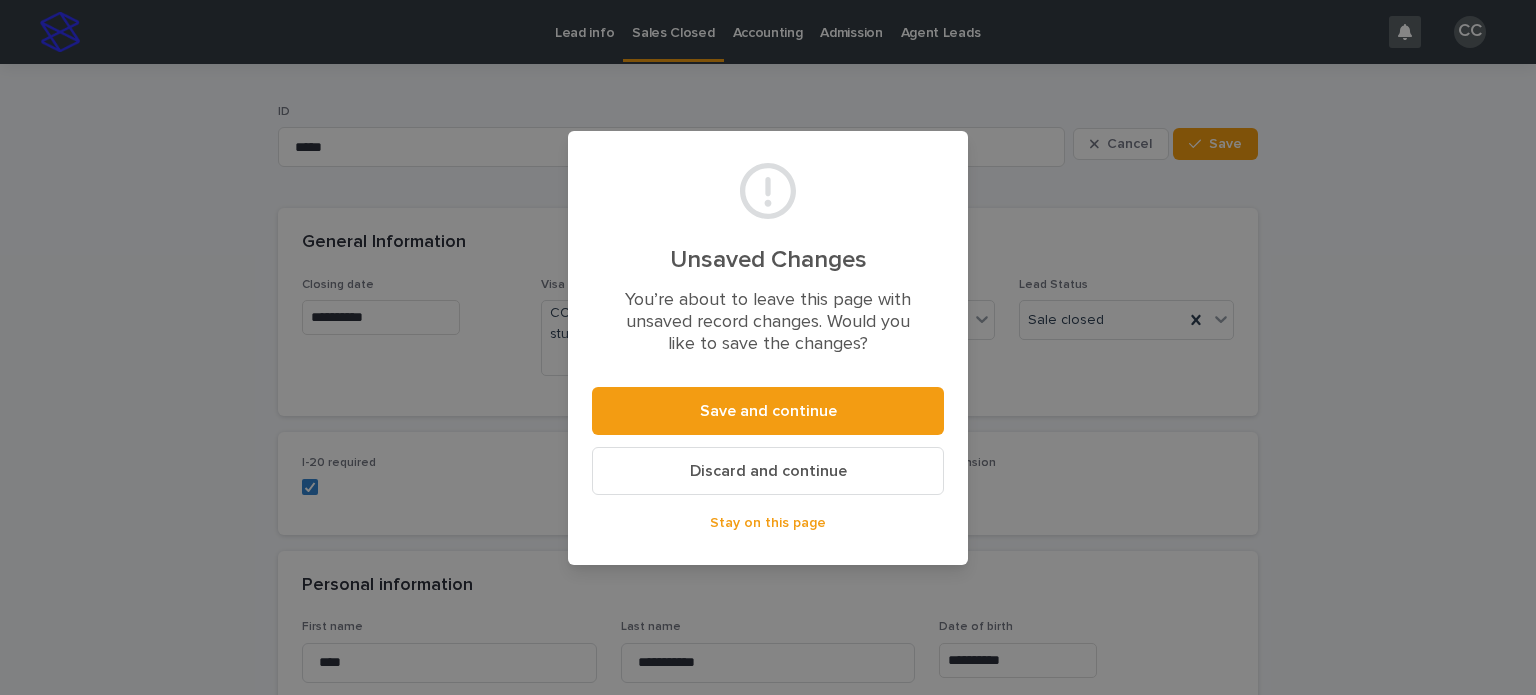 click on "Discard and continue" at bounding box center [768, 471] 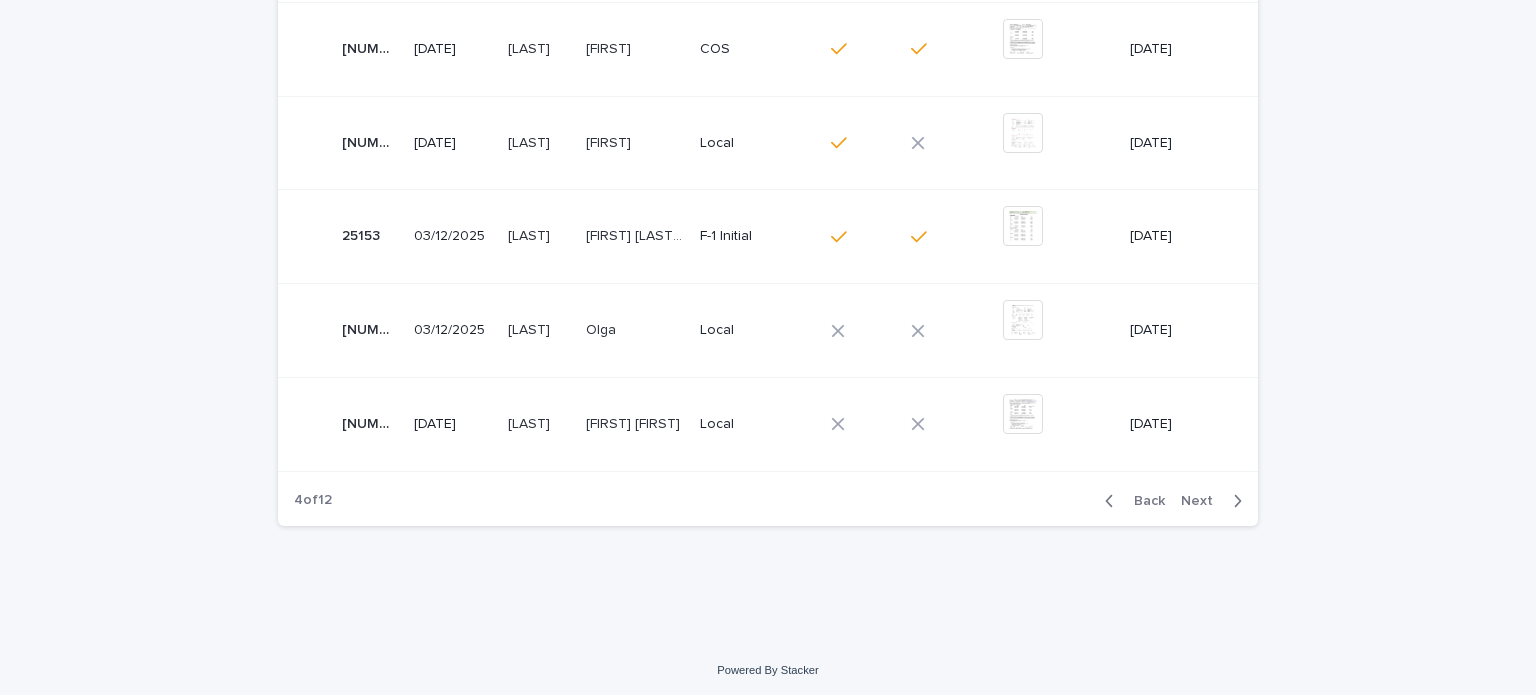 scroll, scrollTop: 877, scrollLeft: 0, axis: vertical 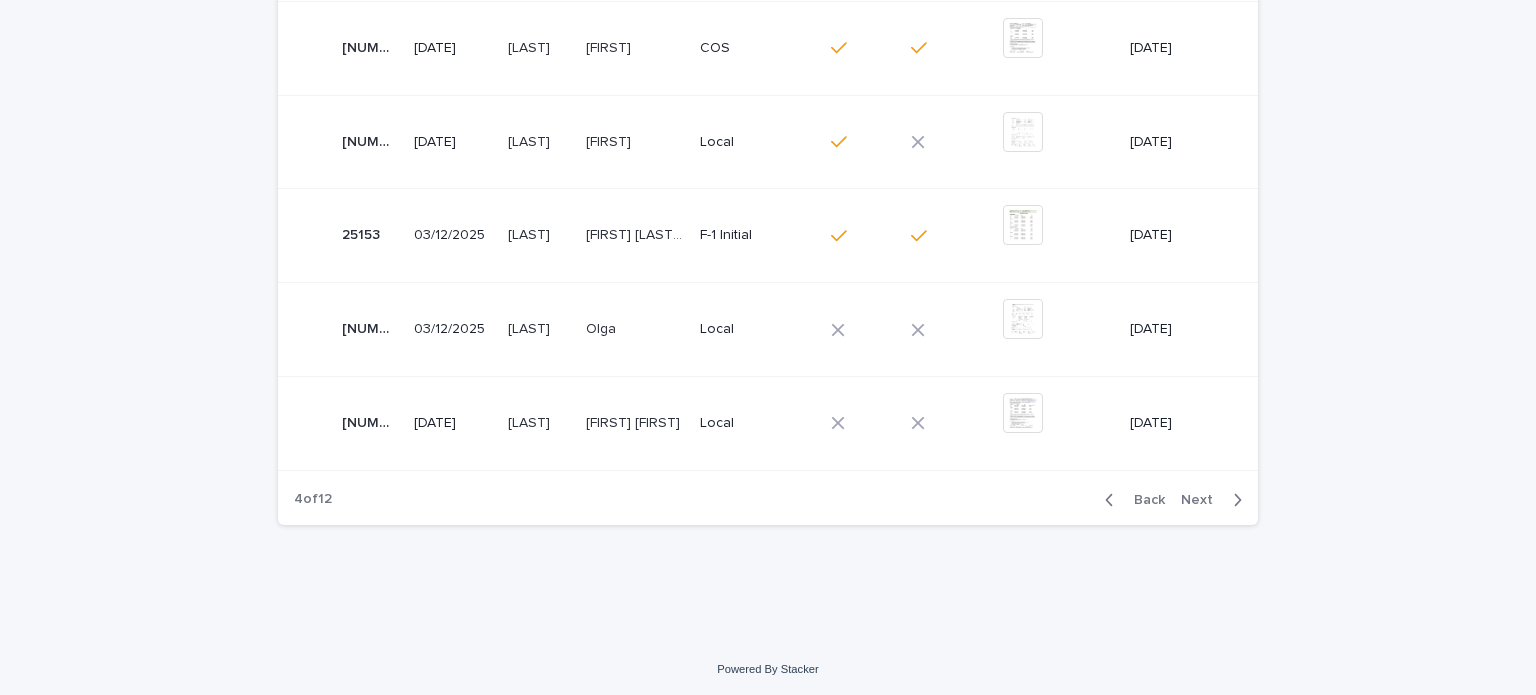 click on "Back" at bounding box center [1131, 500] 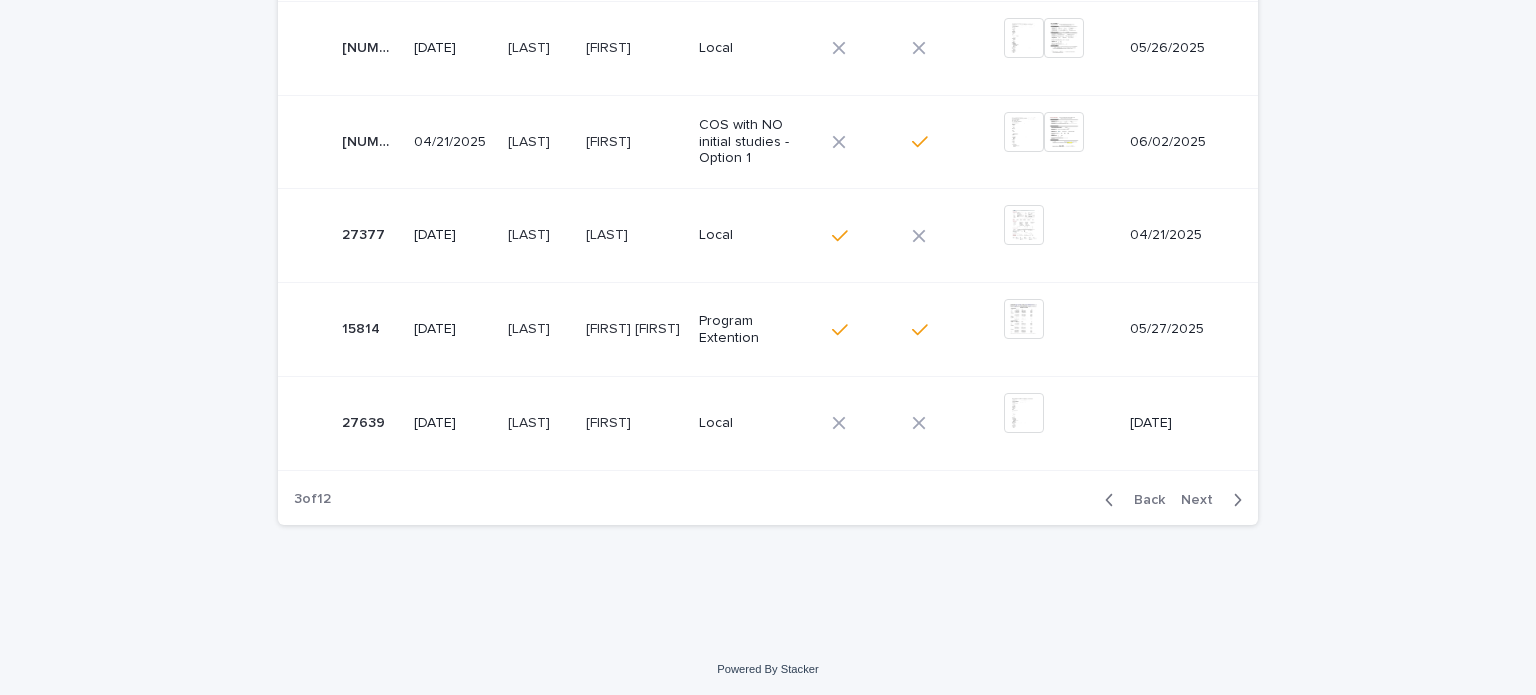 click on "Local" at bounding box center (754, 423) 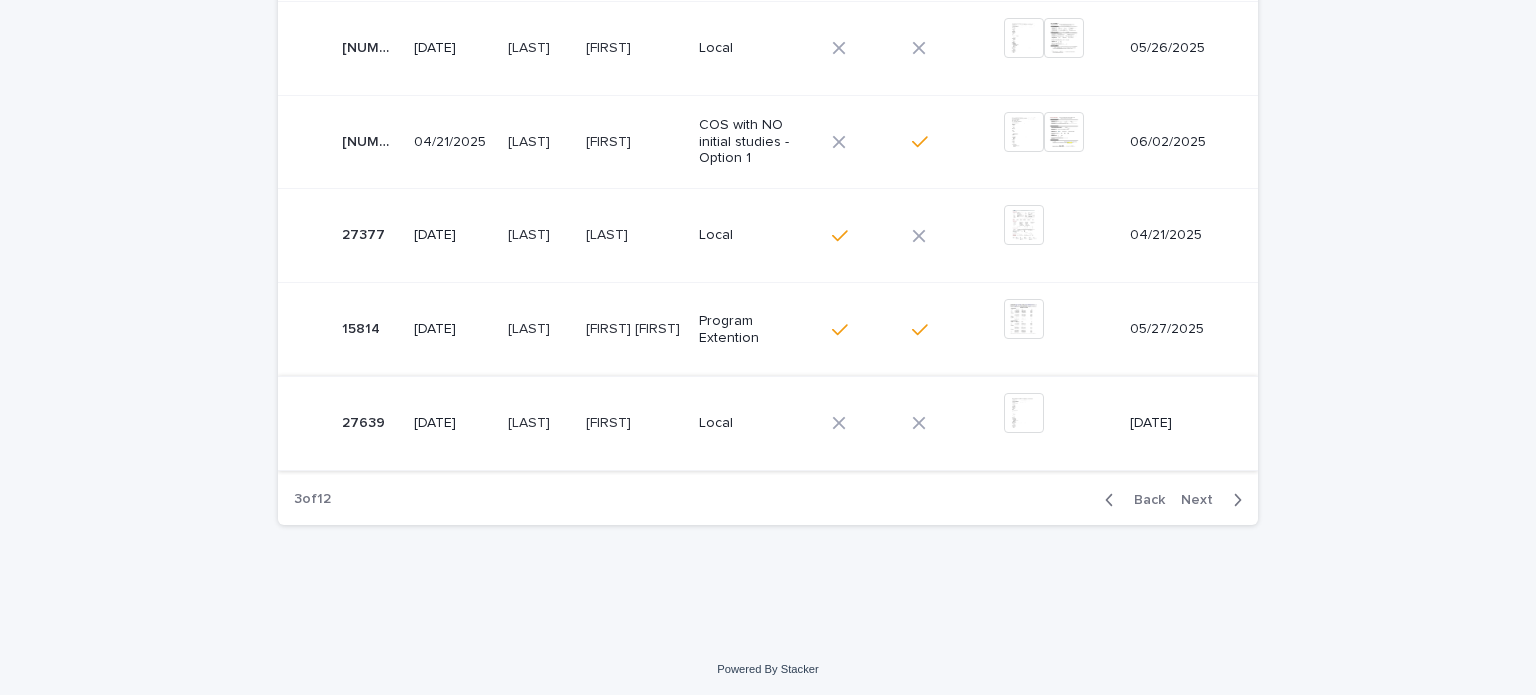 scroll, scrollTop: 0, scrollLeft: 0, axis: both 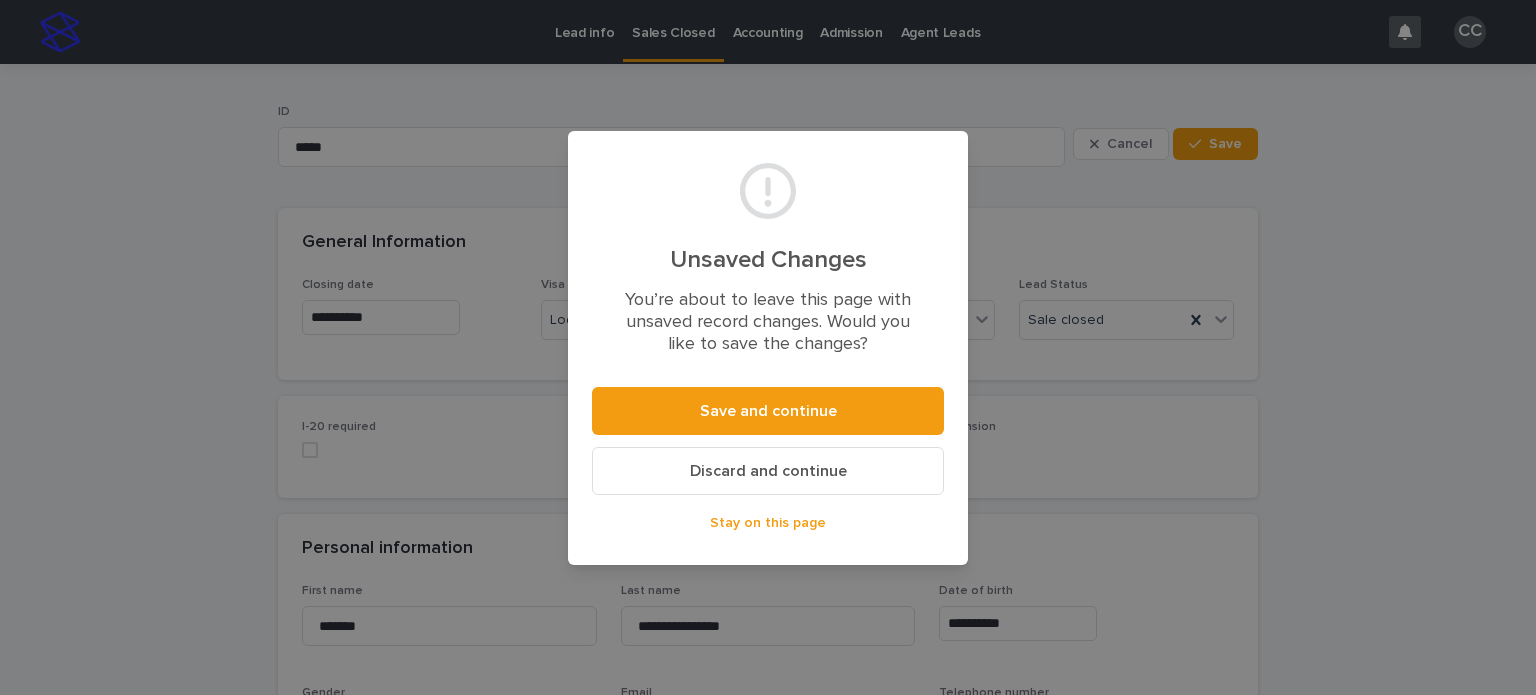 click on "Discard and continue" at bounding box center (768, 471) 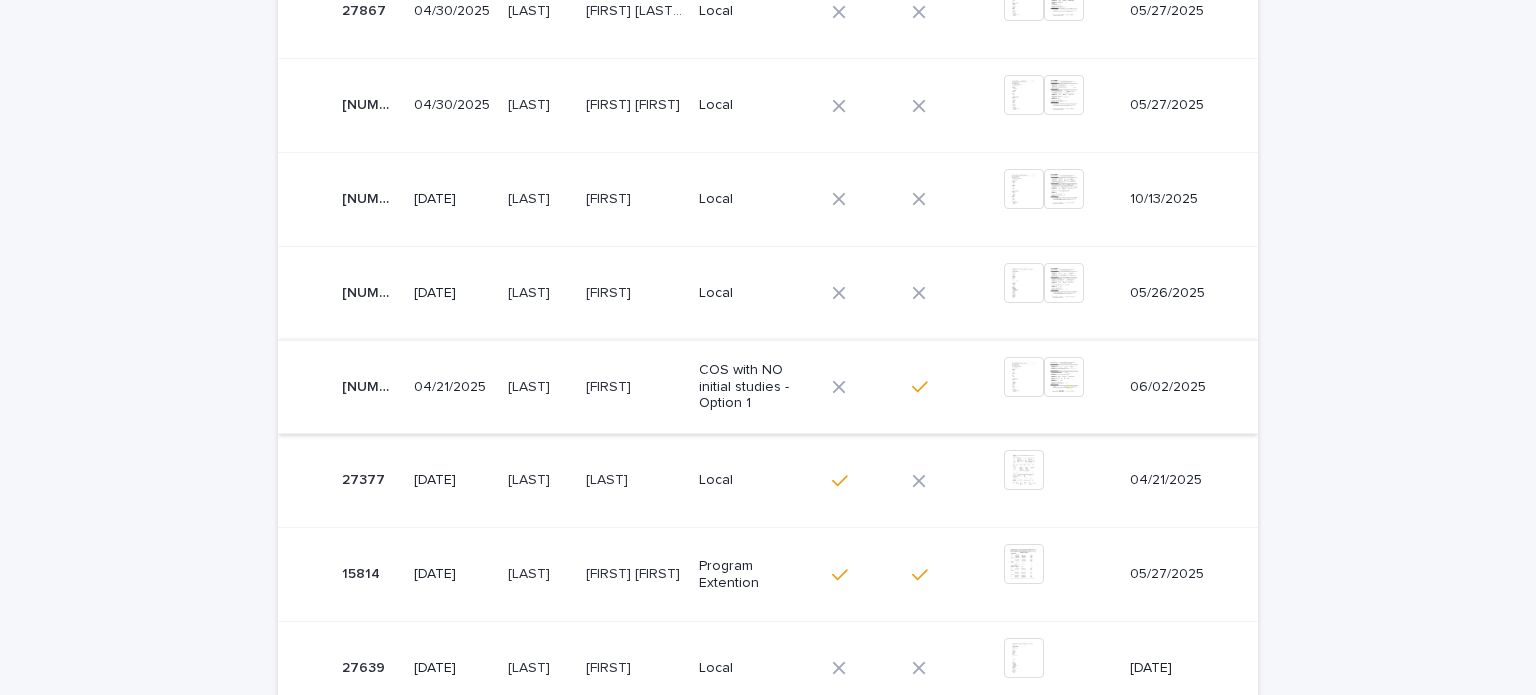scroll, scrollTop: 600, scrollLeft: 0, axis: vertical 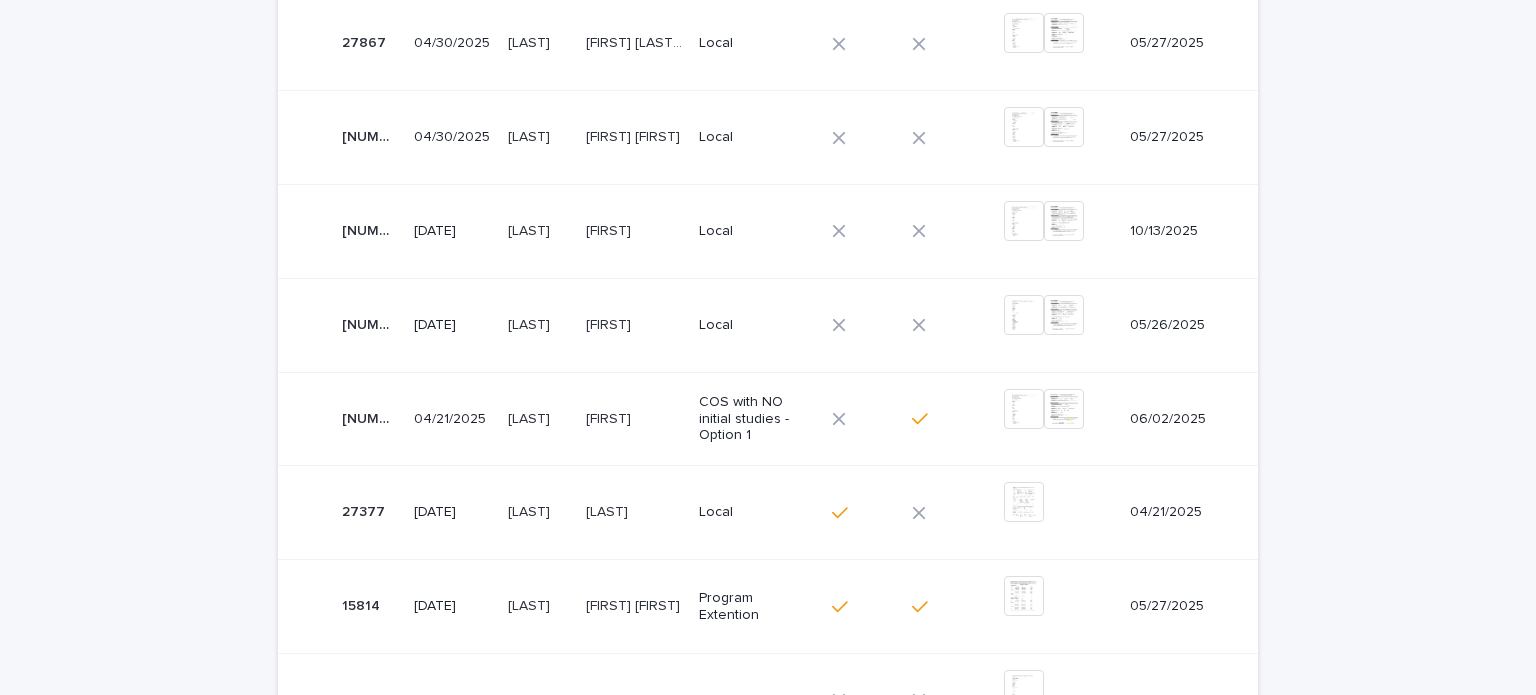 click on "[FIRST]" at bounding box center (610, 417) 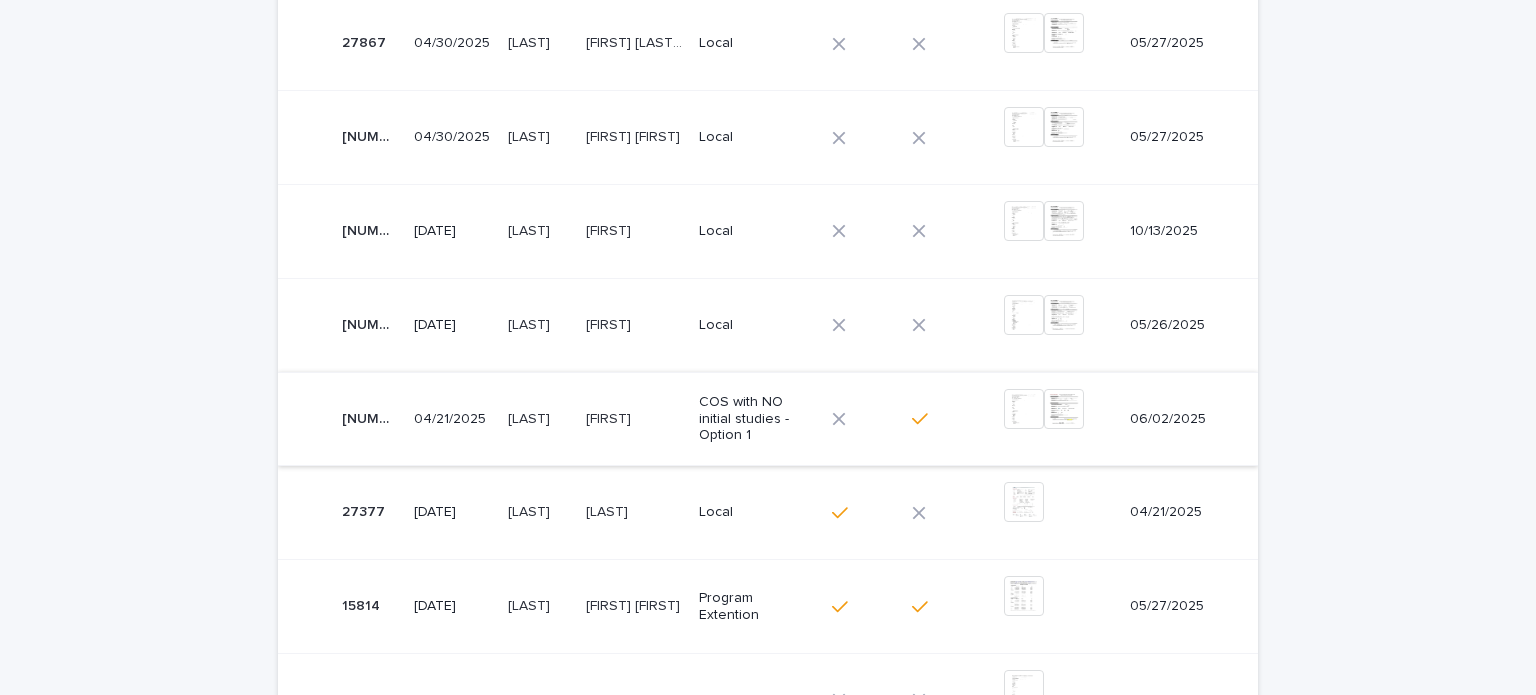 scroll, scrollTop: 0, scrollLeft: 0, axis: both 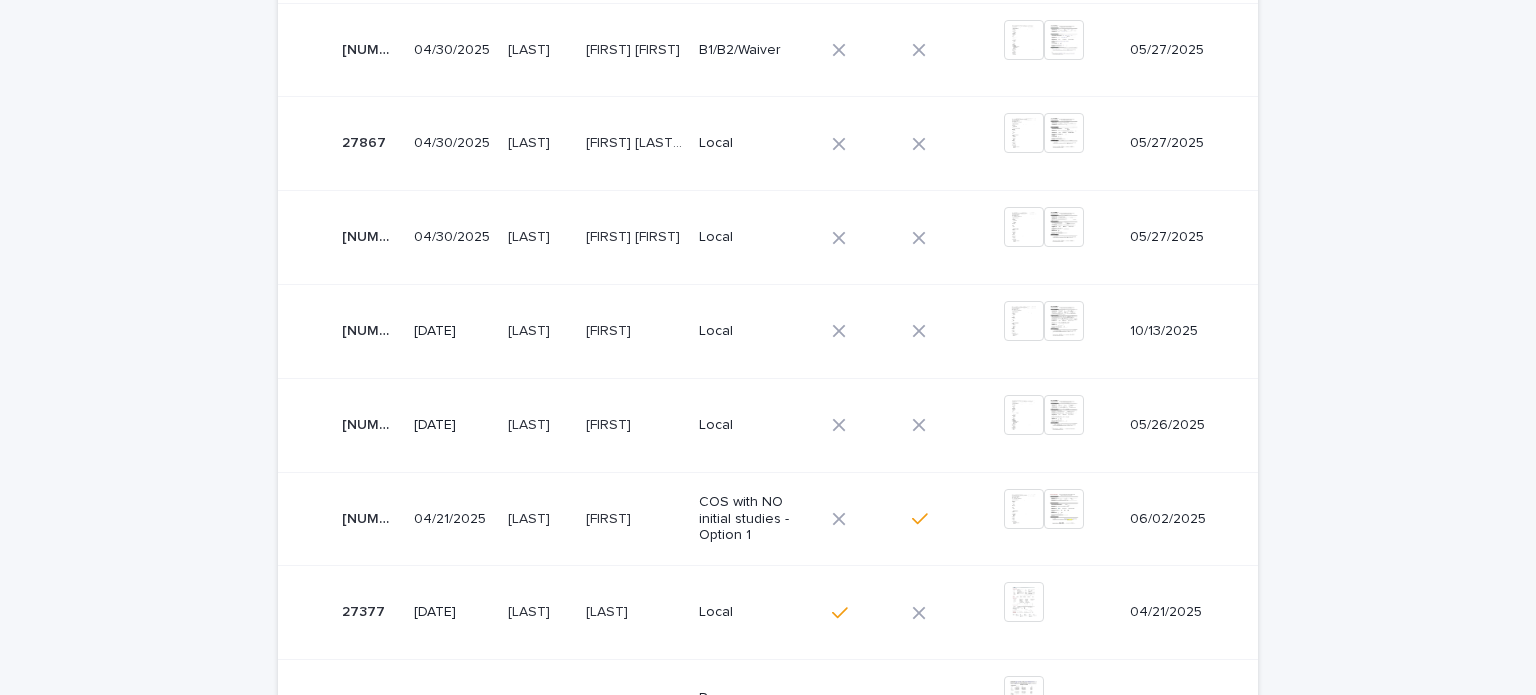 click at bounding box center [634, 425] 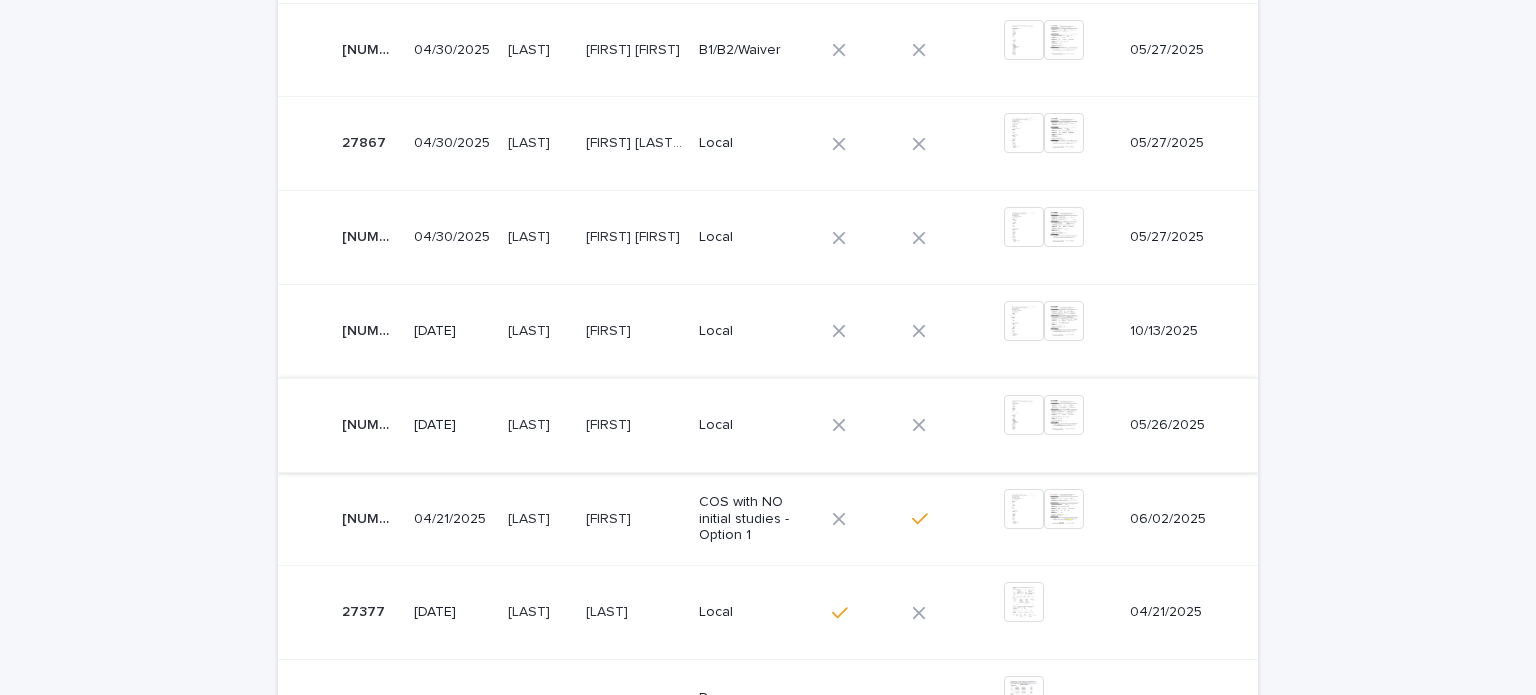 scroll, scrollTop: 0, scrollLeft: 0, axis: both 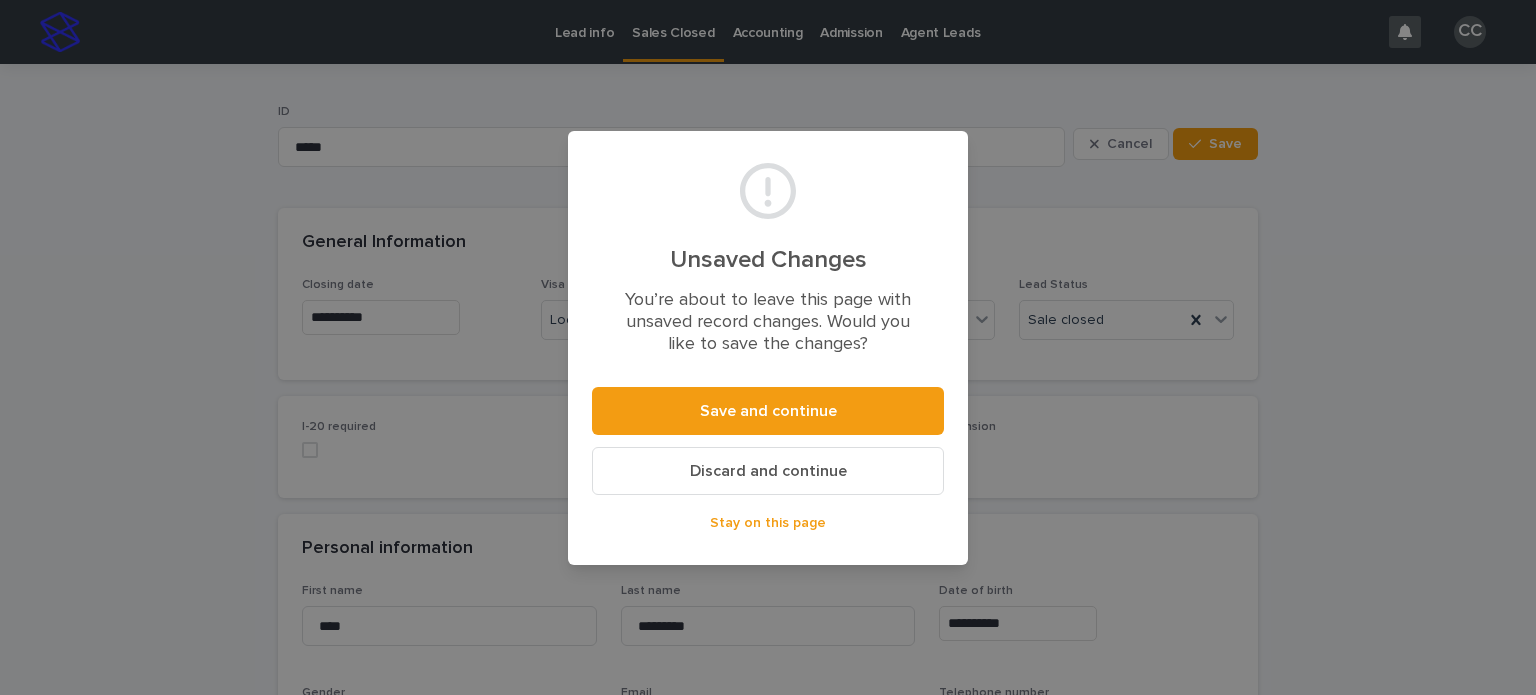 click on "Discard and continue" at bounding box center [768, 471] 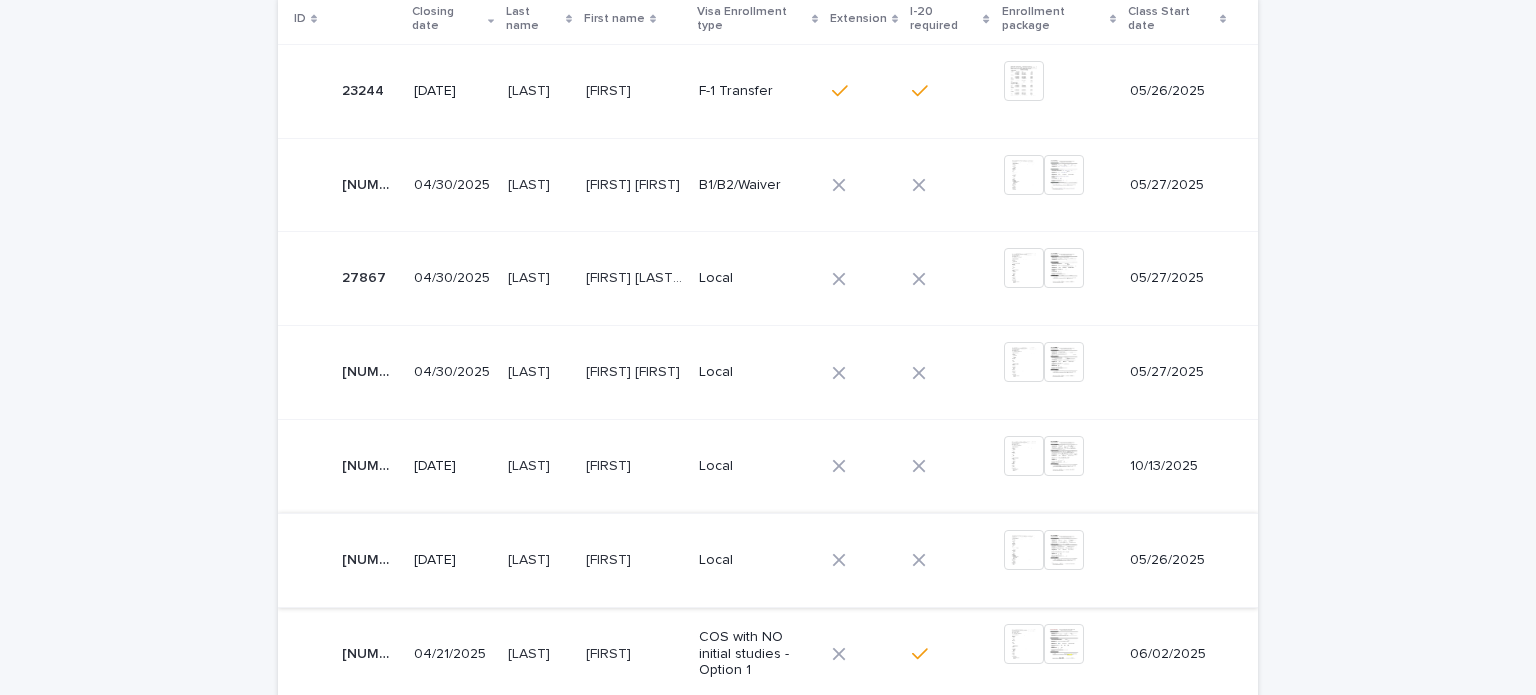 scroll, scrollTop: 400, scrollLeft: 0, axis: vertical 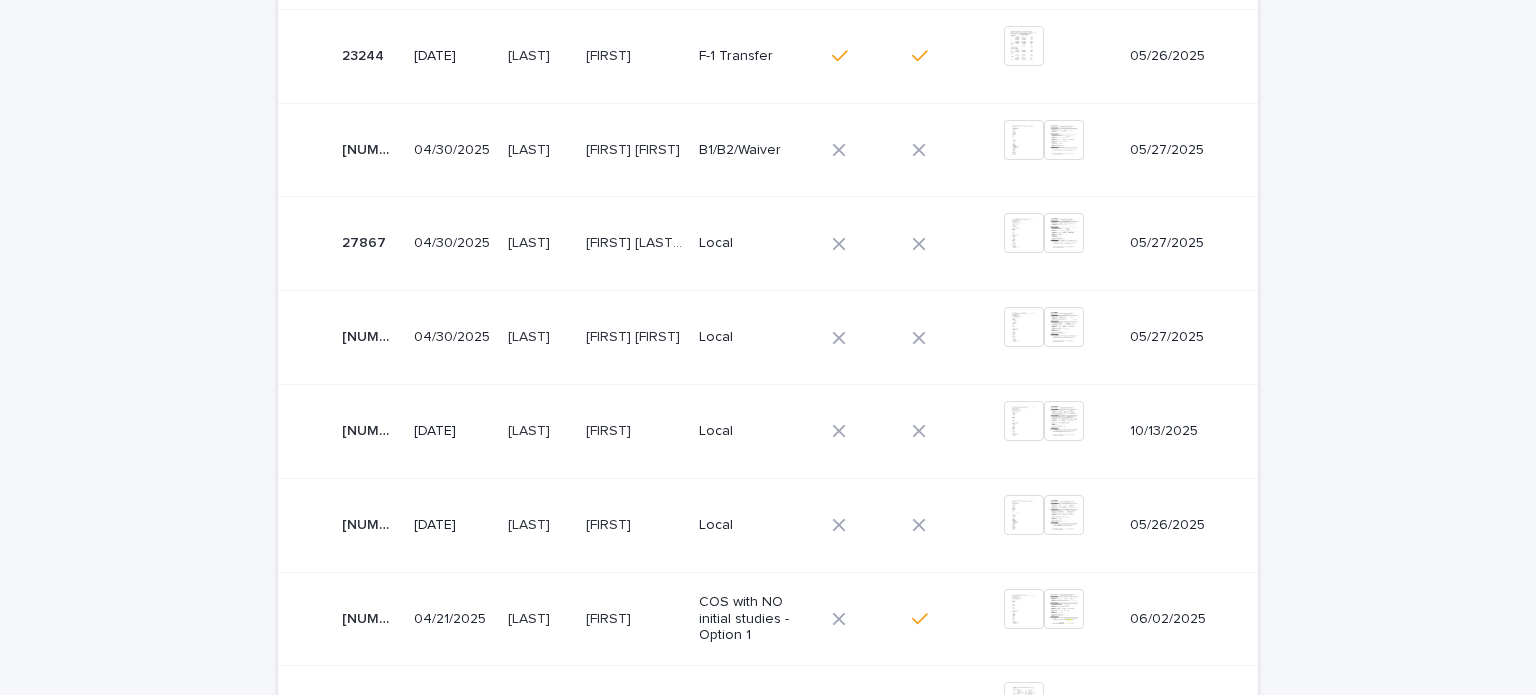 click on "[FIRST]" at bounding box center (610, 429) 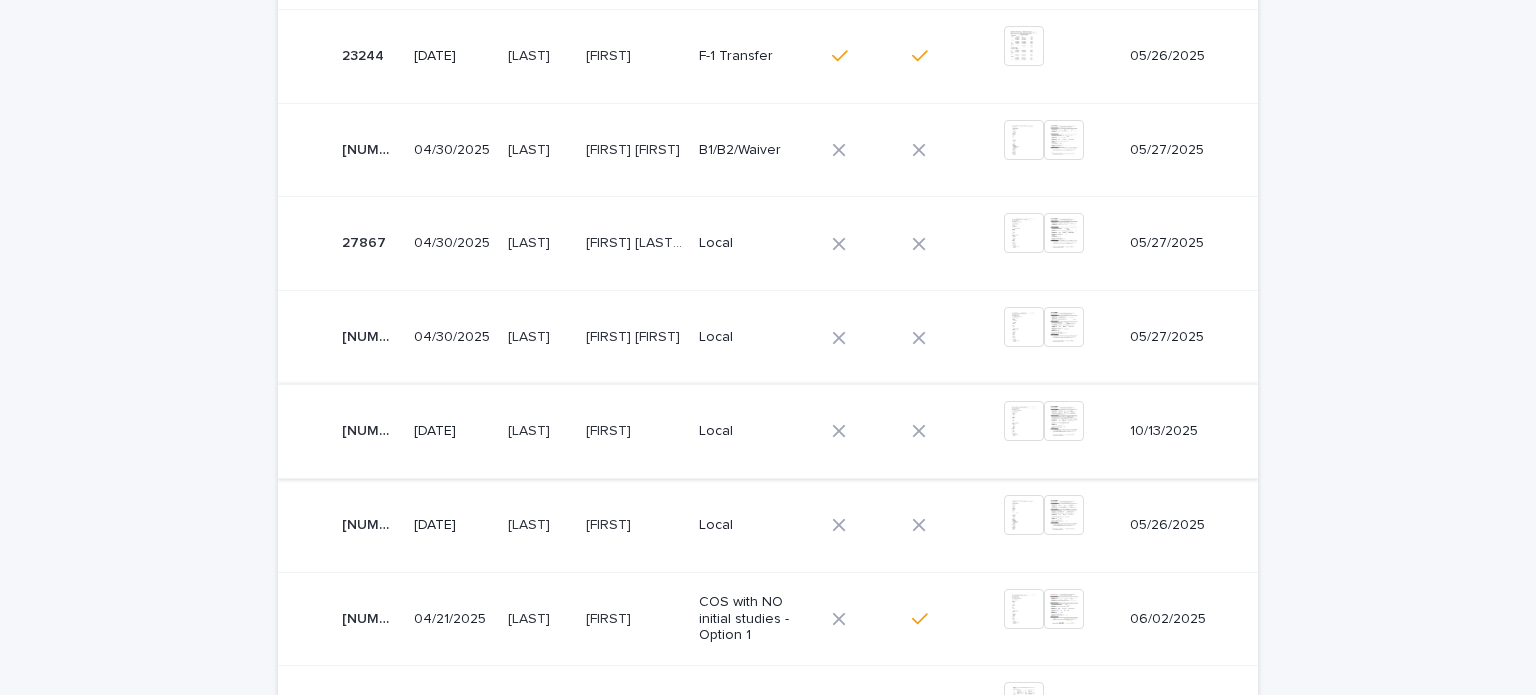 scroll, scrollTop: 0, scrollLeft: 0, axis: both 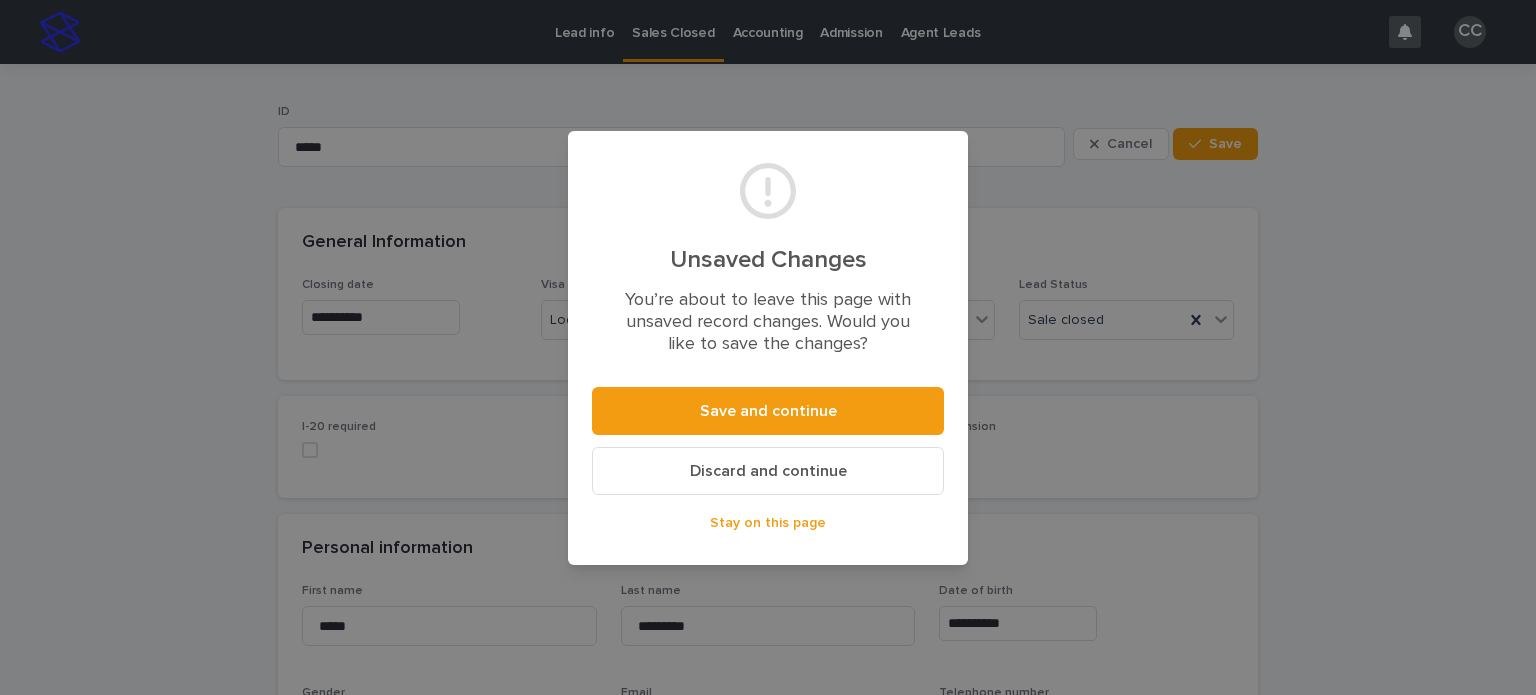 click on "Discard and continue" at bounding box center [768, 471] 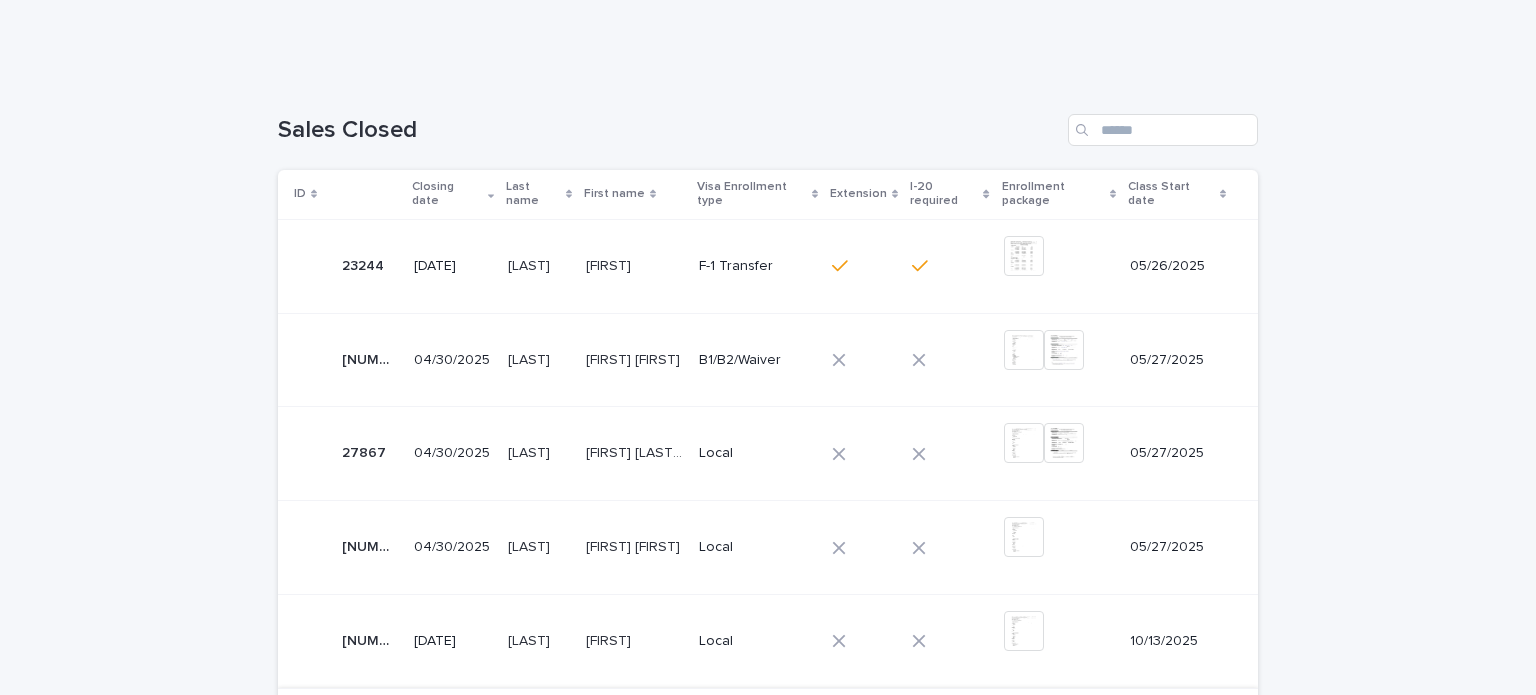 scroll, scrollTop: 400, scrollLeft: 0, axis: vertical 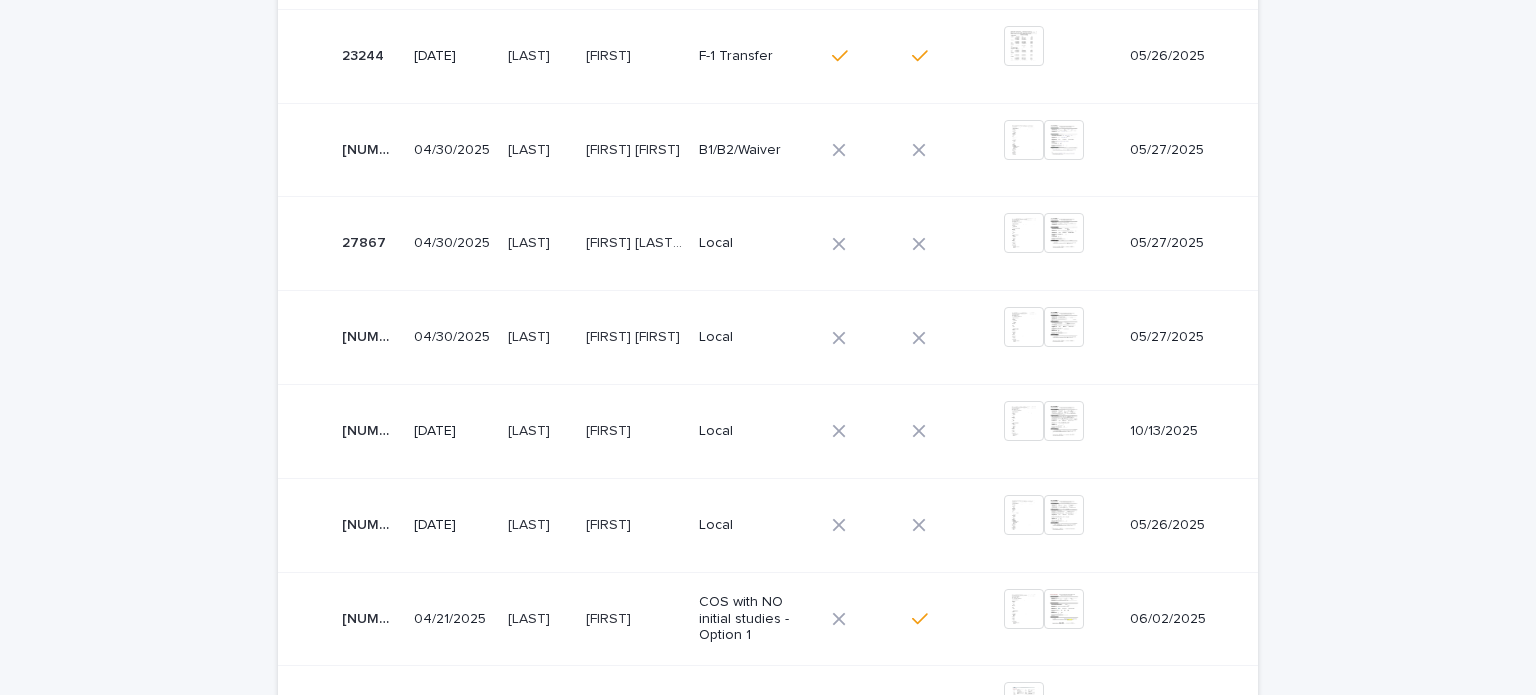 click on "[FIRST] [FIRST]" at bounding box center (635, 335) 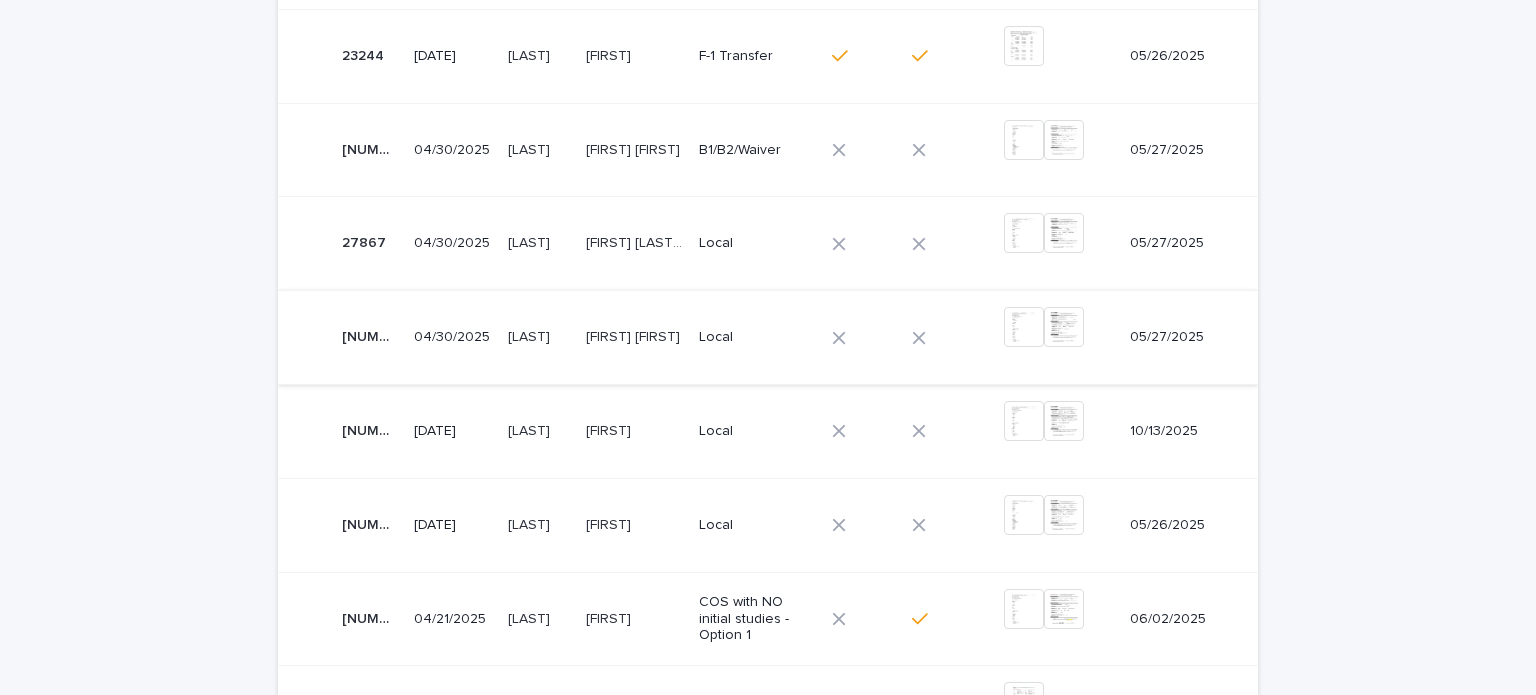 scroll, scrollTop: 0, scrollLeft: 0, axis: both 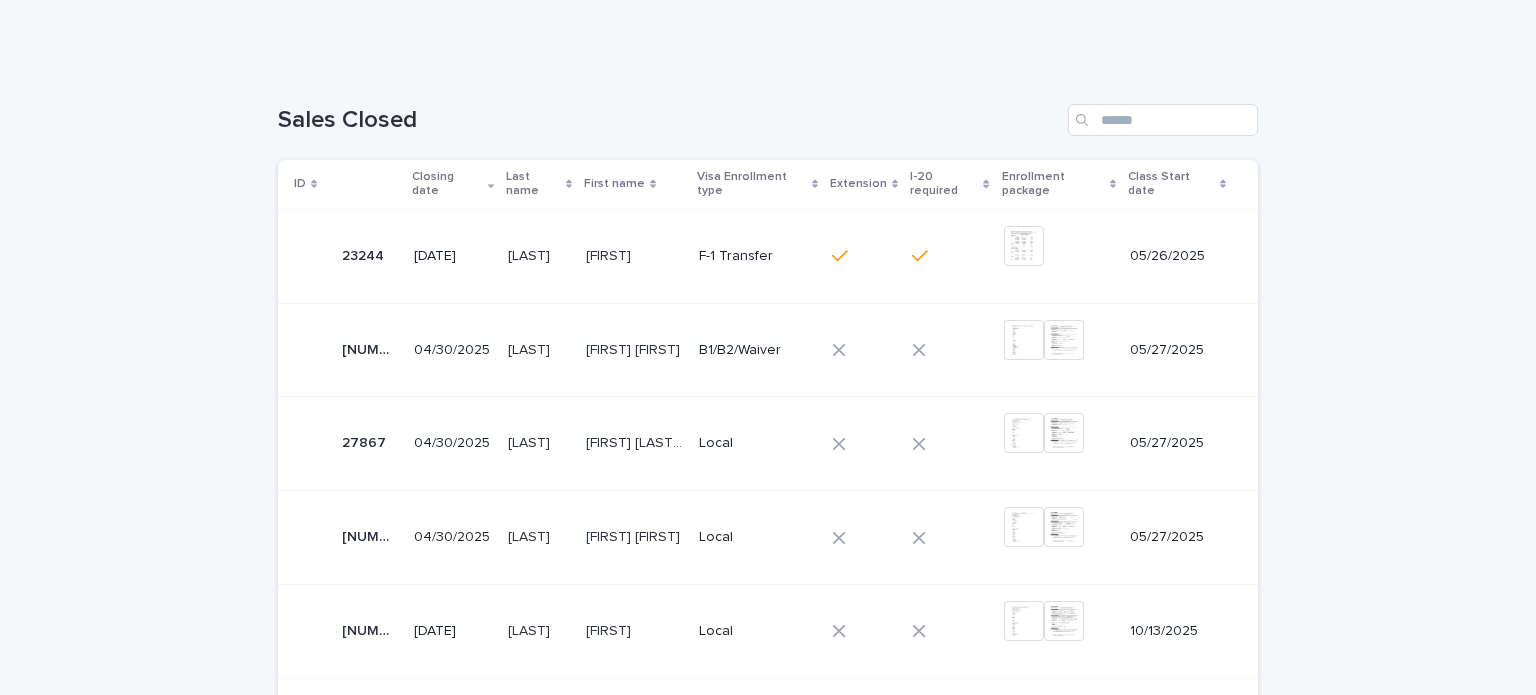 click on "[FIRST] [FIRST]" at bounding box center [635, 348] 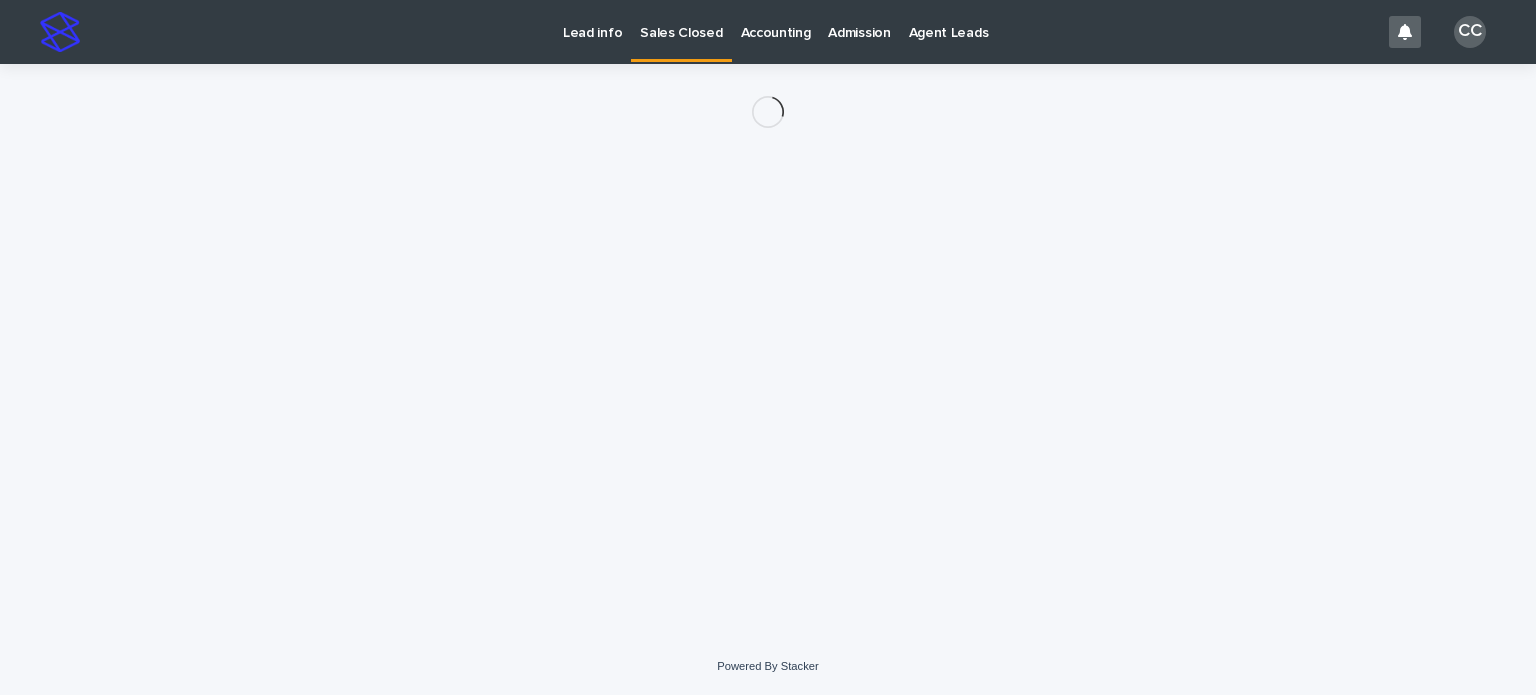 scroll, scrollTop: 0, scrollLeft: 0, axis: both 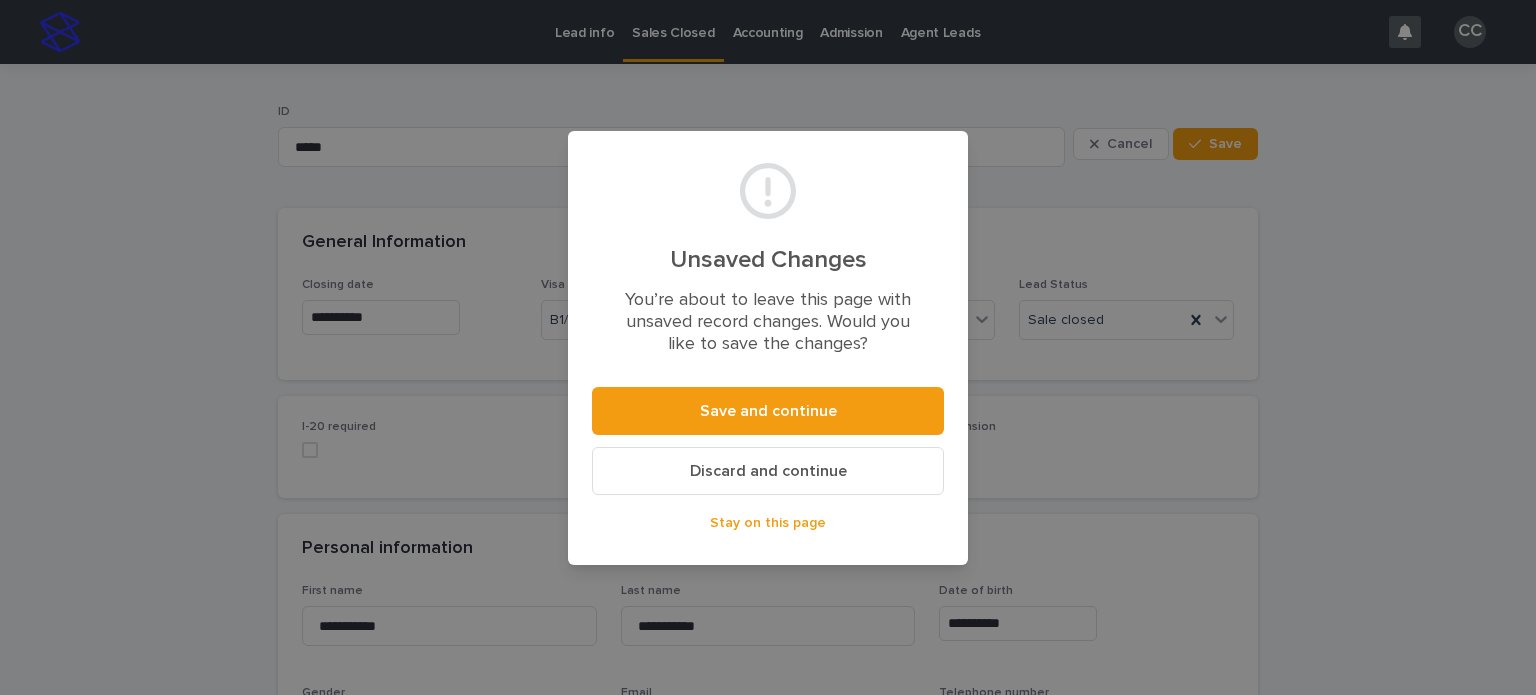 click on "Discard and continue" at bounding box center (768, 471) 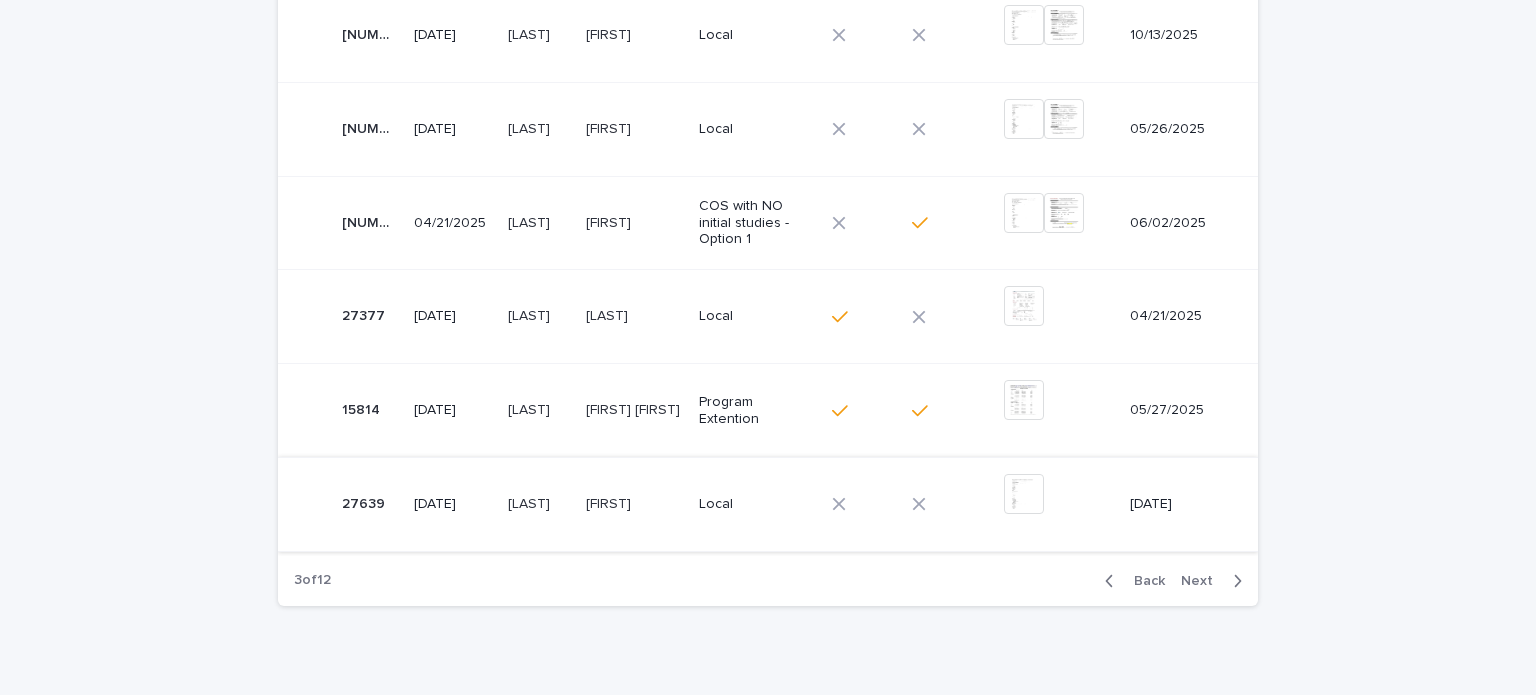 scroll, scrollTop: 877, scrollLeft: 0, axis: vertical 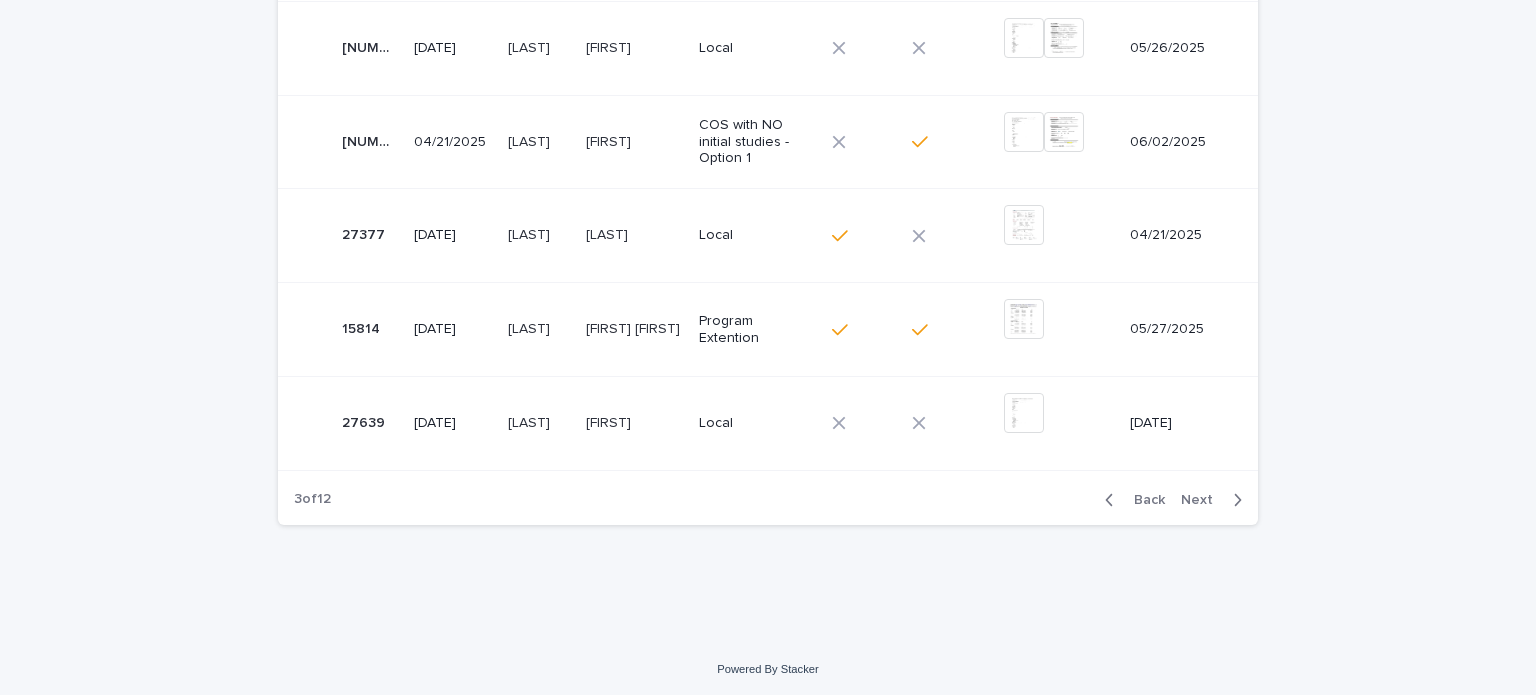 click 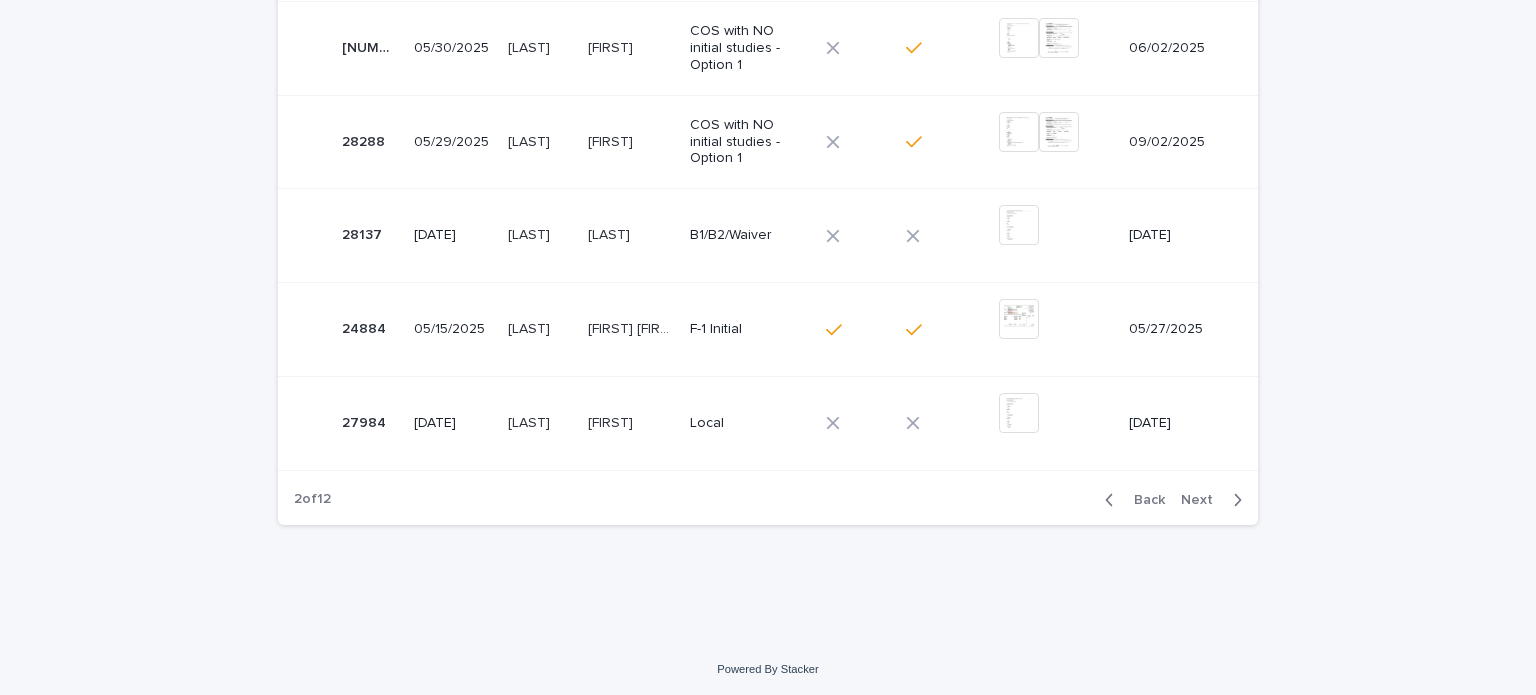 click on "[FIRST]" at bounding box center (612, 421) 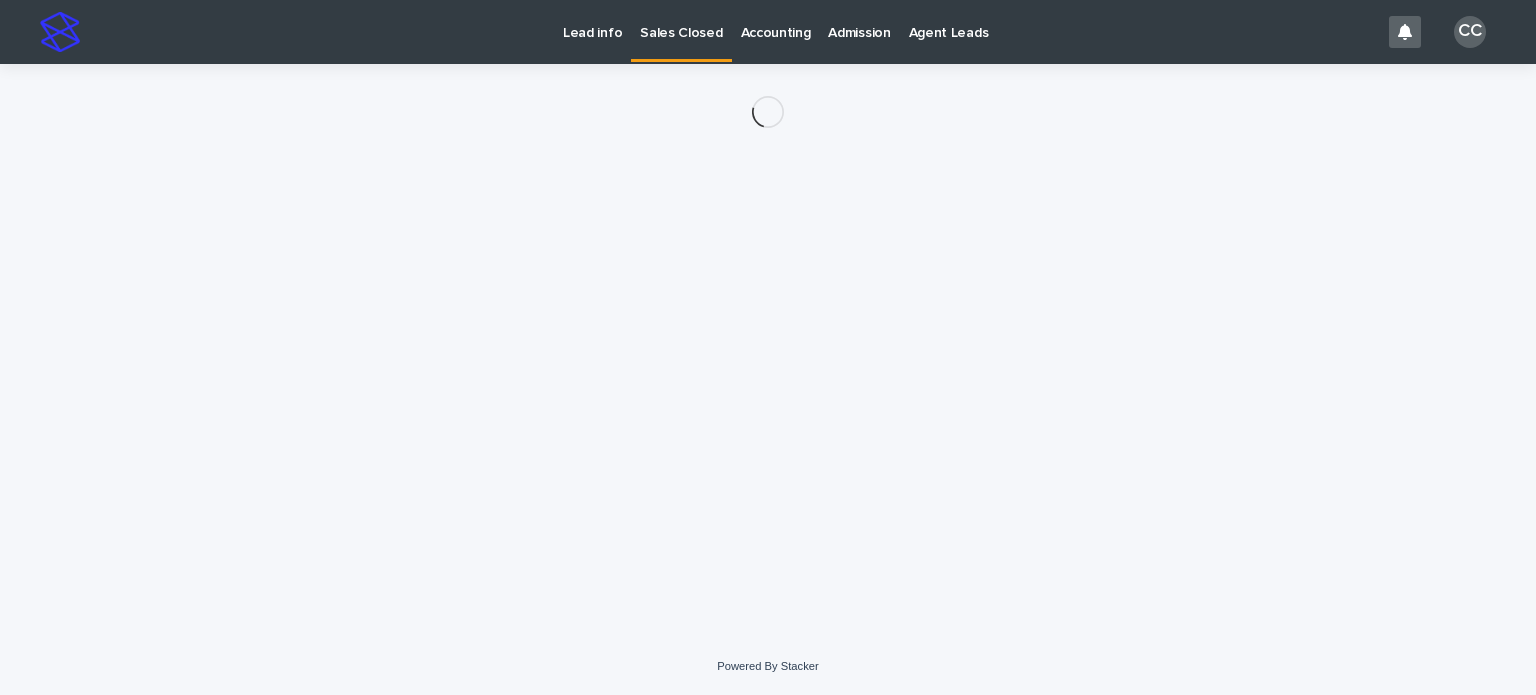 scroll, scrollTop: 0, scrollLeft: 0, axis: both 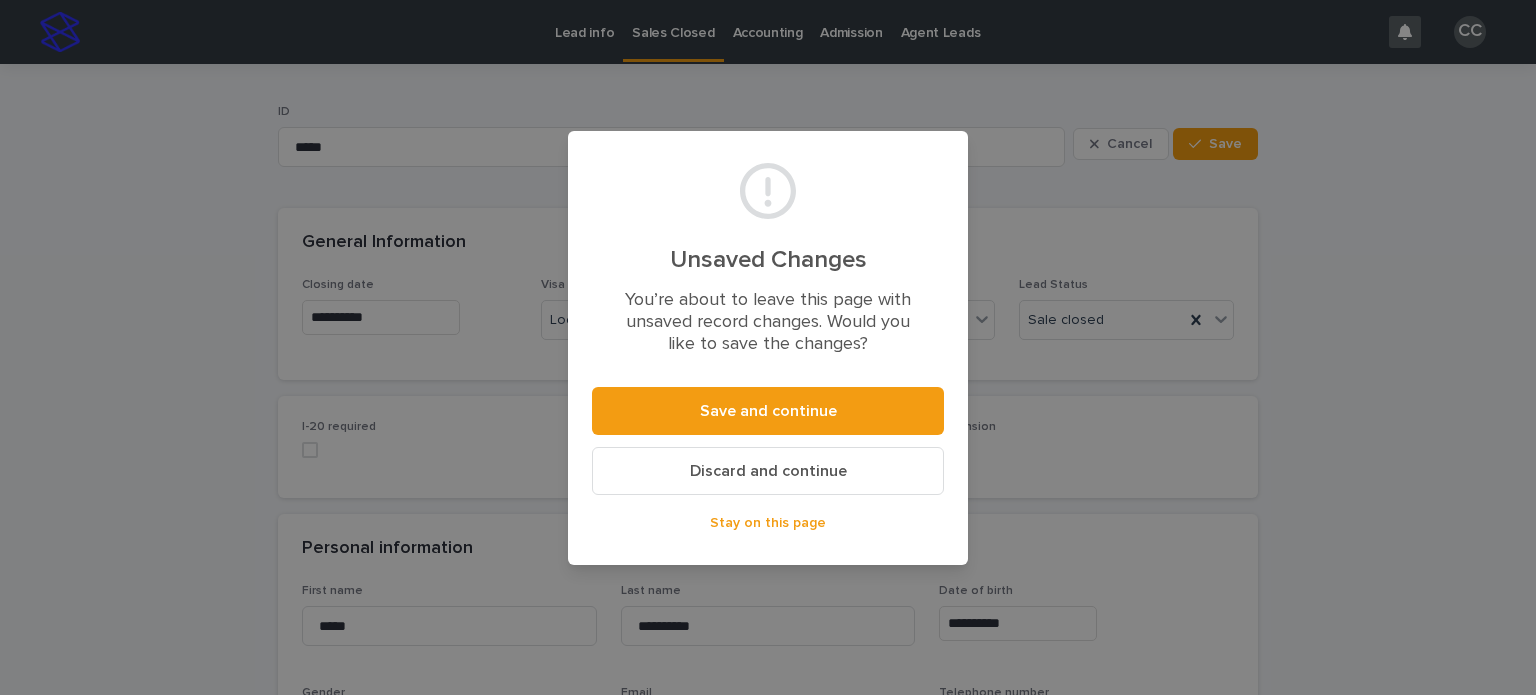 click on "Discard and continue" at bounding box center [768, 471] 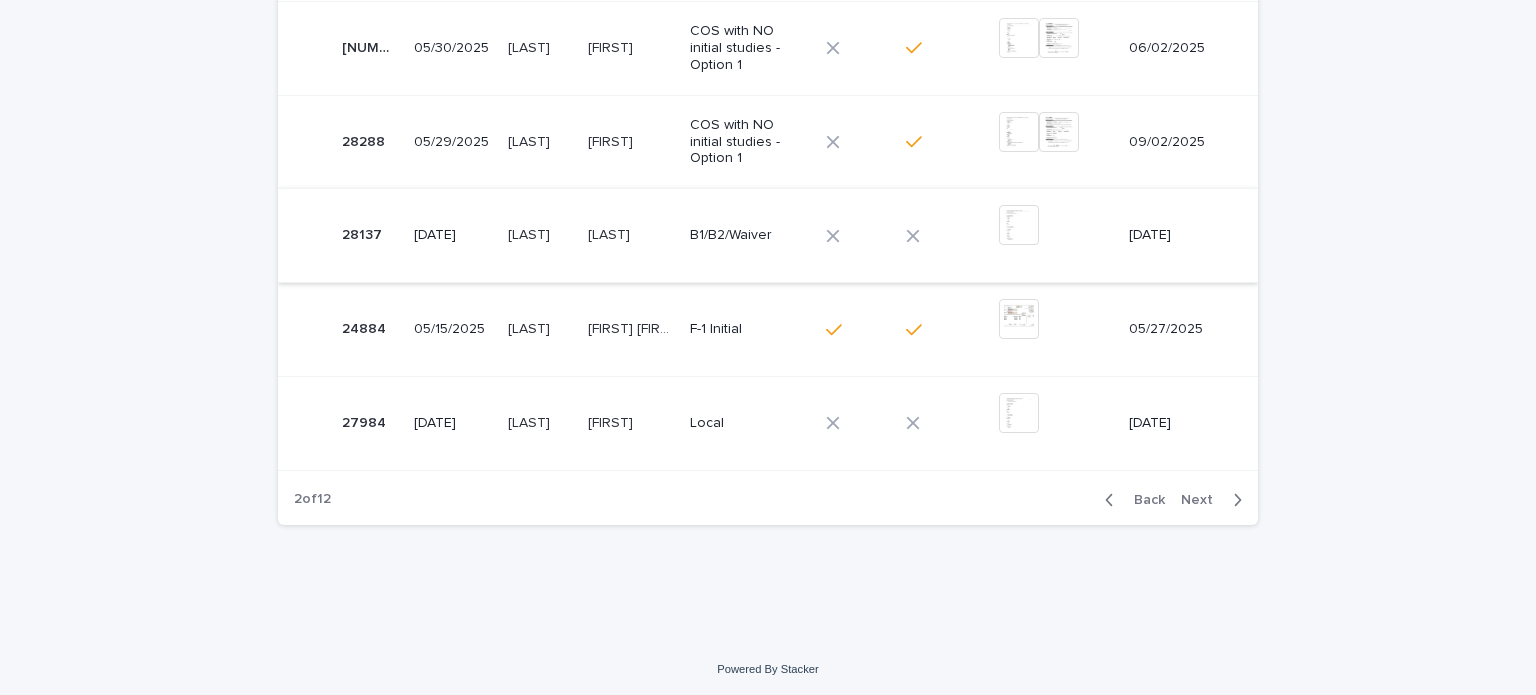 scroll, scrollTop: 777, scrollLeft: 0, axis: vertical 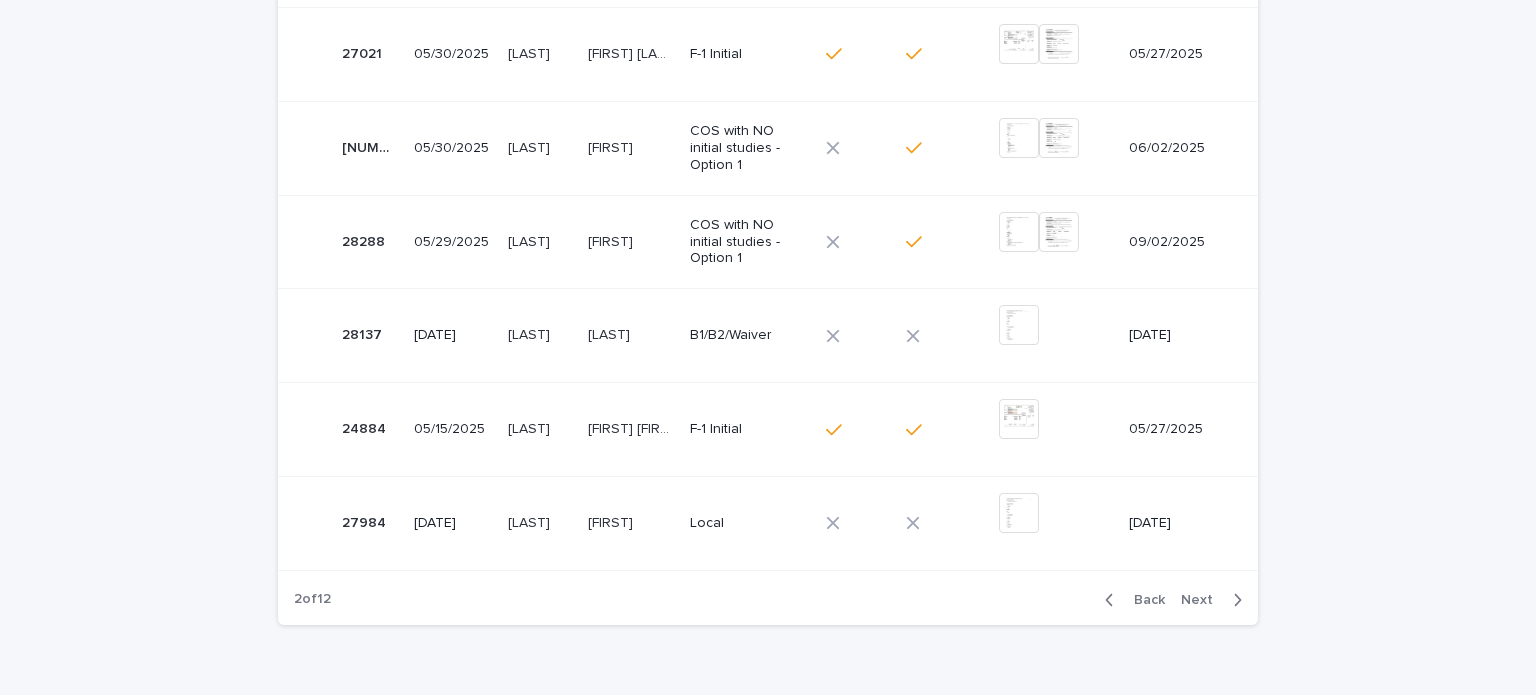 click on "[LAST]" at bounding box center [611, 333] 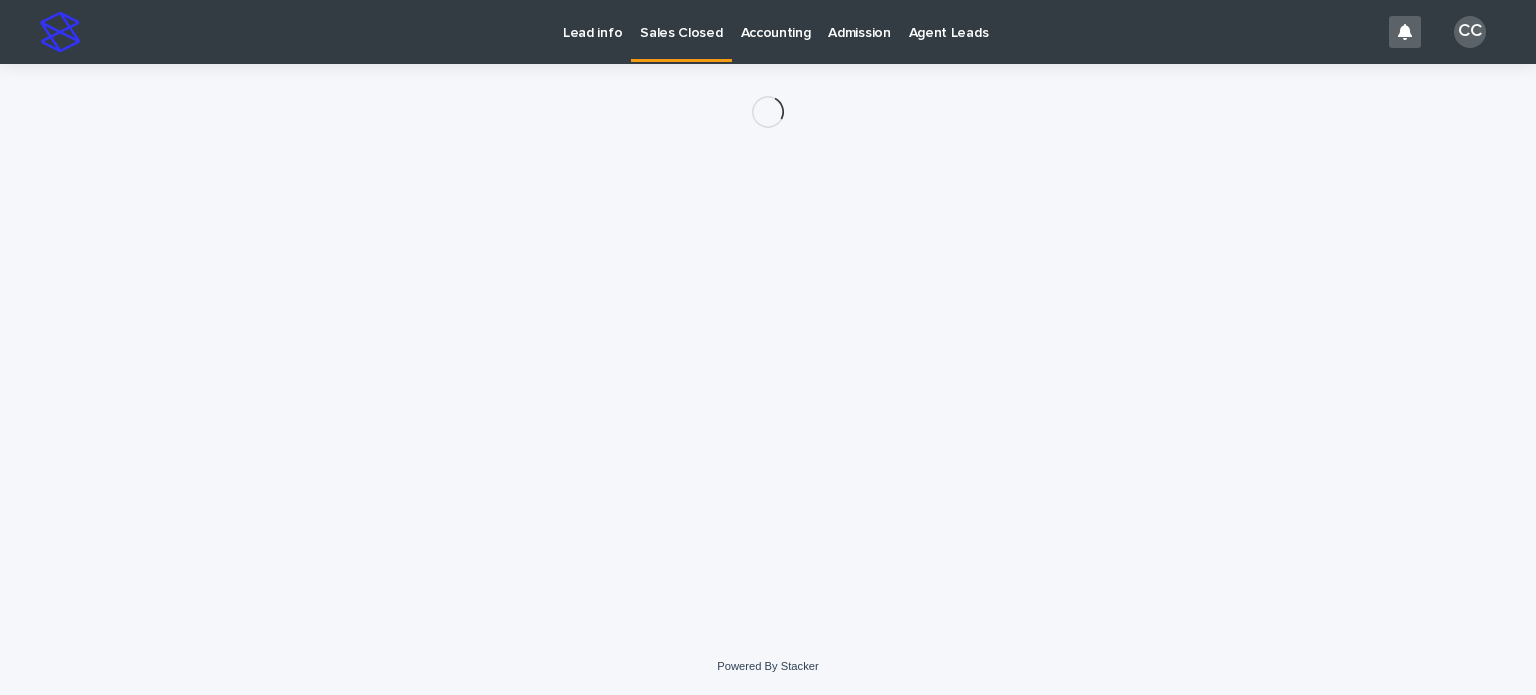 scroll, scrollTop: 0, scrollLeft: 0, axis: both 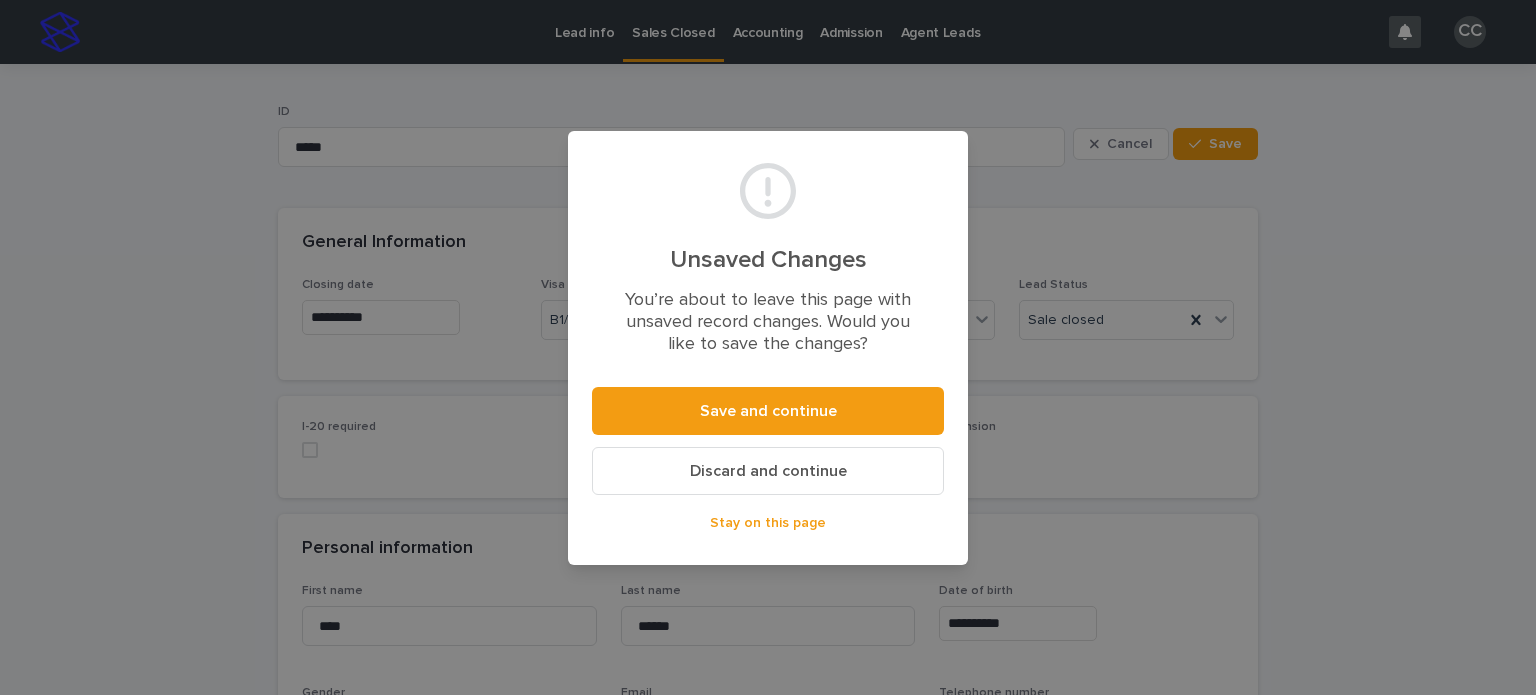 click on "Discard and continue" at bounding box center (768, 471) 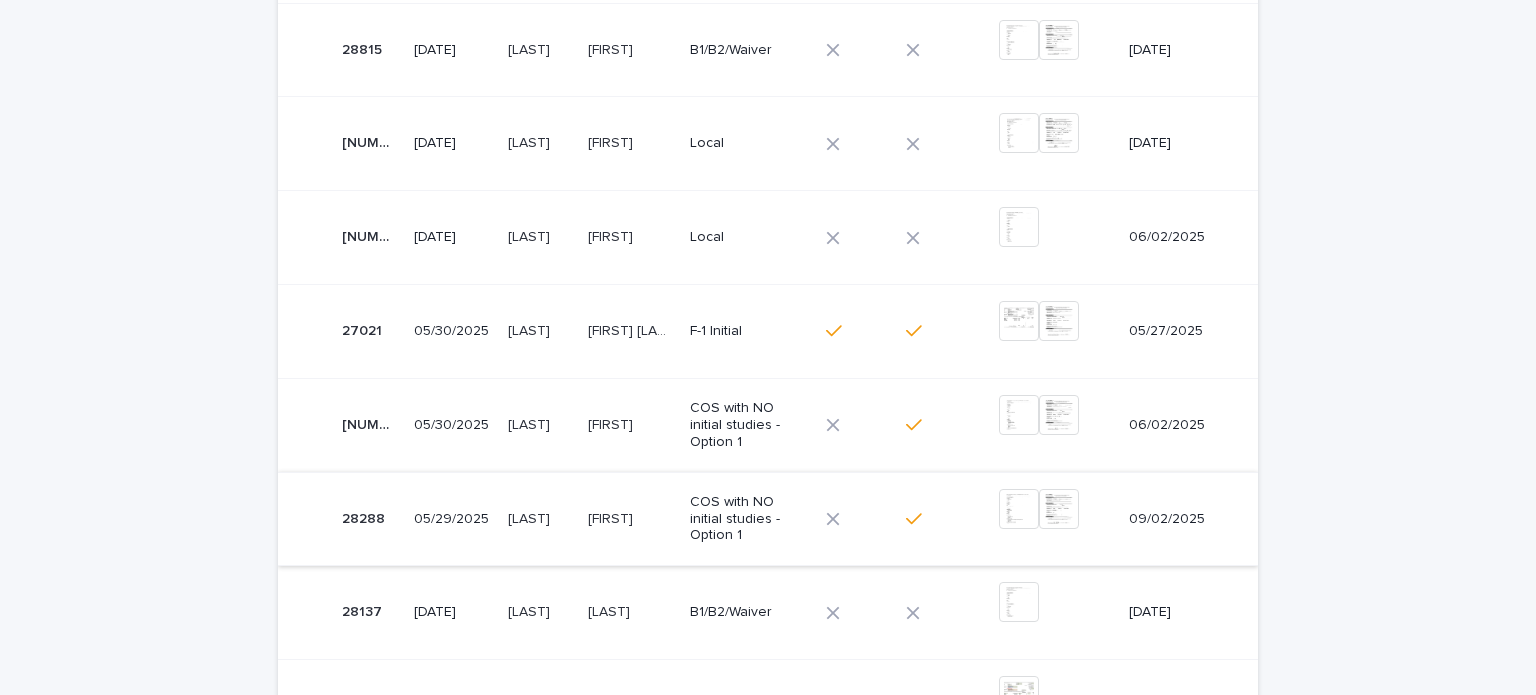 scroll, scrollTop: 600, scrollLeft: 0, axis: vertical 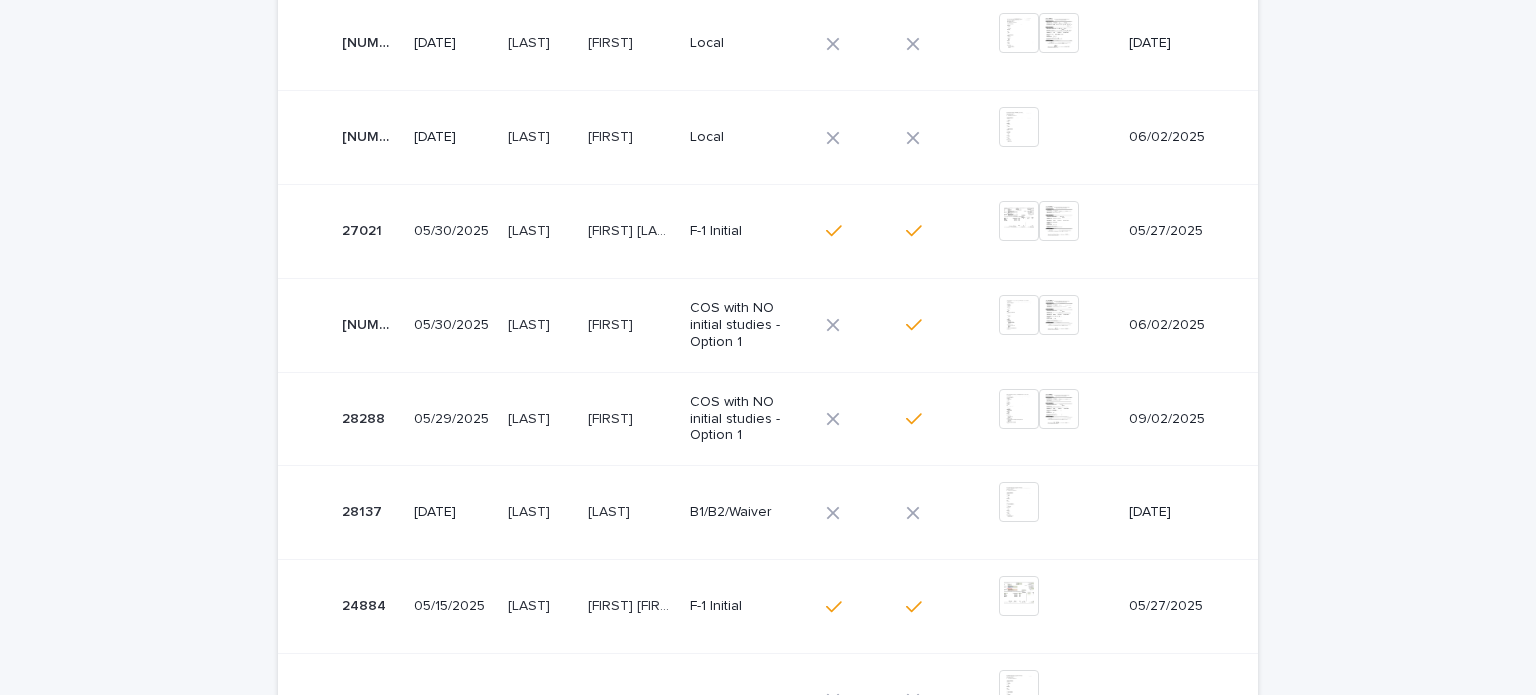 click on "[FIRST]" at bounding box center (612, 417) 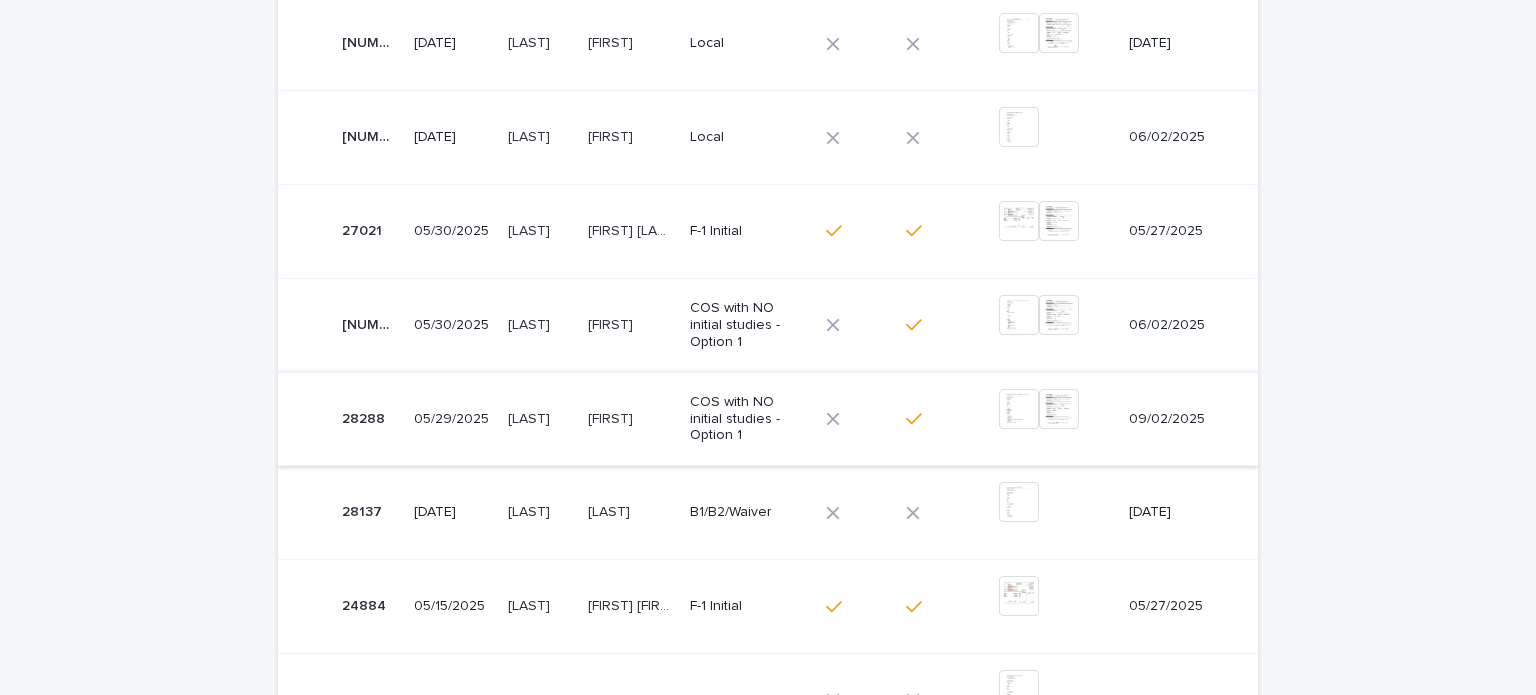 scroll, scrollTop: 0, scrollLeft: 0, axis: both 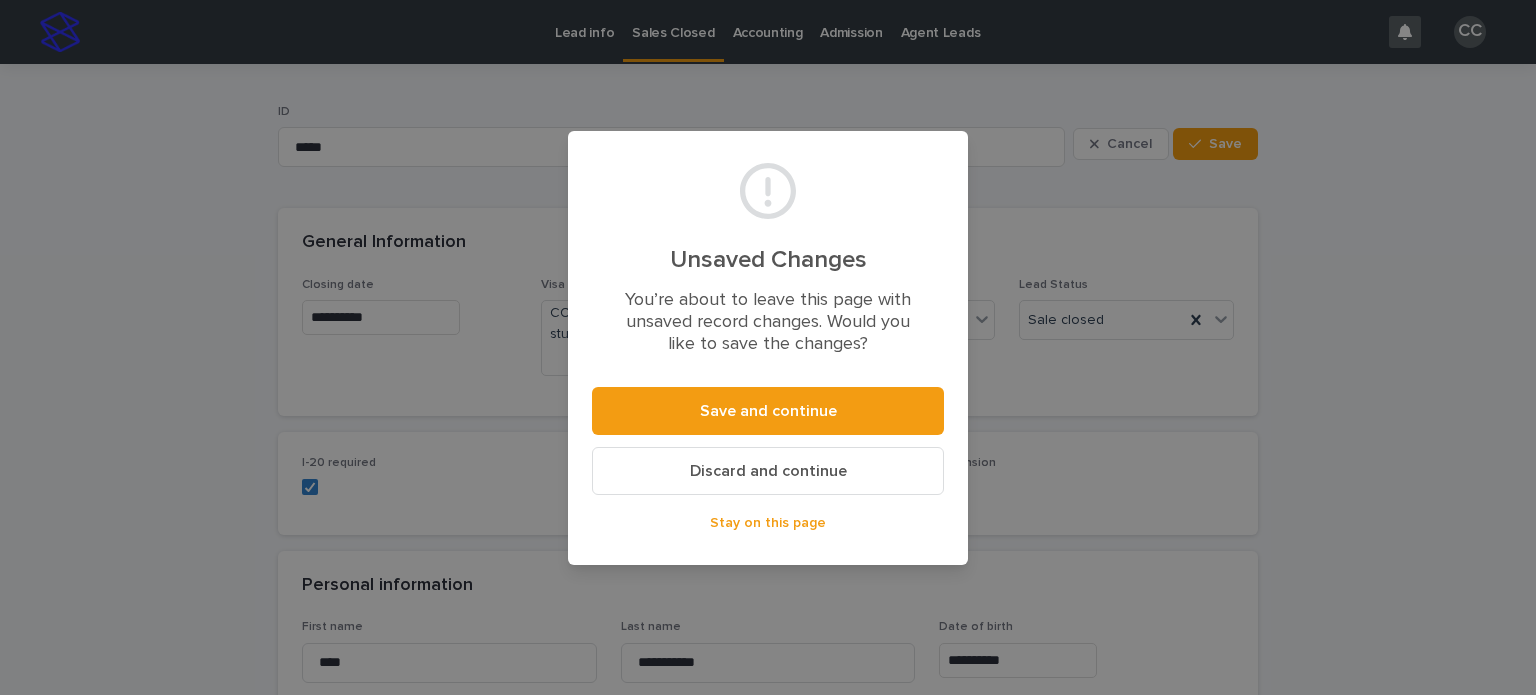 click on "Discard and continue" at bounding box center [768, 471] 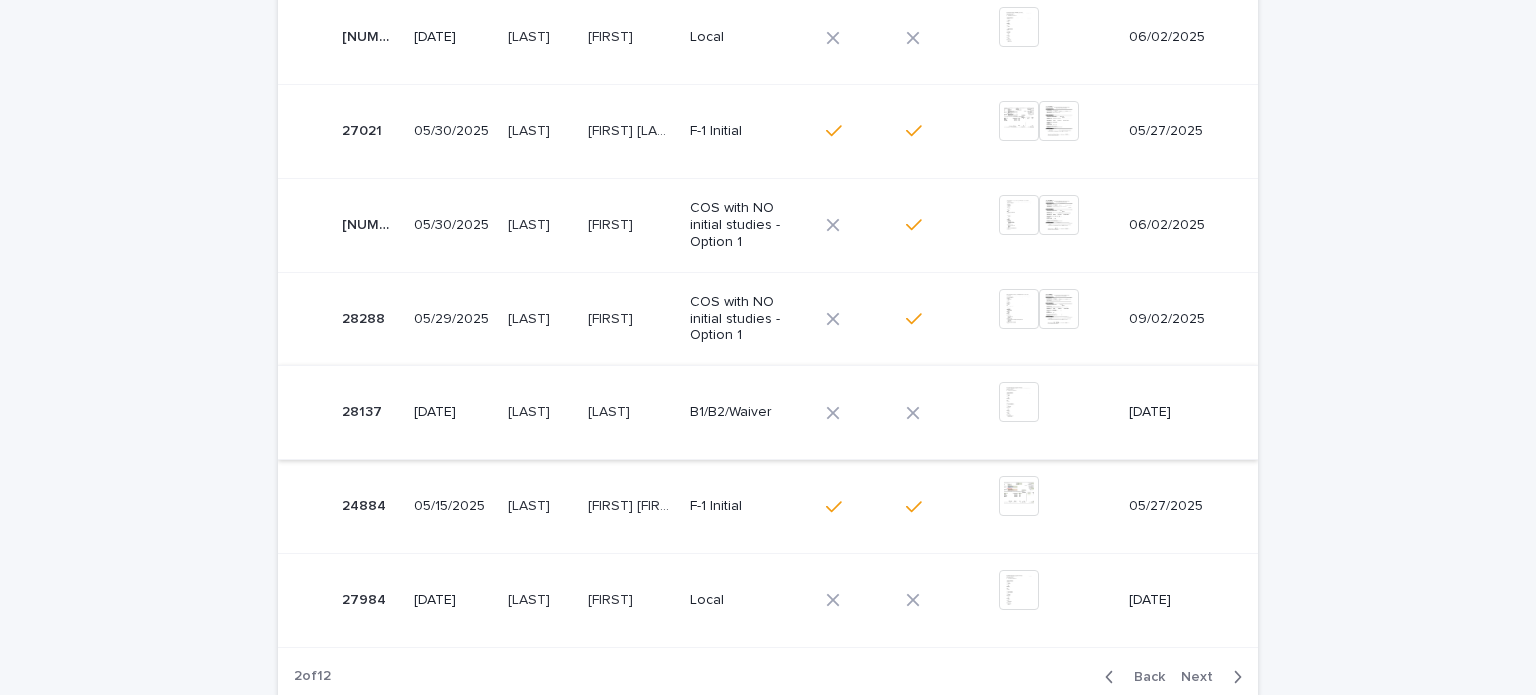 scroll, scrollTop: 600, scrollLeft: 0, axis: vertical 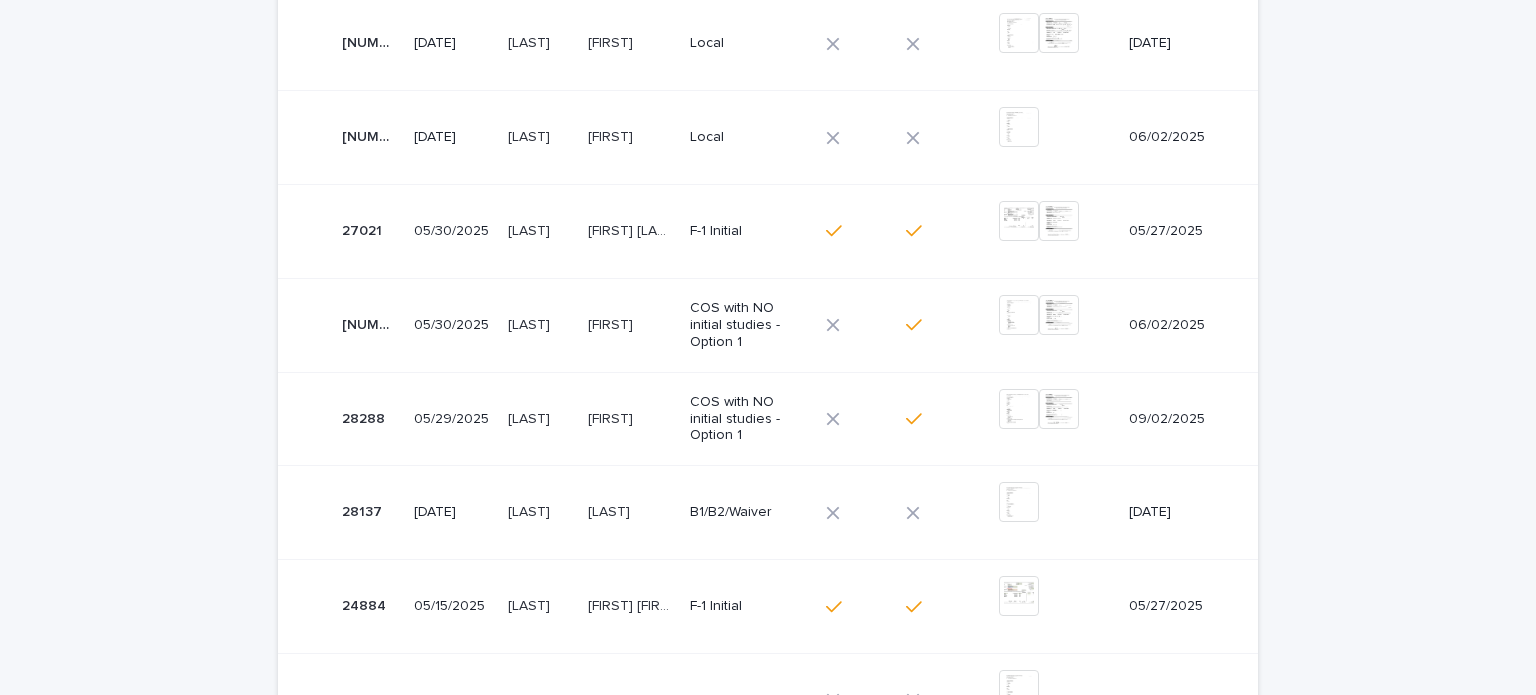 click on "[FIRST]" at bounding box center (612, 323) 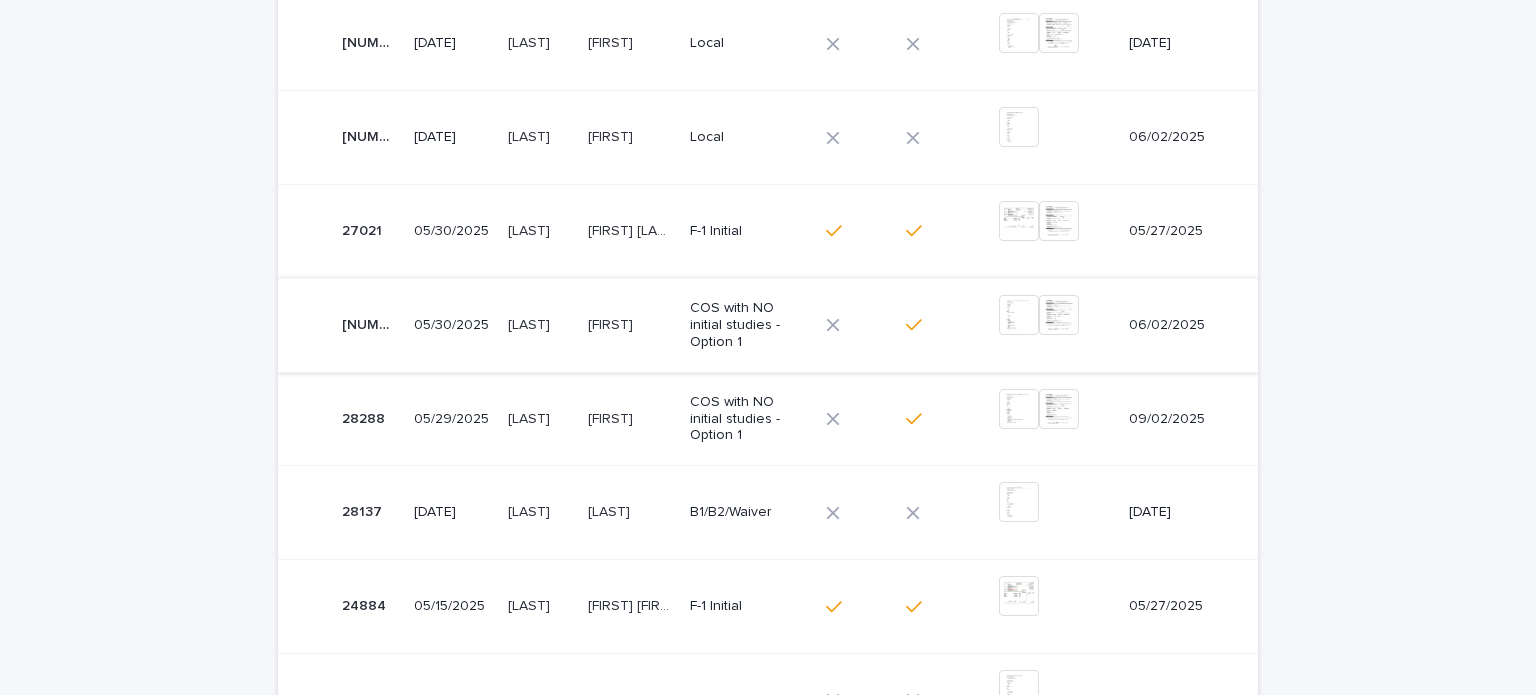 scroll, scrollTop: 0, scrollLeft: 0, axis: both 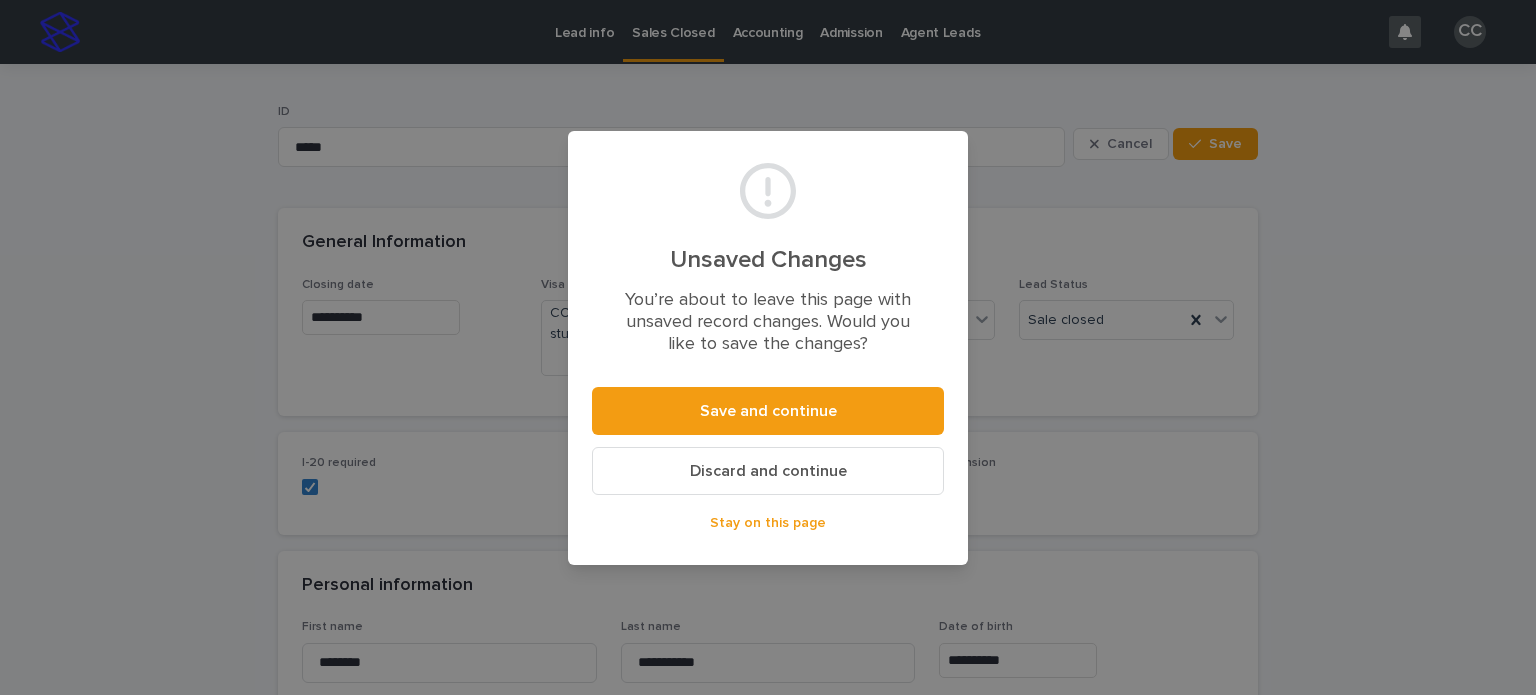 click on "Discard and continue" at bounding box center (768, 471) 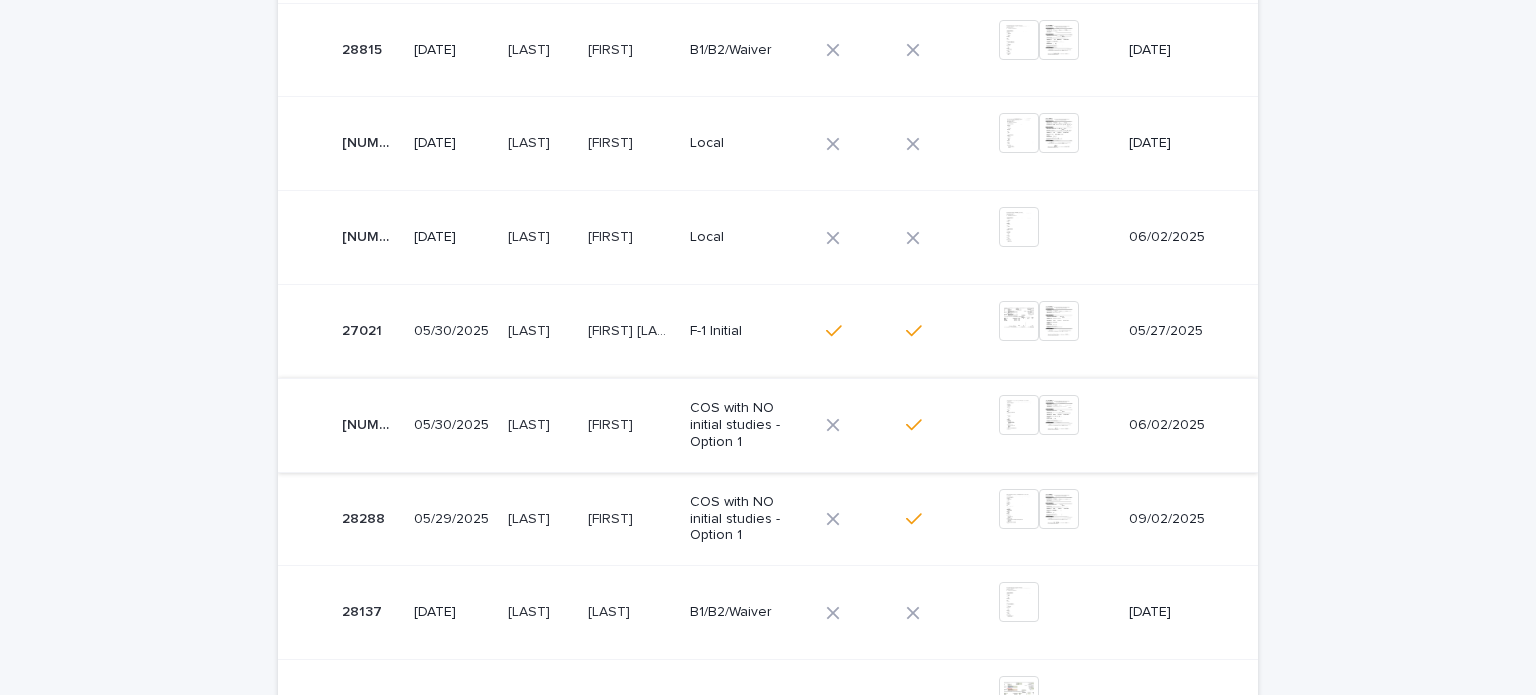scroll, scrollTop: 300, scrollLeft: 0, axis: vertical 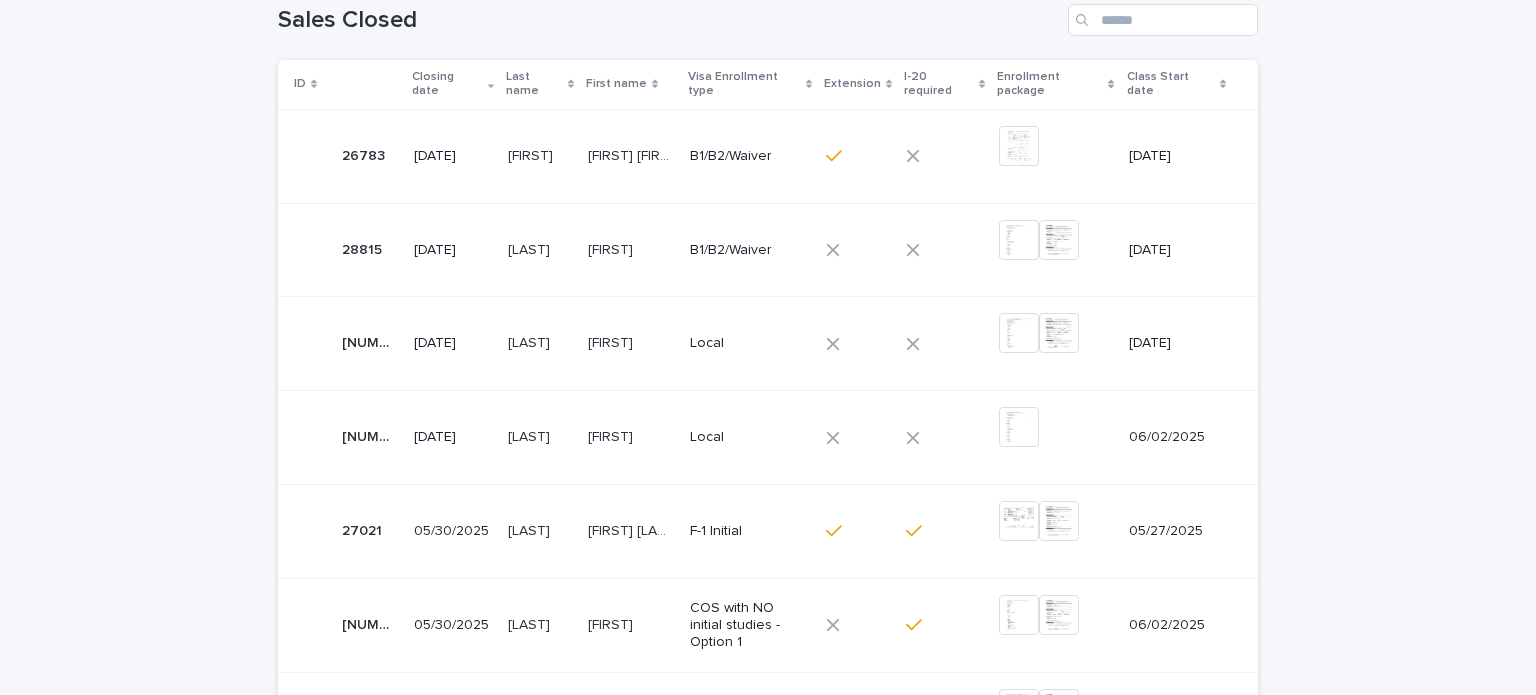 click on "[FIRST]" at bounding box center [612, 435] 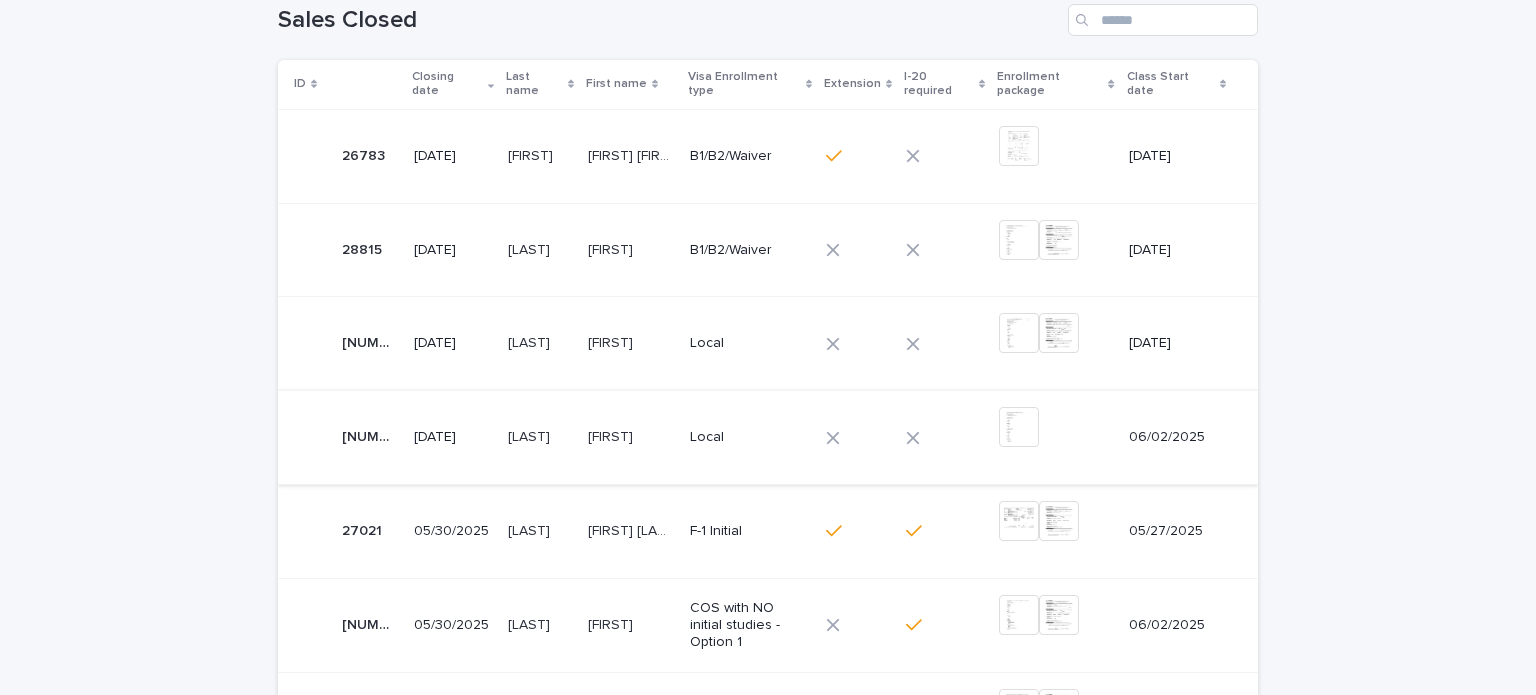 scroll, scrollTop: 0, scrollLeft: 0, axis: both 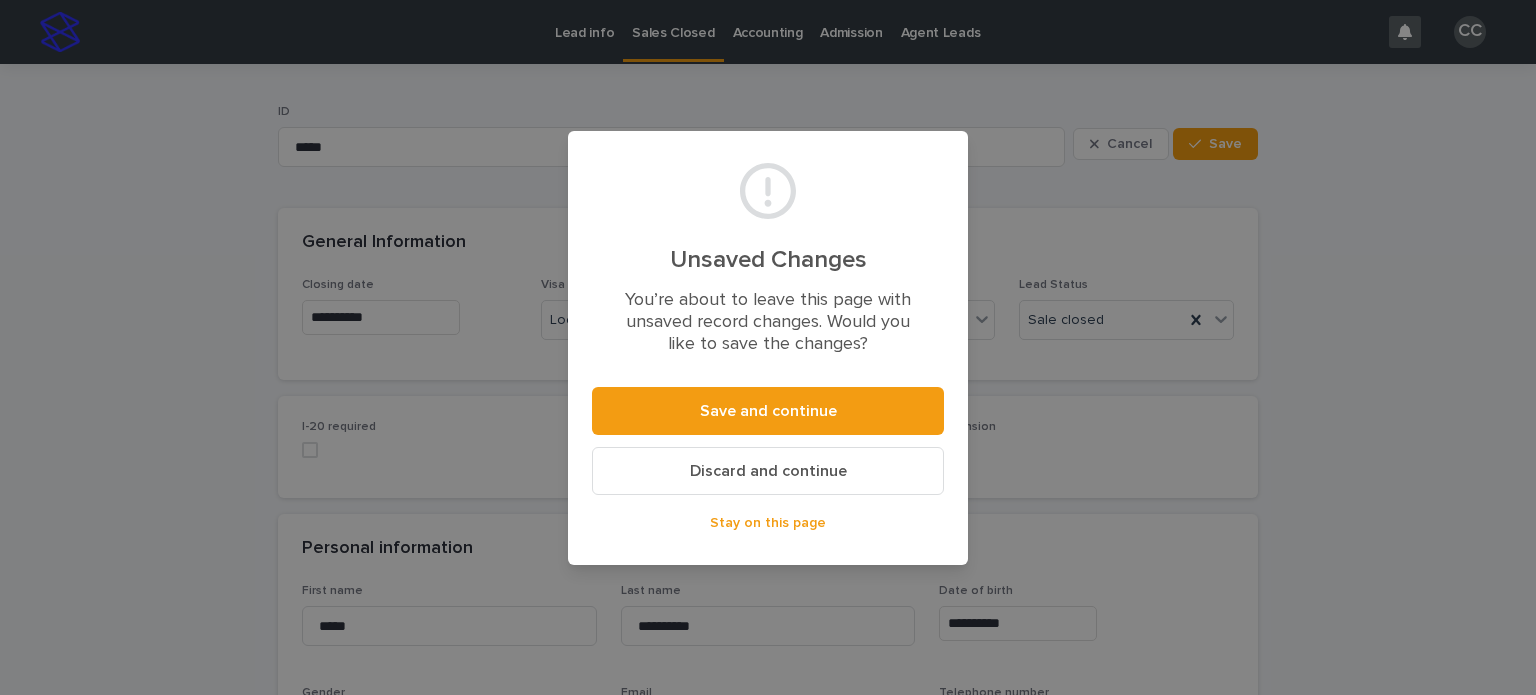 click on "Discard and continue" at bounding box center [768, 471] 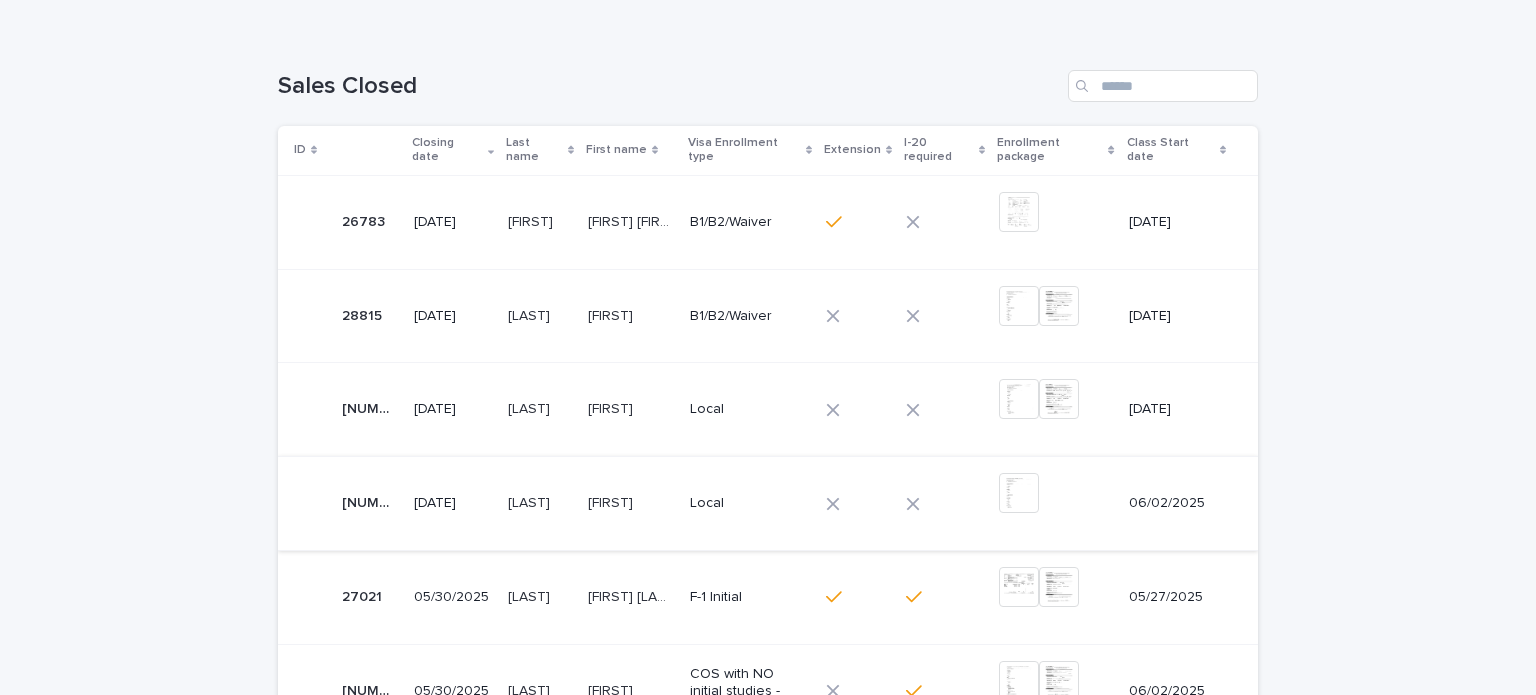 scroll, scrollTop: 200, scrollLeft: 0, axis: vertical 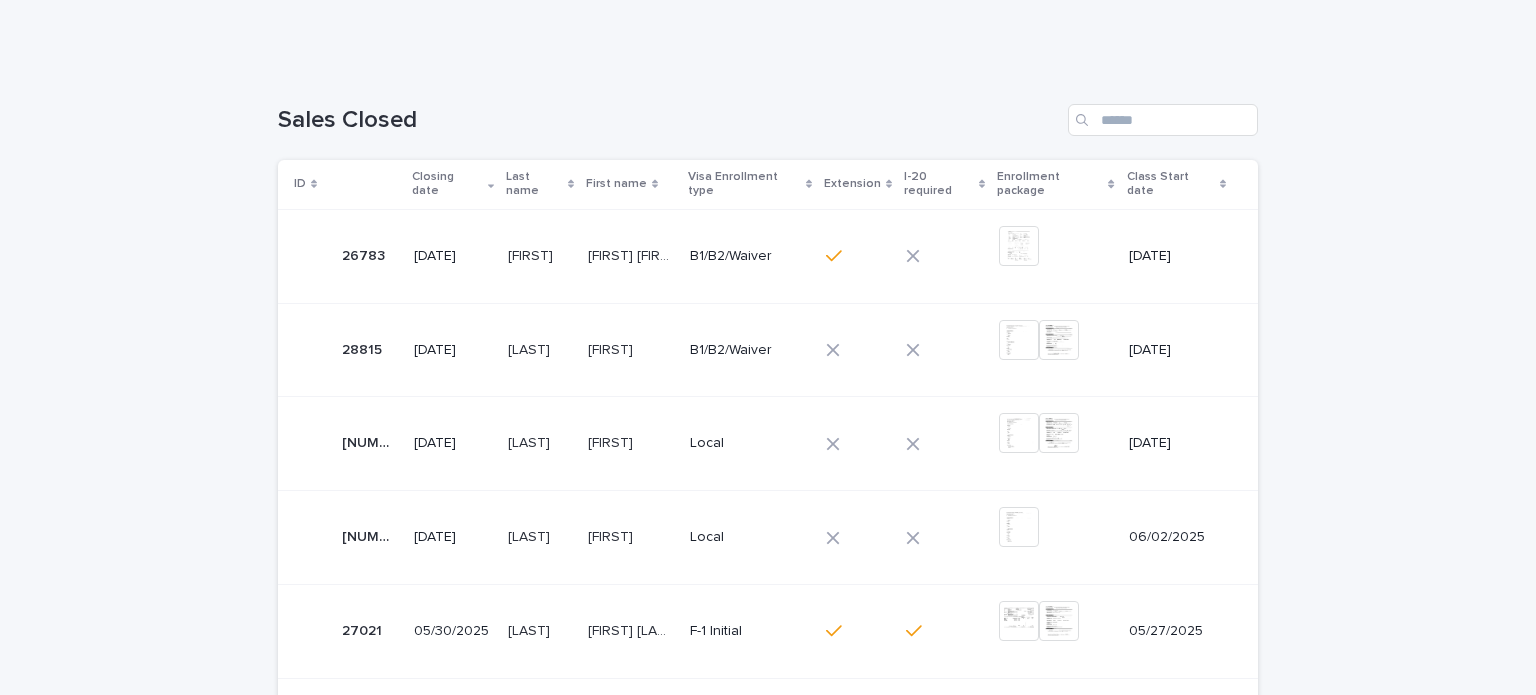click on "[FIRST]" at bounding box center (612, 441) 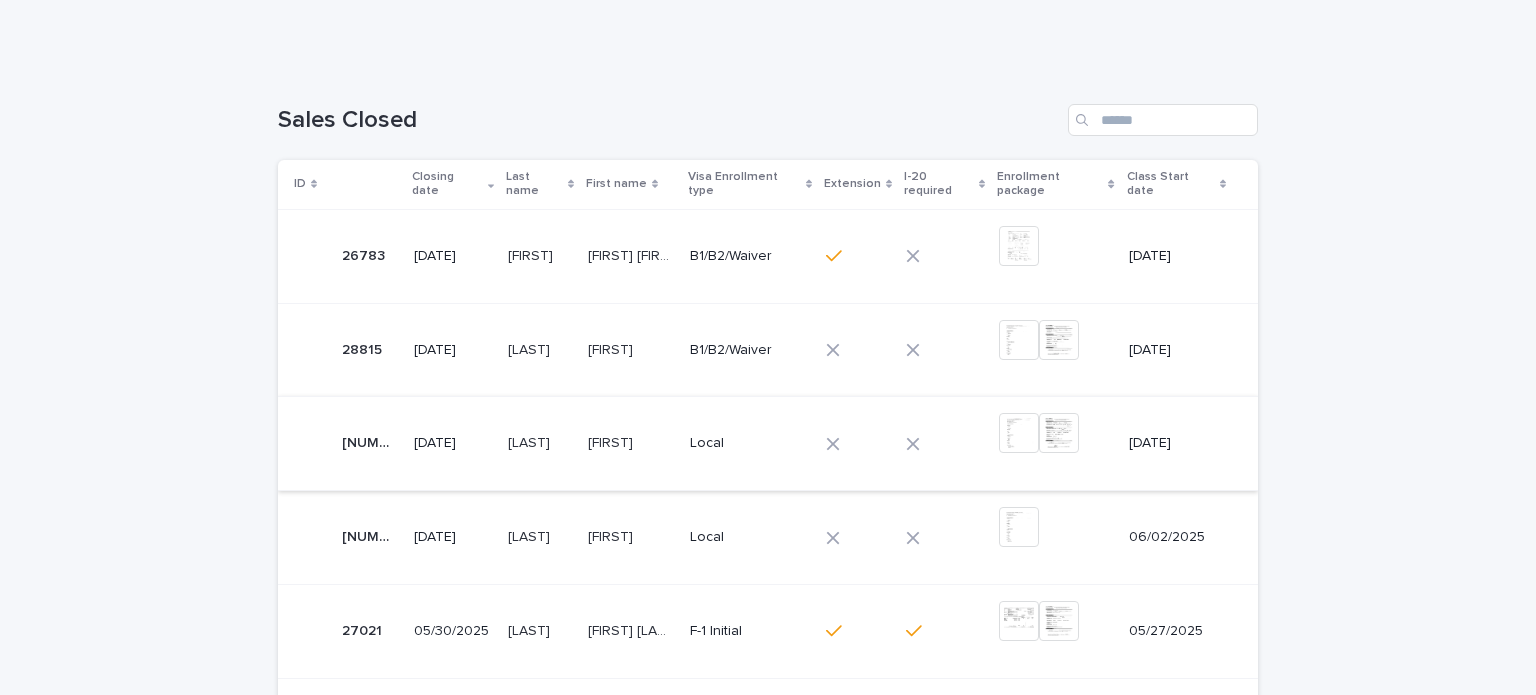 scroll, scrollTop: 0, scrollLeft: 0, axis: both 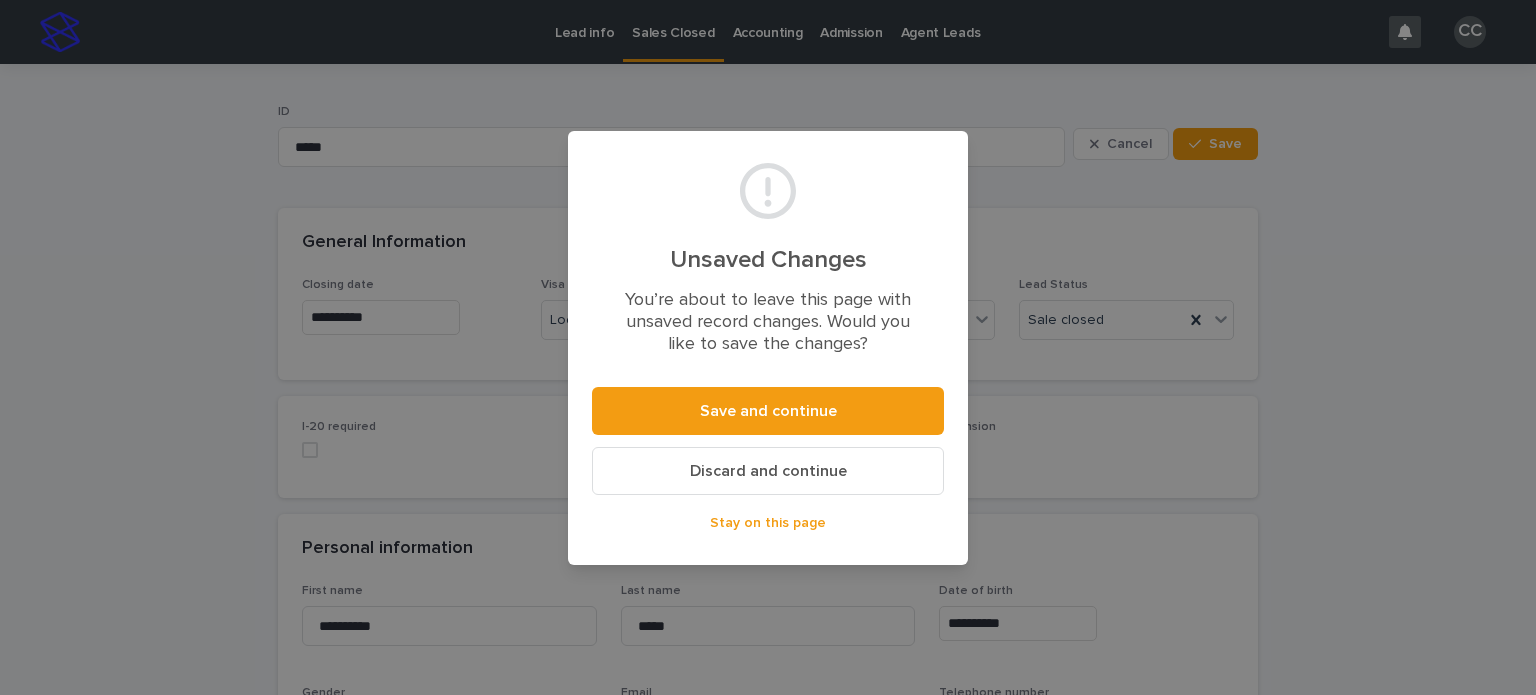 click on "Discard and continue" at bounding box center (768, 471) 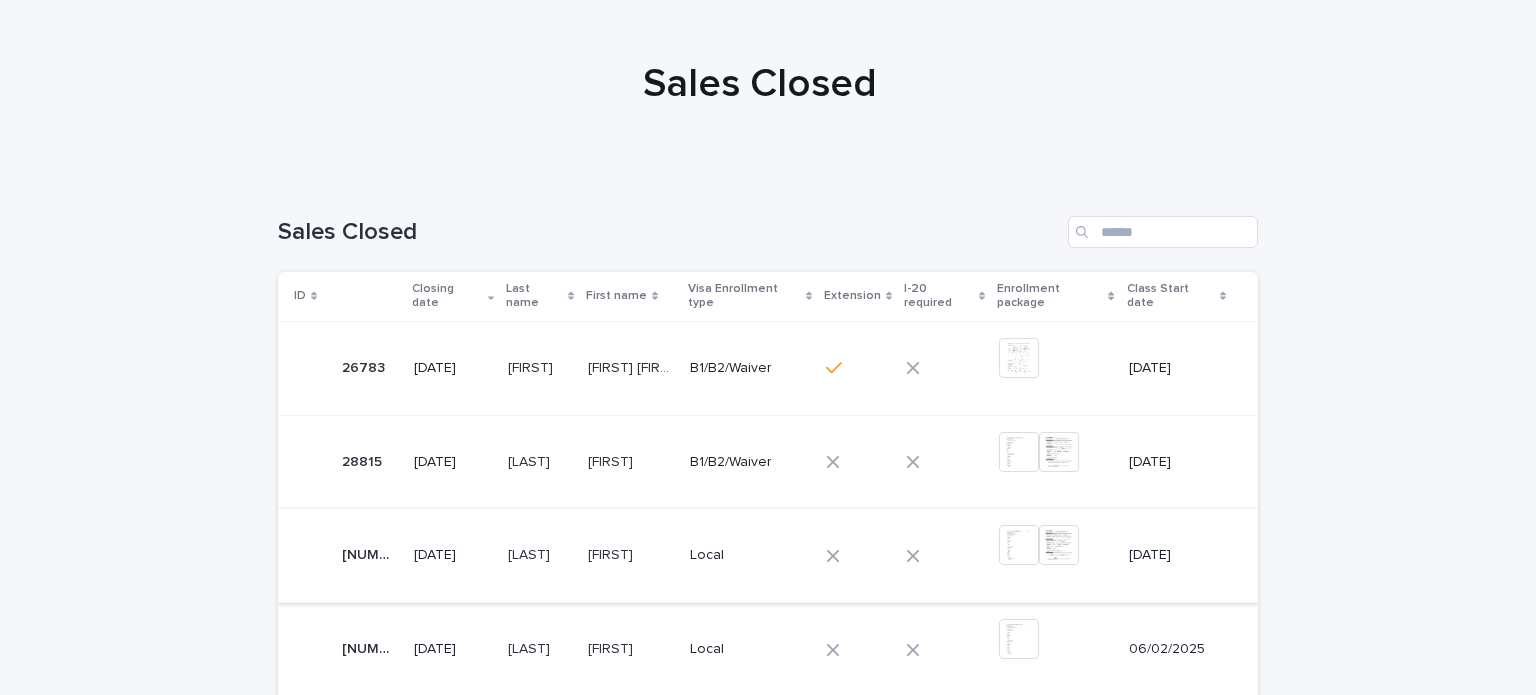 scroll, scrollTop: 200, scrollLeft: 0, axis: vertical 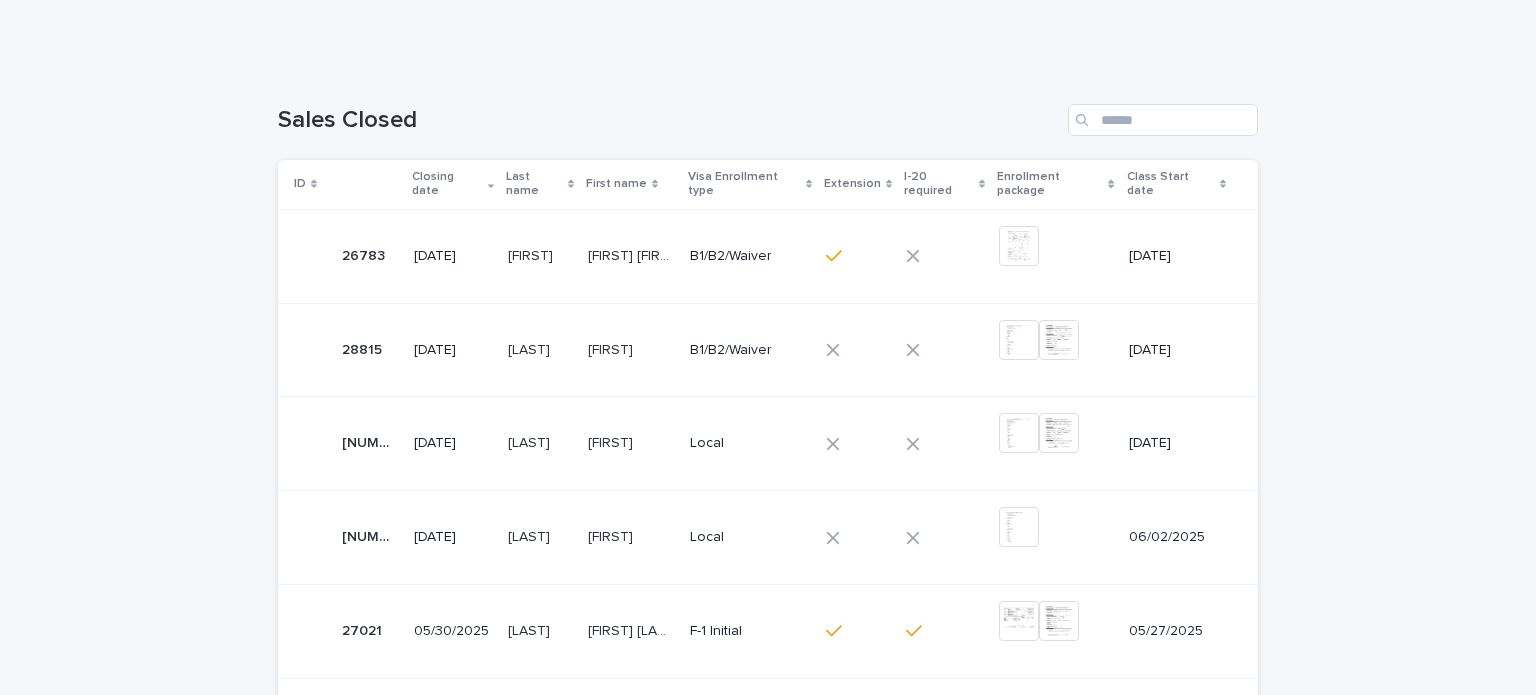 click on "[FIRST]" at bounding box center (612, 348) 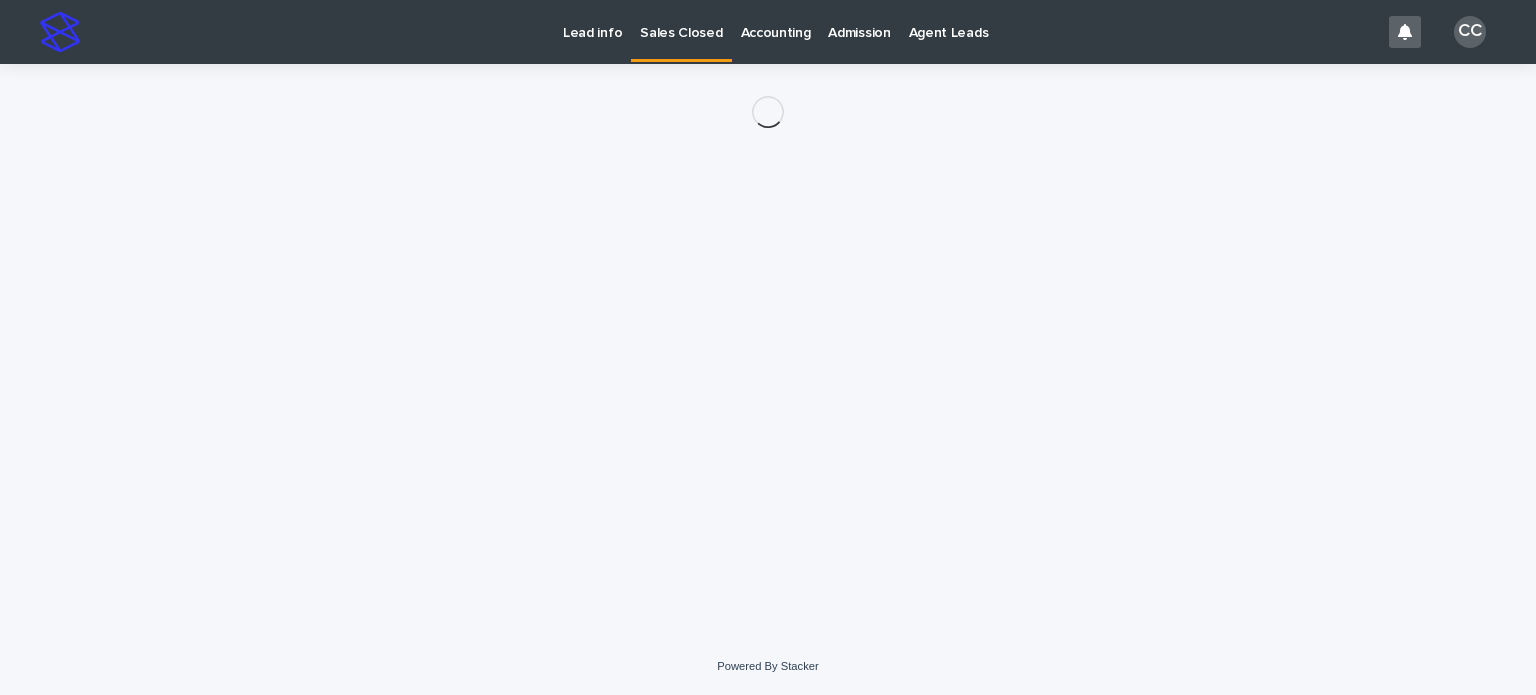 scroll, scrollTop: 0, scrollLeft: 0, axis: both 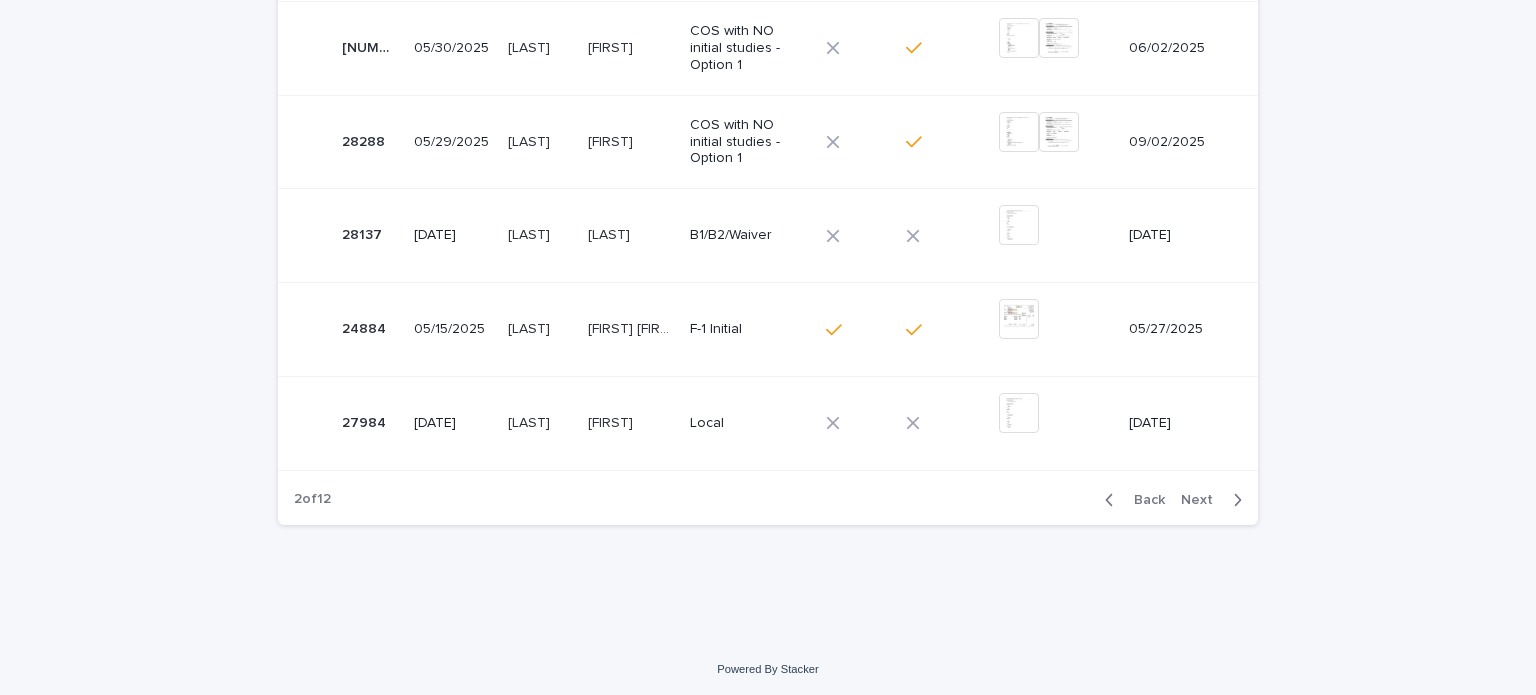 click 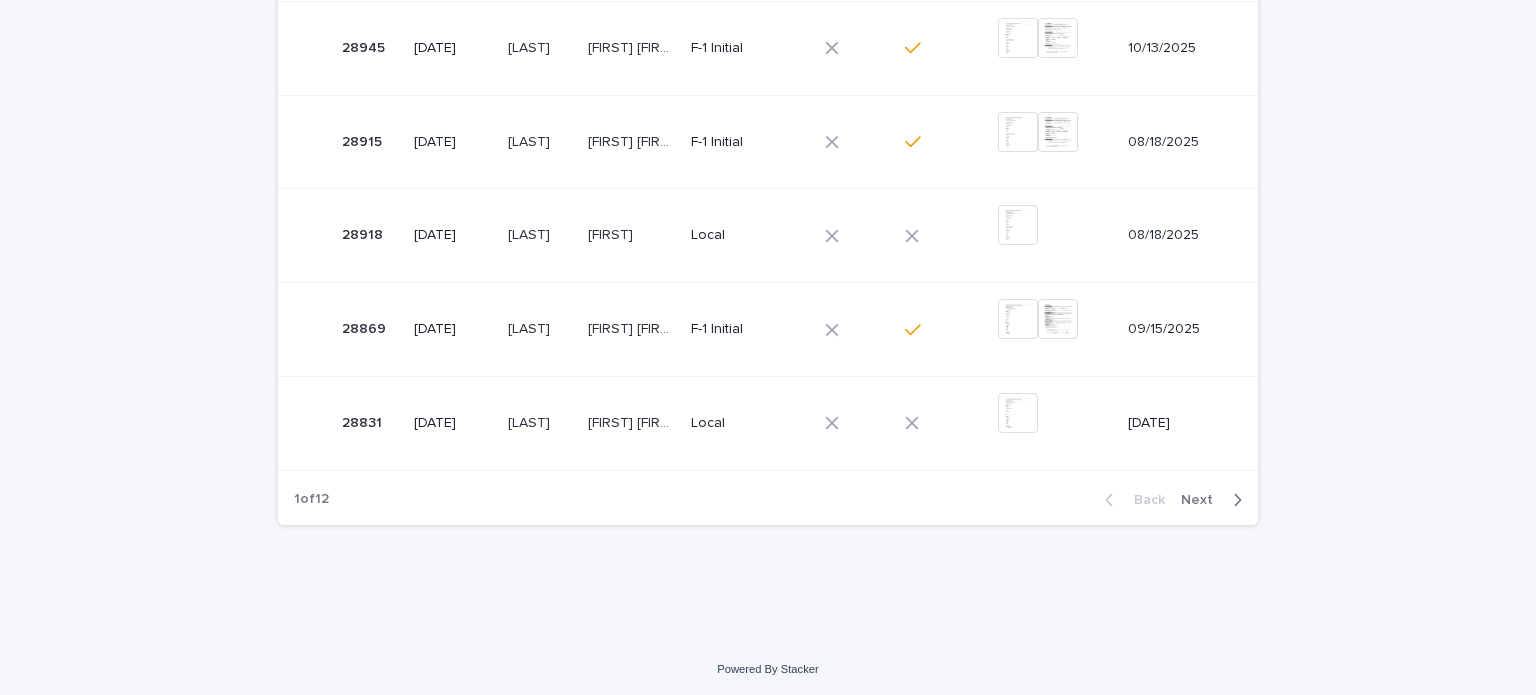 click on "[FIRST] [FIRST]" at bounding box center [633, 421] 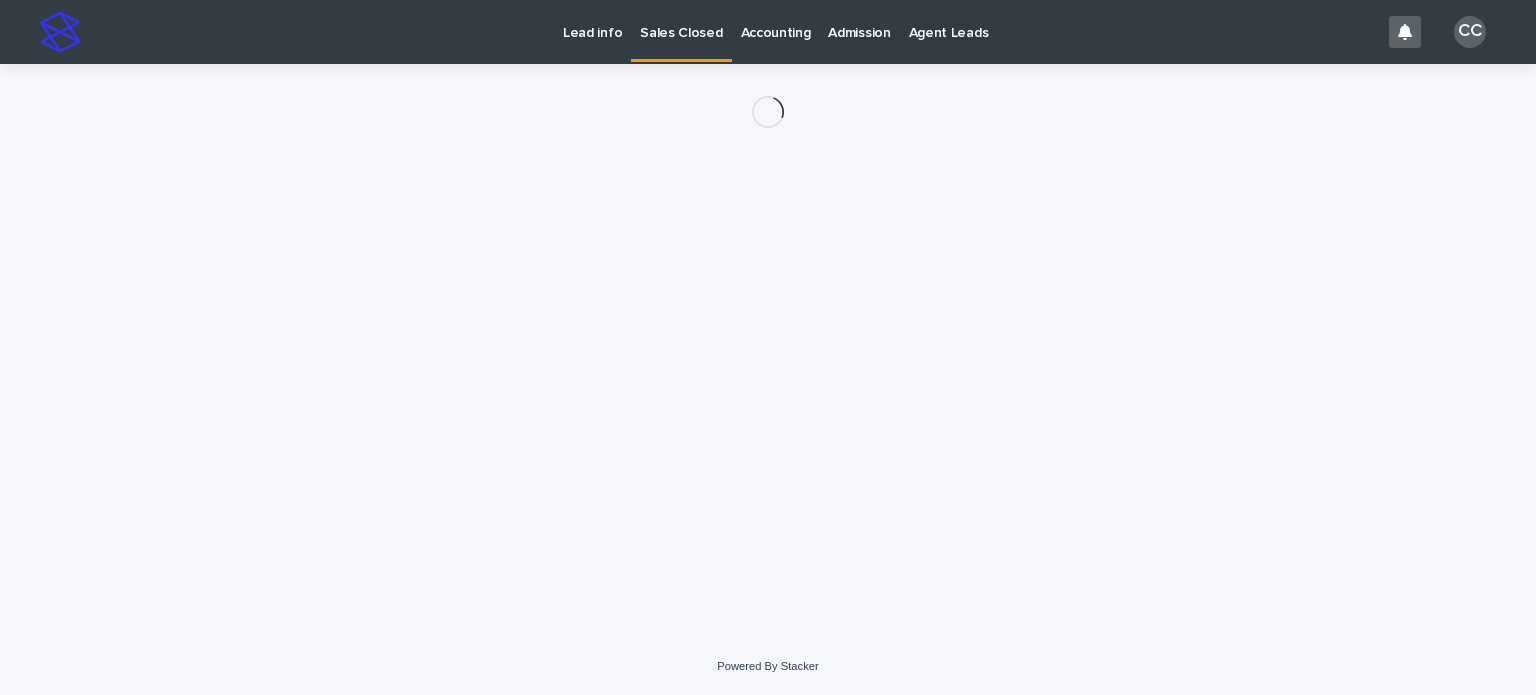 scroll, scrollTop: 0, scrollLeft: 0, axis: both 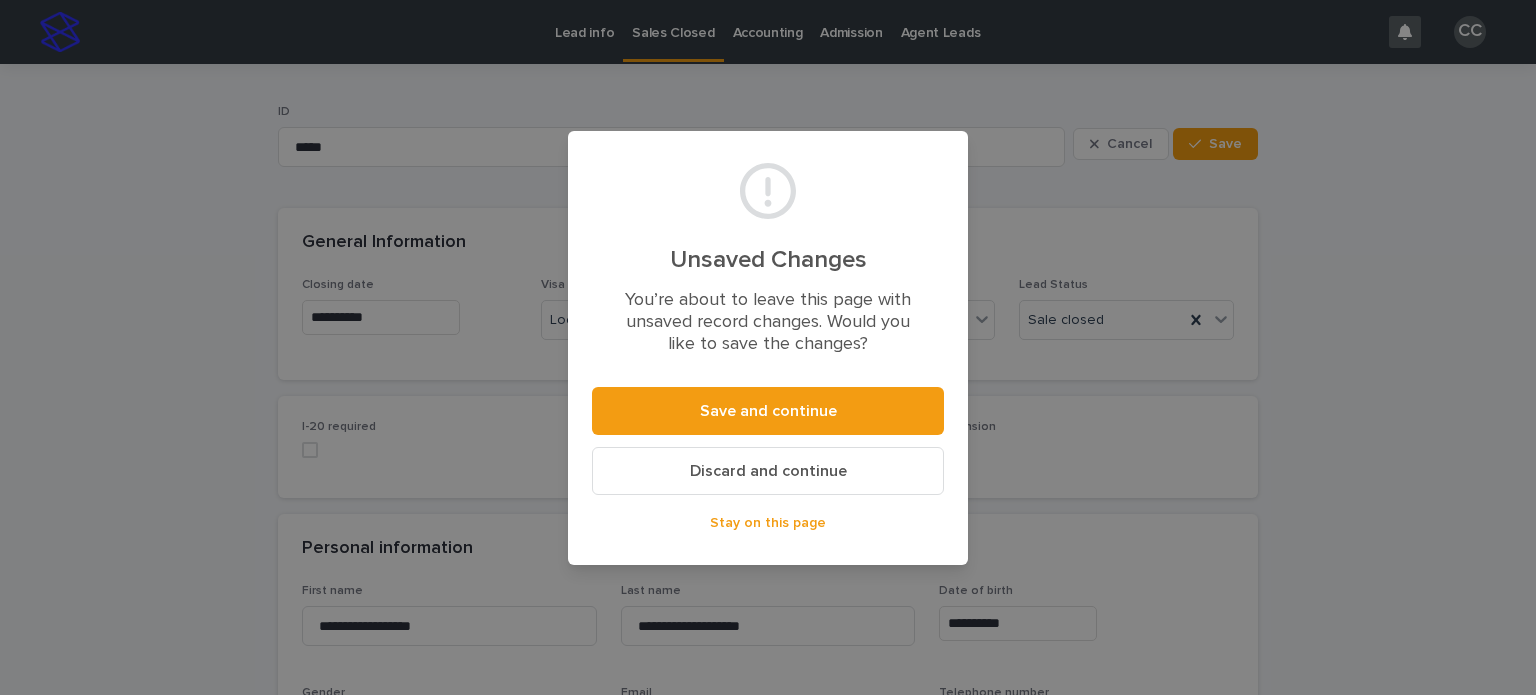 click on "Discard and continue" at bounding box center (768, 471) 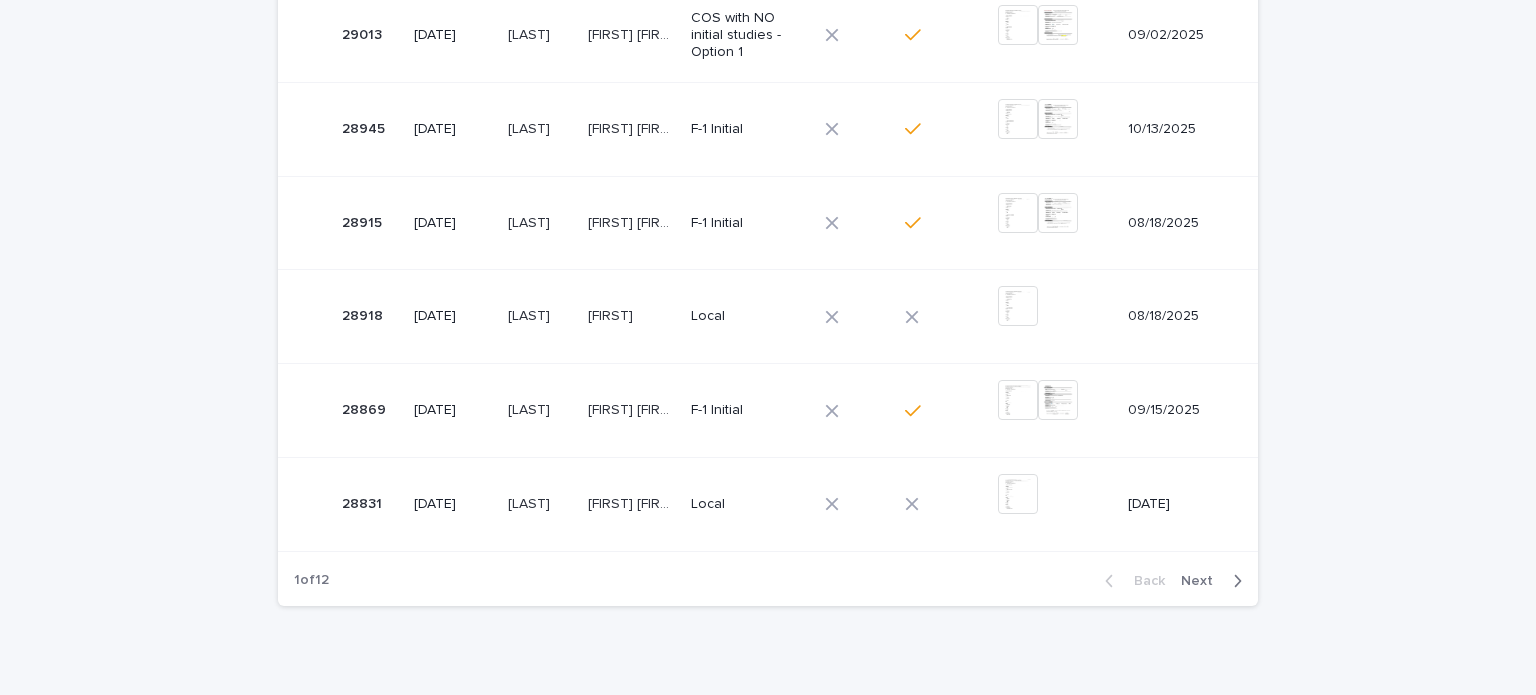 scroll, scrollTop: 877, scrollLeft: 0, axis: vertical 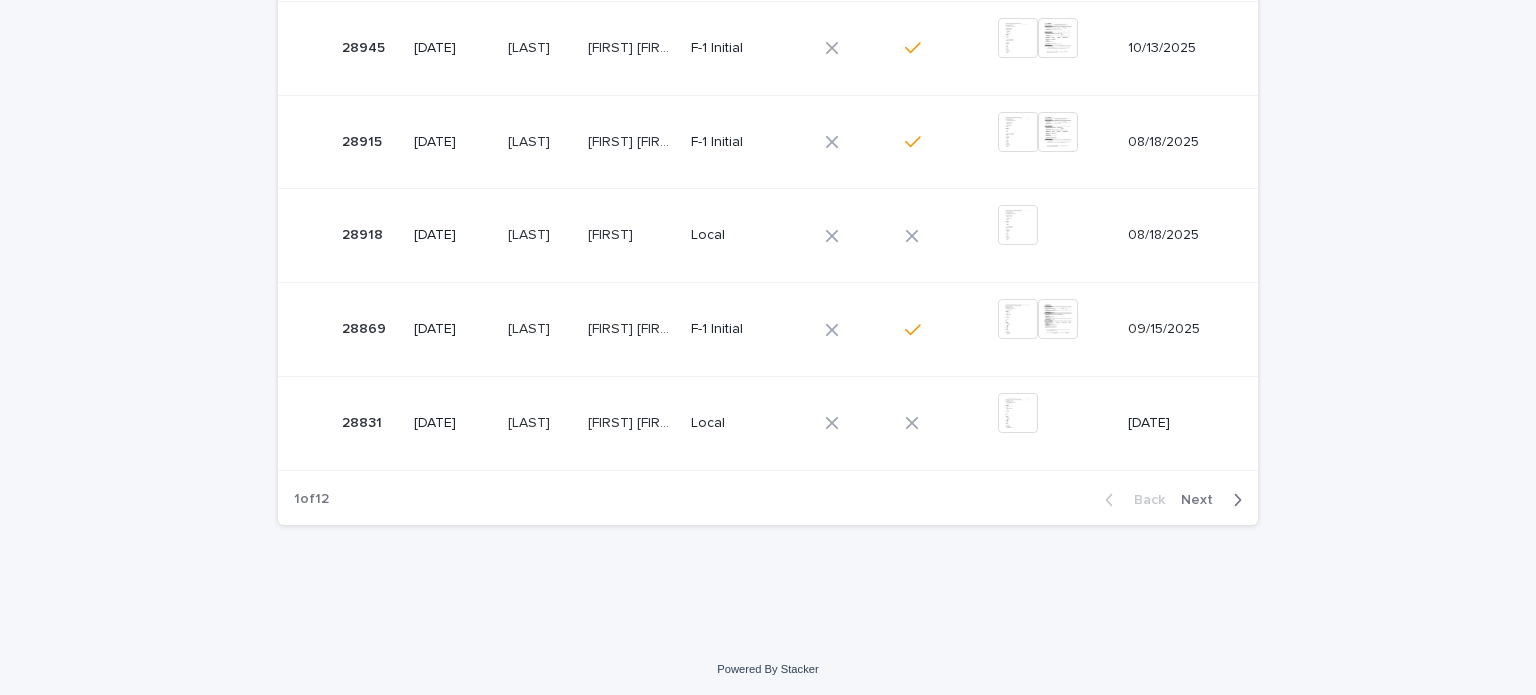 click on "[FIRST] [FIRST]" at bounding box center (633, 327) 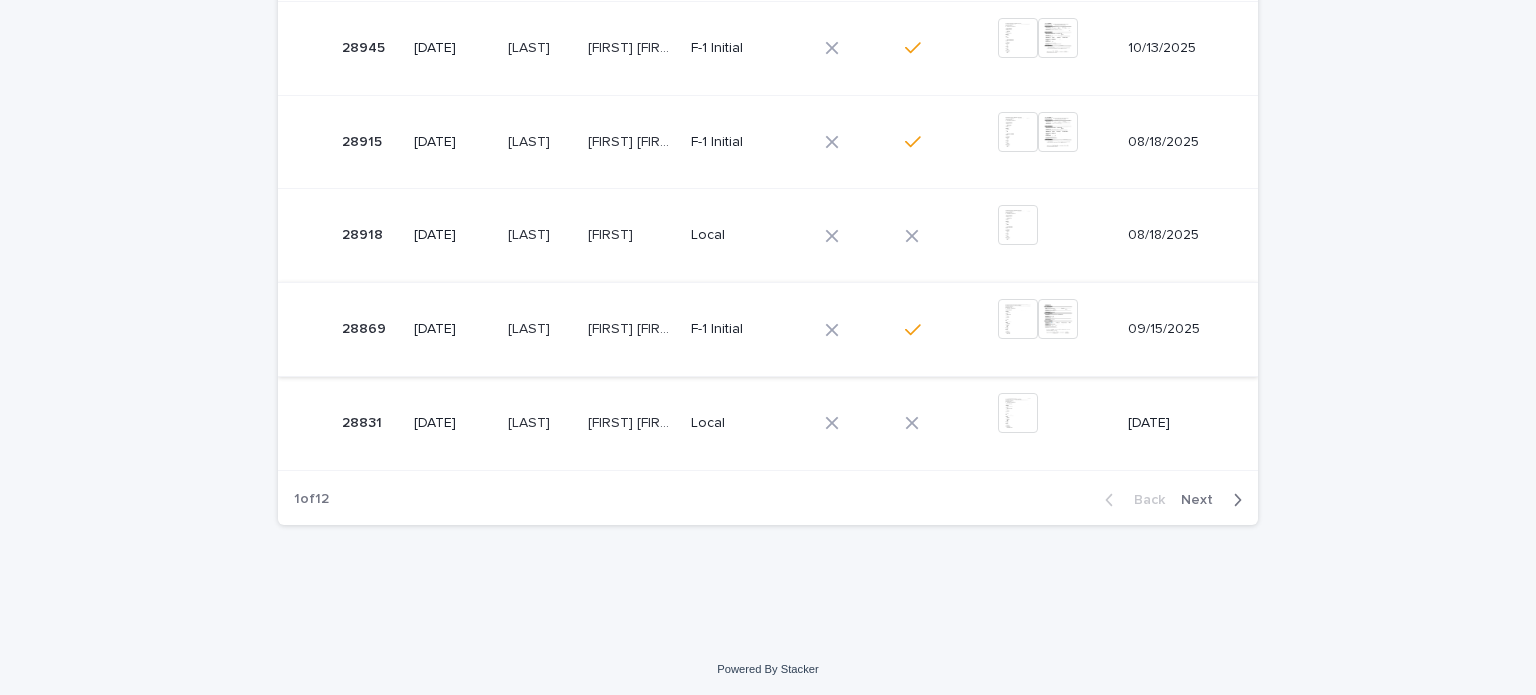 scroll, scrollTop: 0, scrollLeft: 0, axis: both 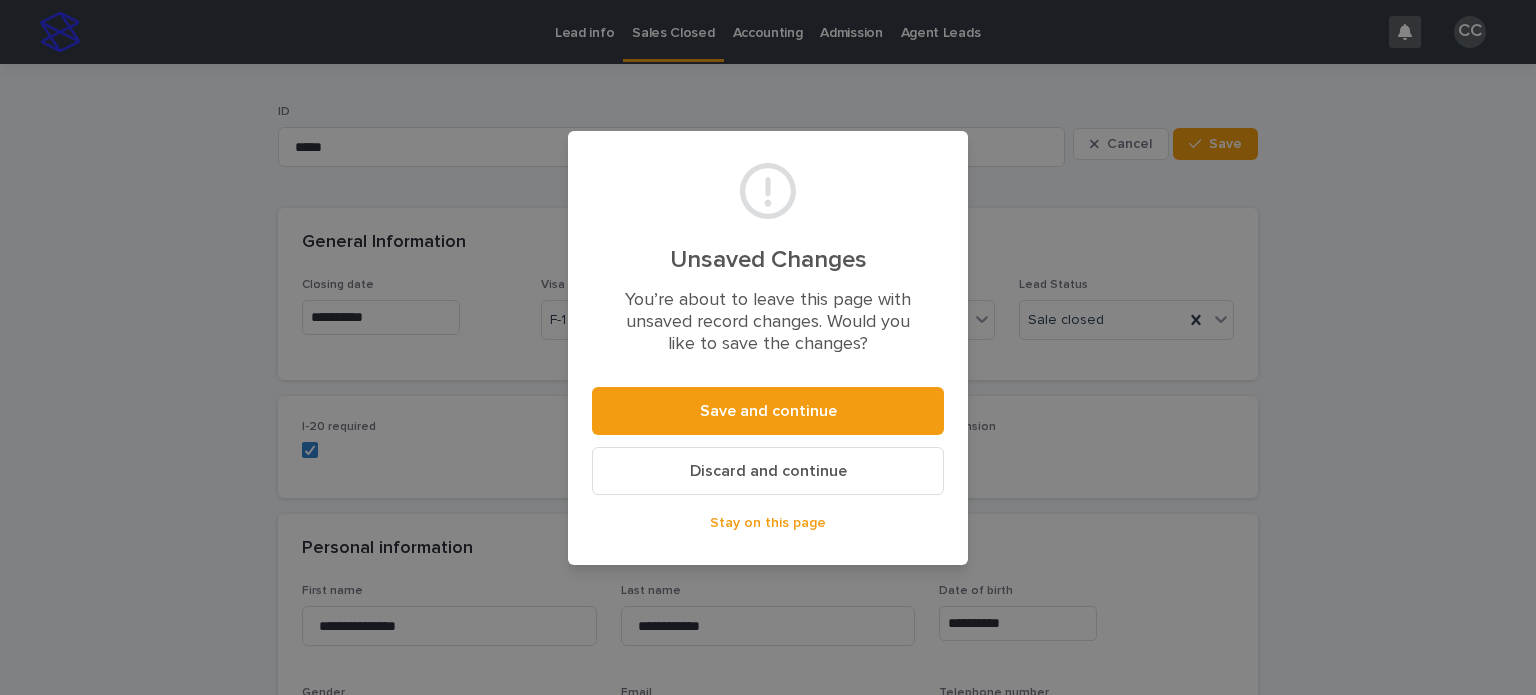 click on "Discard and continue" at bounding box center [768, 471] 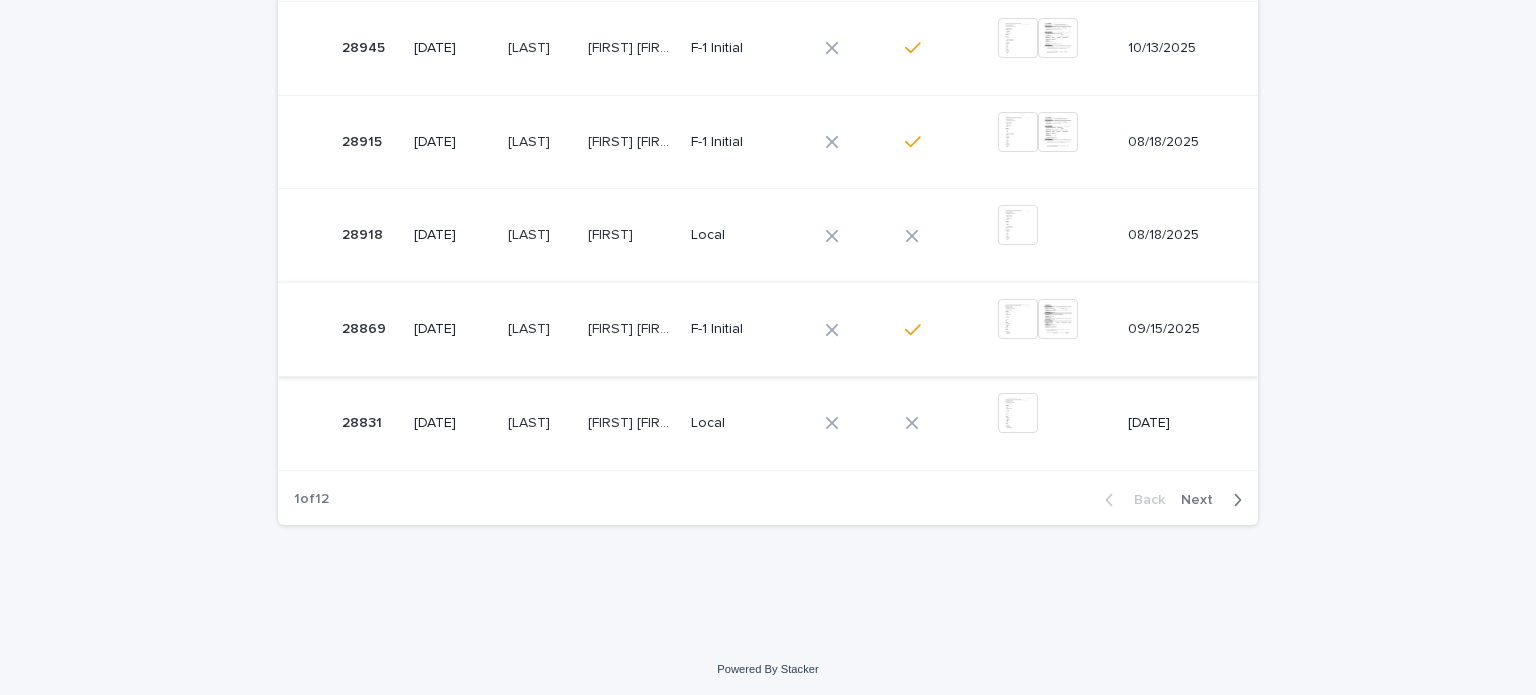 scroll, scrollTop: 777, scrollLeft: 0, axis: vertical 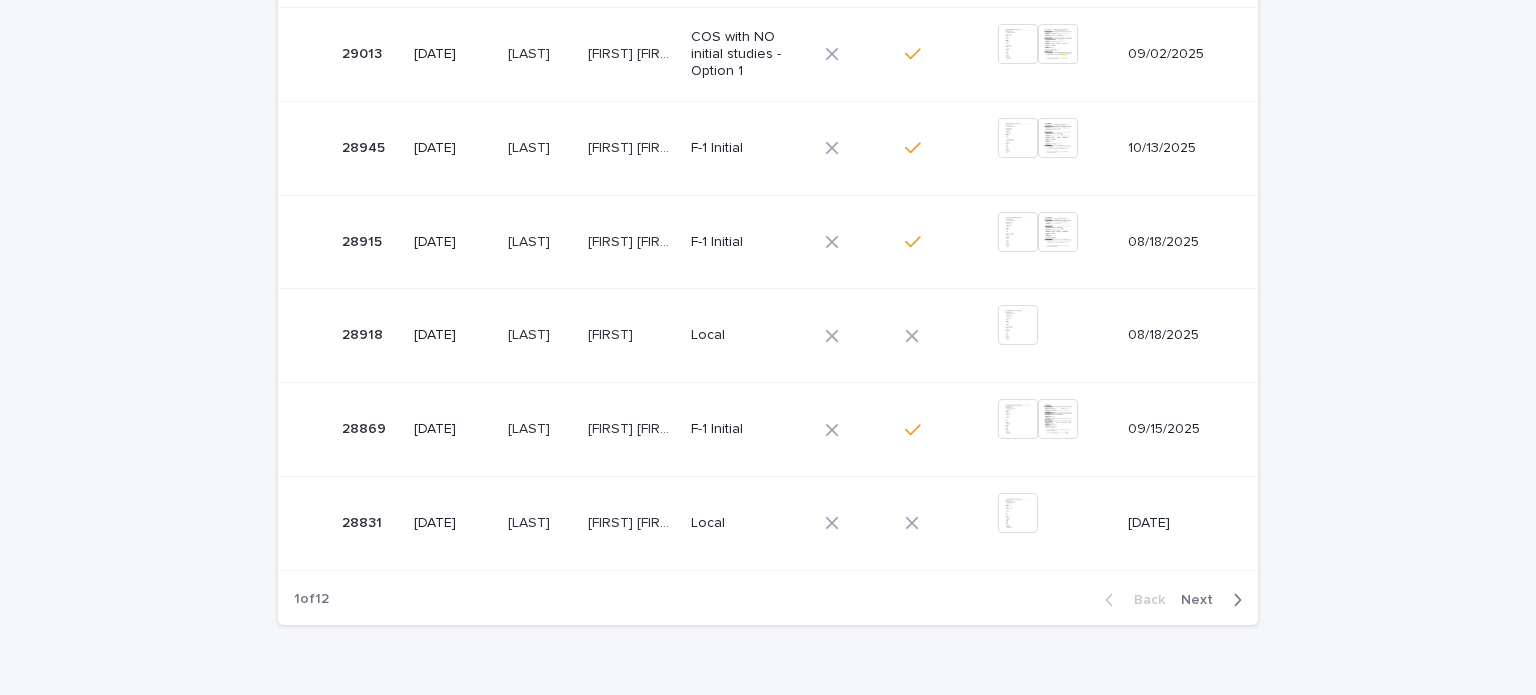click on "[FIRST]" at bounding box center (612, 333) 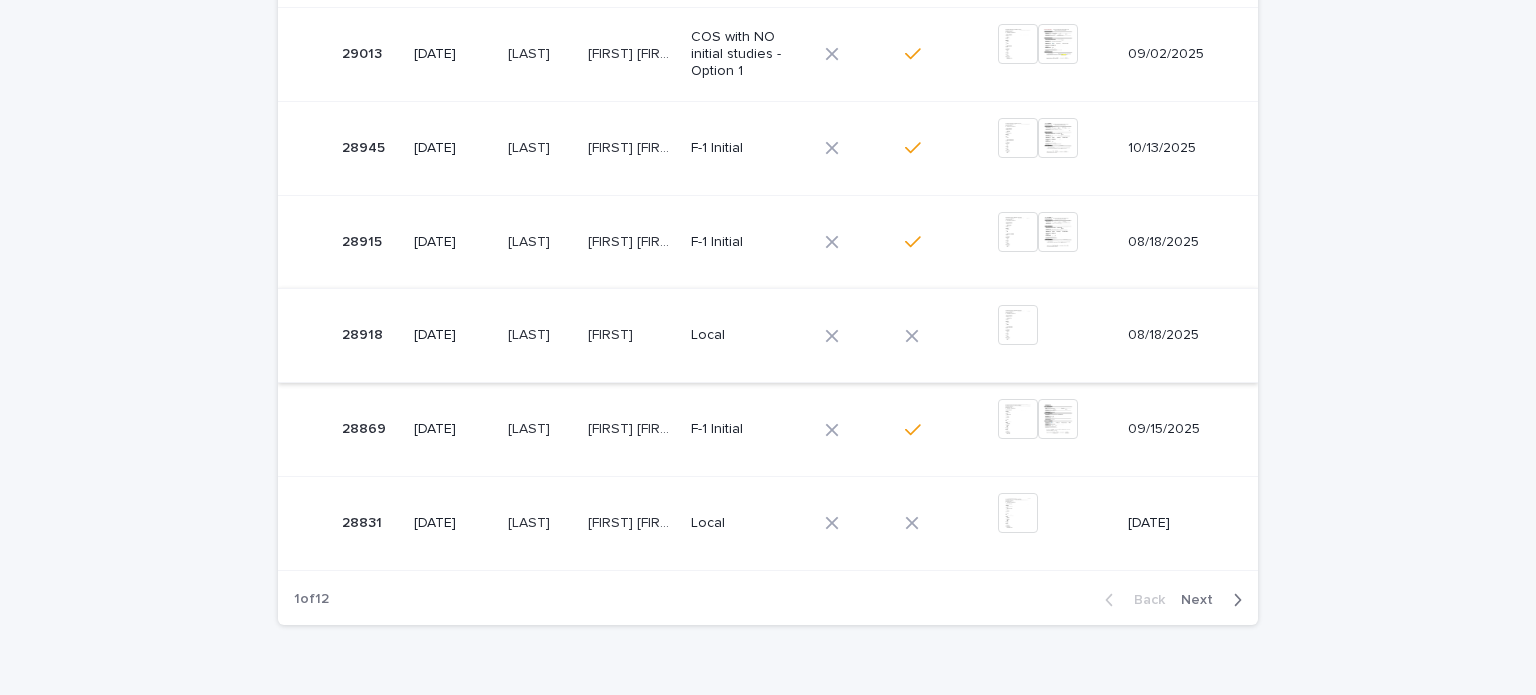 scroll, scrollTop: 0, scrollLeft: 0, axis: both 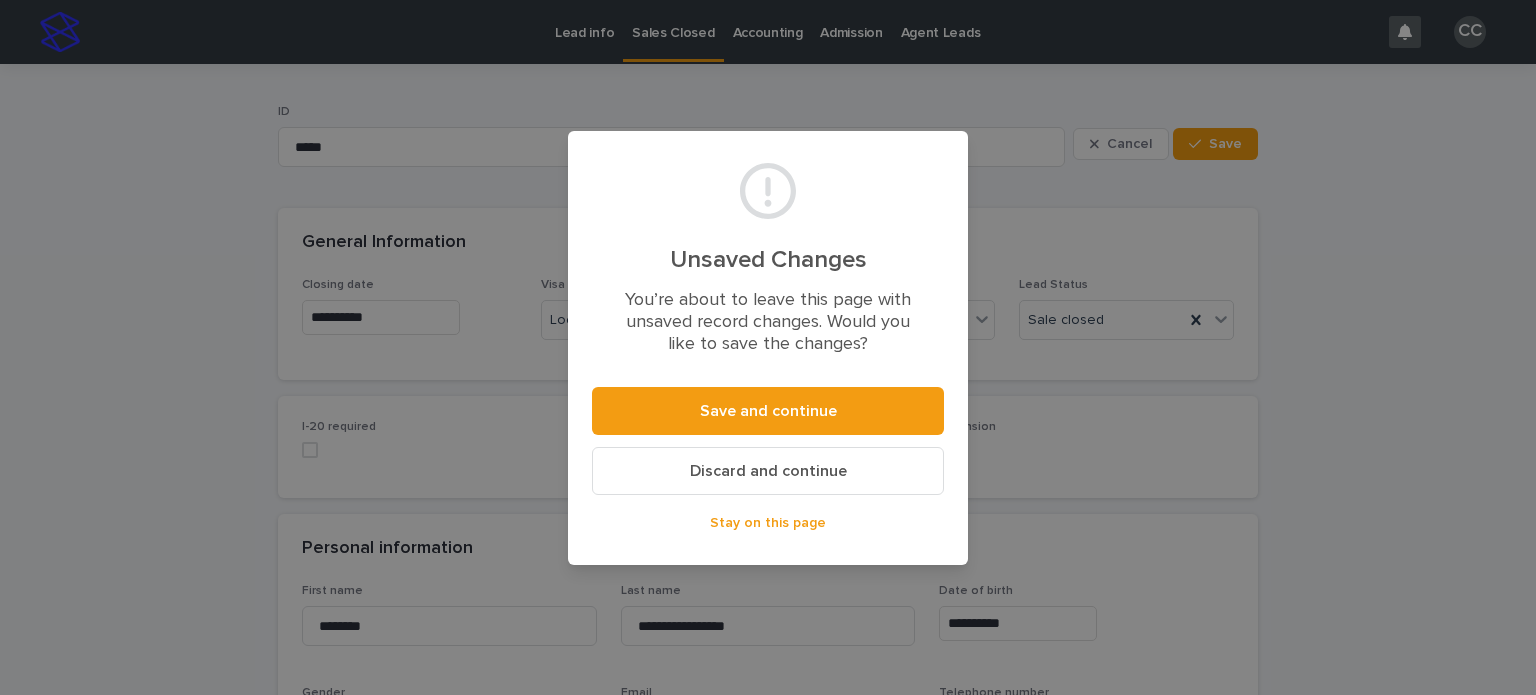 click on "Discard and continue" at bounding box center (768, 471) 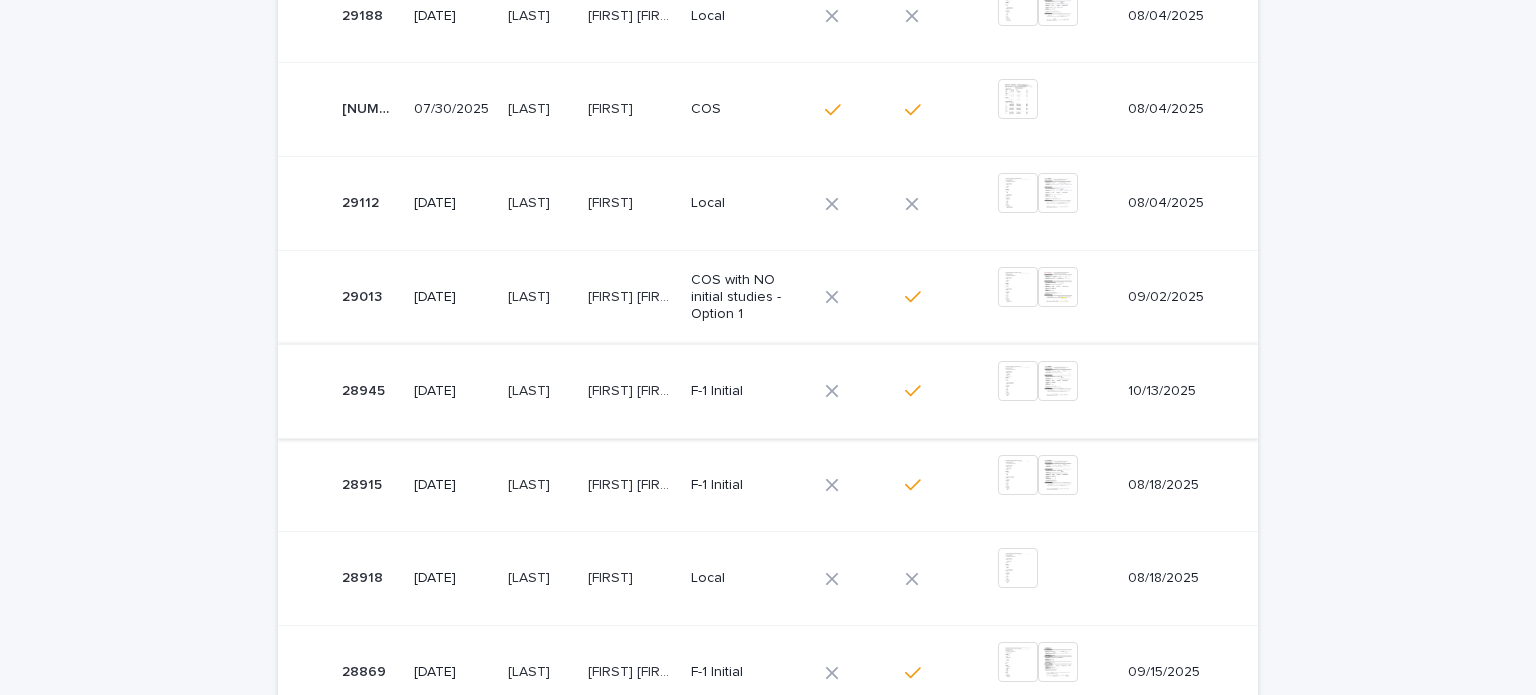scroll, scrollTop: 500, scrollLeft: 0, axis: vertical 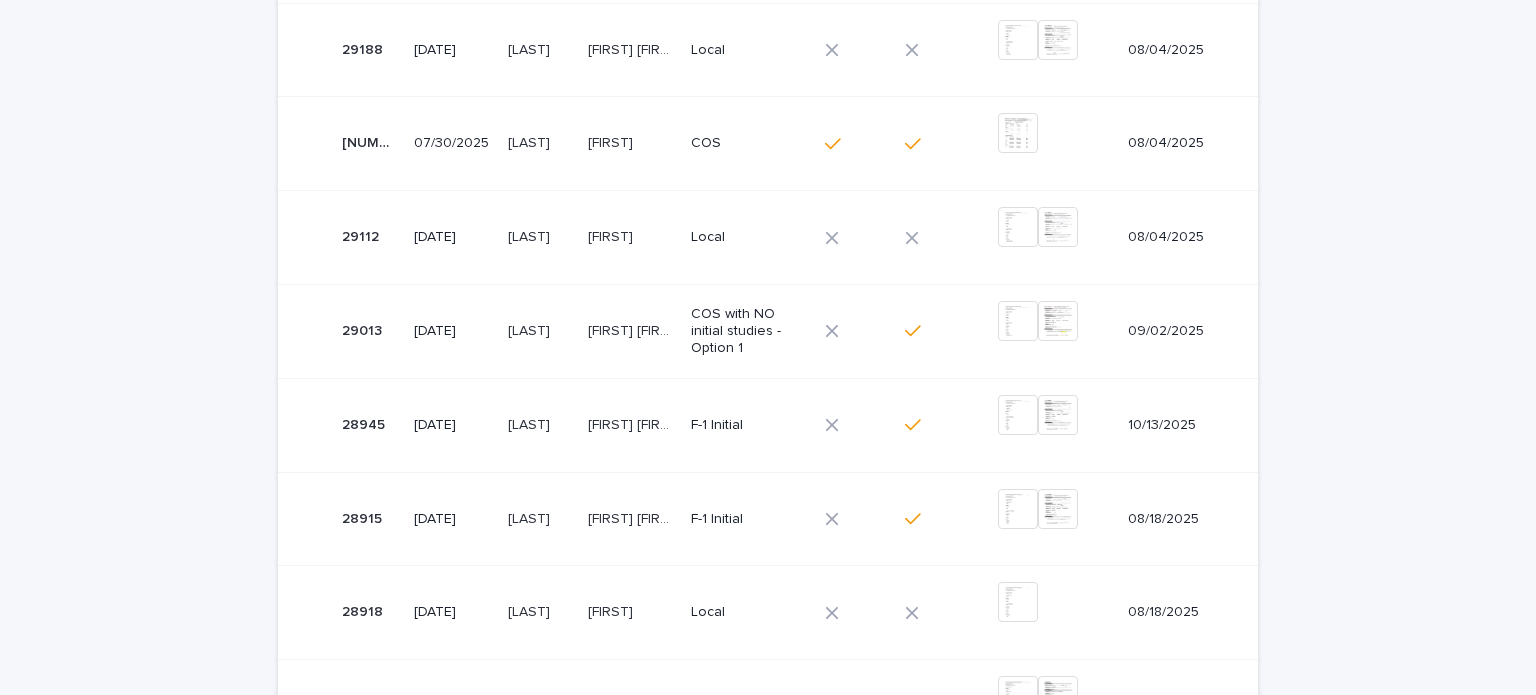 click on "F-1 Initial" at bounding box center (746, 519) 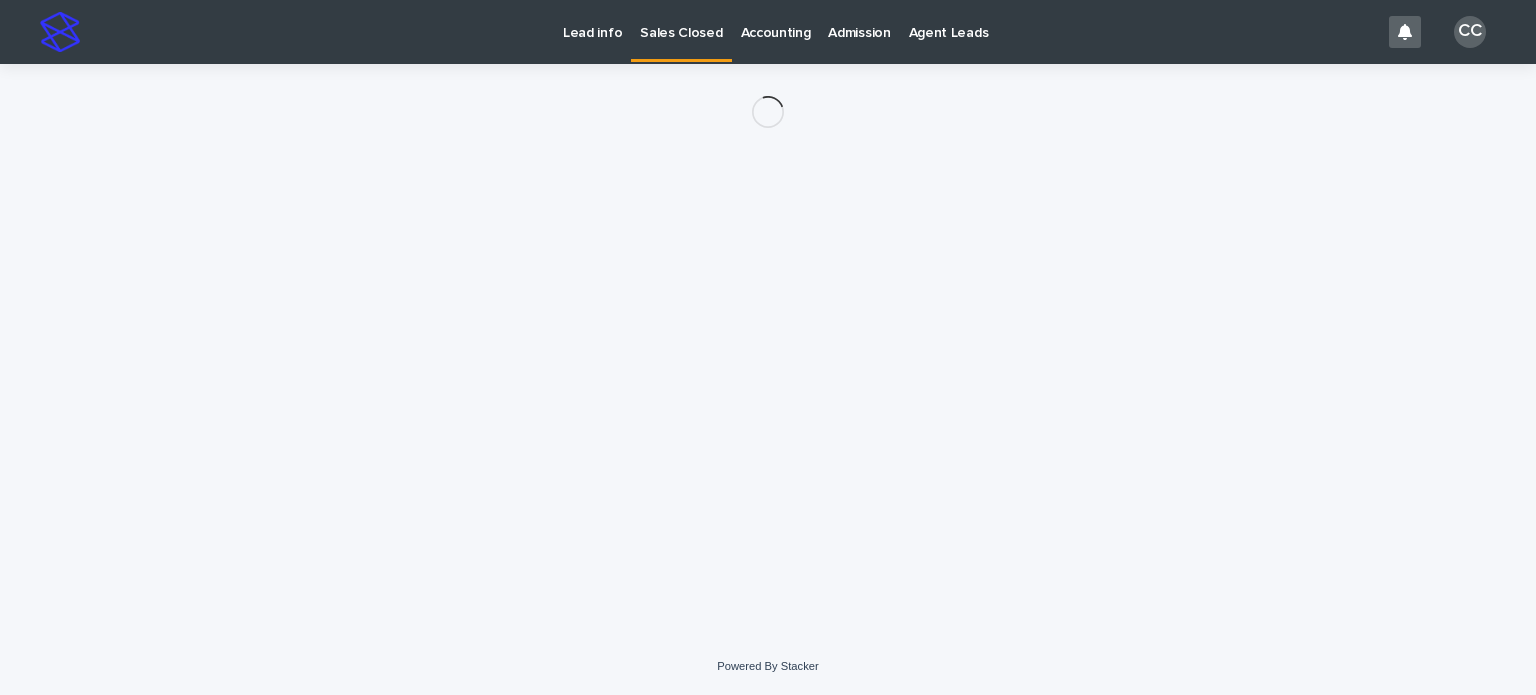 scroll, scrollTop: 0, scrollLeft: 0, axis: both 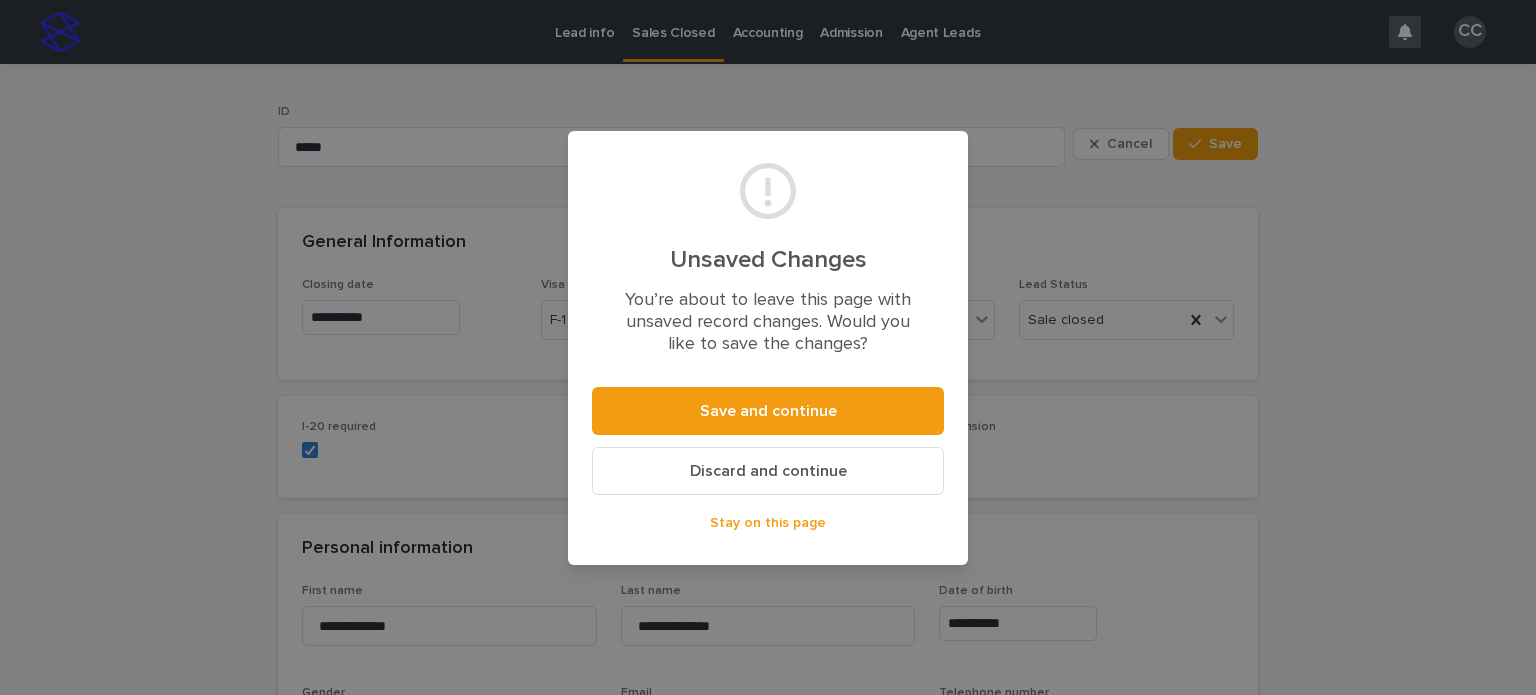 click on "Discard and continue" at bounding box center [768, 471] 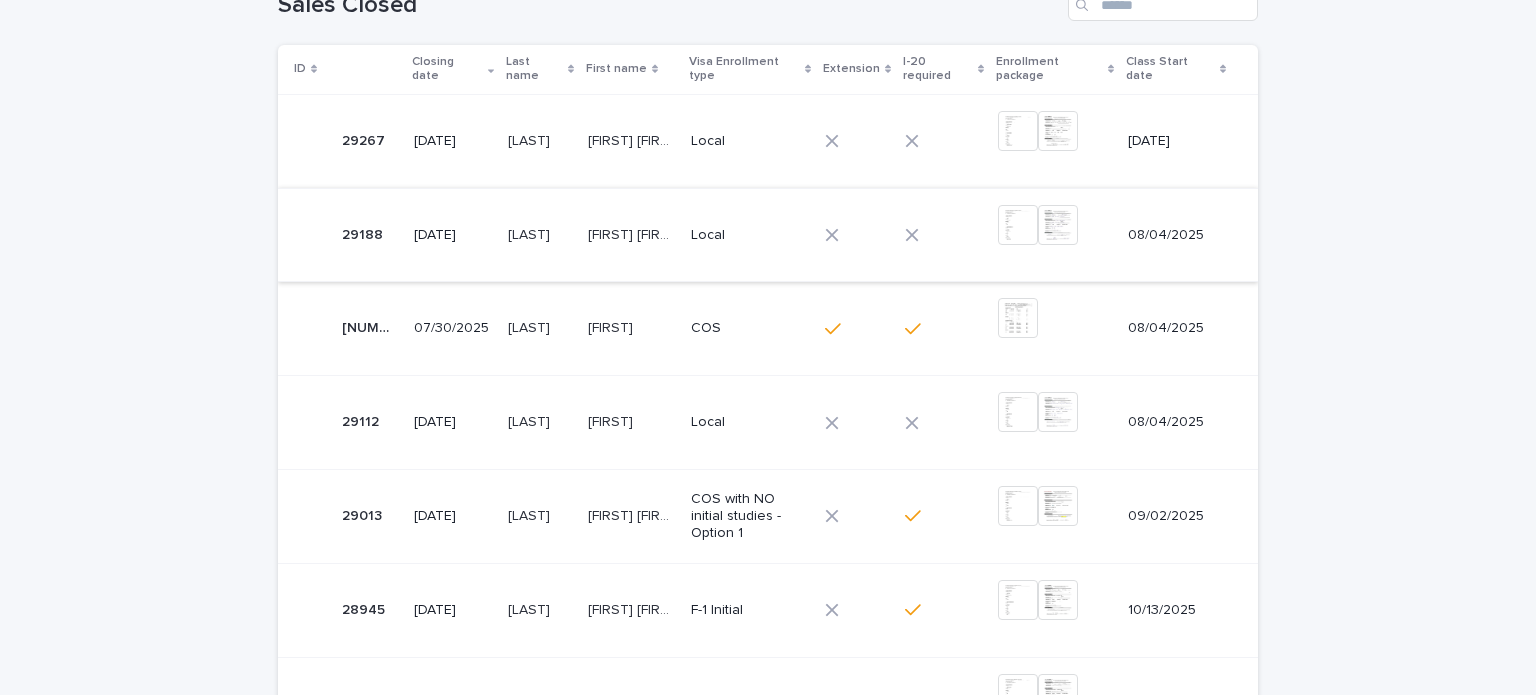 scroll, scrollTop: 400, scrollLeft: 0, axis: vertical 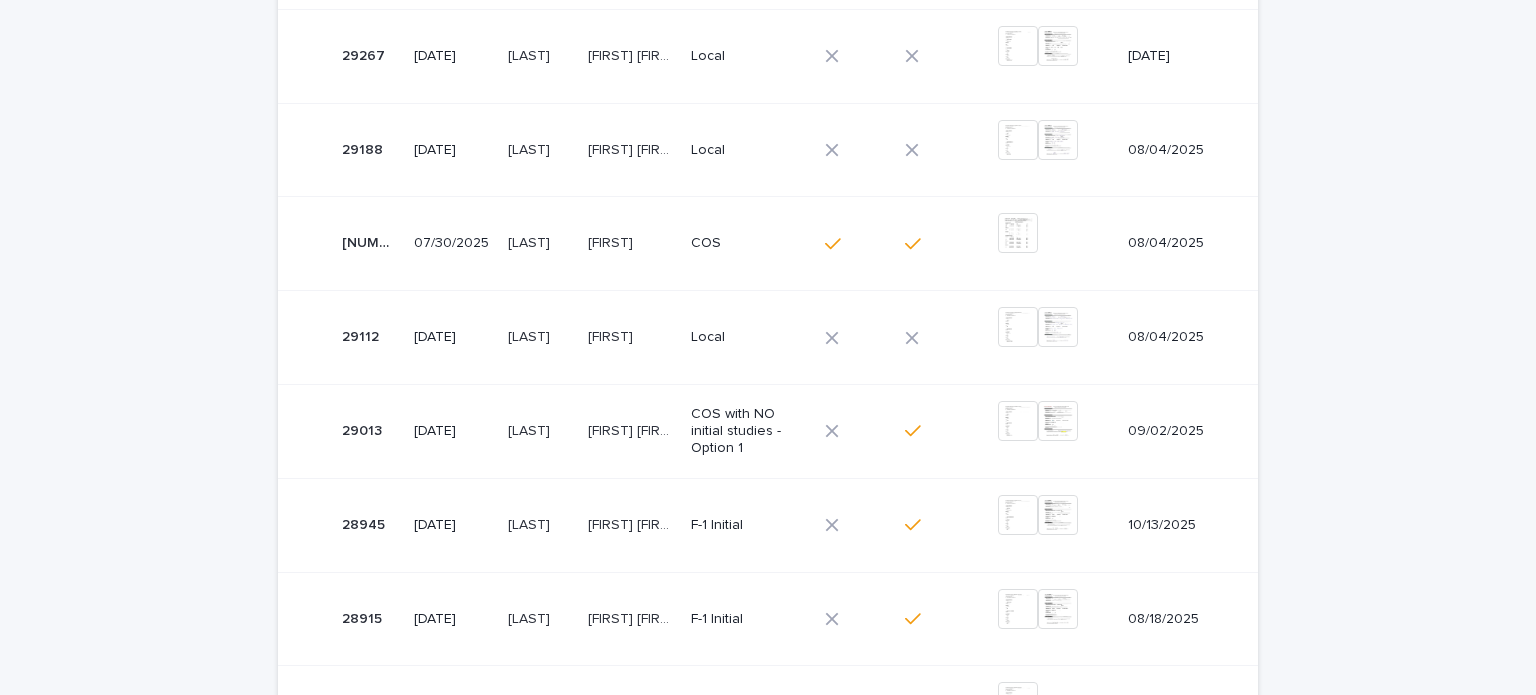 click on "[FIRST] [FIRST]" at bounding box center [633, 523] 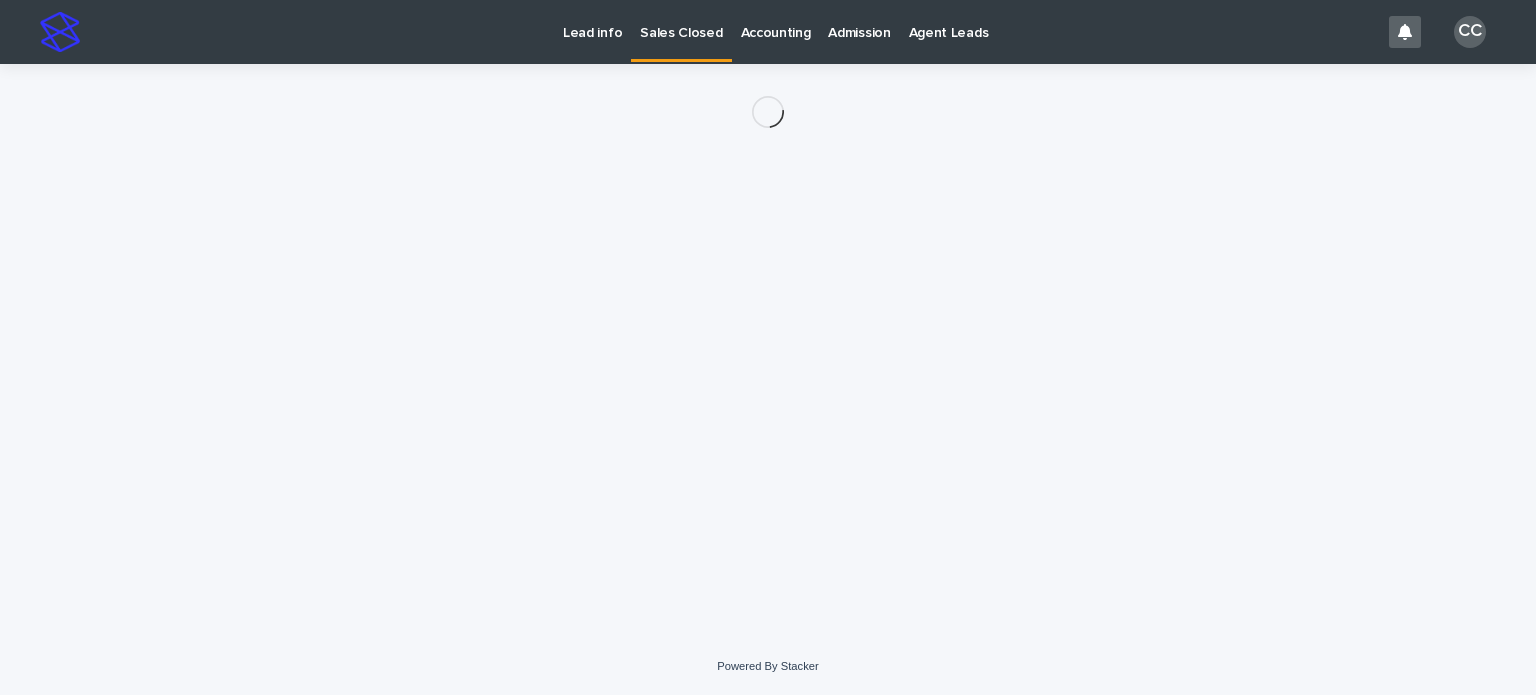 scroll, scrollTop: 0, scrollLeft: 0, axis: both 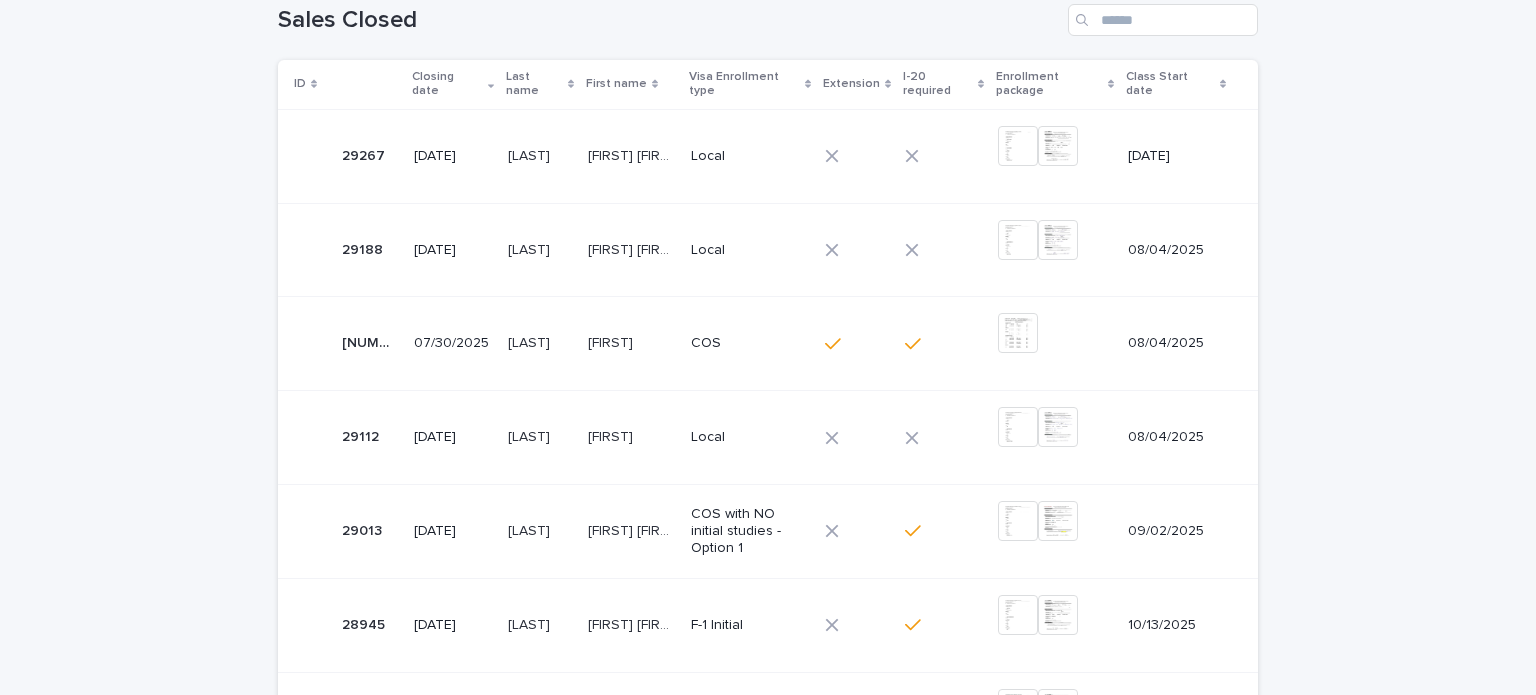 click on "Local" at bounding box center [746, 437] 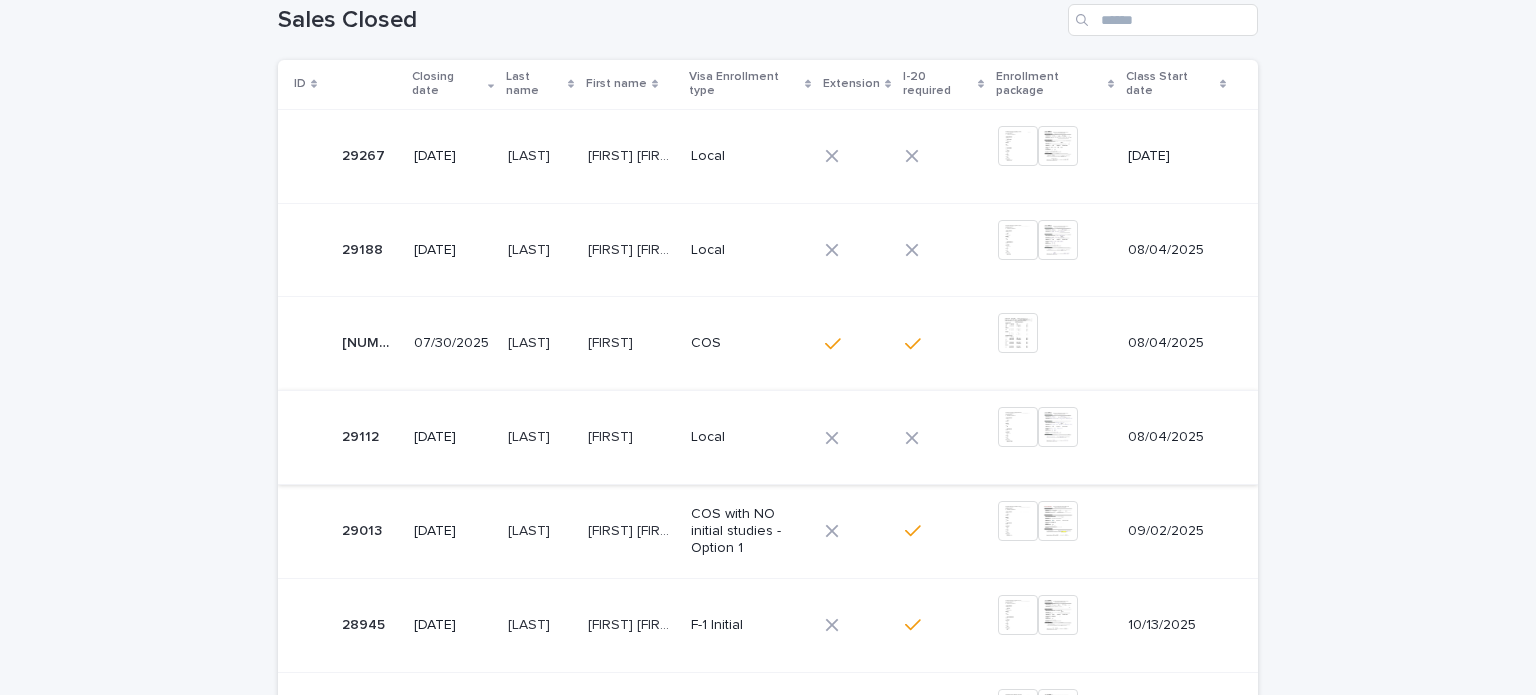 scroll, scrollTop: 0, scrollLeft: 0, axis: both 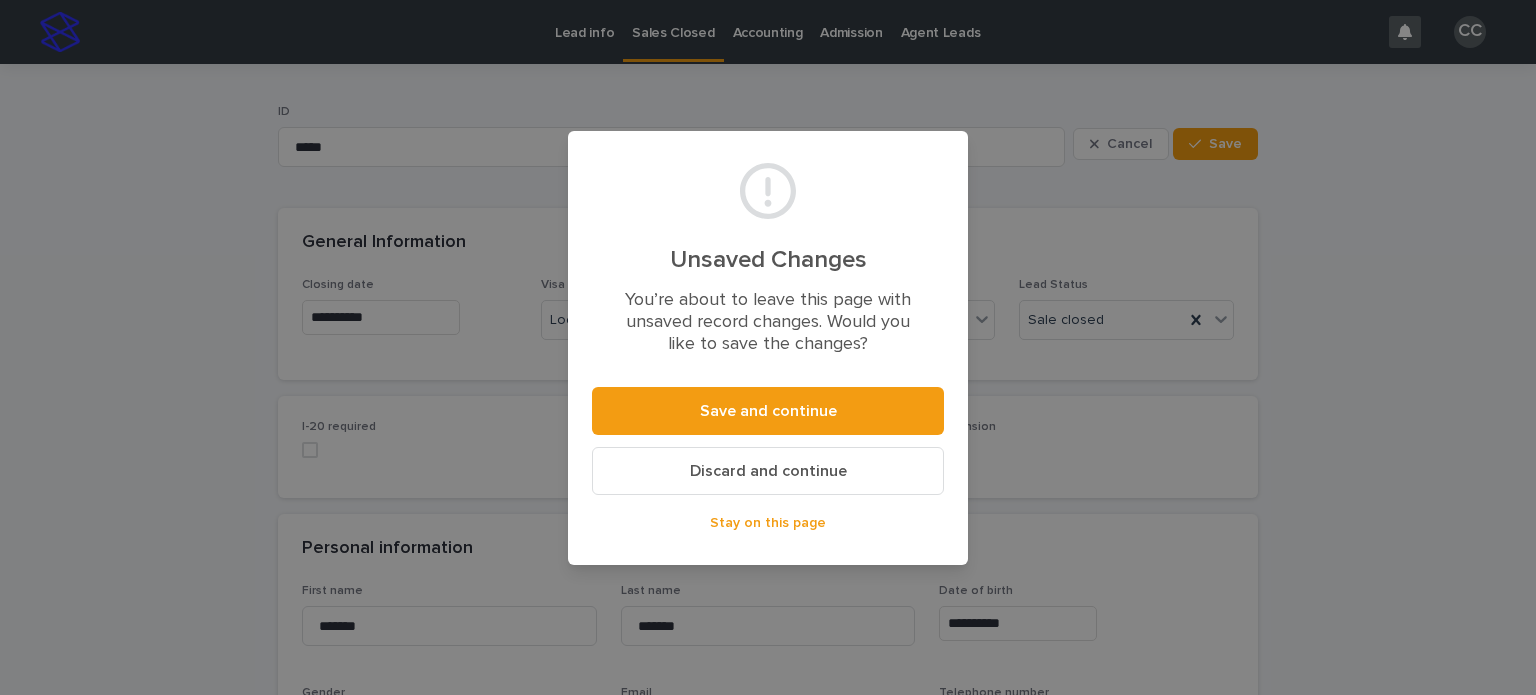 click on "Discard and continue" at bounding box center [768, 471] 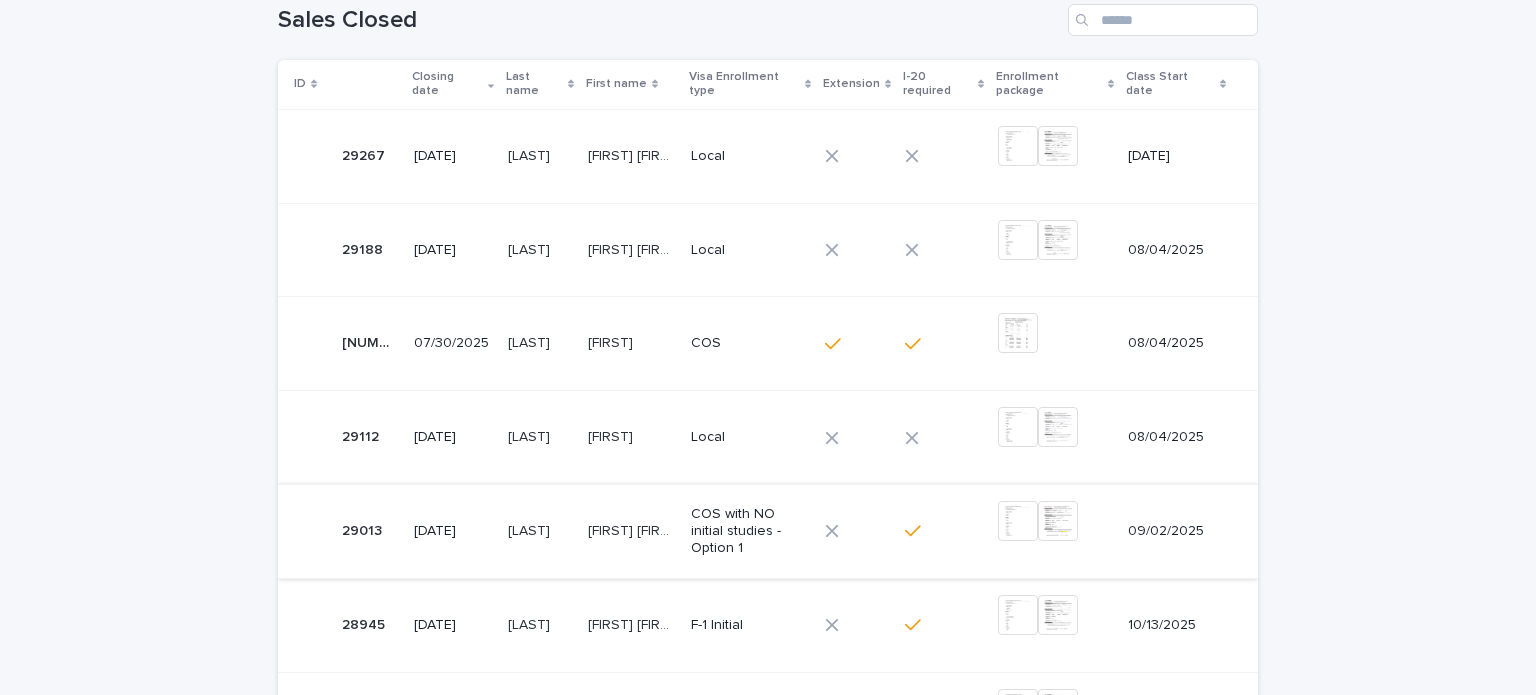 scroll, scrollTop: 200, scrollLeft: 0, axis: vertical 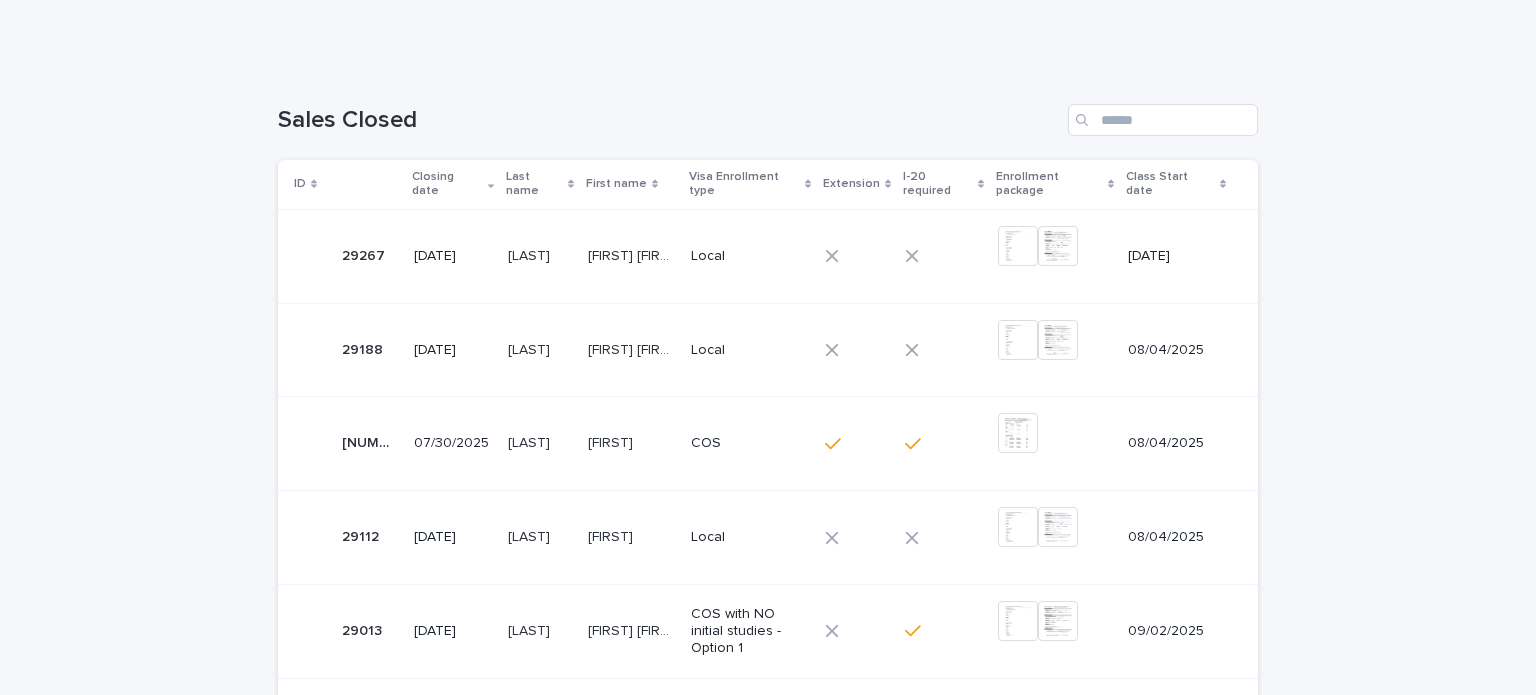 click on "[FIRST] [FIRST]" at bounding box center (633, 348) 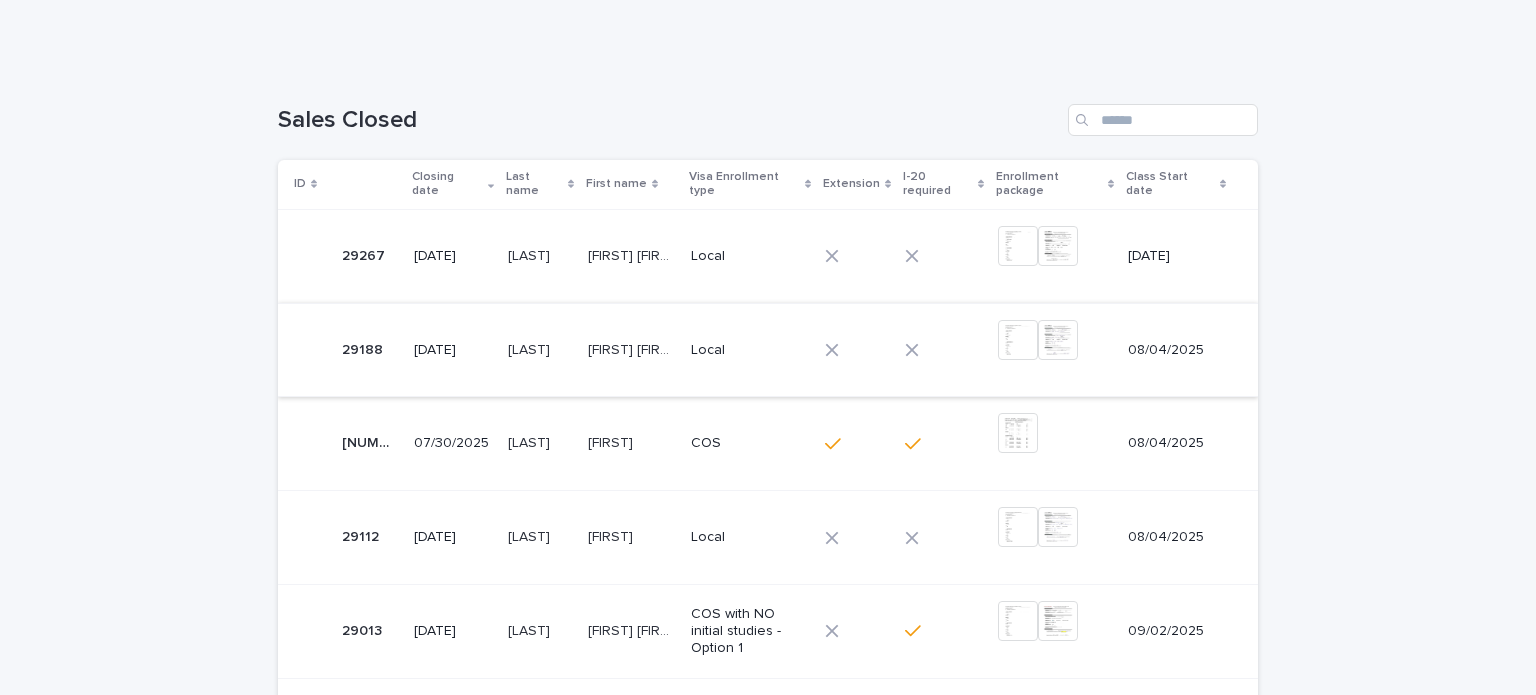 scroll, scrollTop: 0, scrollLeft: 0, axis: both 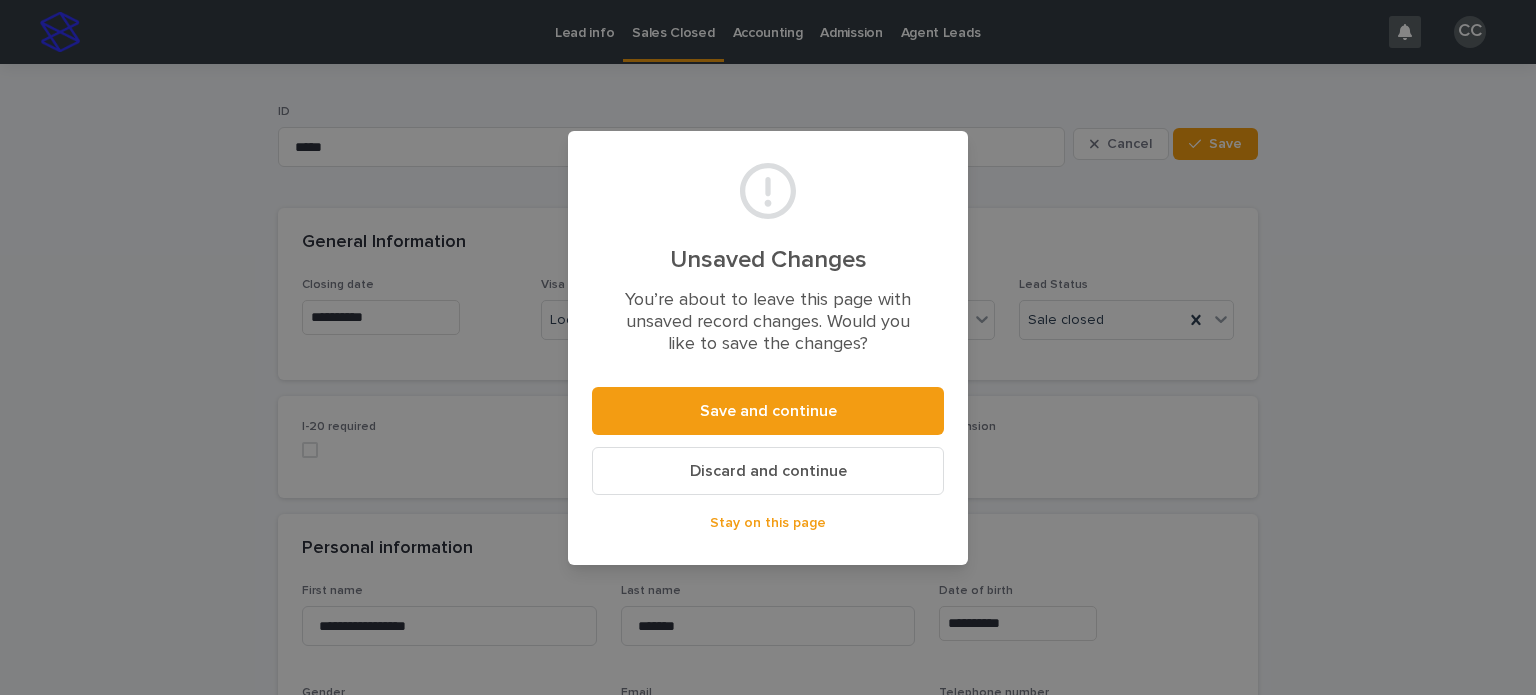 click on "Discard and continue" at bounding box center [768, 471] 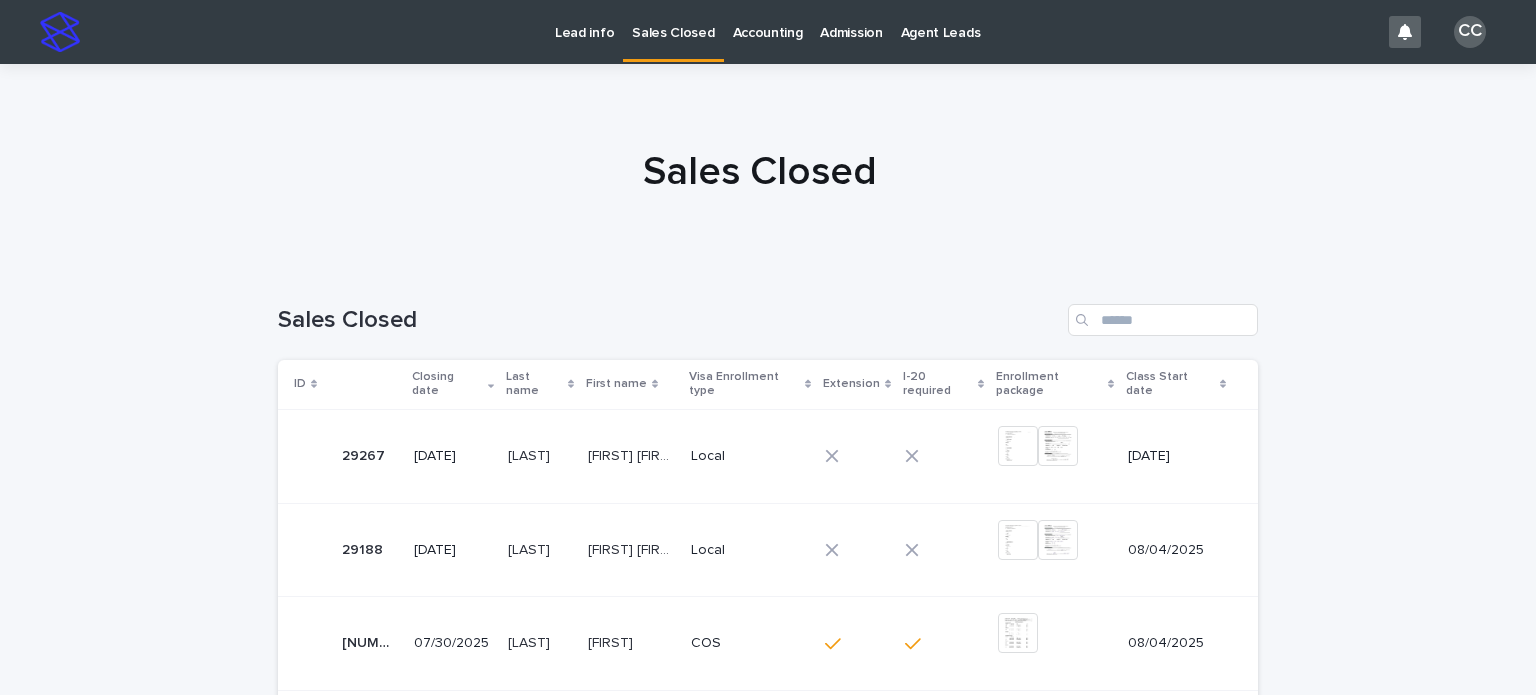 click on "[FIRST] [FIRST]" at bounding box center (633, 454) 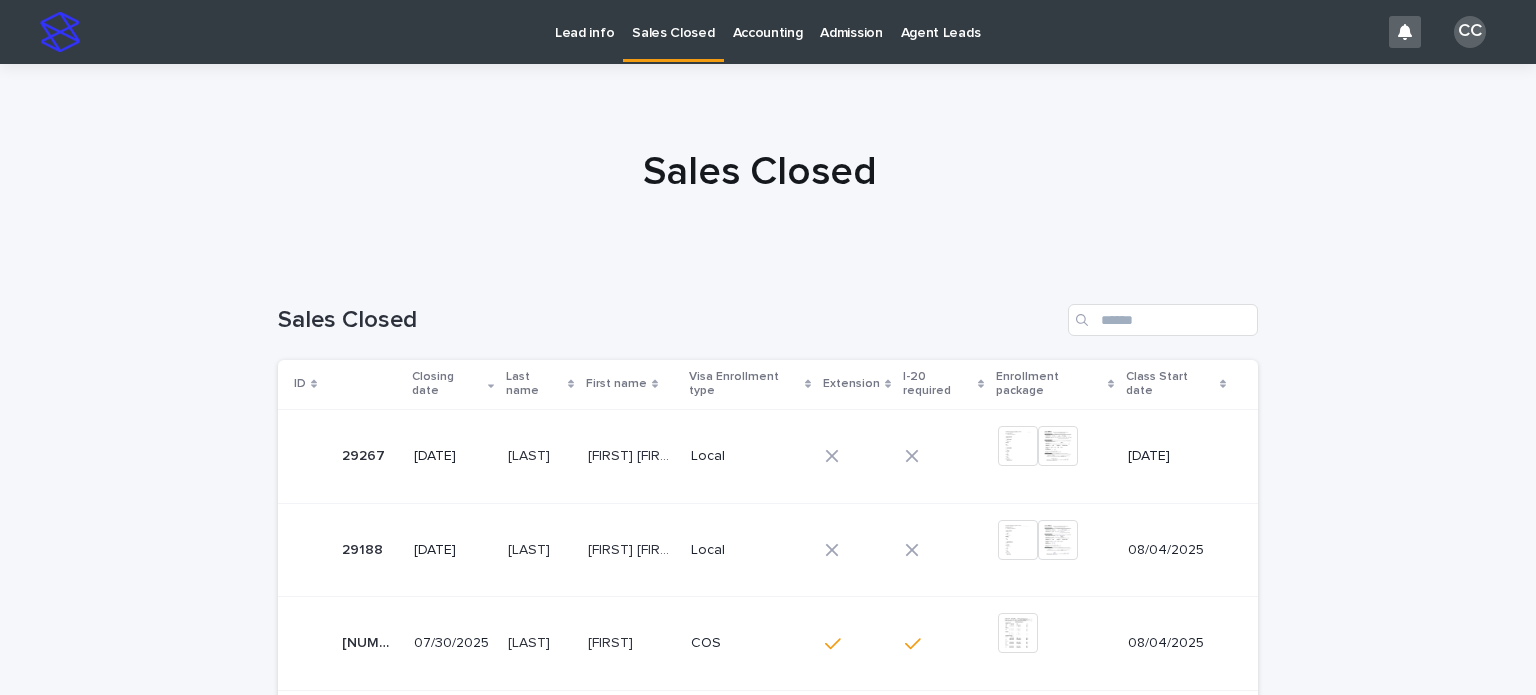 click on "Lead info" at bounding box center (584, 31) 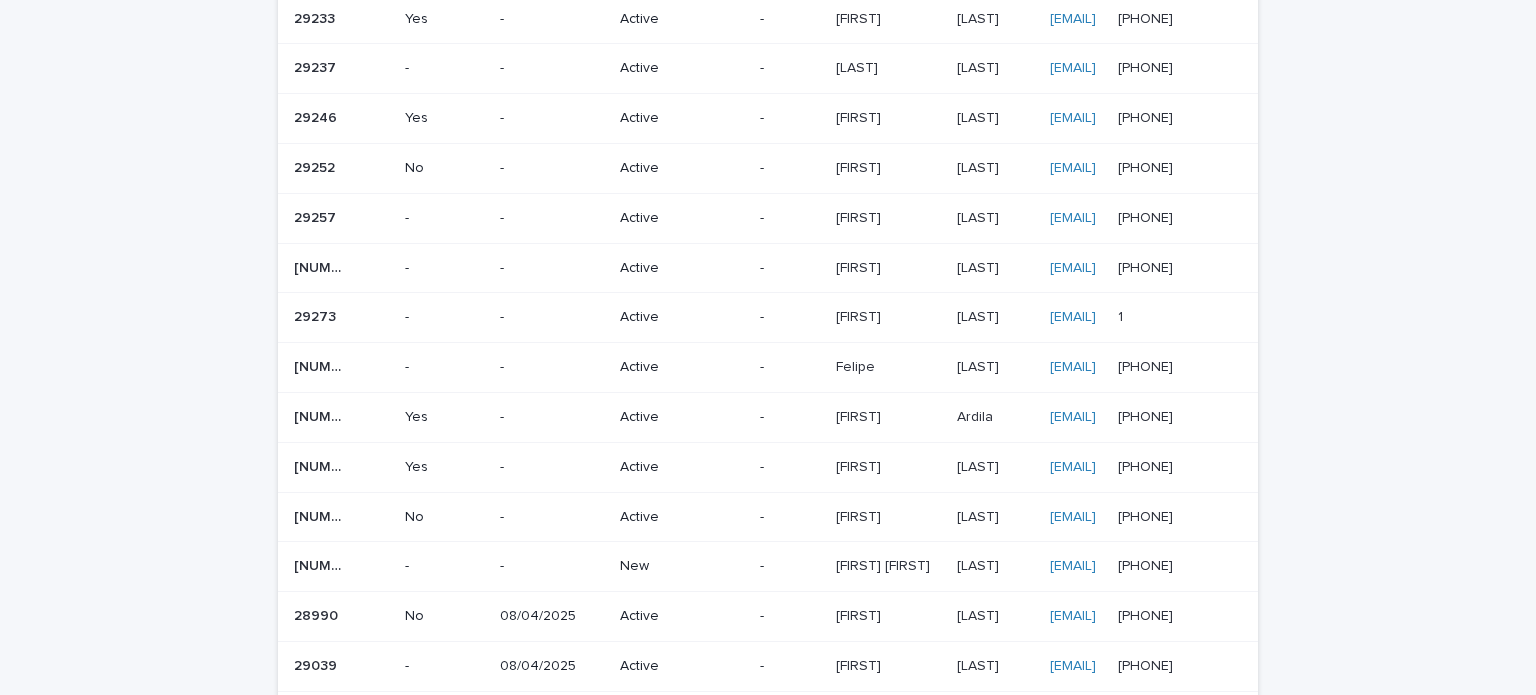 scroll, scrollTop: 600, scrollLeft: 0, axis: vertical 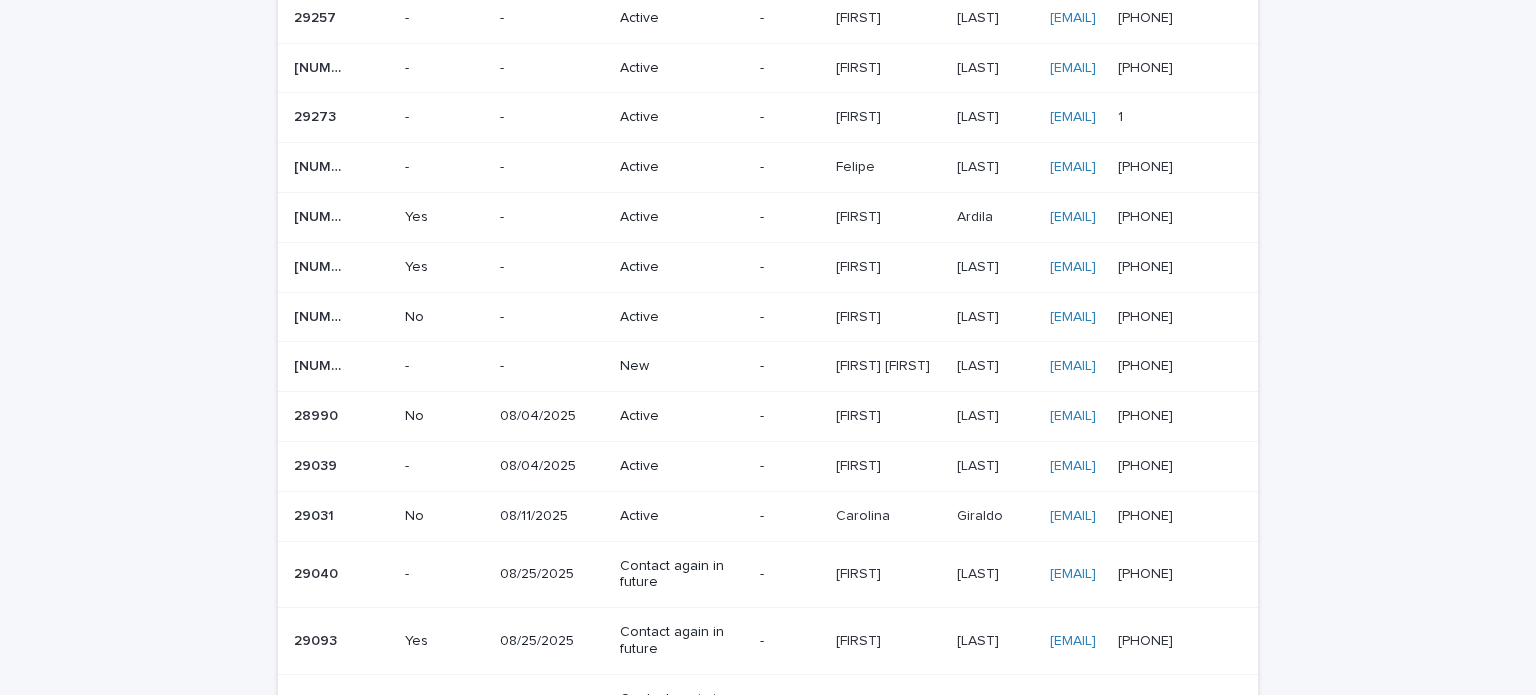 click on "New" at bounding box center [682, 367] 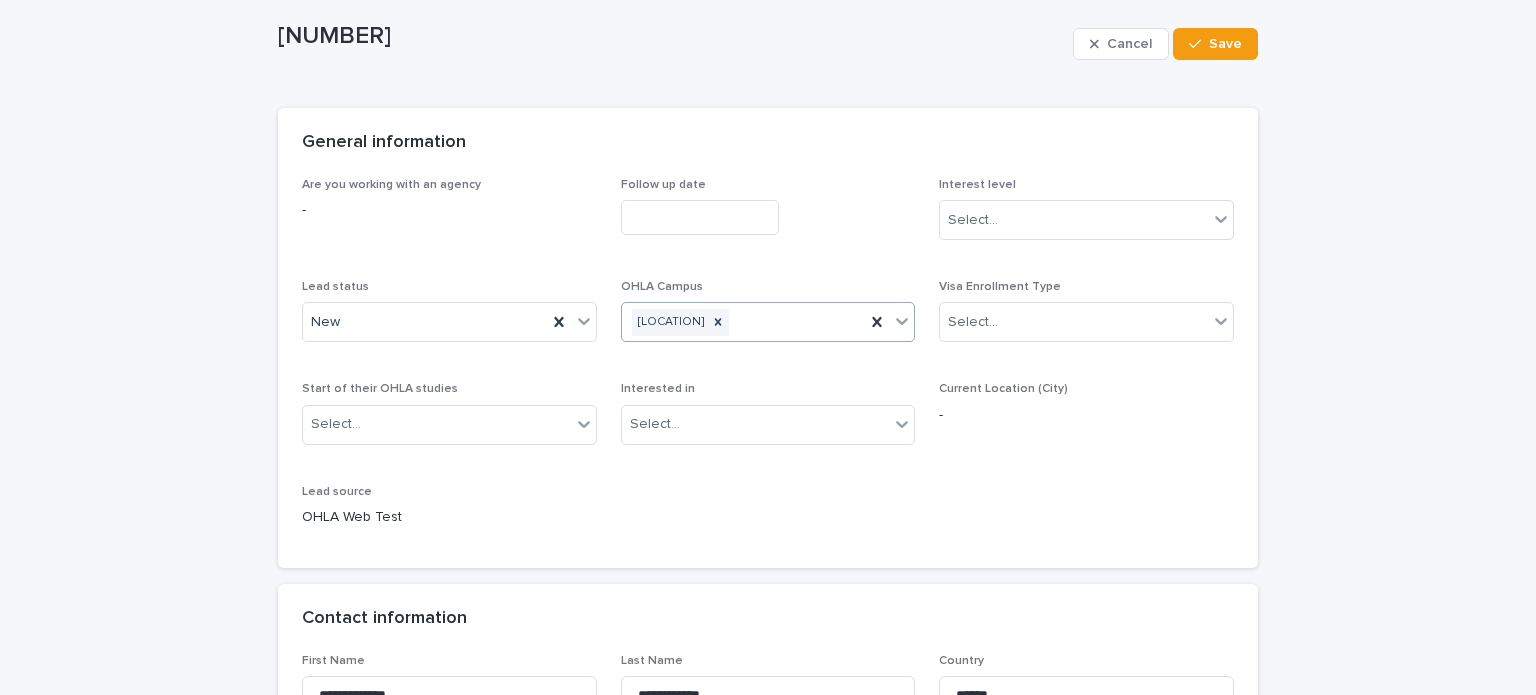 scroll, scrollTop: 600, scrollLeft: 0, axis: vertical 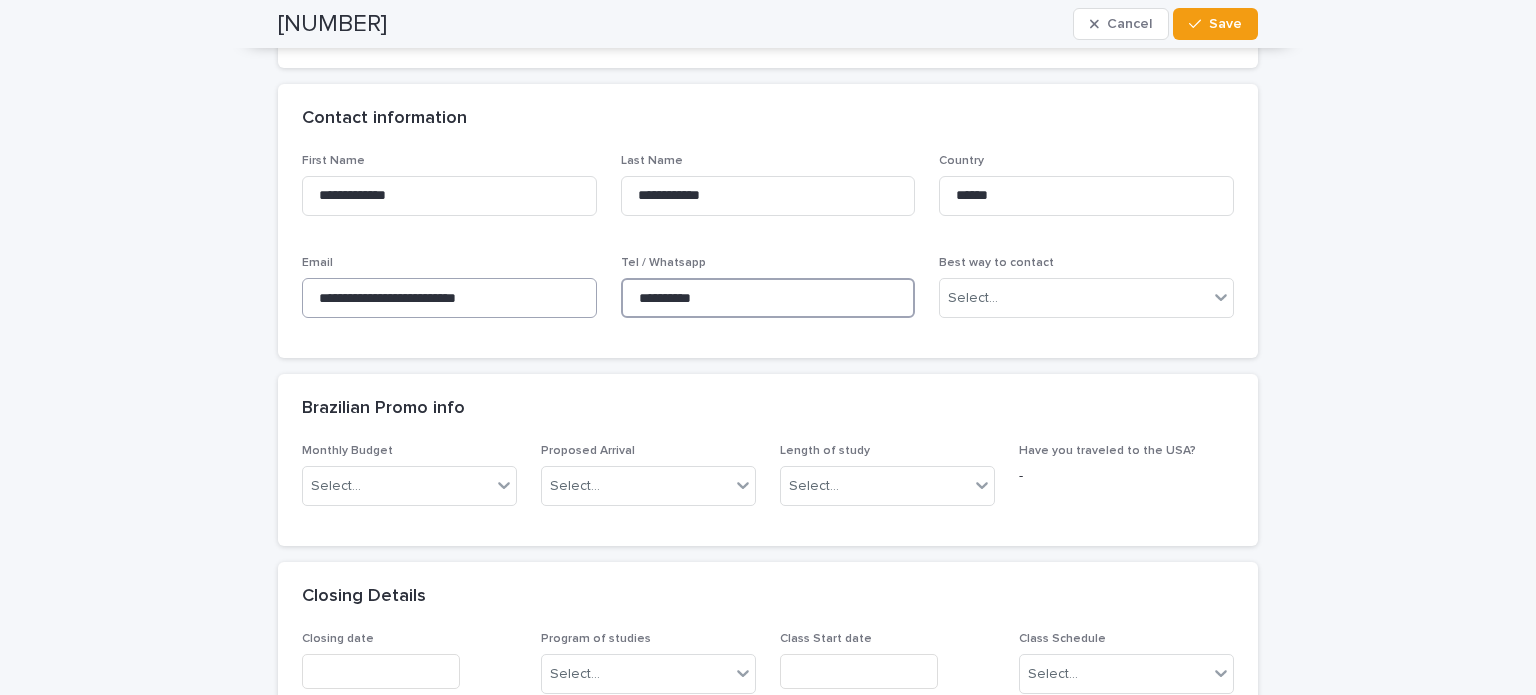 drag, startPoint x: 793, startPoint y: 294, endPoint x: 554, endPoint y: 293, distance: 239.00209 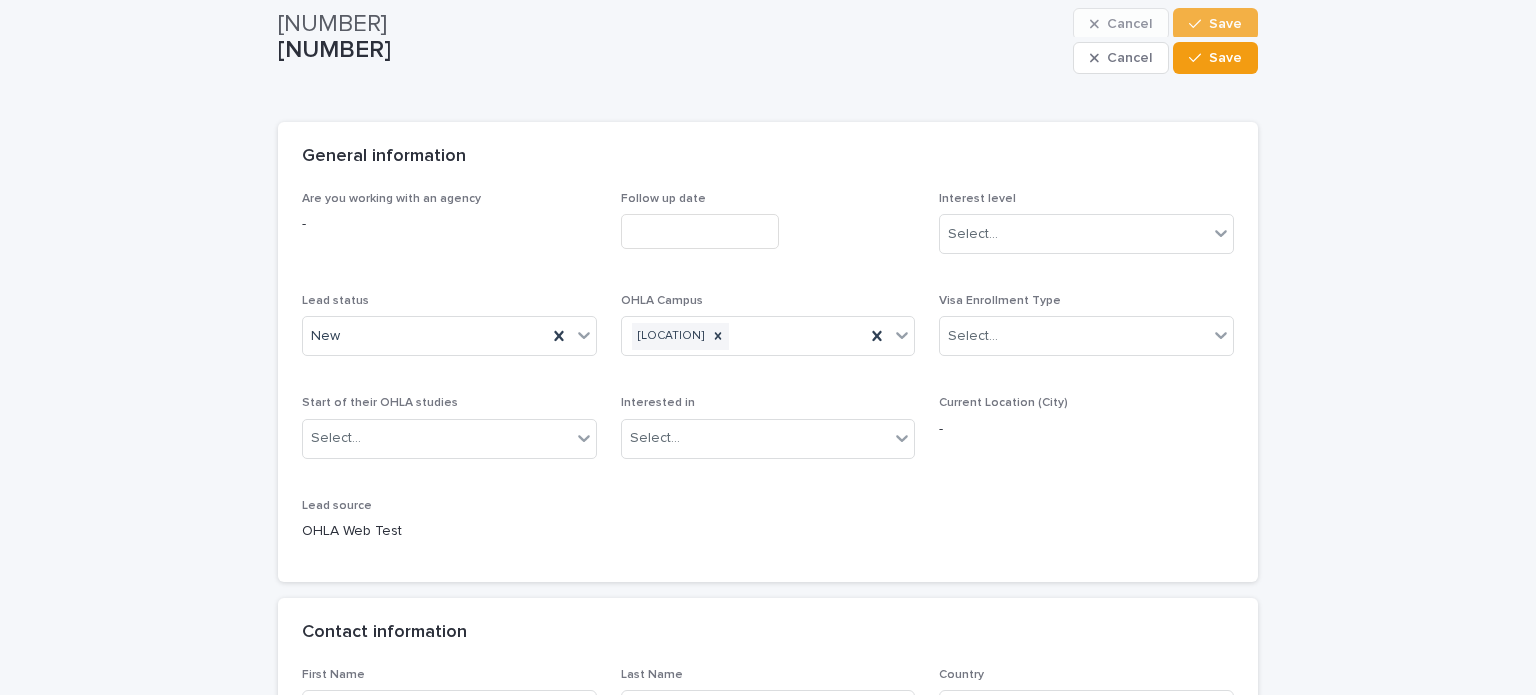 scroll, scrollTop: 0, scrollLeft: 0, axis: both 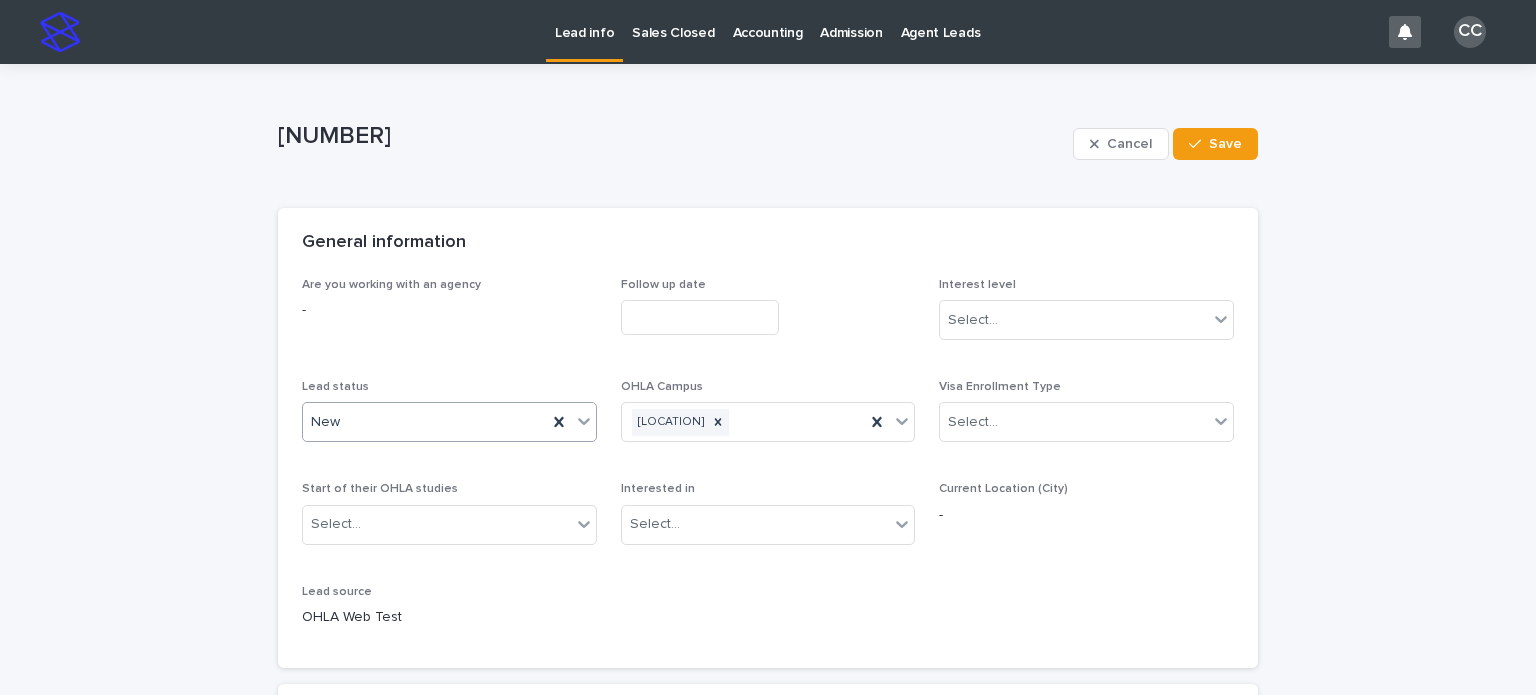 click on "New" at bounding box center [425, 422] 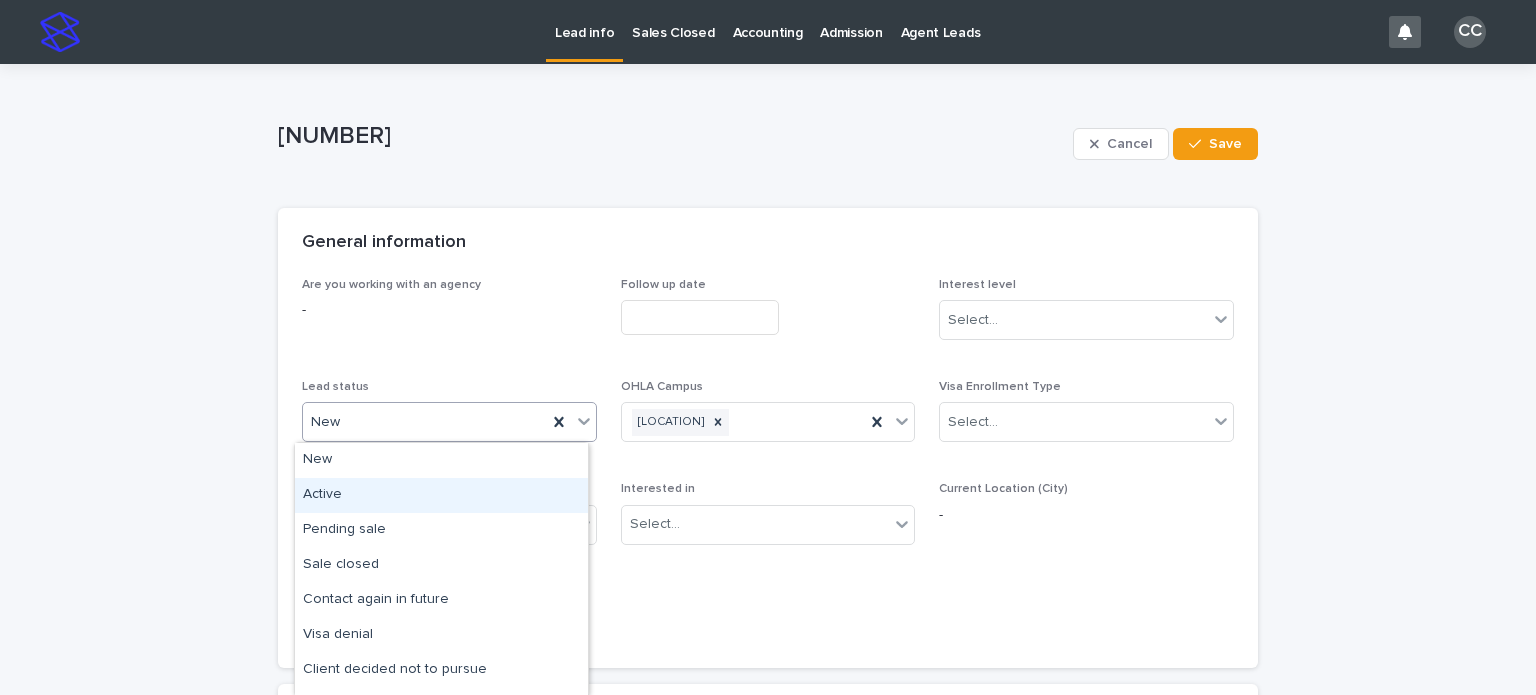 click on "Active" at bounding box center (441, 495) 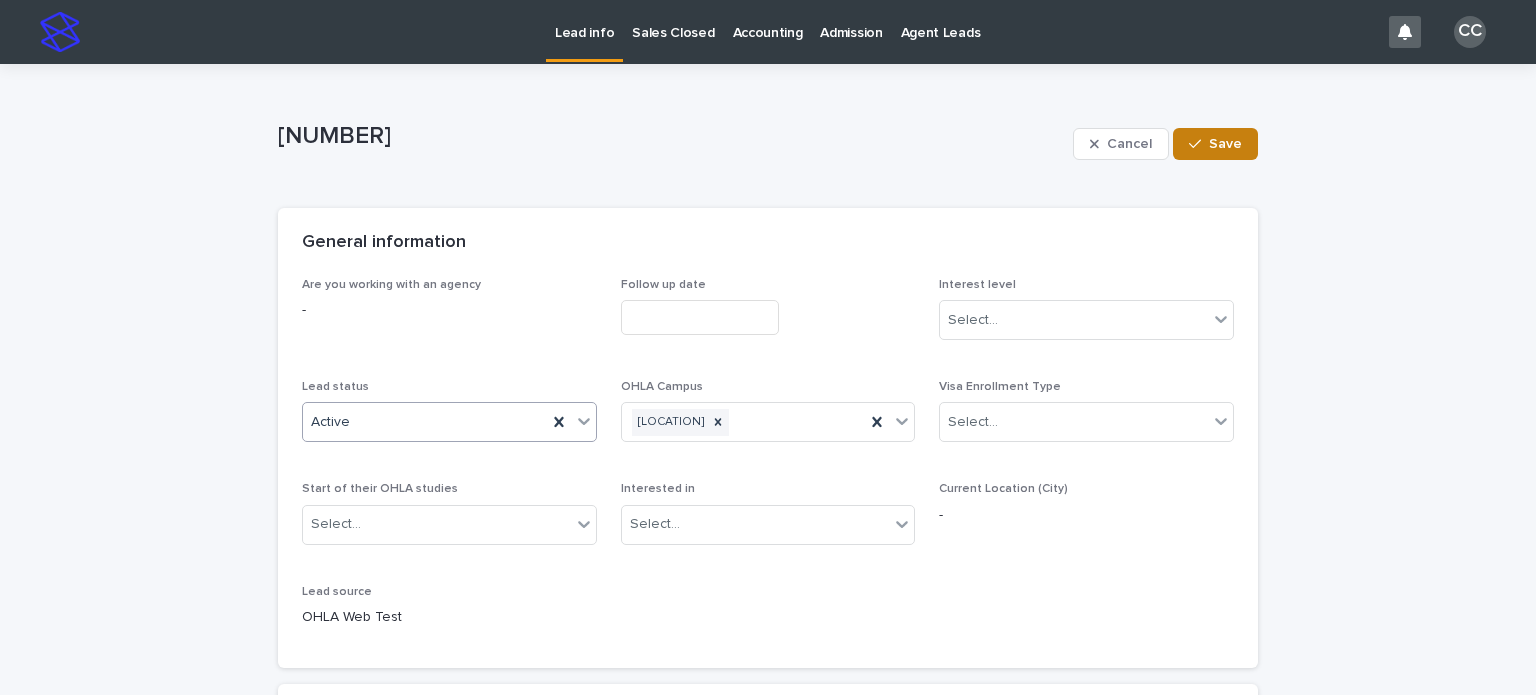click at bounding box center (1199, 144) 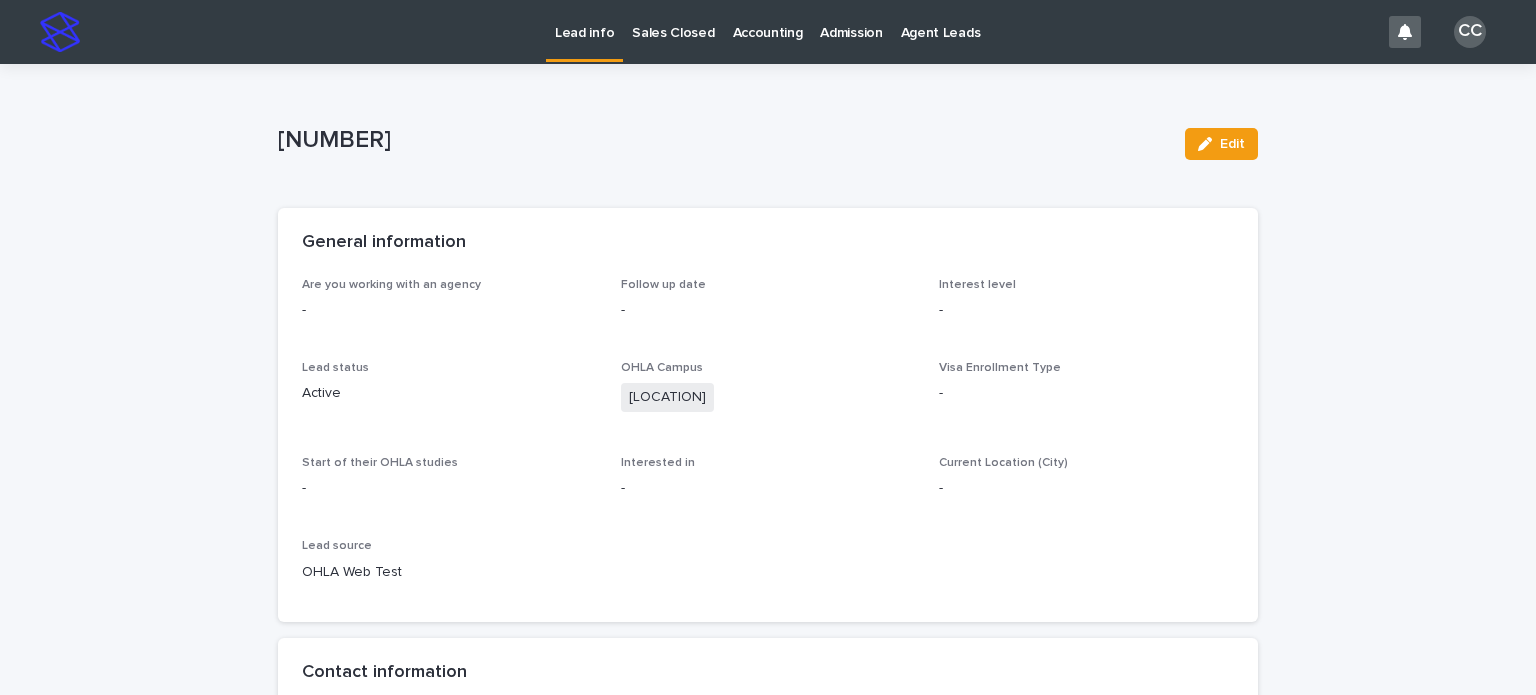 click on "Lead info" at bounding box center (584, 21) 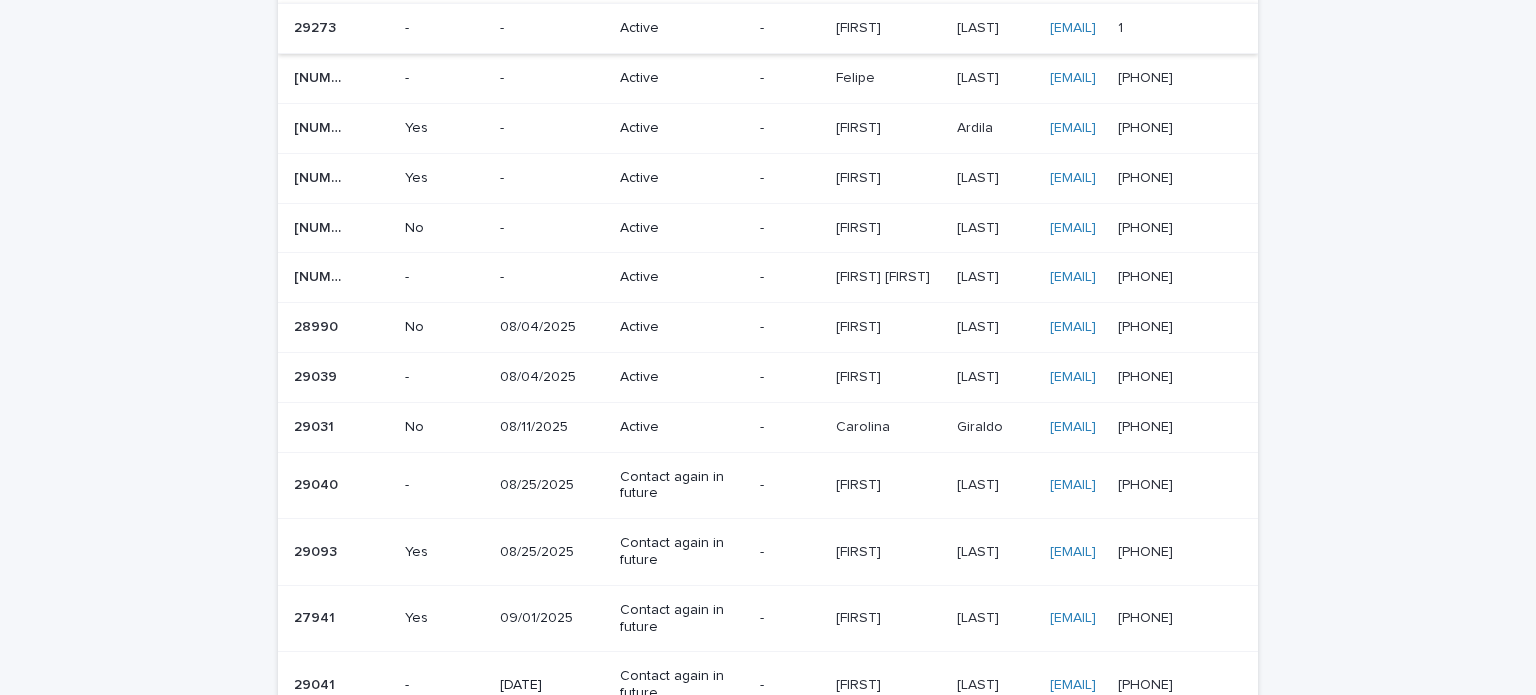 scroll, scrollTop: 601, scrollLeft: 0, axis: vertical 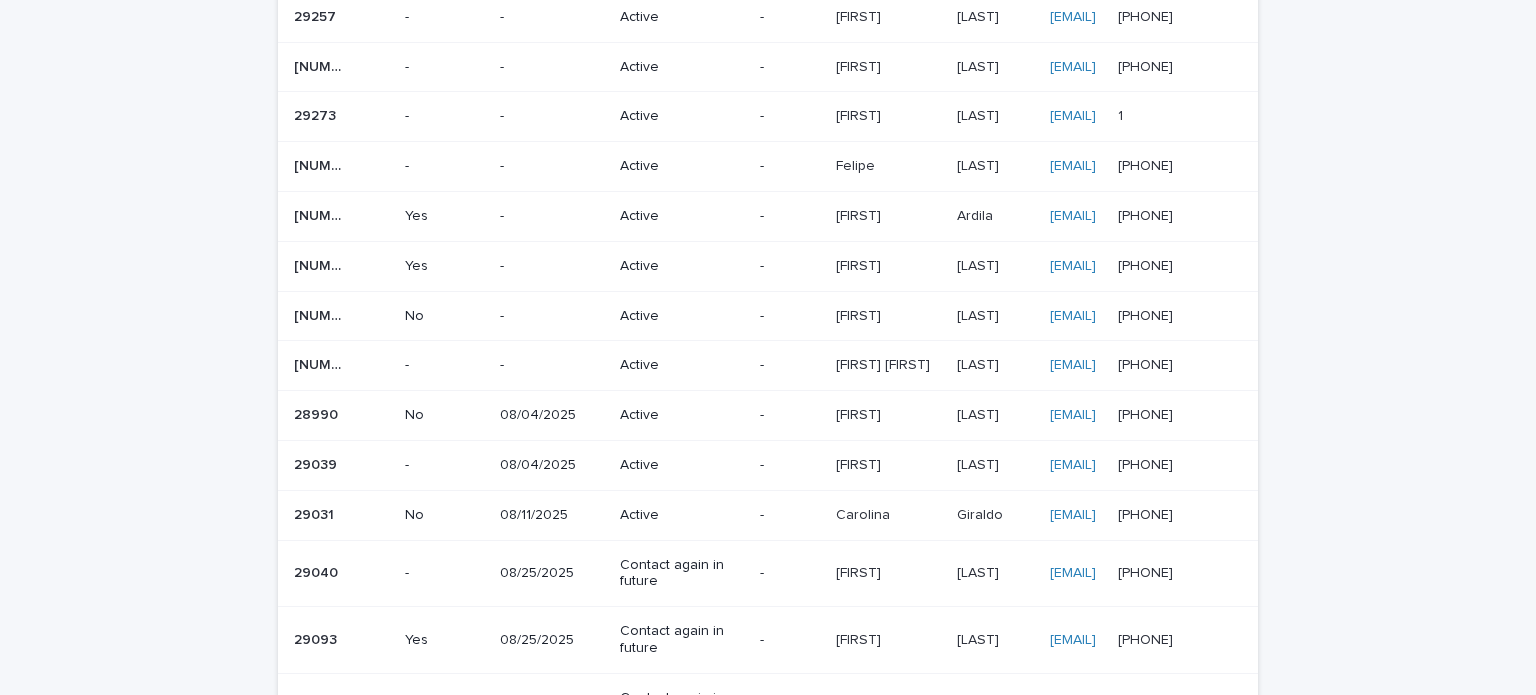 click on "Active" at bounding box center (675, 116) 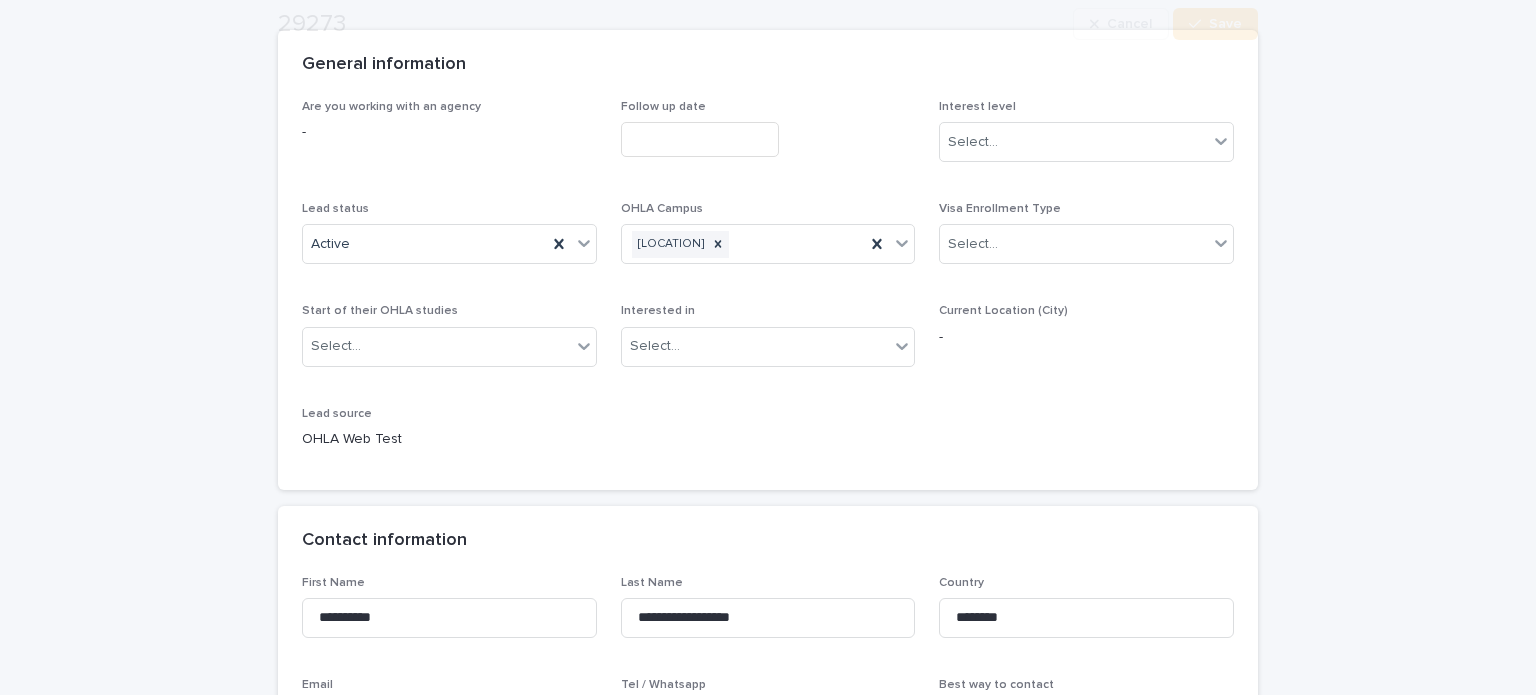 scroll, scrollTop: 400, scrollLeft: 0, axis: vertical 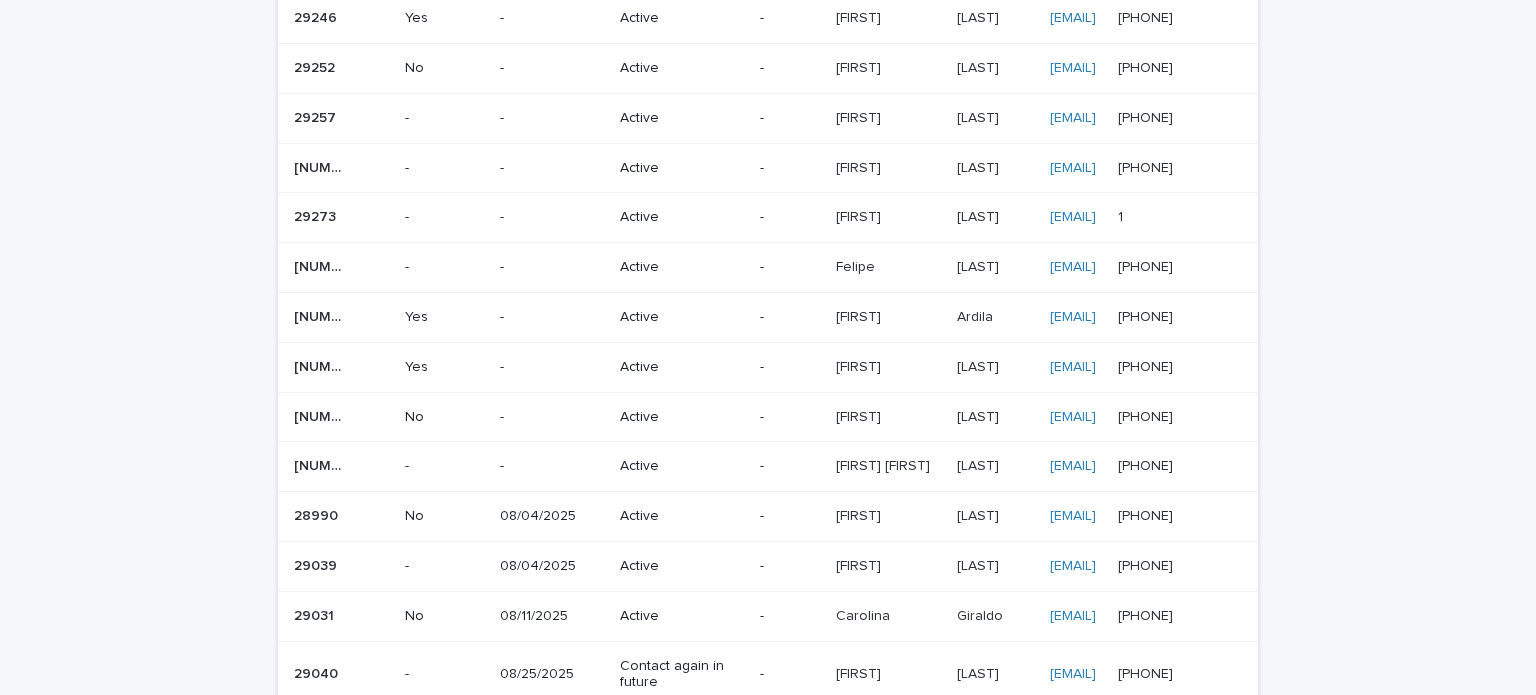 click on "Active" at bounding box center [675, 265] 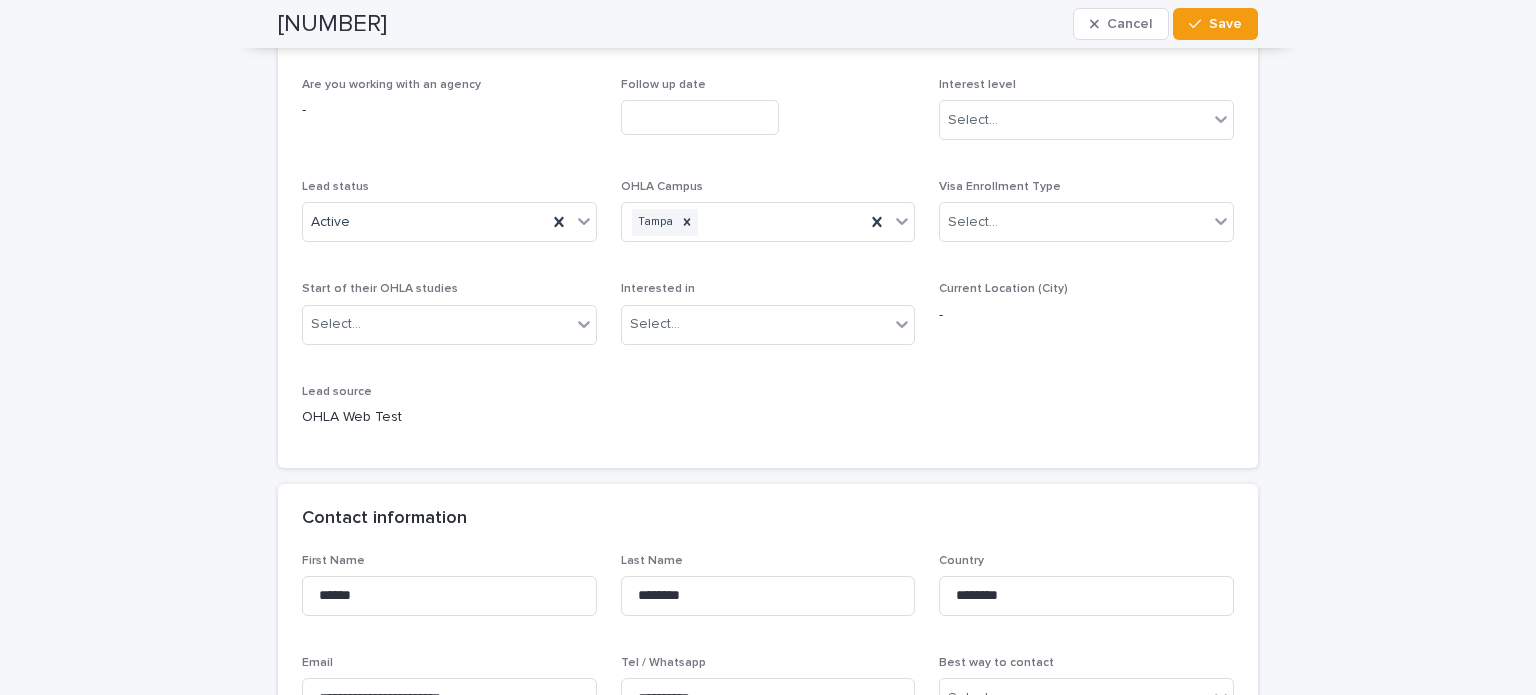 scroll, scrollTop: 300, scrollLeft: 0, axis: vertical 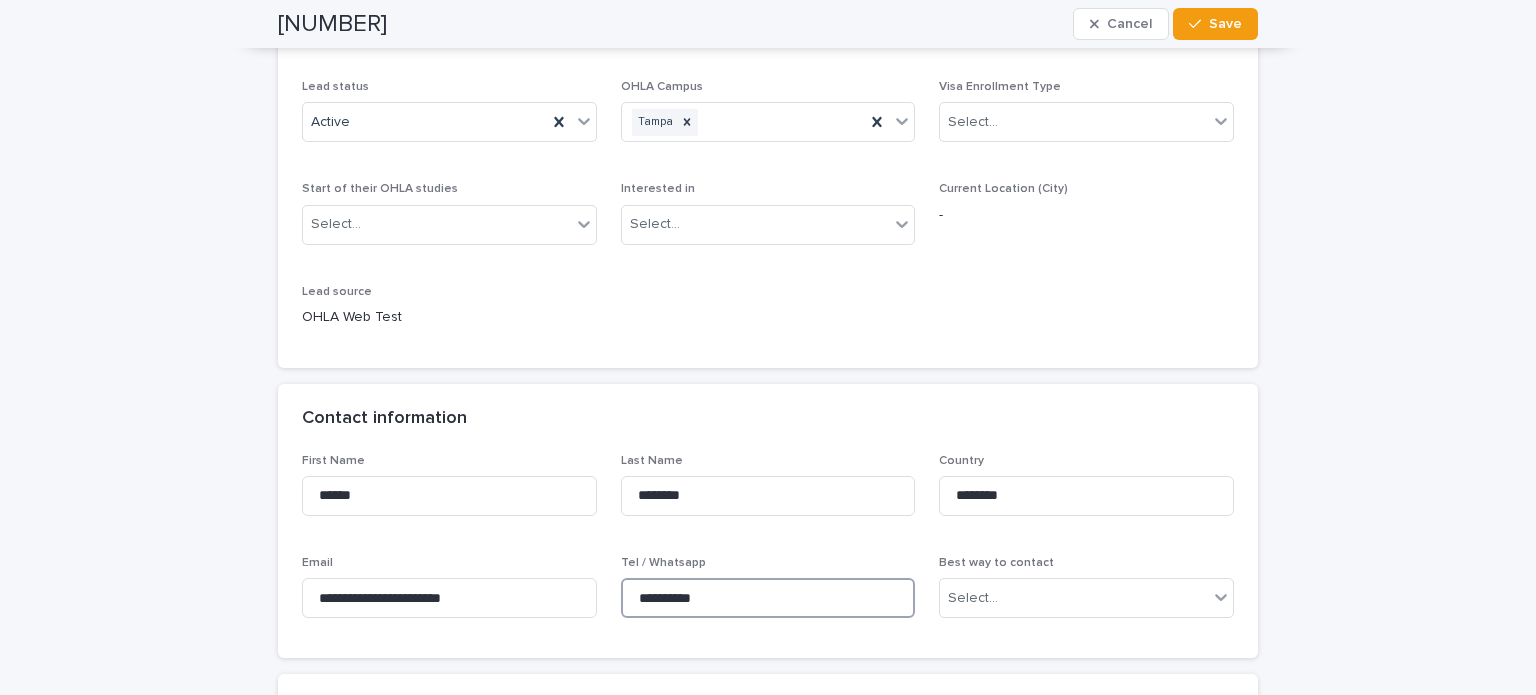 drag, startPoint x: 662, startPoint y: 599, endPoint x: 630, endPoint y: 598, distance: 32.01562 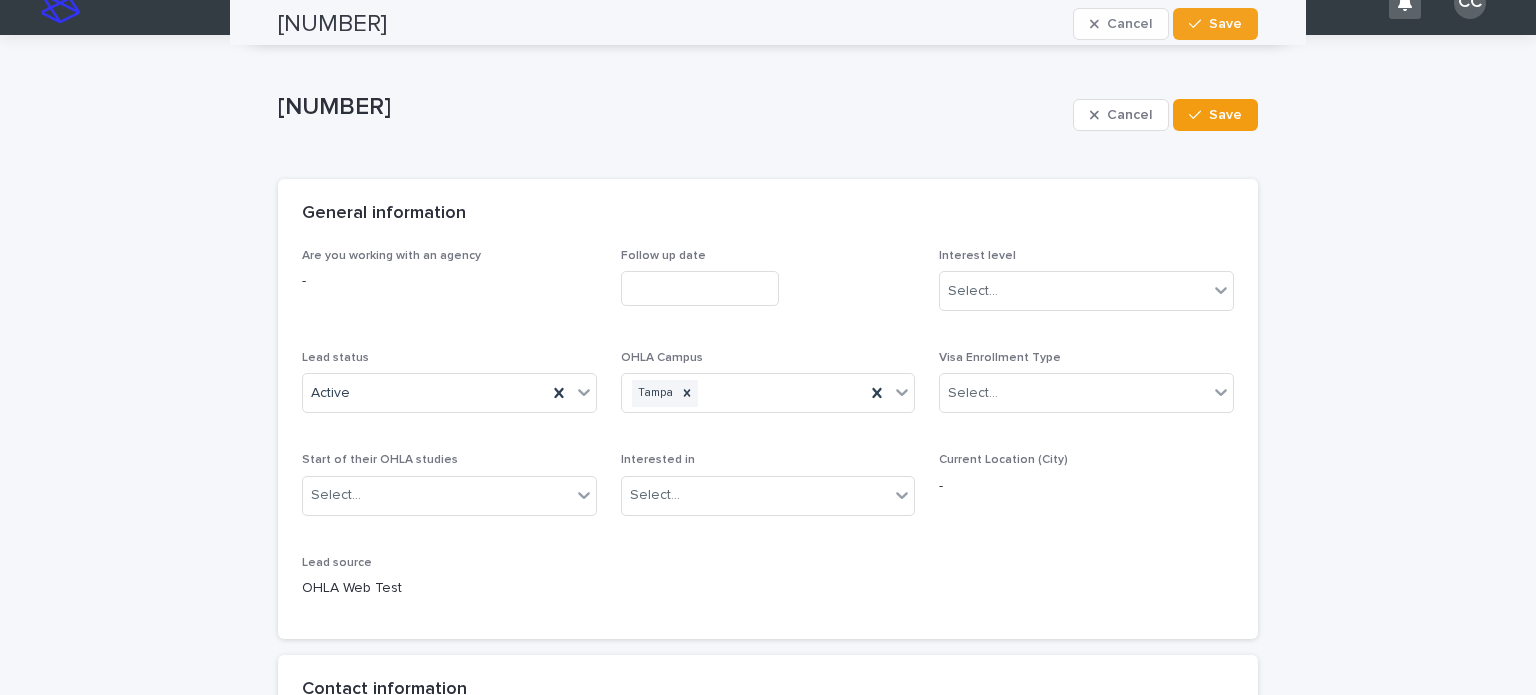 scroll, scrollTop: 0, scrollLeft: 0, axis: both 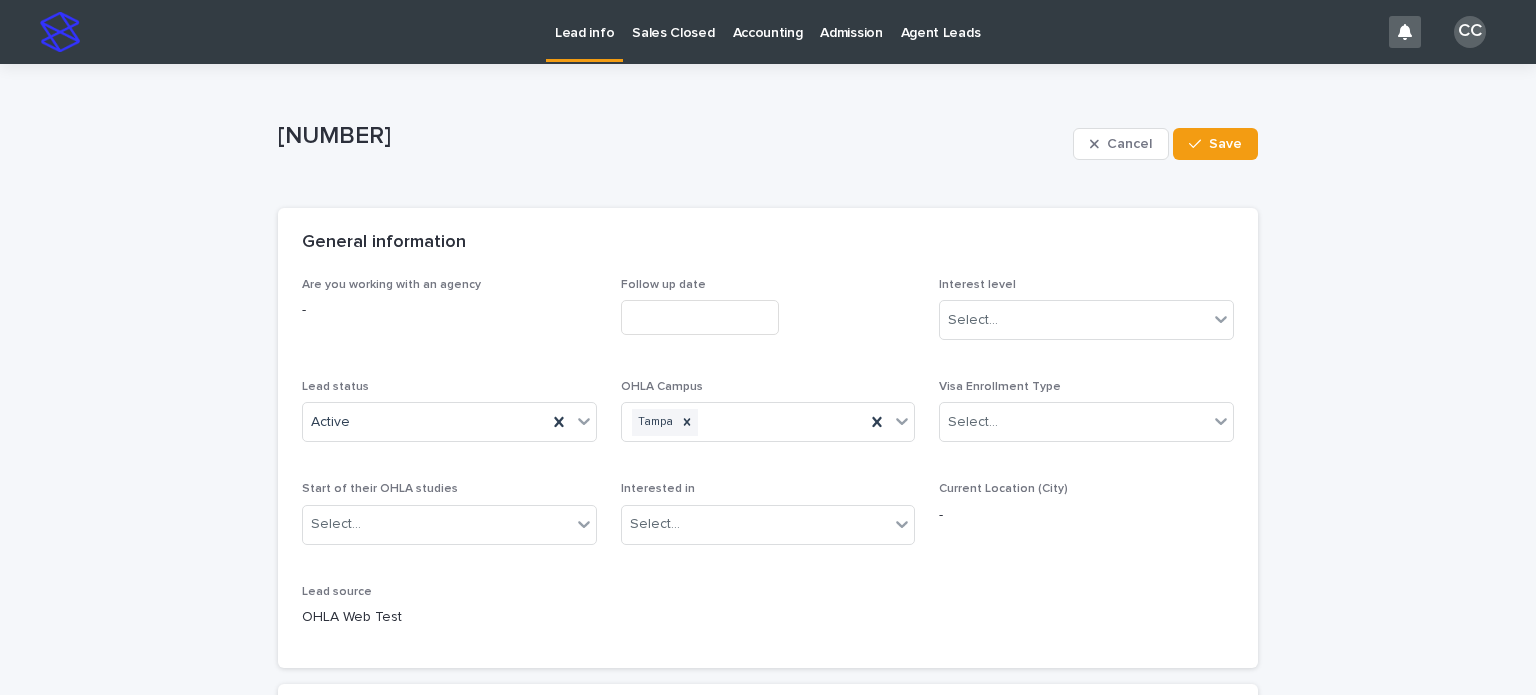 click on "Lead info" at bounding box center (584, 21) 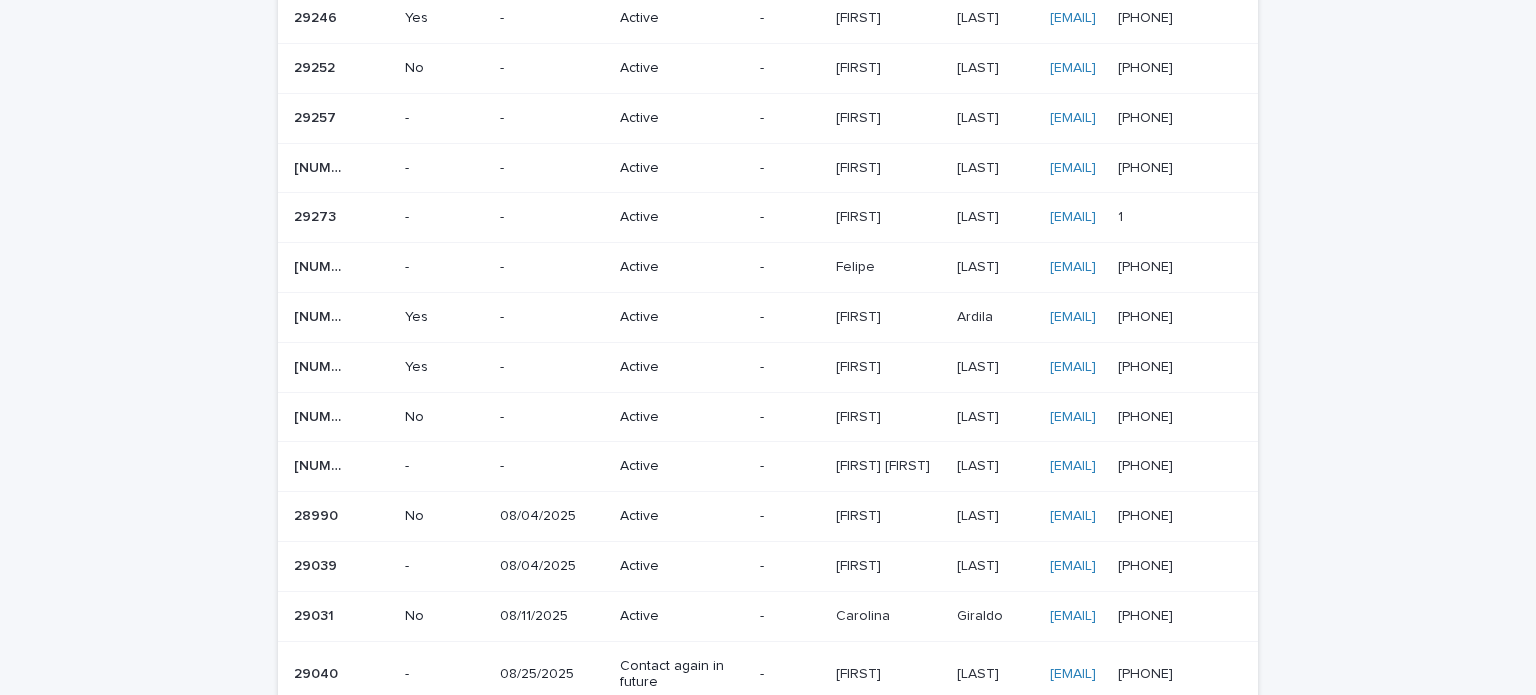 scroll, scrollTop: 0, scrollLeft: 0, axis: both 